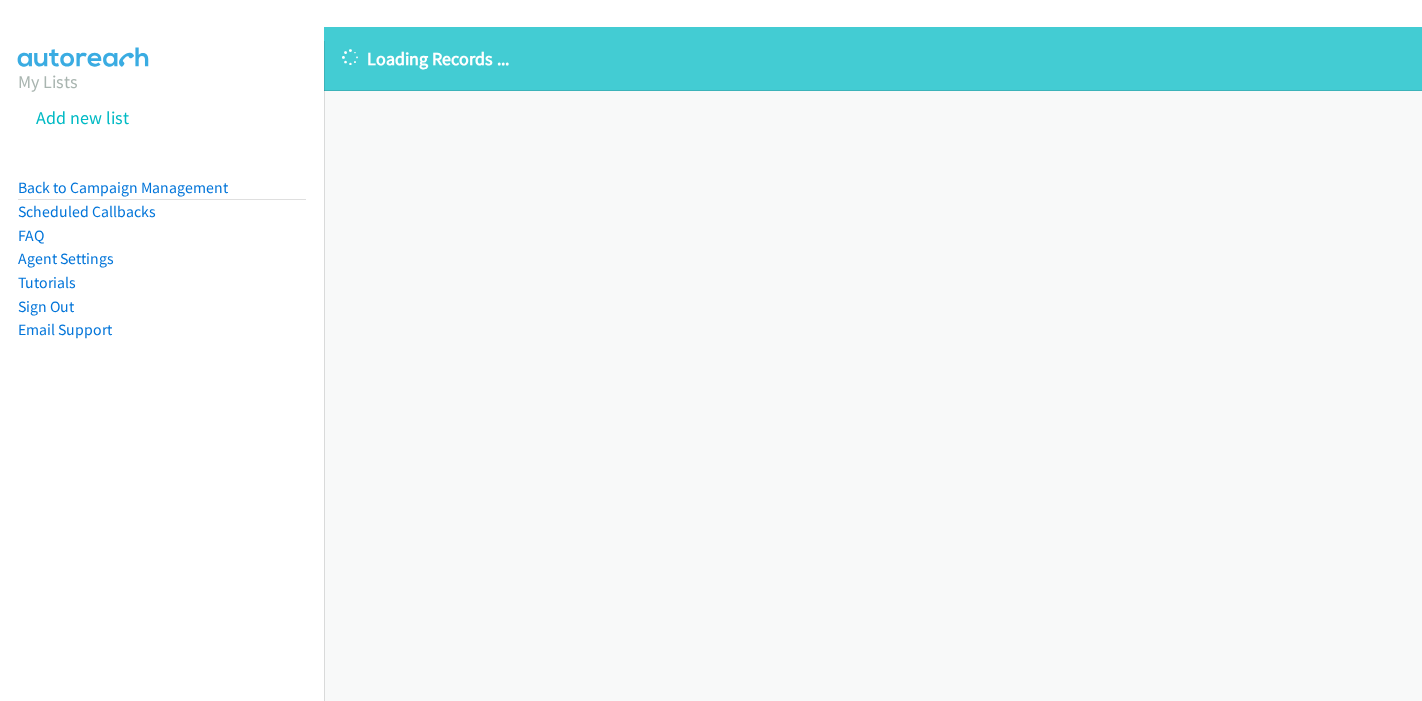 scroll, scrollTop: 0, scrollLeft: 0, axis: both 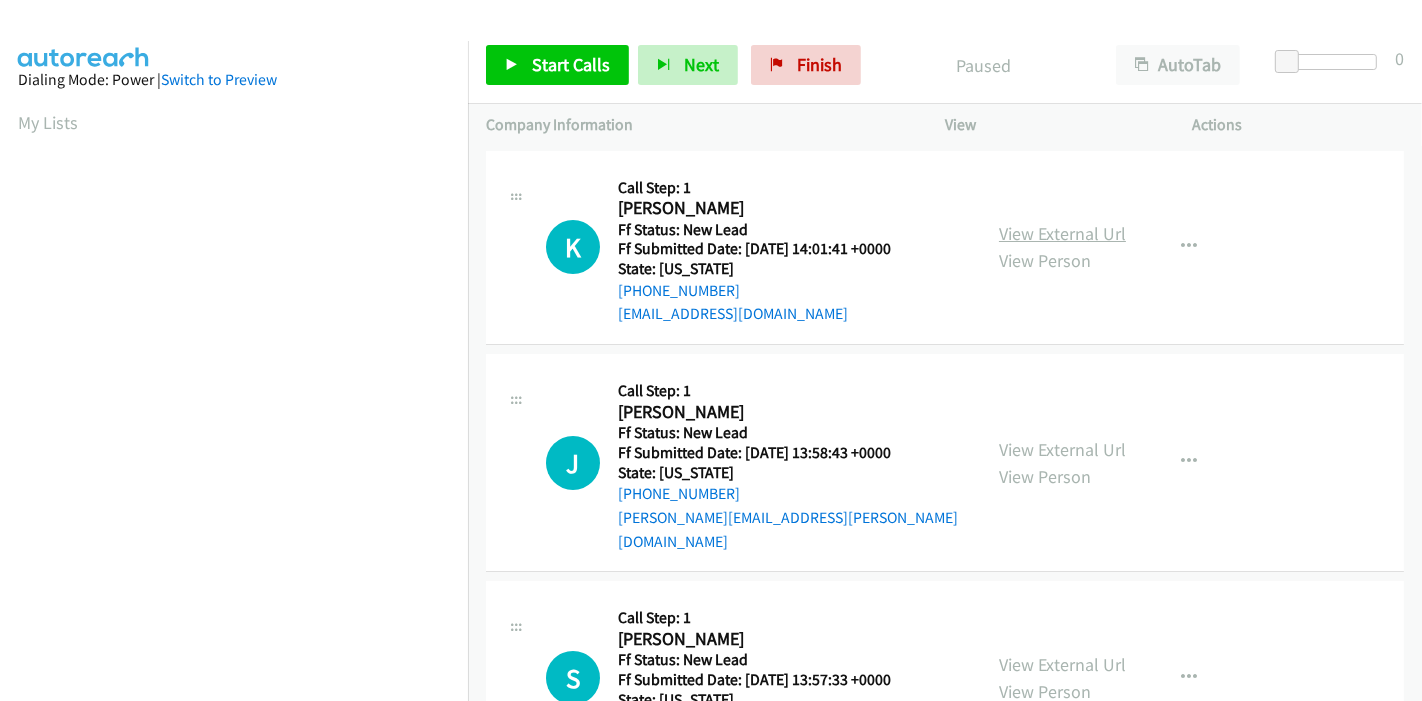 click on "View External Url" at bounding box center [1062, 233] 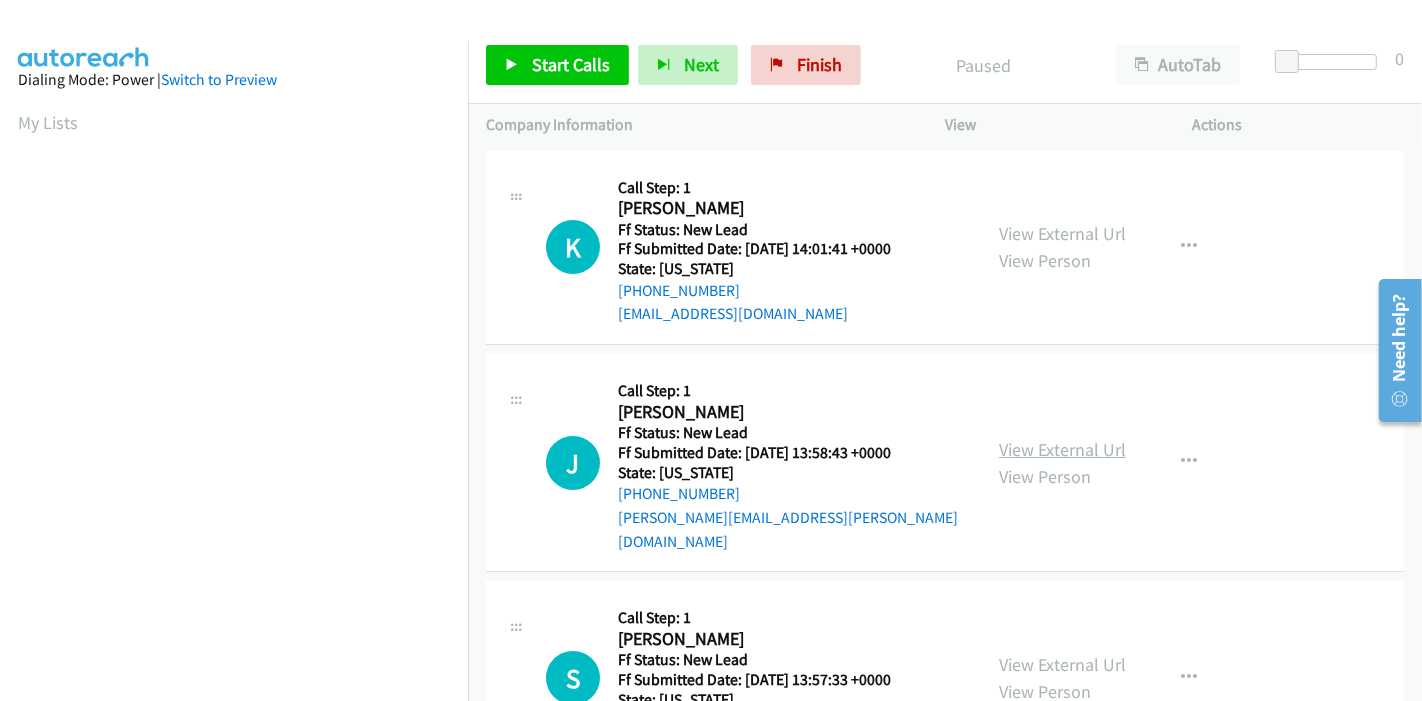 click on "View External Url" at bounding box center (1062, 449) 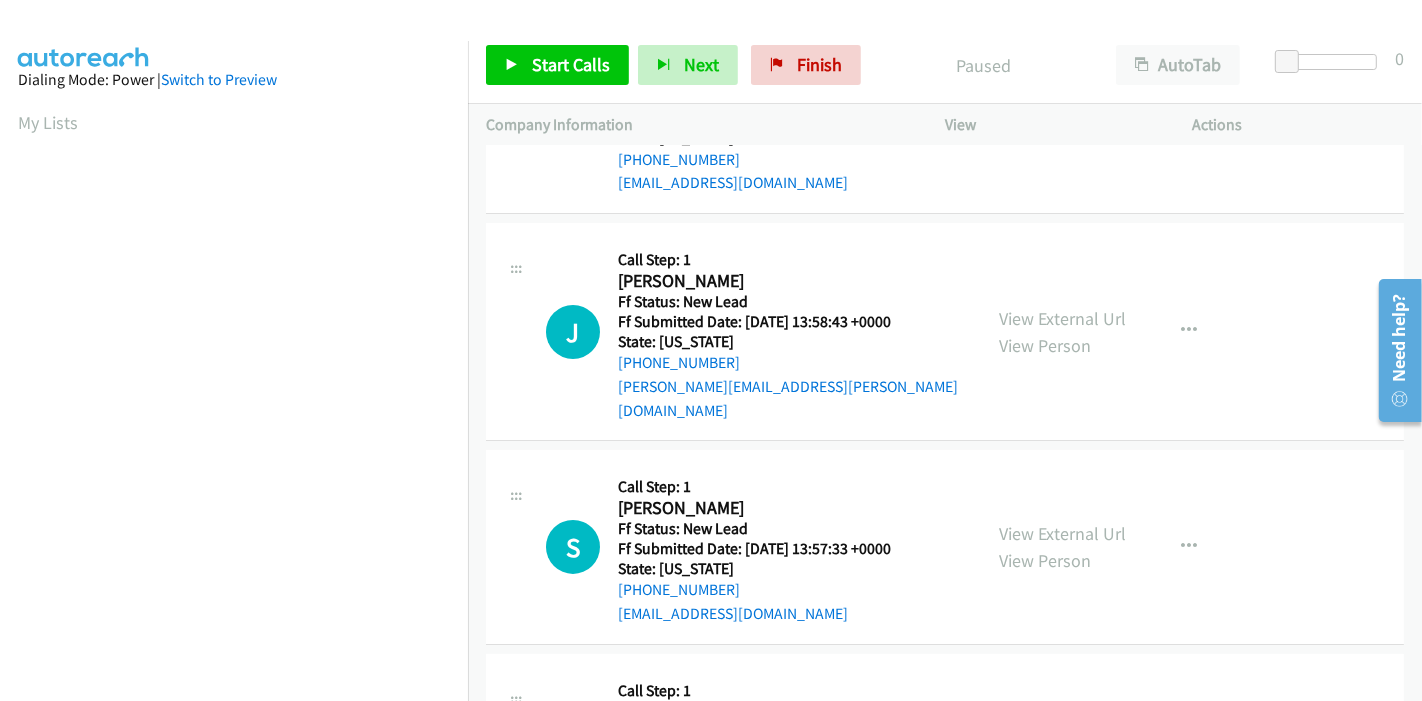 scroll, scrollTop: 222, scrollLeft: 0, axis: vertical 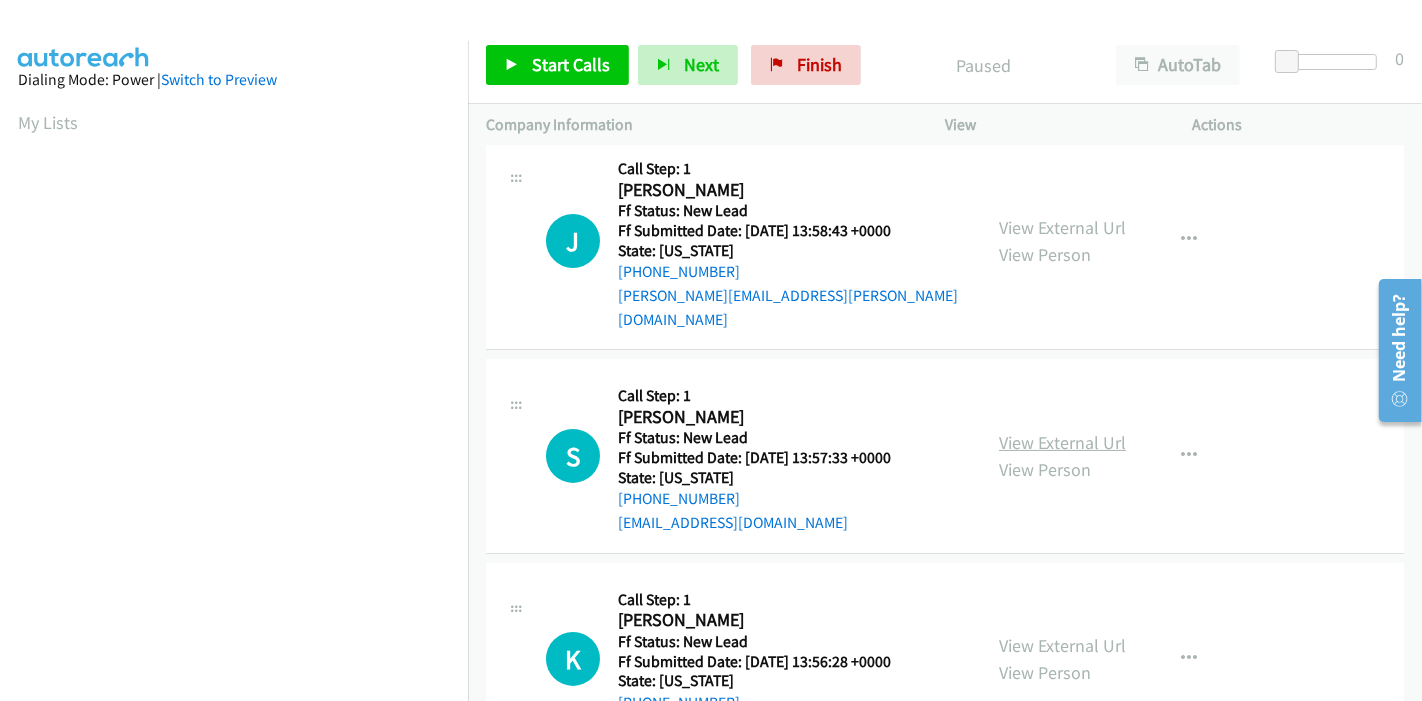 click on "View External Url" at bounding box center [1062, 442] 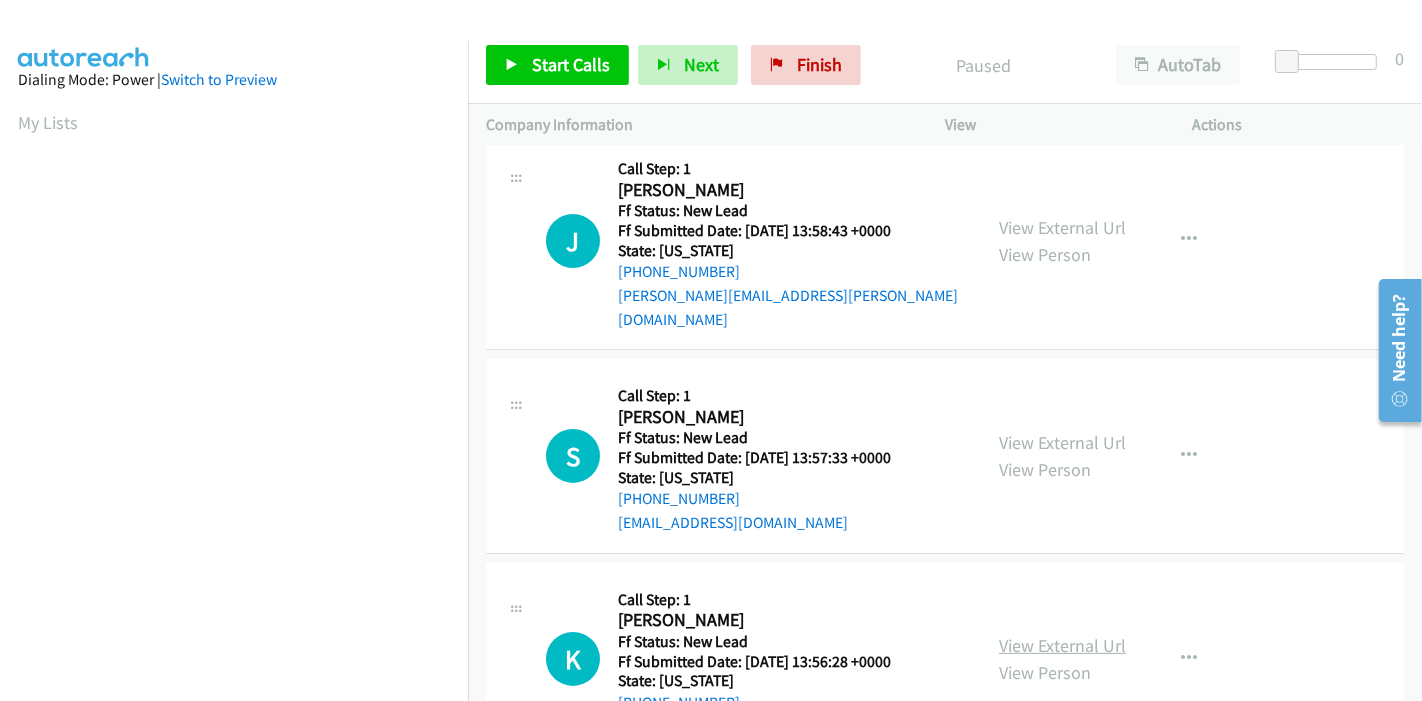 click on "View External Url" at bounding box center [1062, 645] 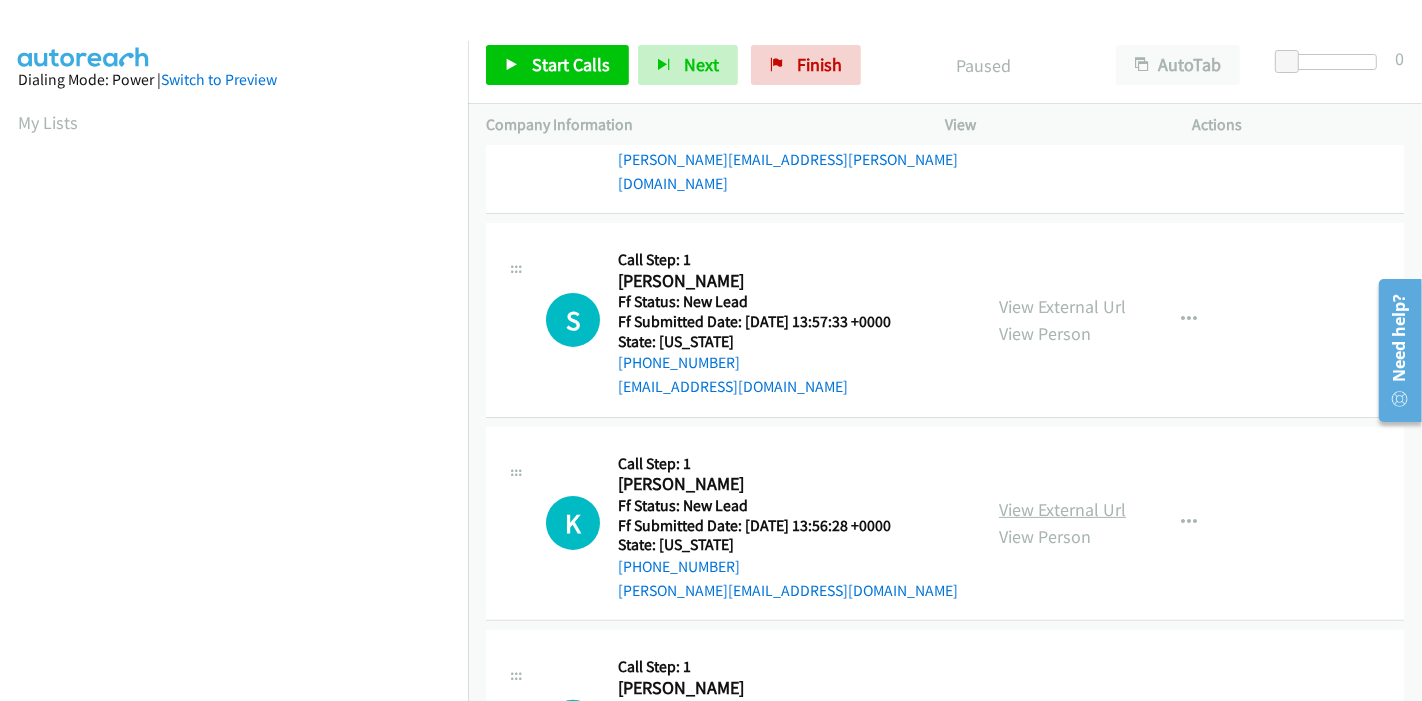 scroll, scrollTop: 444, scrollLeft: 0, axis: vertical 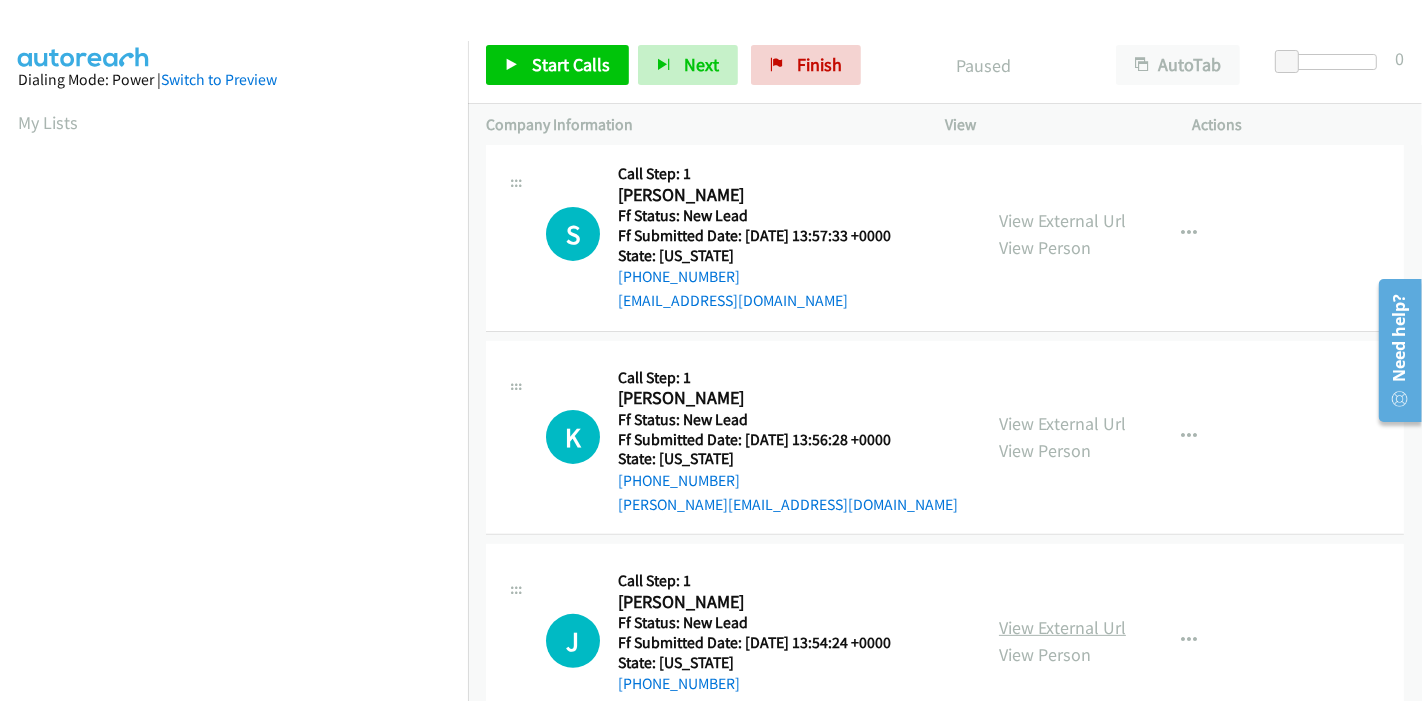 click on "View External Url" at bounding box center (1062, 627) 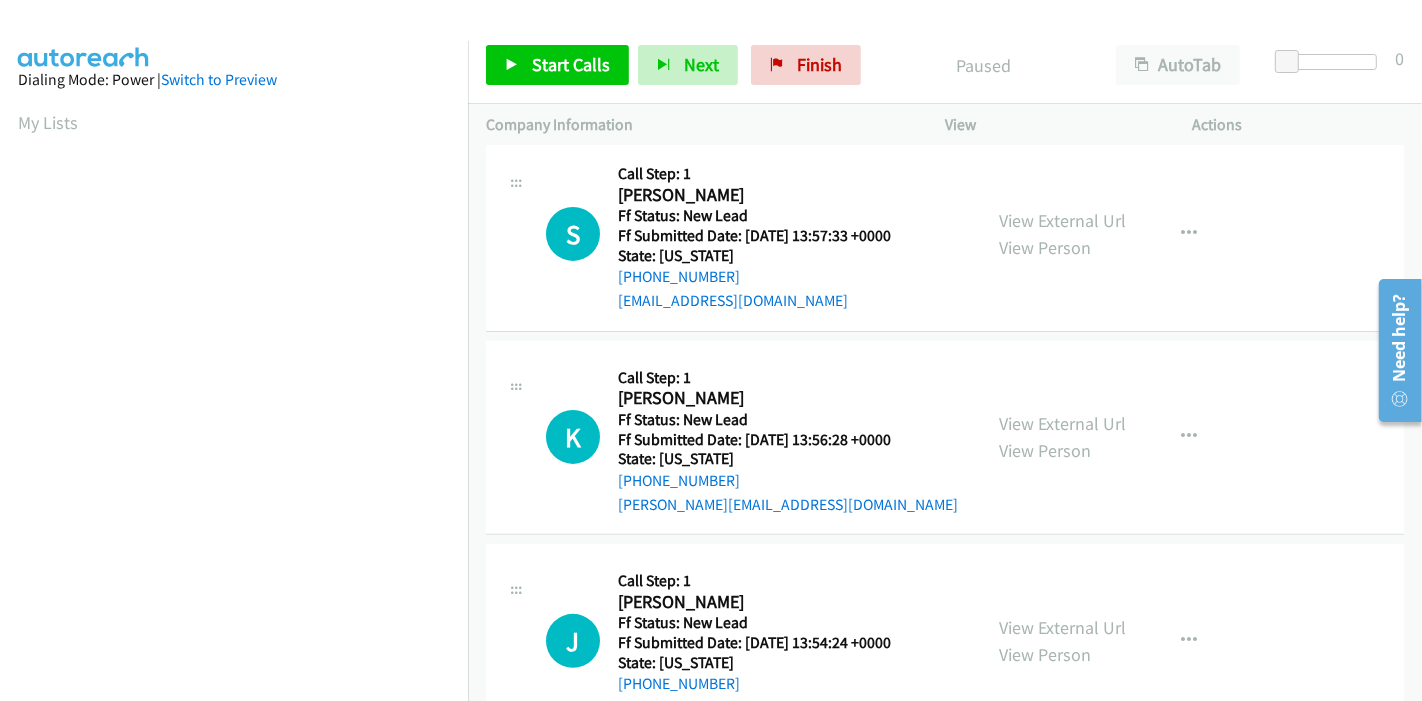scroll, scrollTop: 0, scrollLeft: 0, axis: both 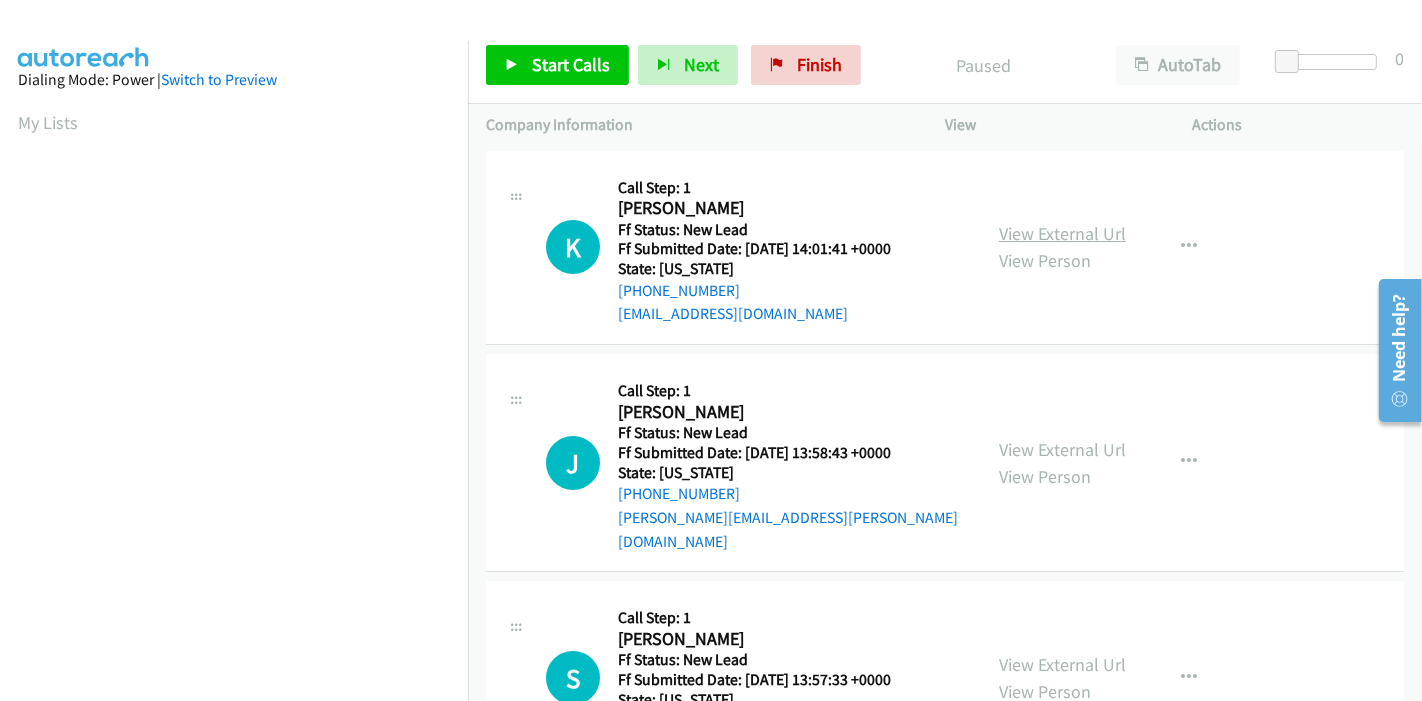 click on "View External Url" at bounding box center [1062, 233] 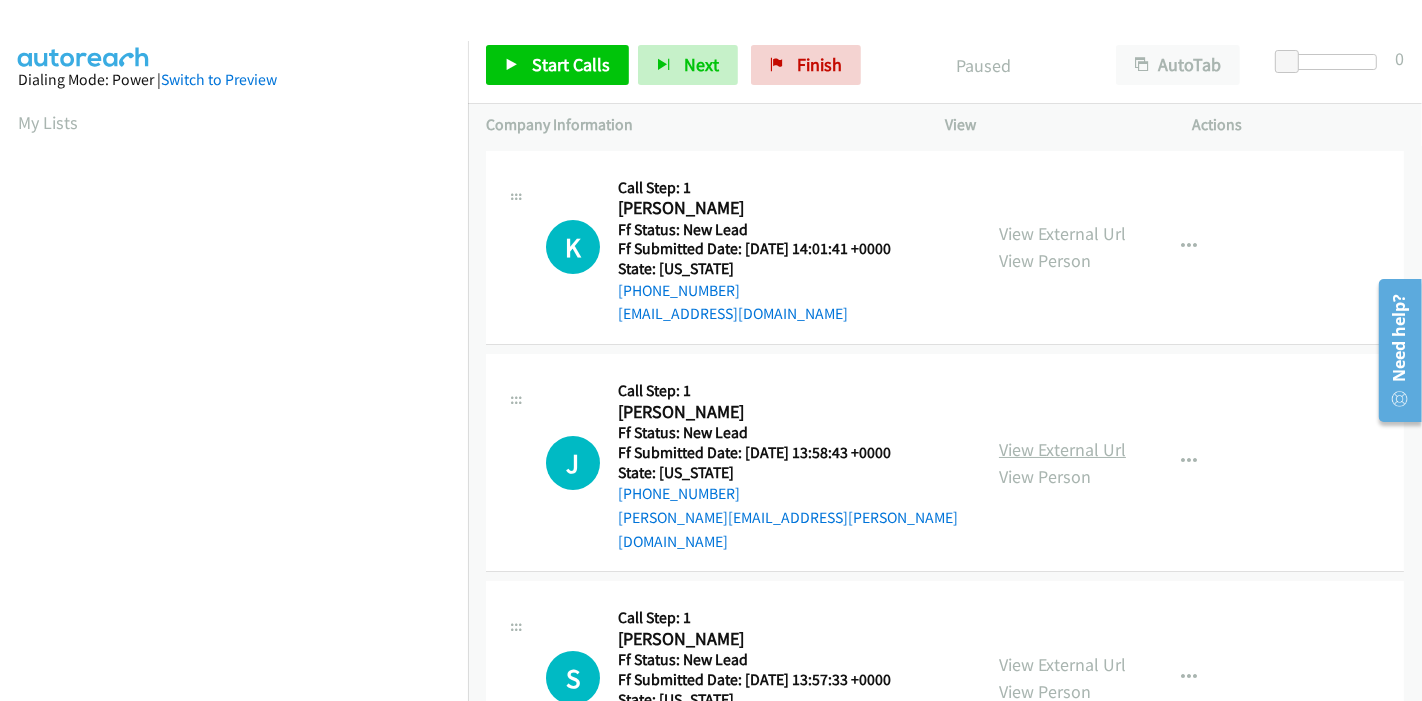 click on "View External Url" at bounding box center (1062, 449) 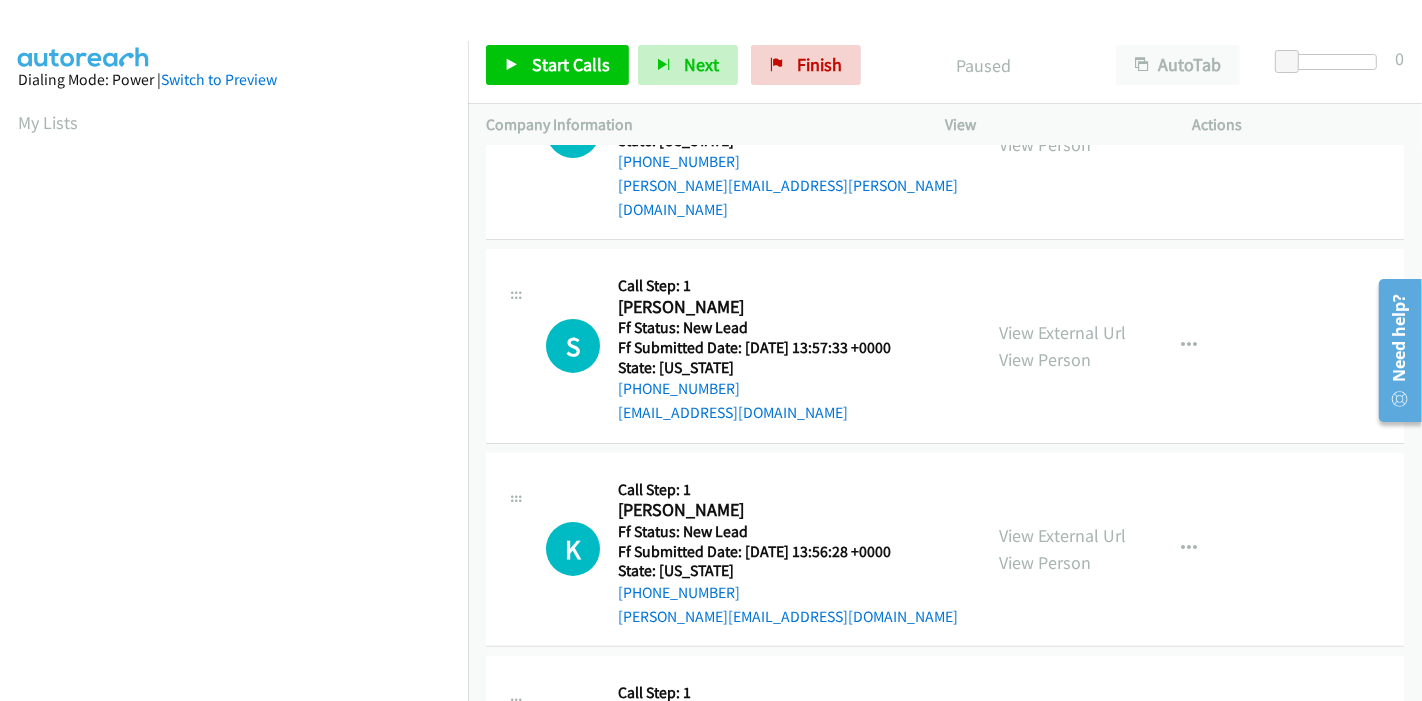 scroll, scrollTop: 333, scrollLeft: 0, axis: vertical 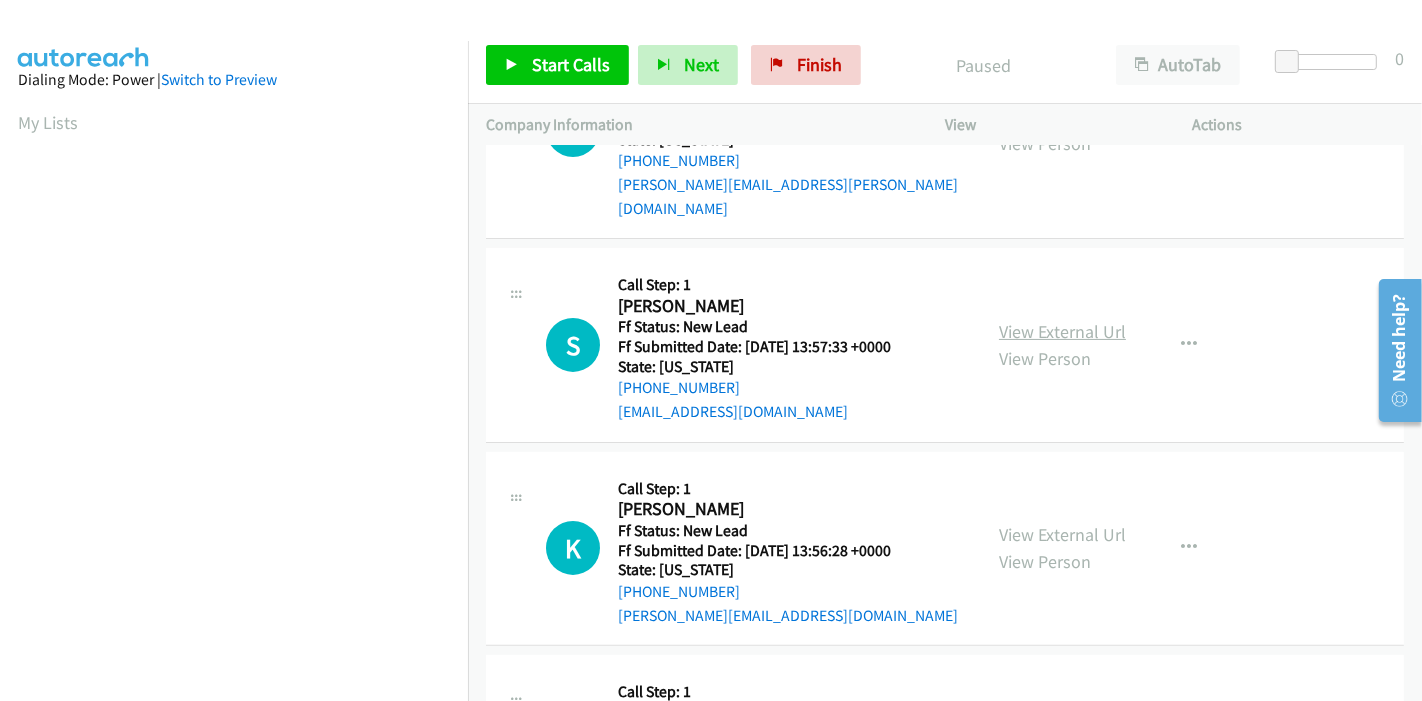 click on "View External Url" at bounding box center (1062, 331) 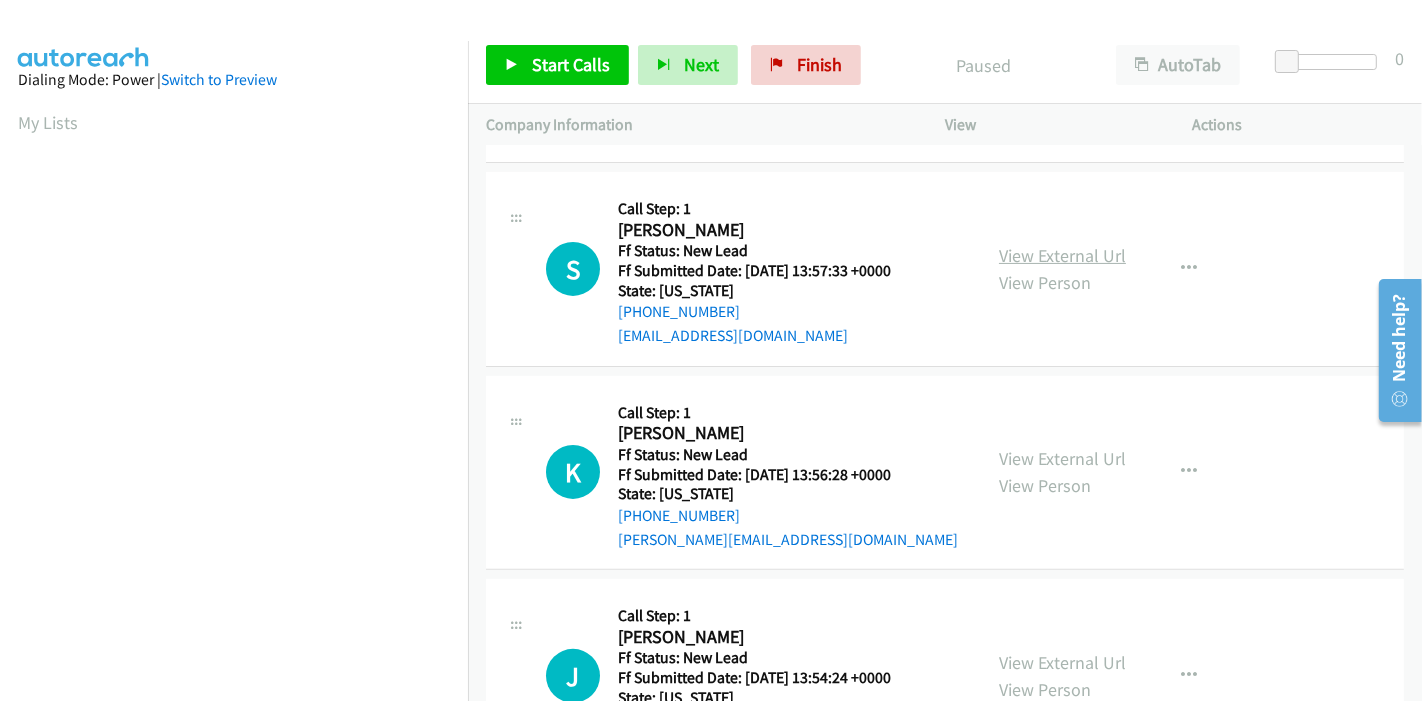 scroll, scrollTop: 444, scrollLeft: 0, axis: vertical 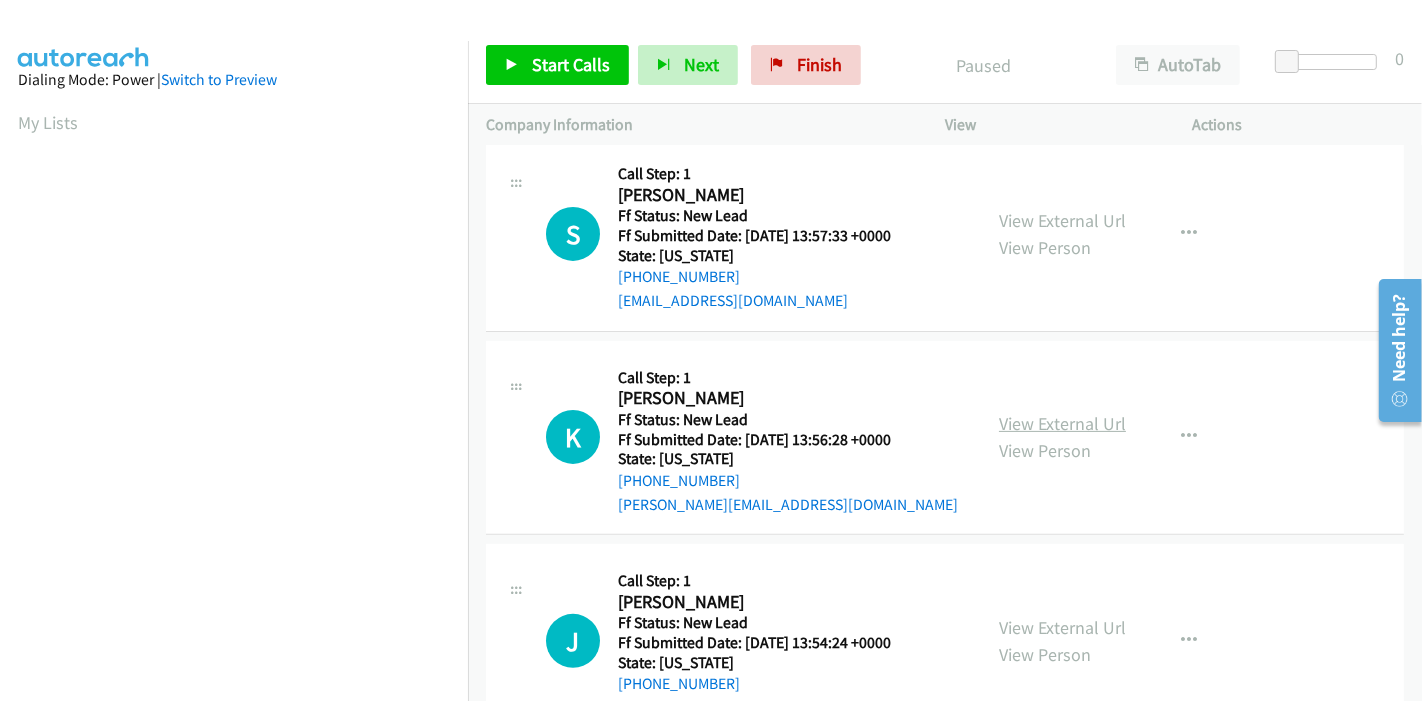 click on "View External Url" at bounding box center (1062, 423) 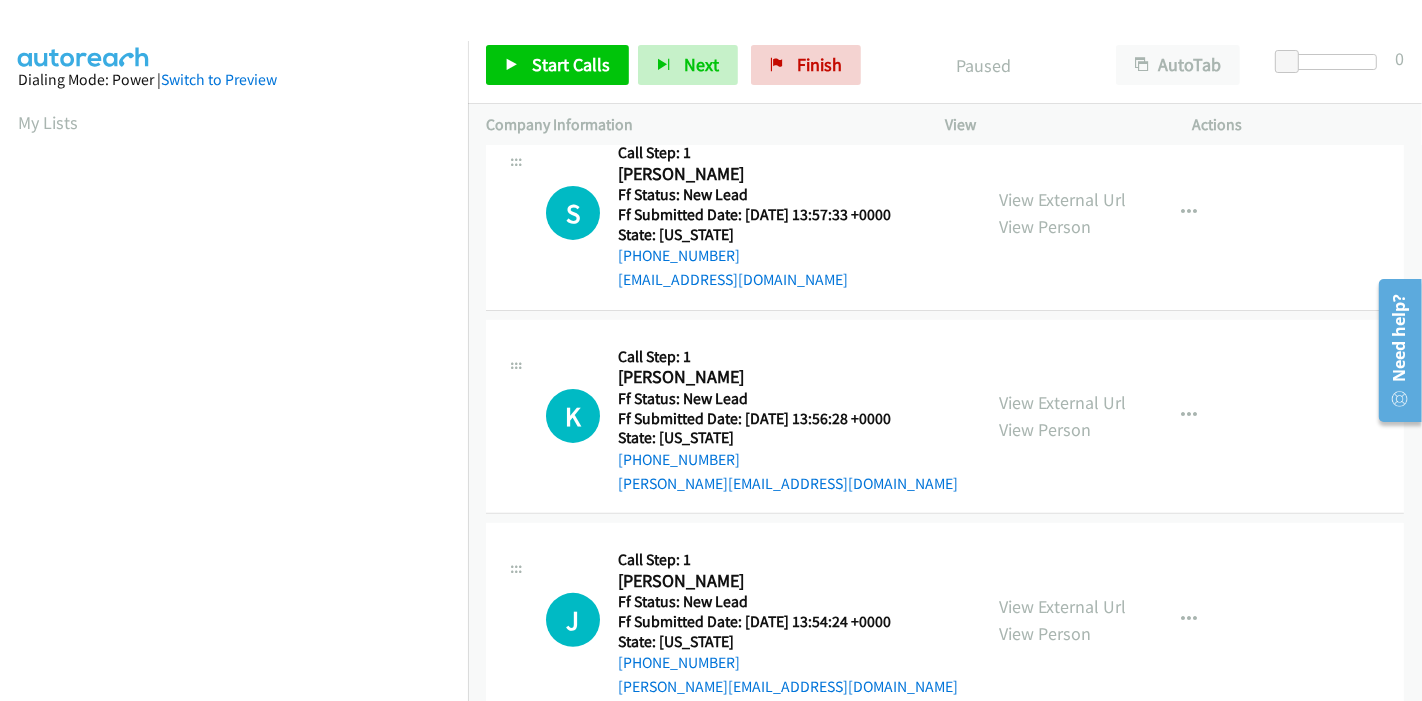 scroll, scrollTop: 487, scrollLeft: 0, axis: vertical 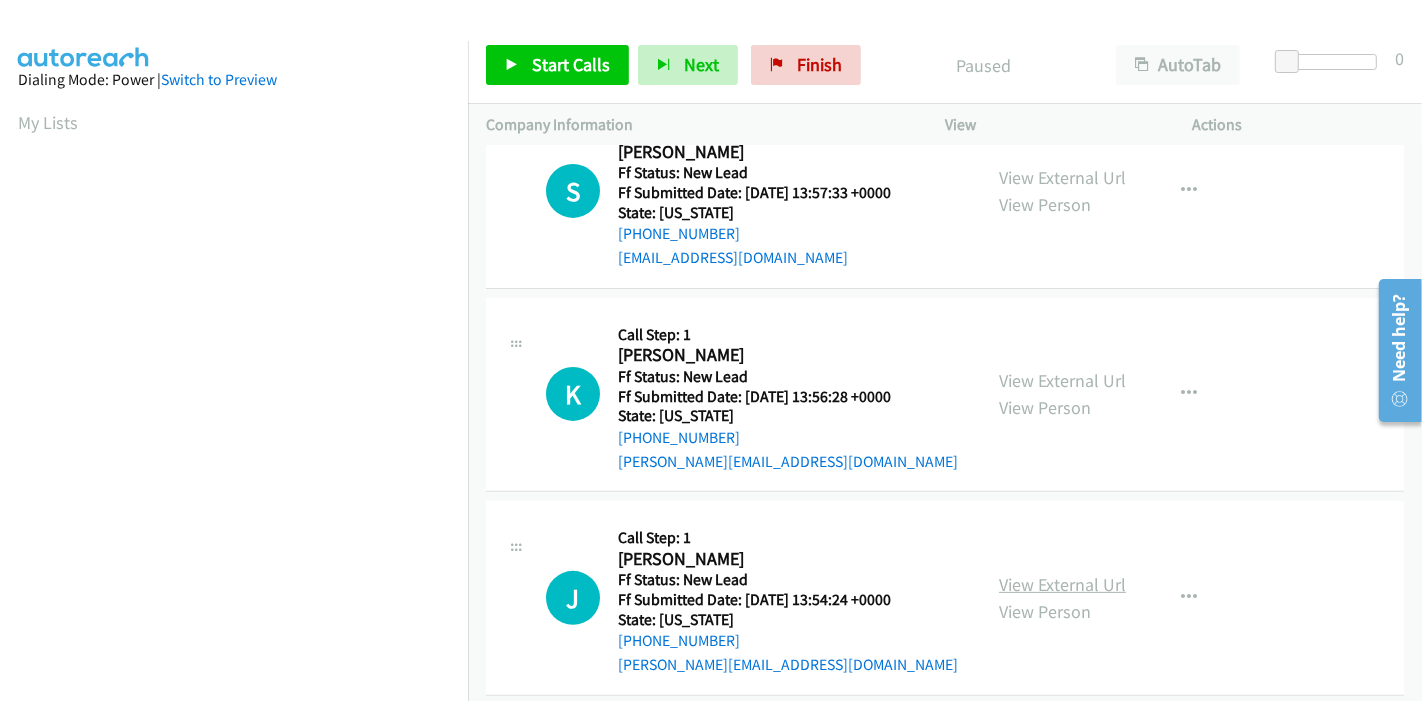 click on "View External Url" at bounding box center [1062, 584] 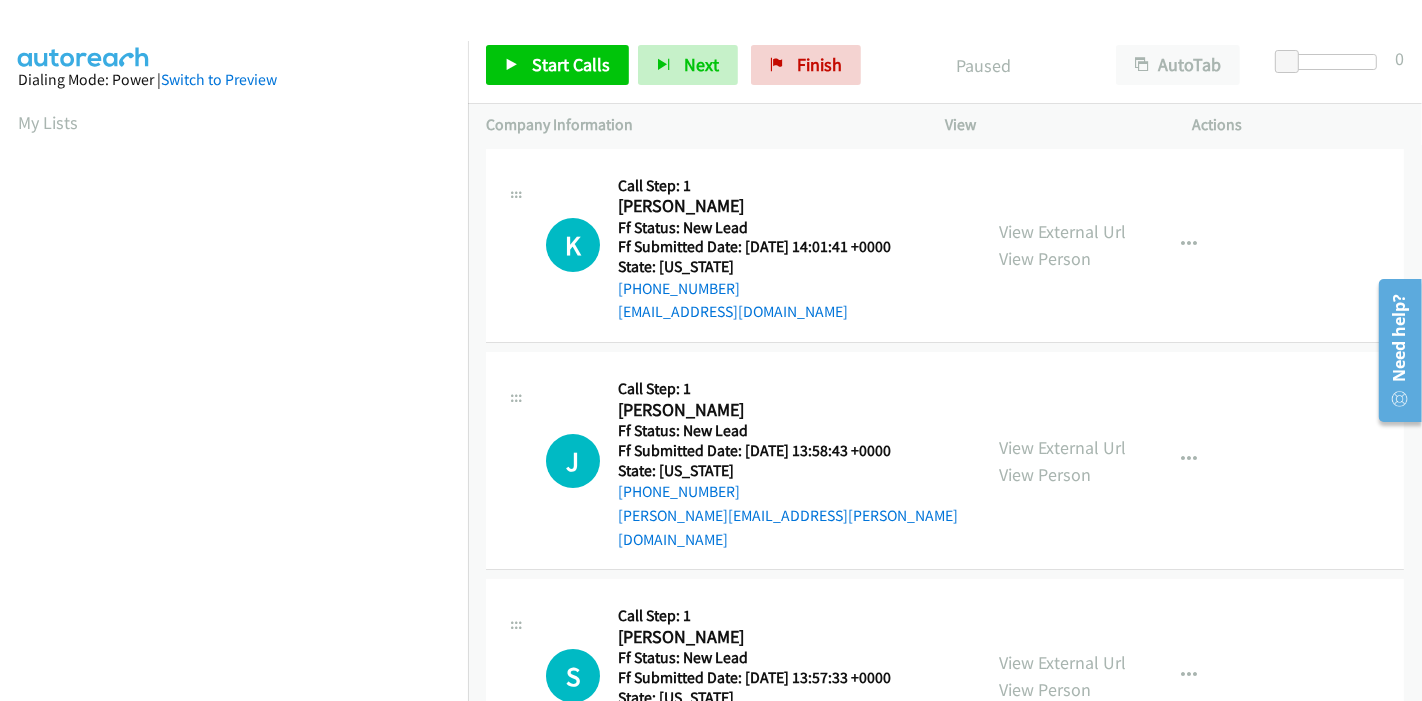 scroll, scrollTop: 0, scrollLeft: 0, axis: both 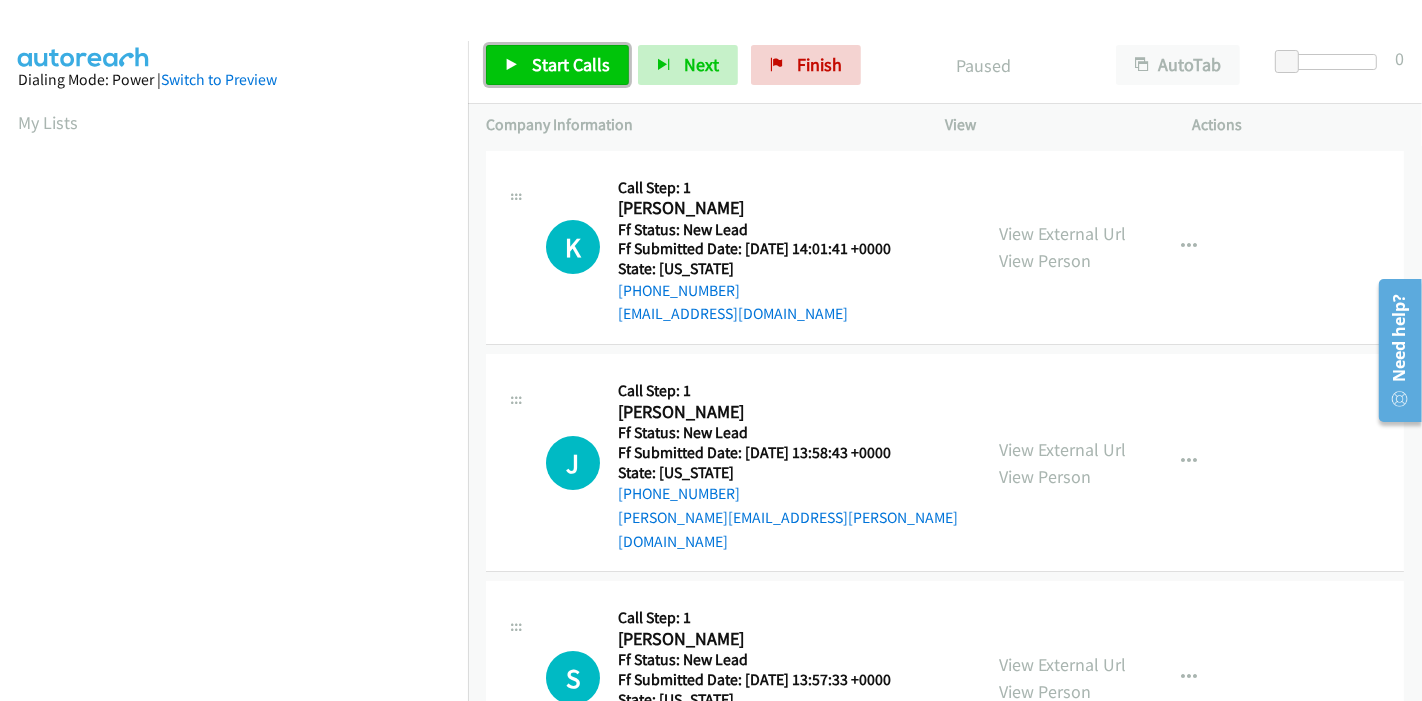 click on "Start Calls" at bounding box center [571, 64] 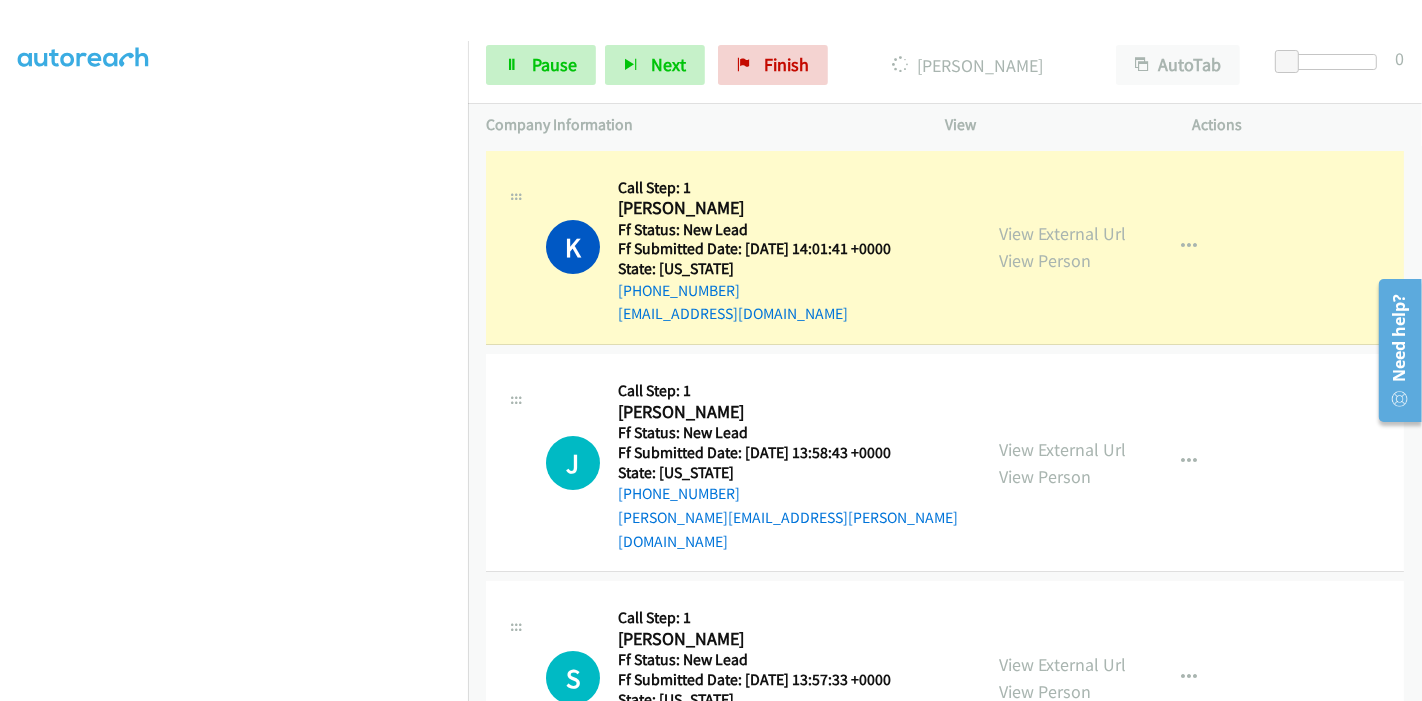 scroll, scrollTop: 311, scrollLeft: 0, axis: vertical 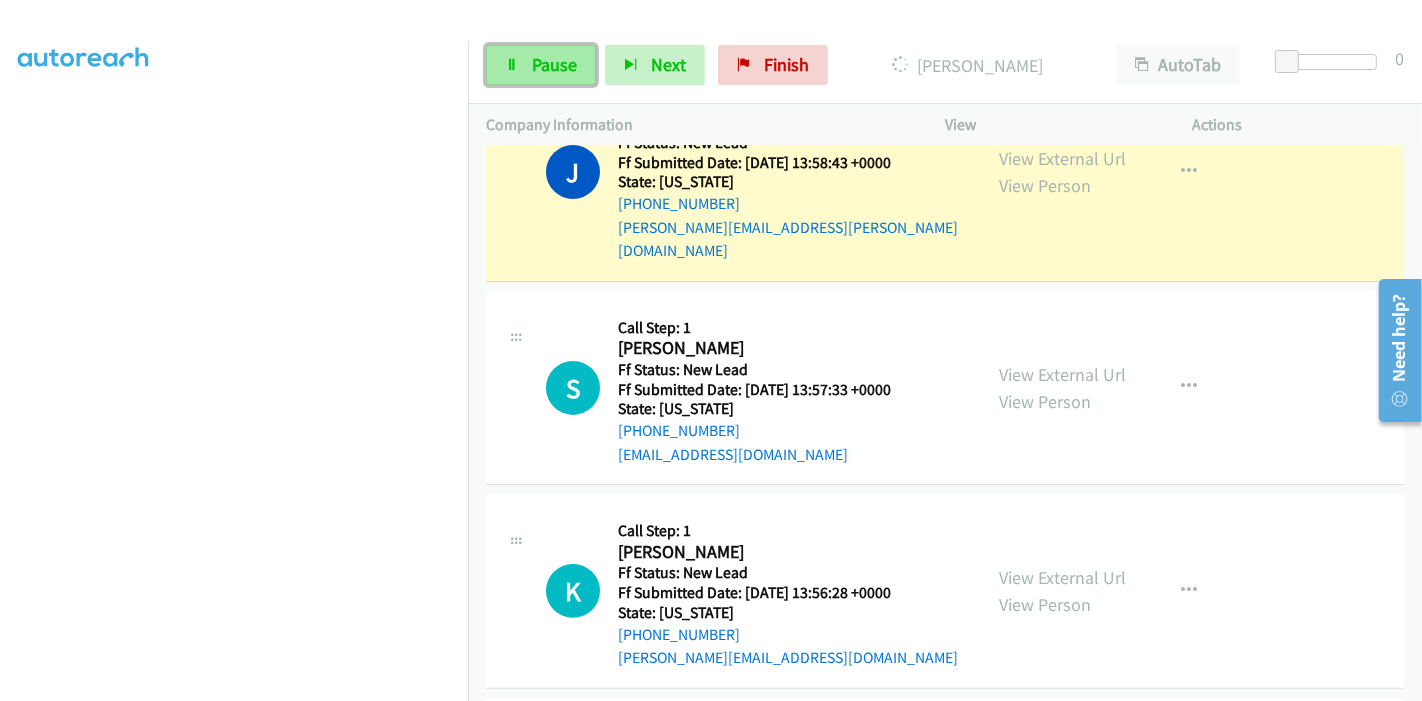 click on "Pause" at bounding box center (554, 64) 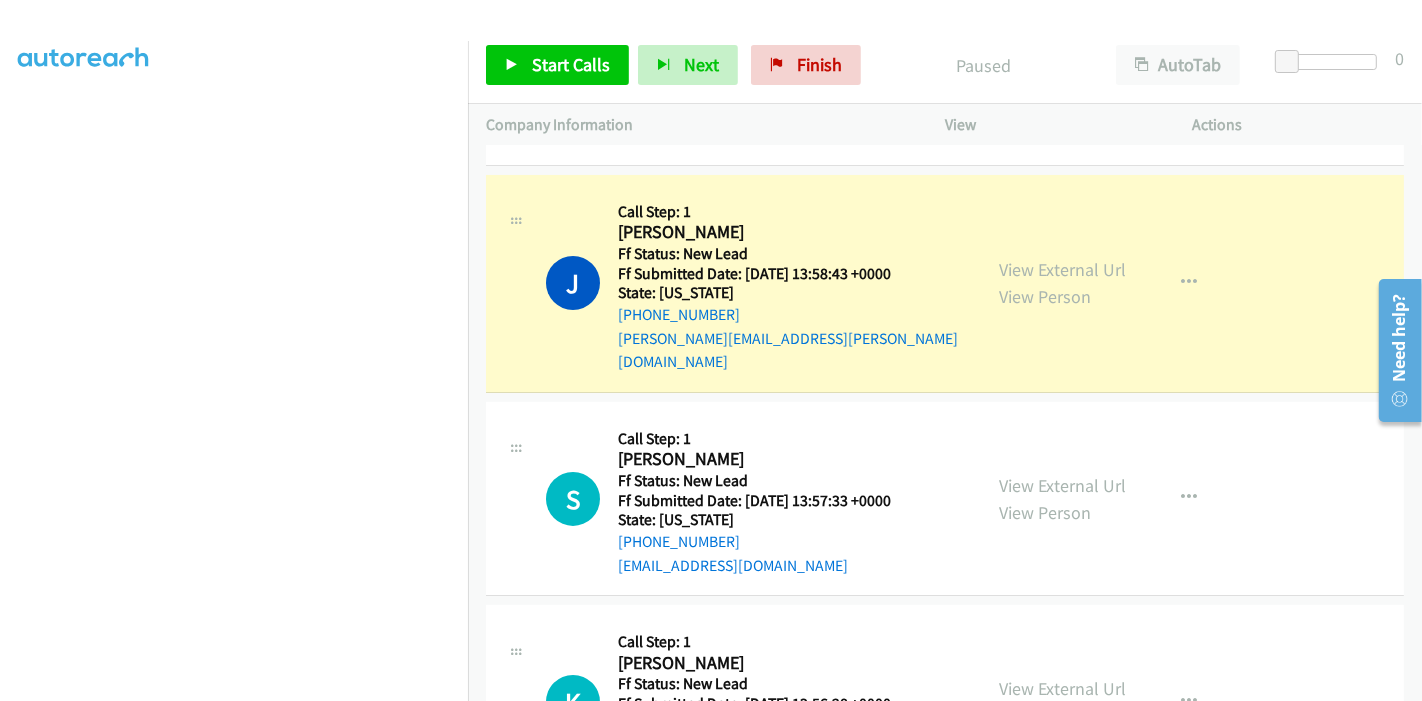 scroll, scrollTop: 111, scrollLeft: 0, axis: vertical 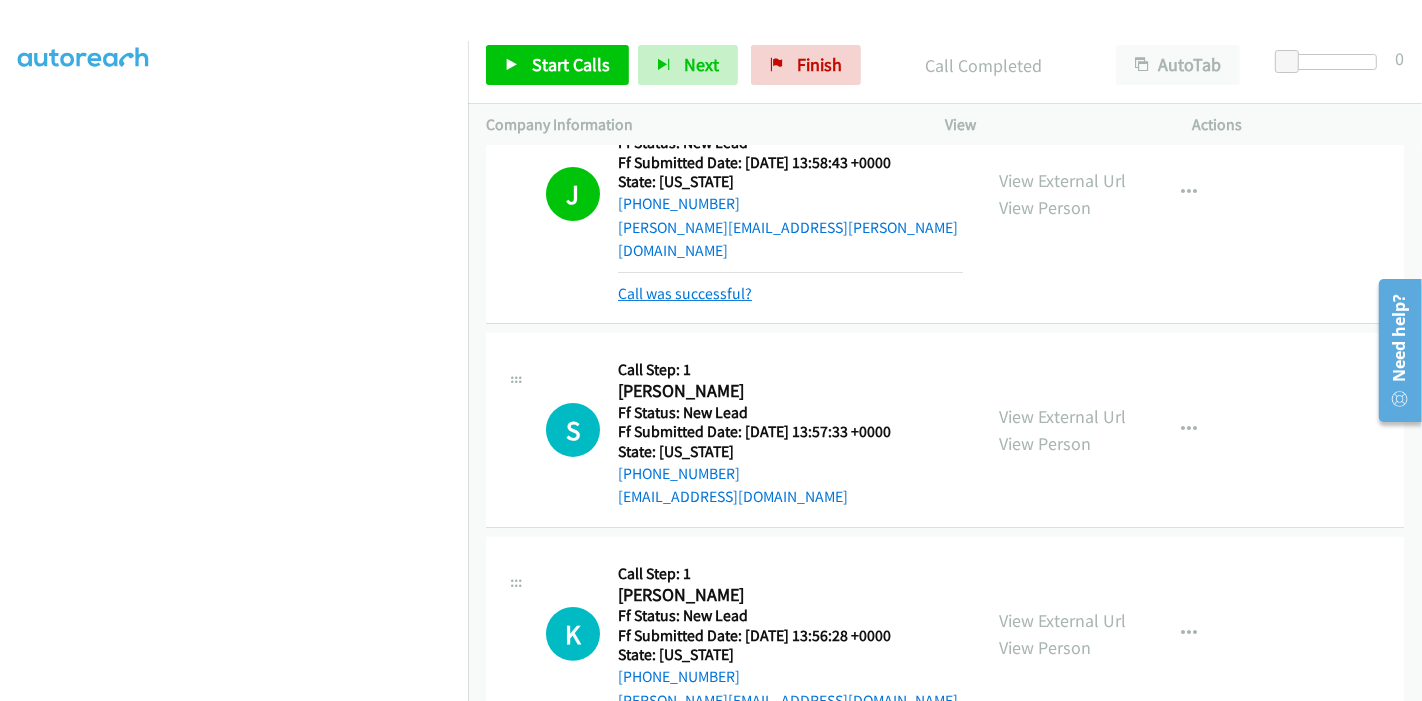 click on "Call was successful?" at bounding box center (685, 293) 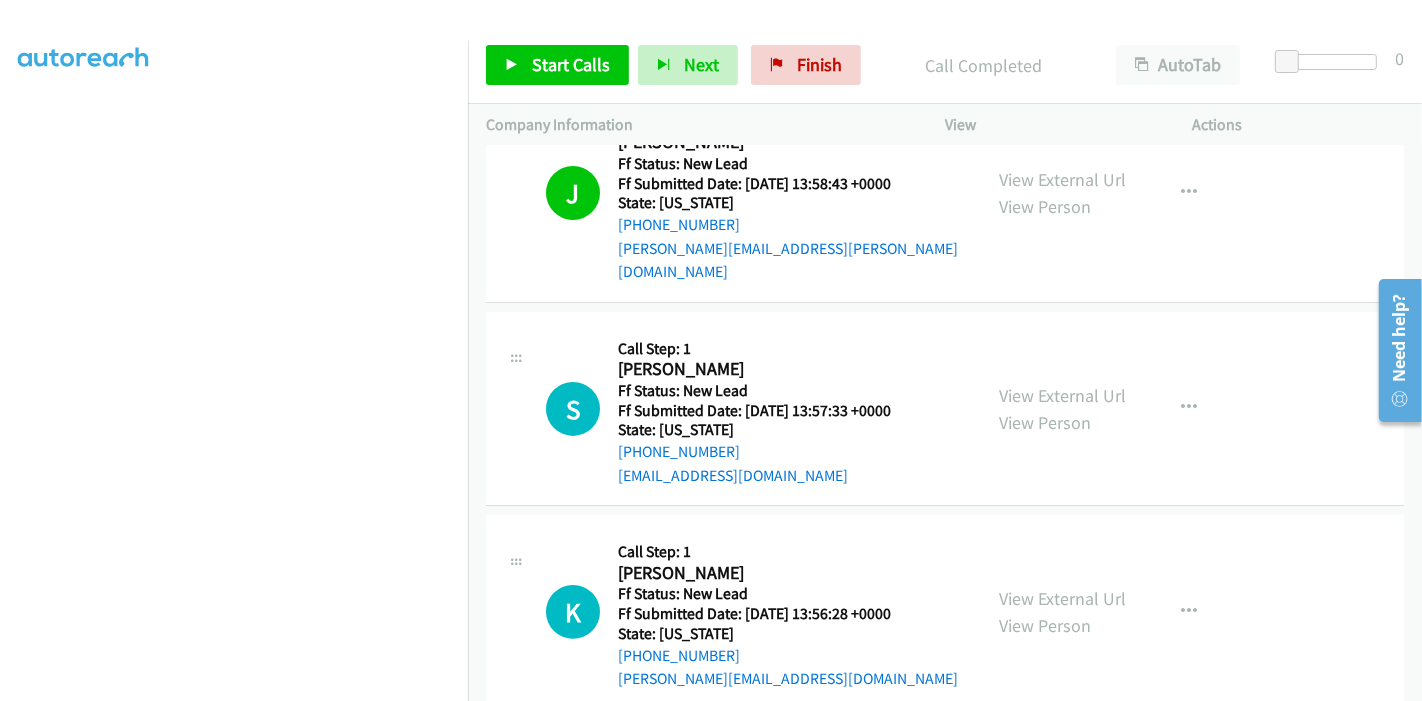 scroll, scrollTop: 423, scrollLeft: 0, axis: vertical 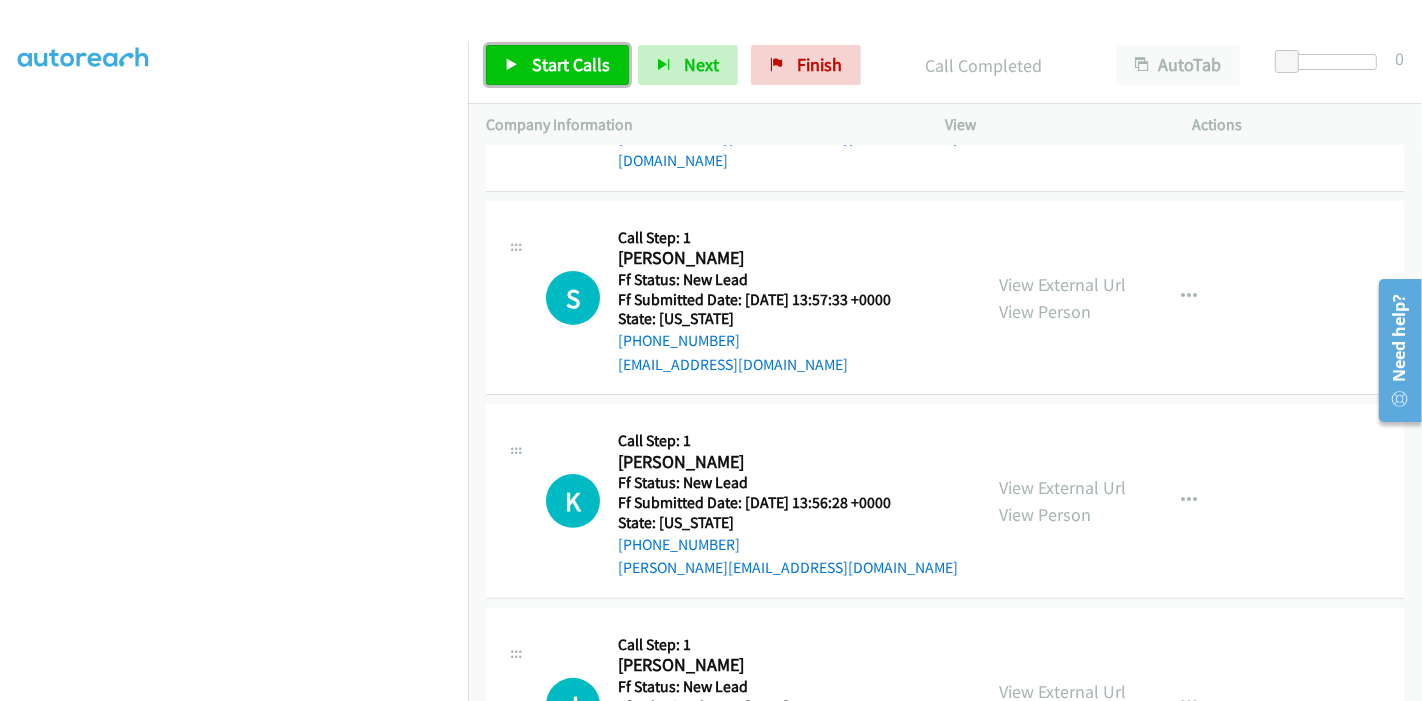 click on "Start Calls" at bounding box center (571, 64) 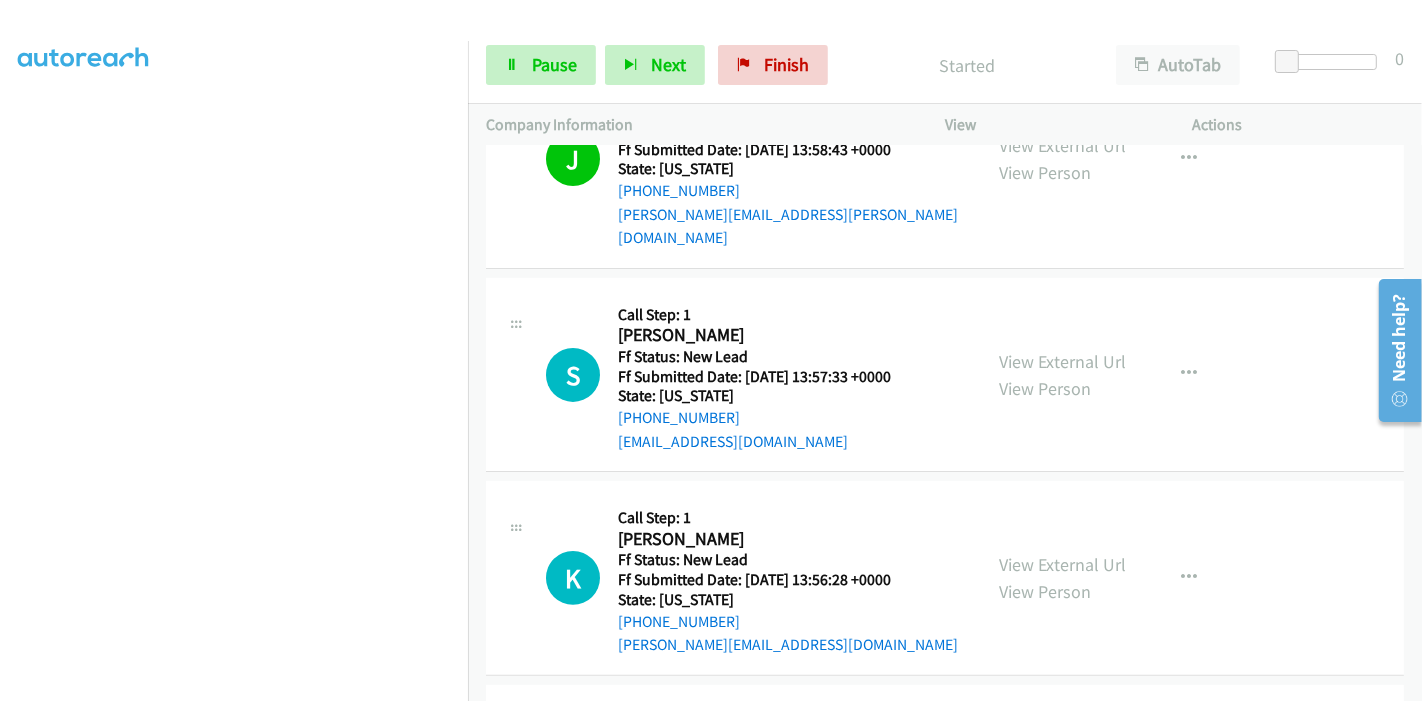 scroll, scrollTop: 312, scrollLeft: 0, axis: vertical 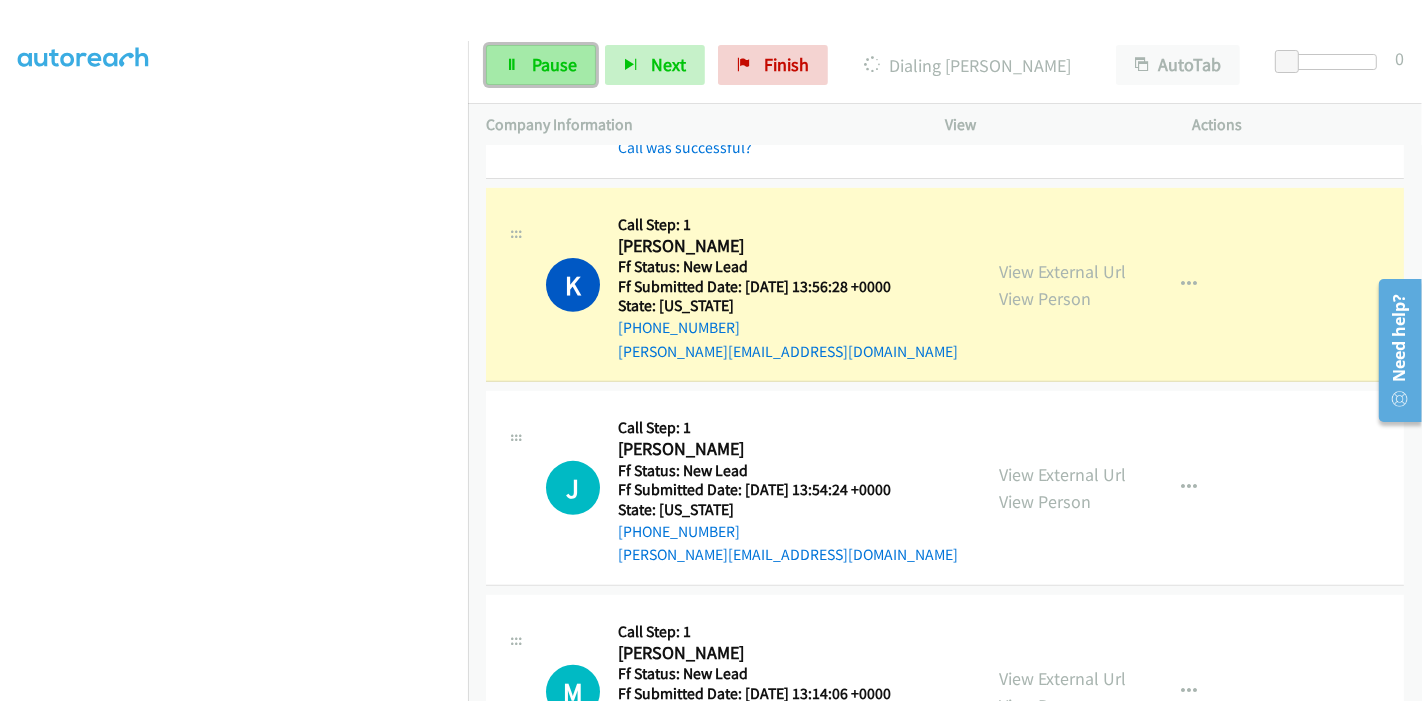 click on "Pause" at bounding box center (541, 65) 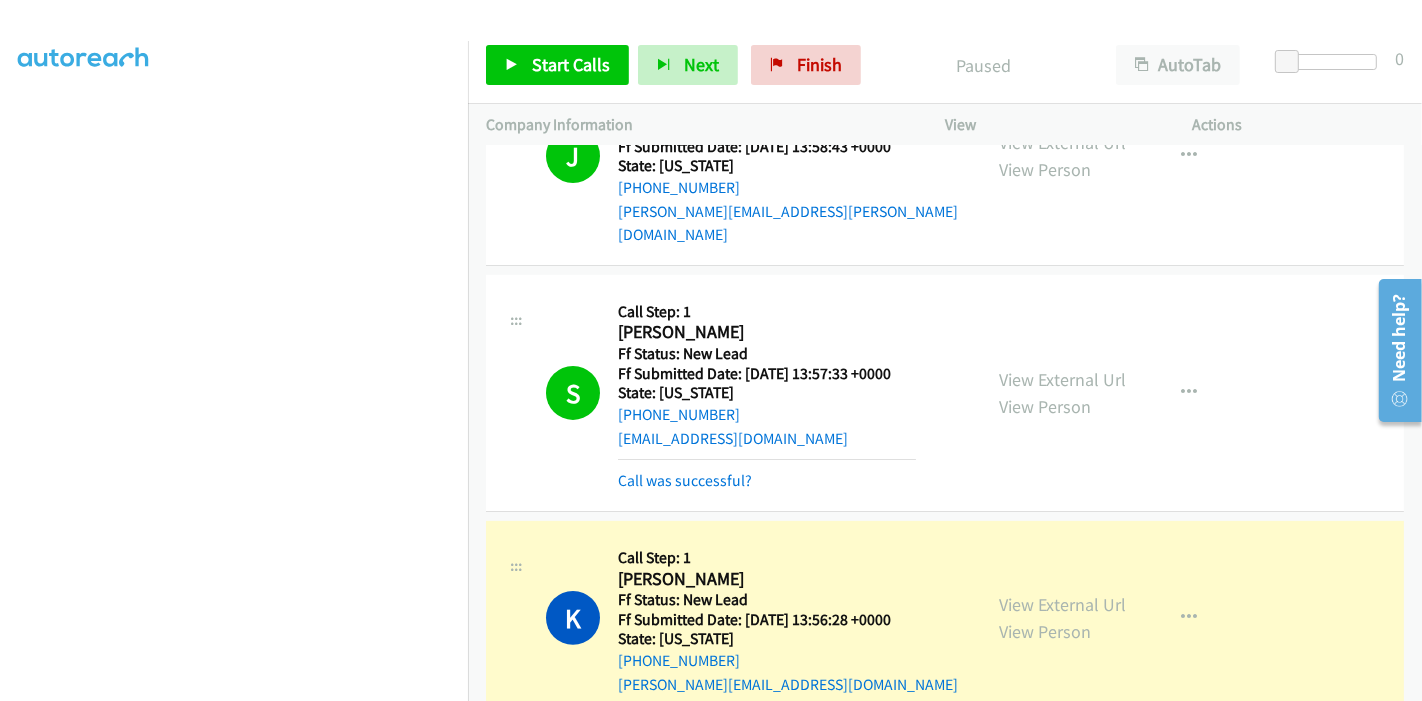 scroll, scrollTop: 238, scrollLeft: 0, axis: vertical 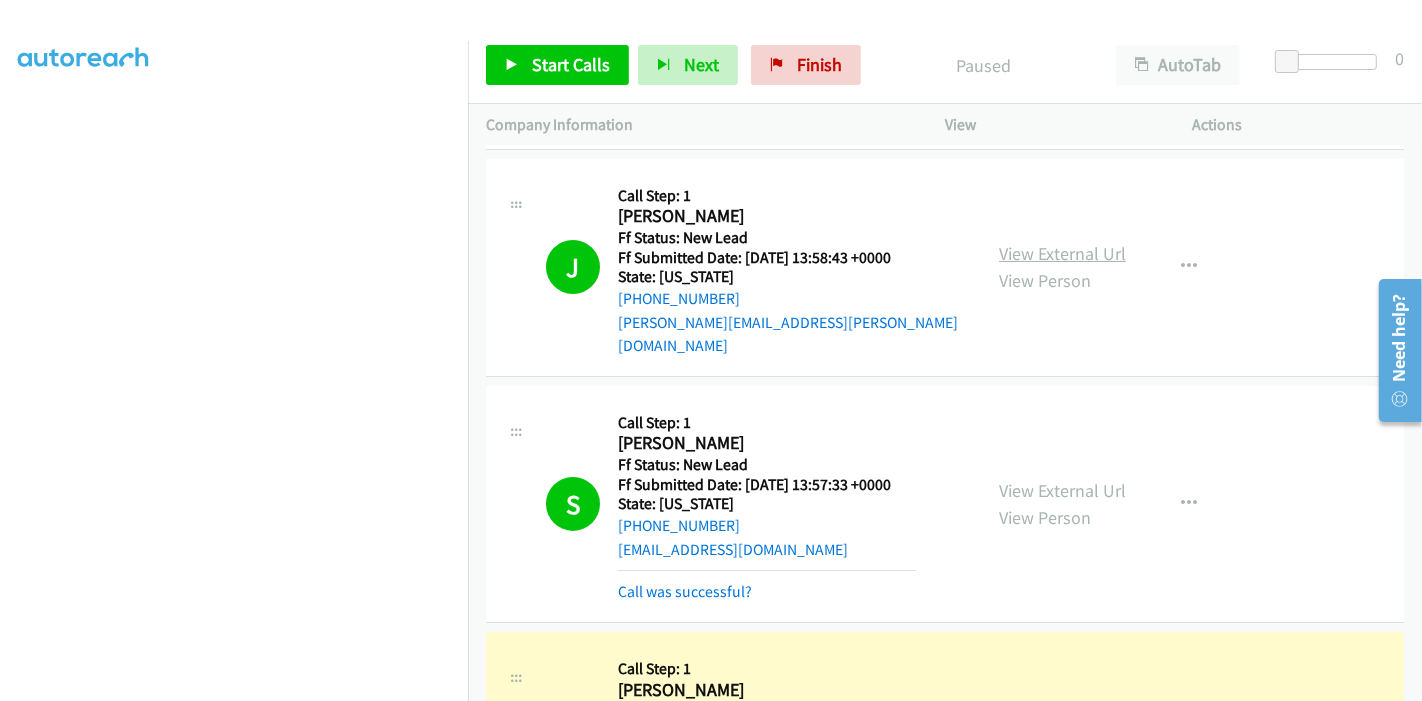 click on "View External Url" at bounding box center [1062, 253] 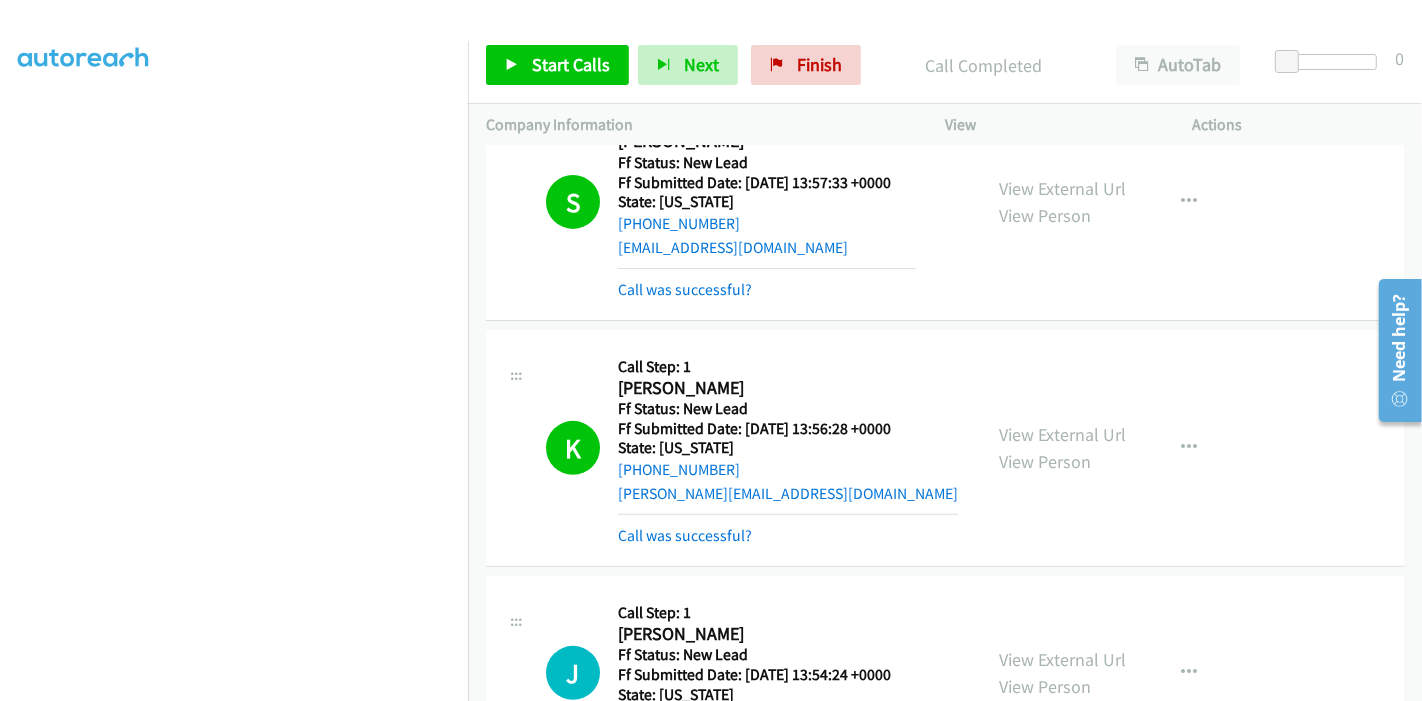 scroll, scrollTop: 571, scrollLeft: 0, axis: vertical 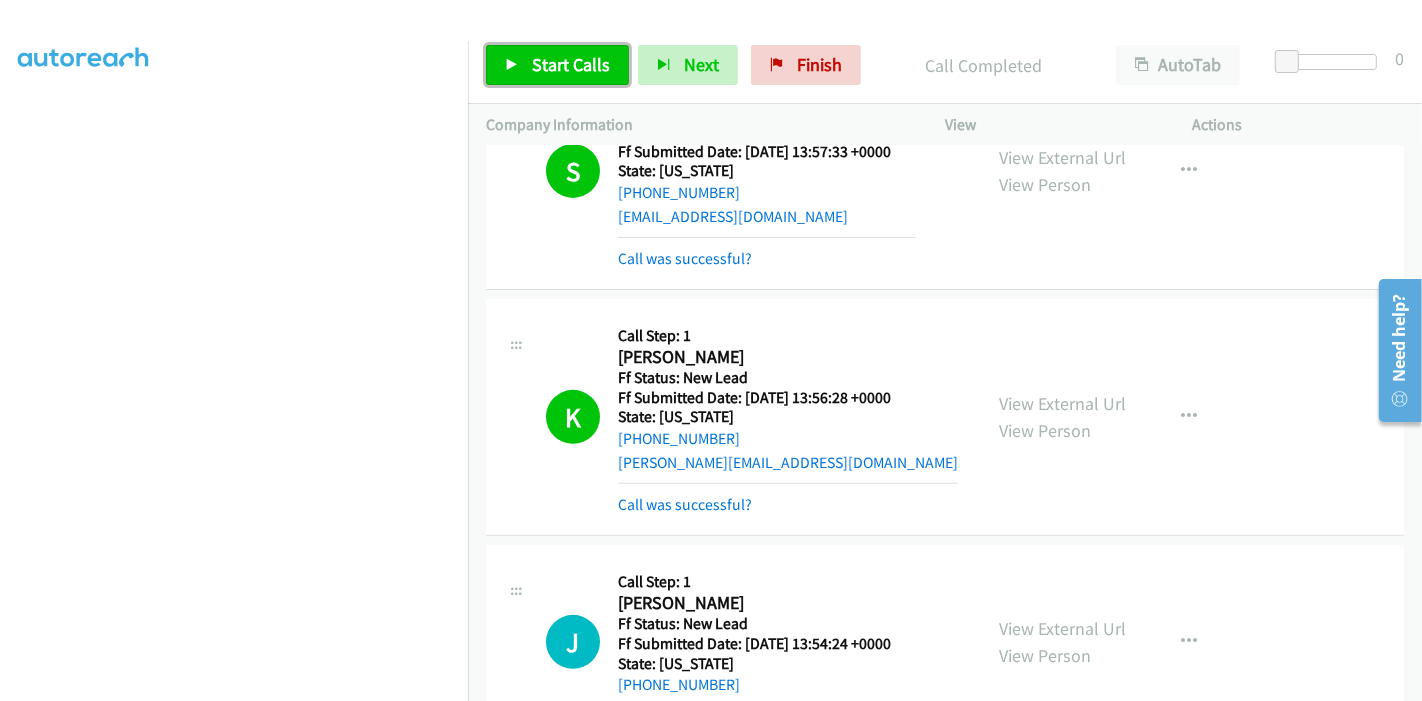 click on "Start Calls" at bounding box center [571, 64] 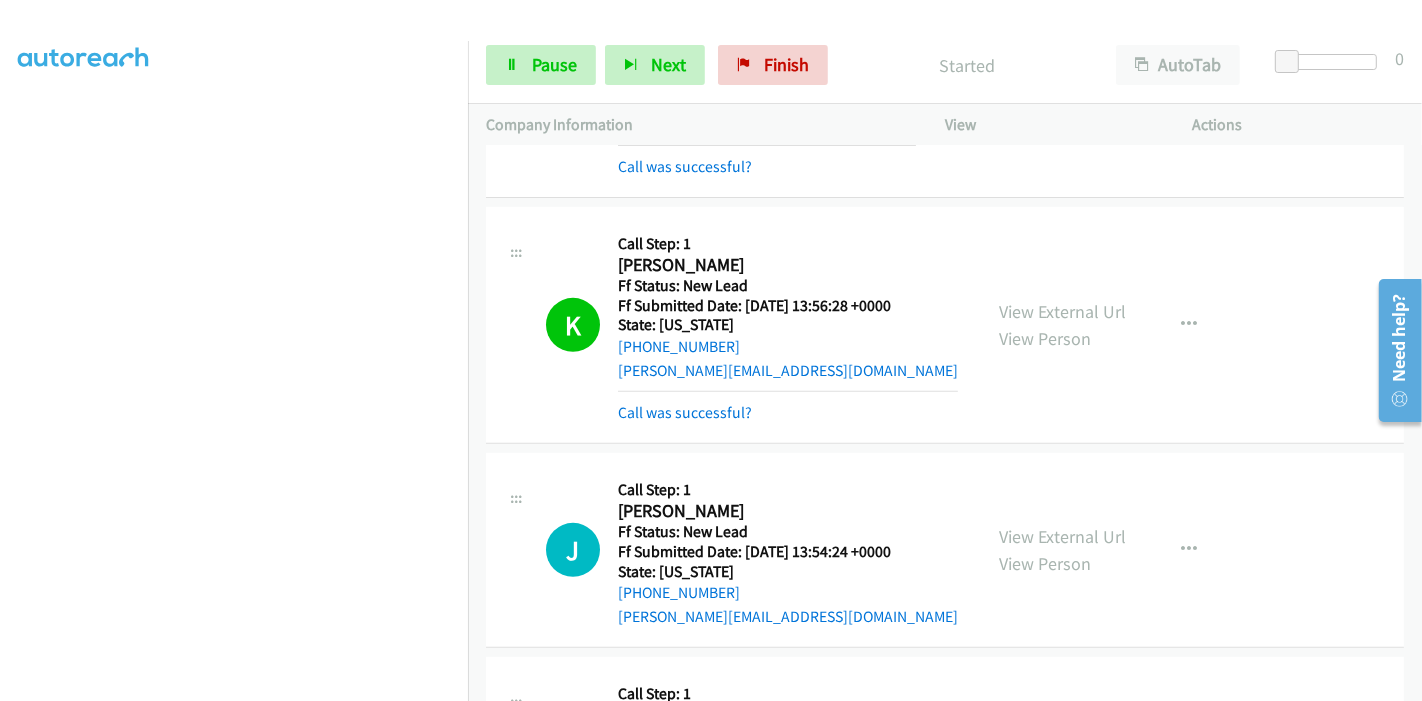 scroll, scrollTop: 794, scrollLeft: 0, axis: vertical 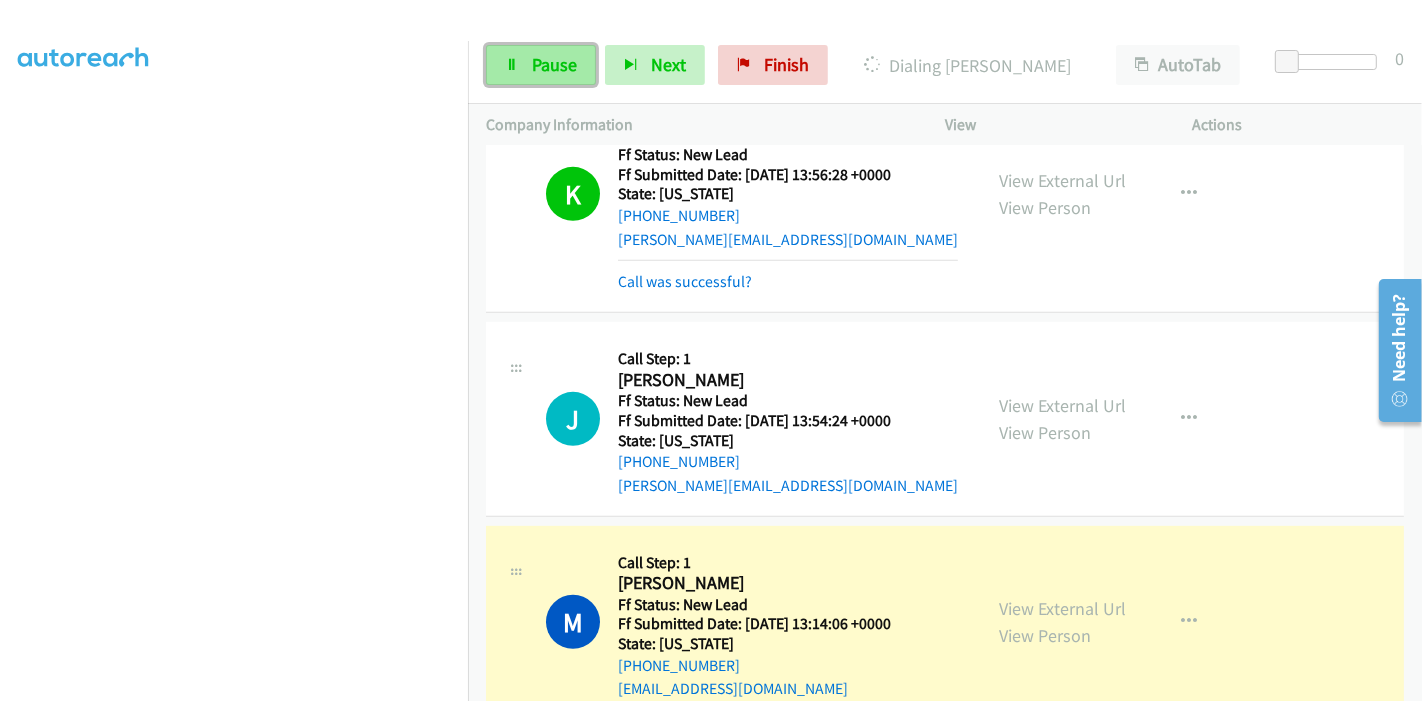 click on "Pause" at bounding box center (554, 64) 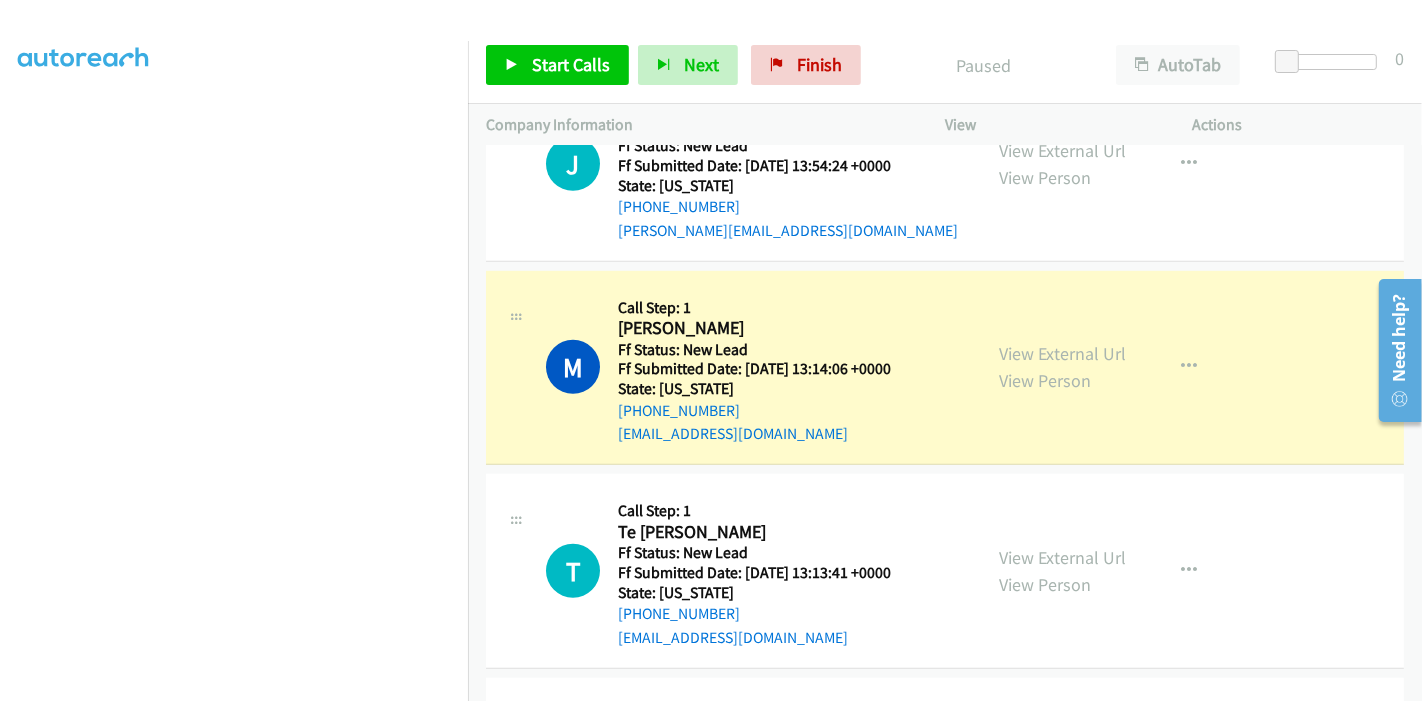 scroll, scrollTop: 1127, scrollLeft: 0, axis: vertical 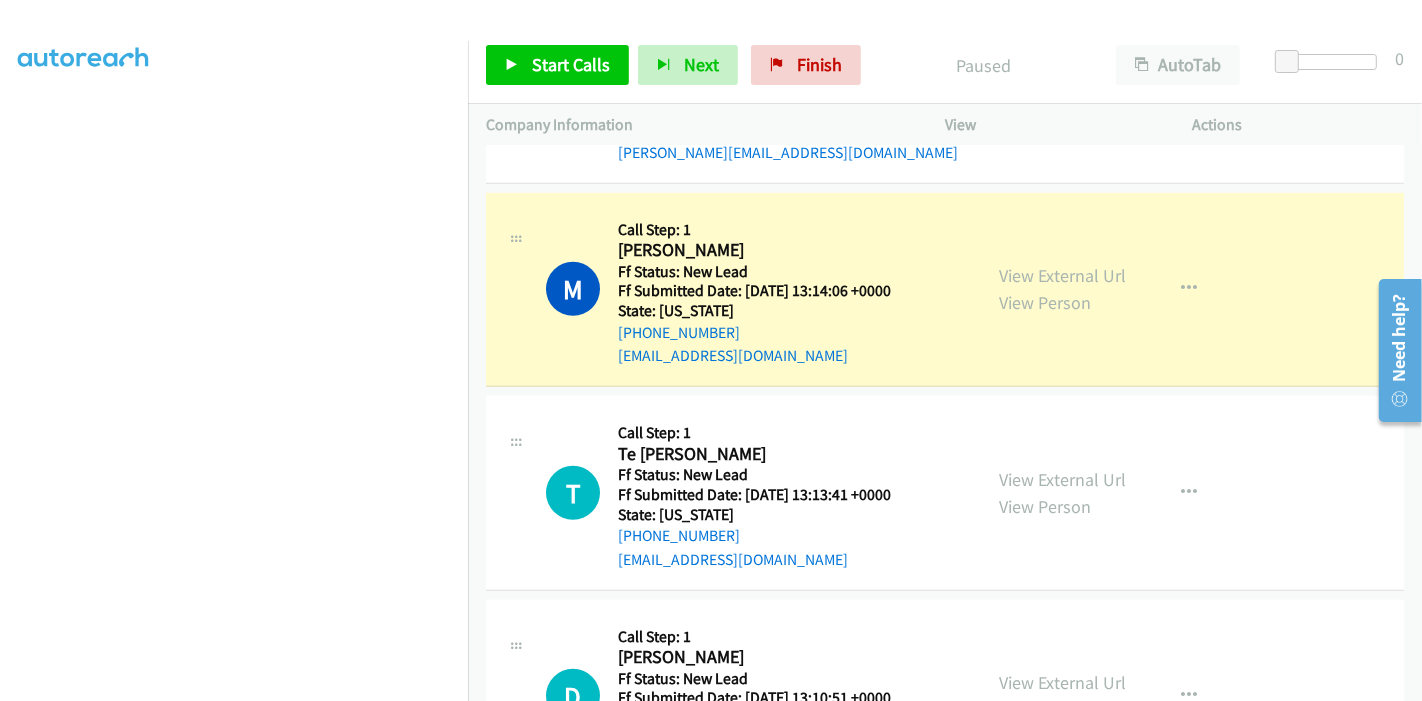 click on "View External Url
View Person" at bounding box center (1062, 289) 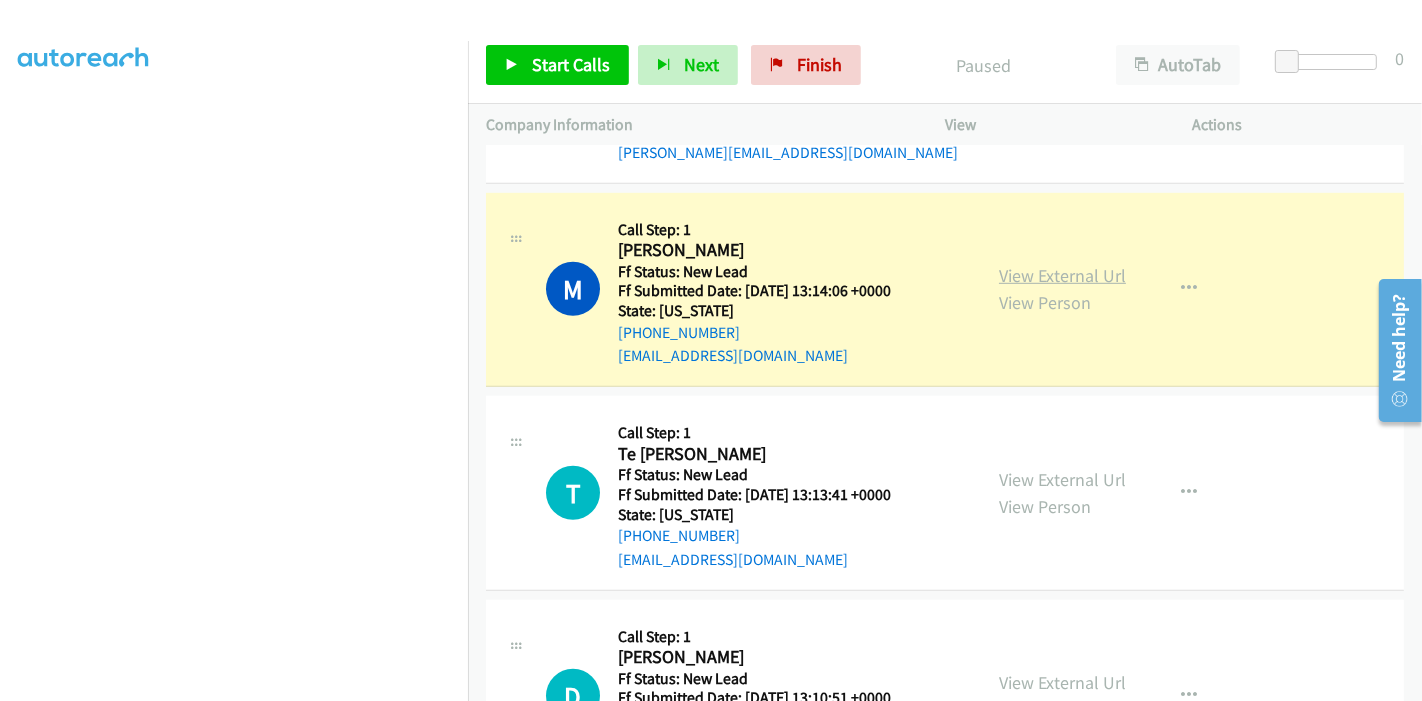 click on "View External Url" at bounding box center (1062, 275) 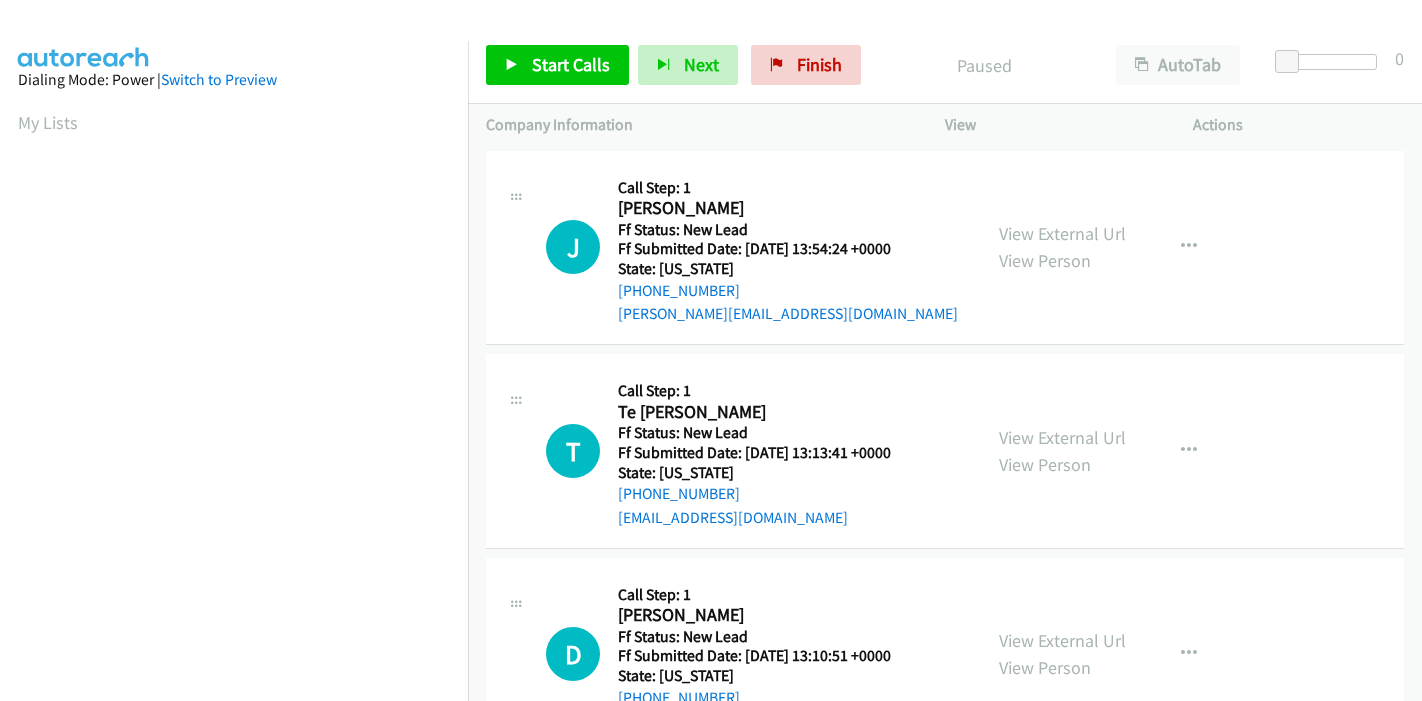 scroll, scrollTop: 0, scrollLeft: 0, axis: both 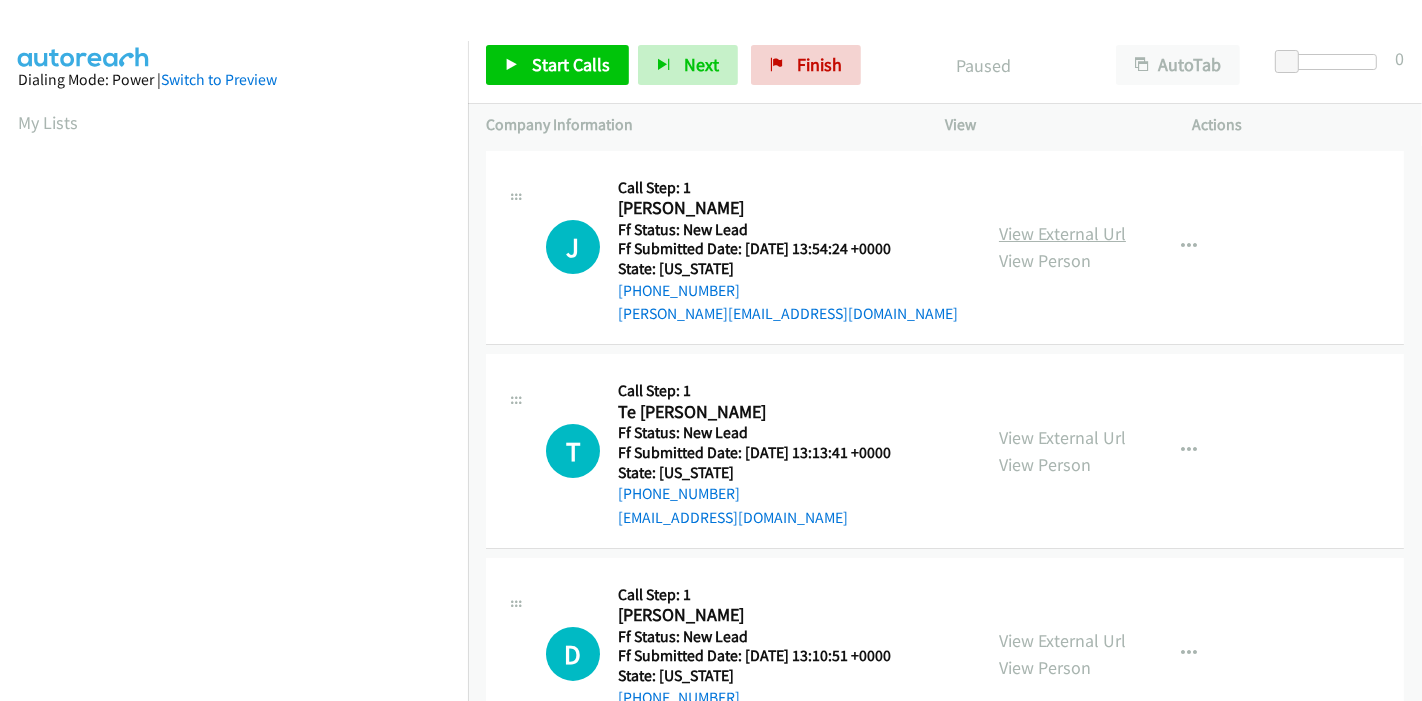 click on "View External Url" at bounding box center [1062, 233] 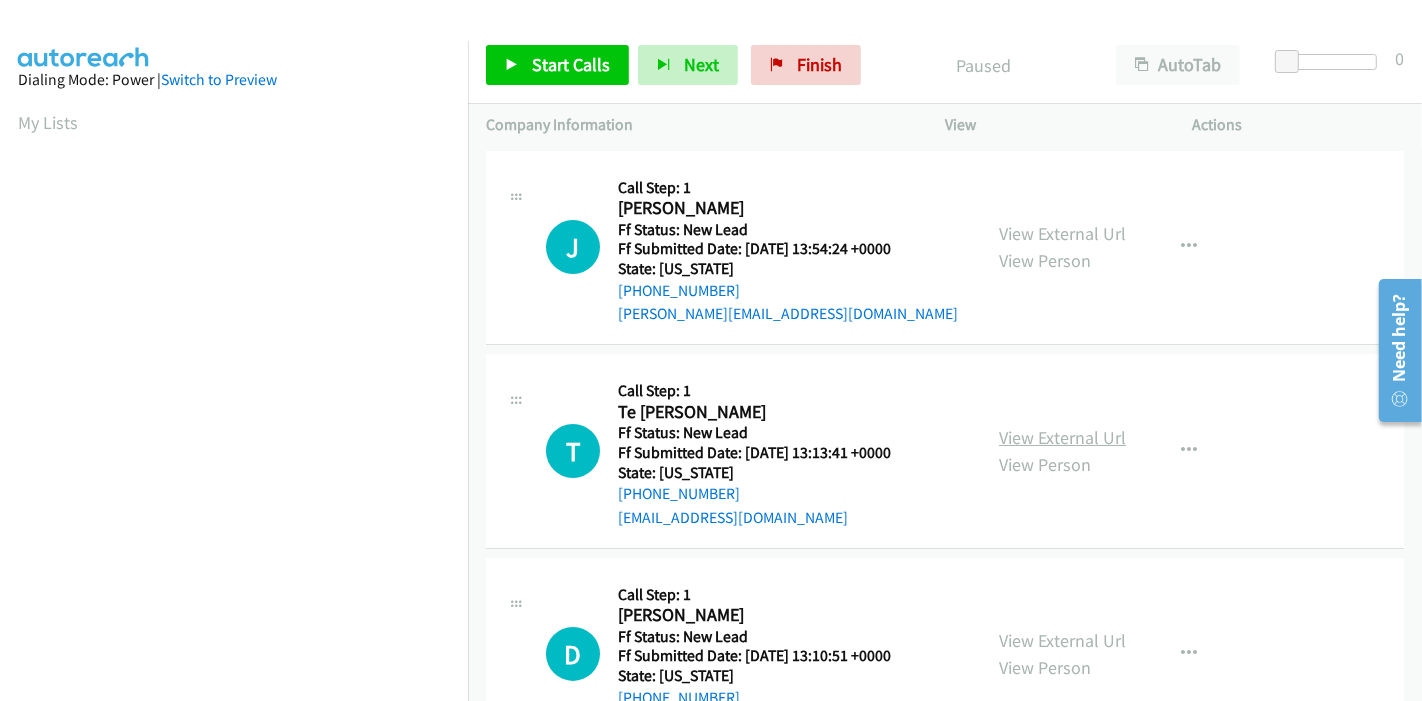 click on "View External Url" at bounding box center (1062, 437) 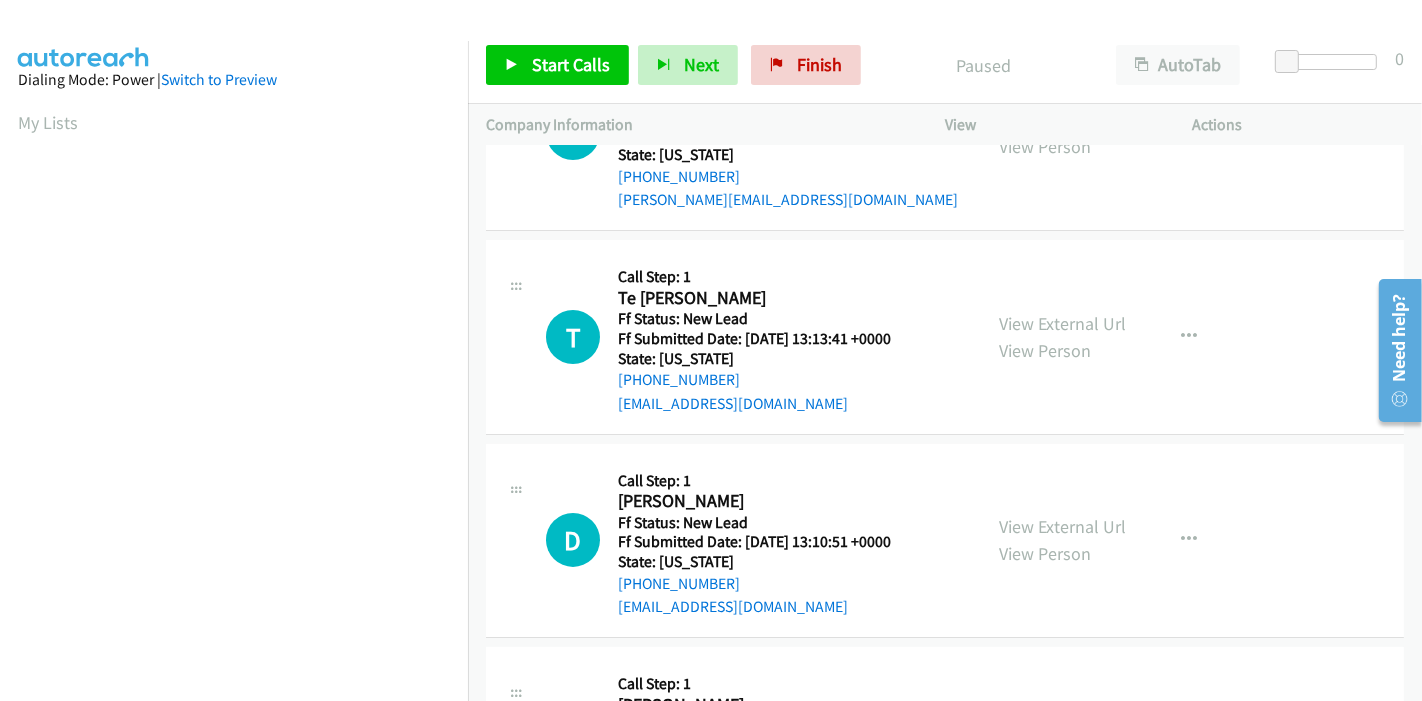 scroll, scrollTop: 284, scrollLeft: 0, axis: vertical 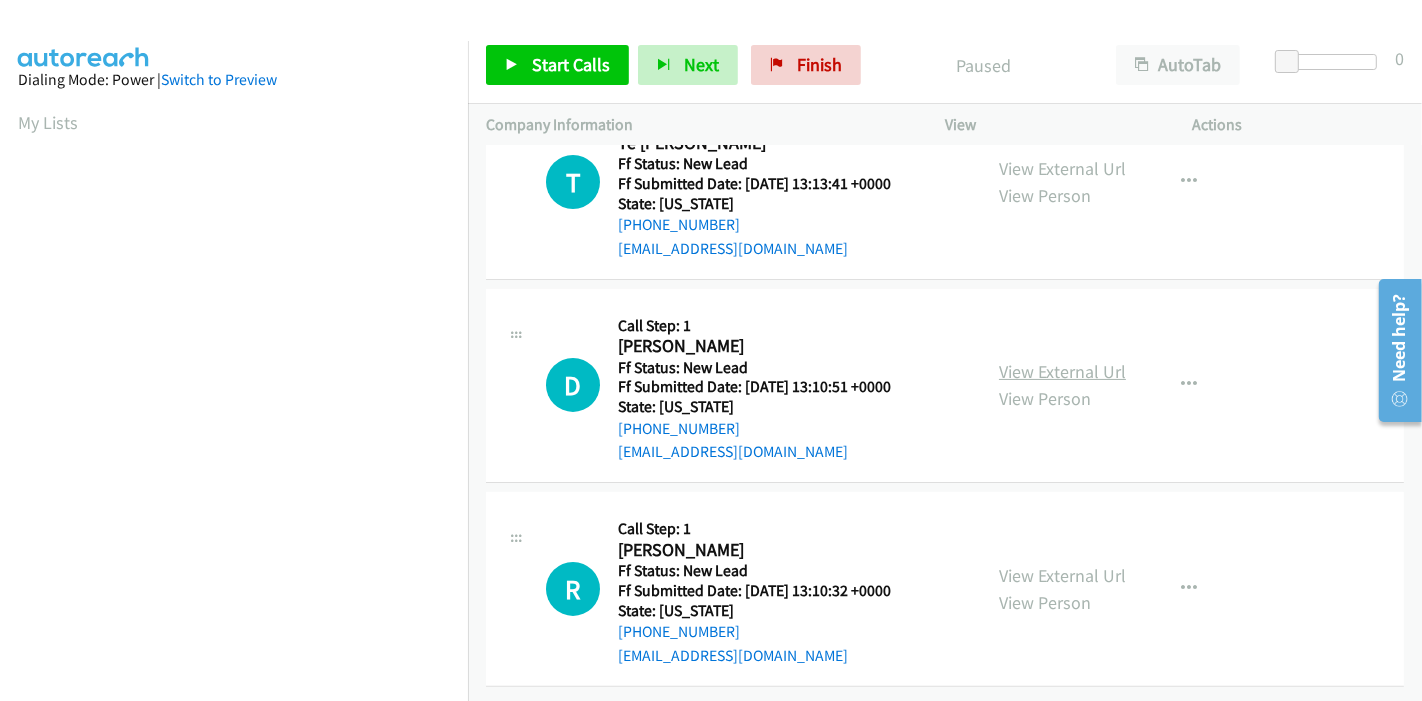 click on "View External Url" at bounding box center [1062, 371] 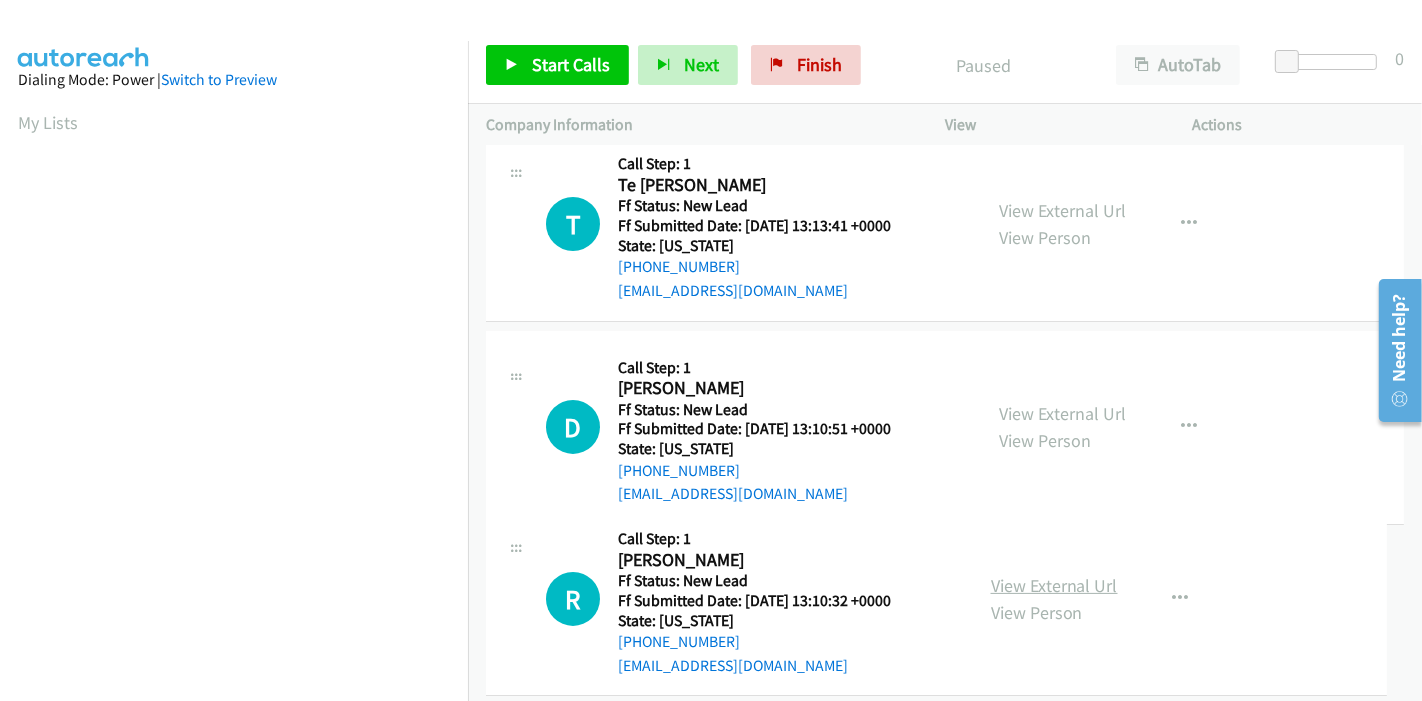 scroll, scrollTop: 284, scrollLeft: 0, axis: vertical 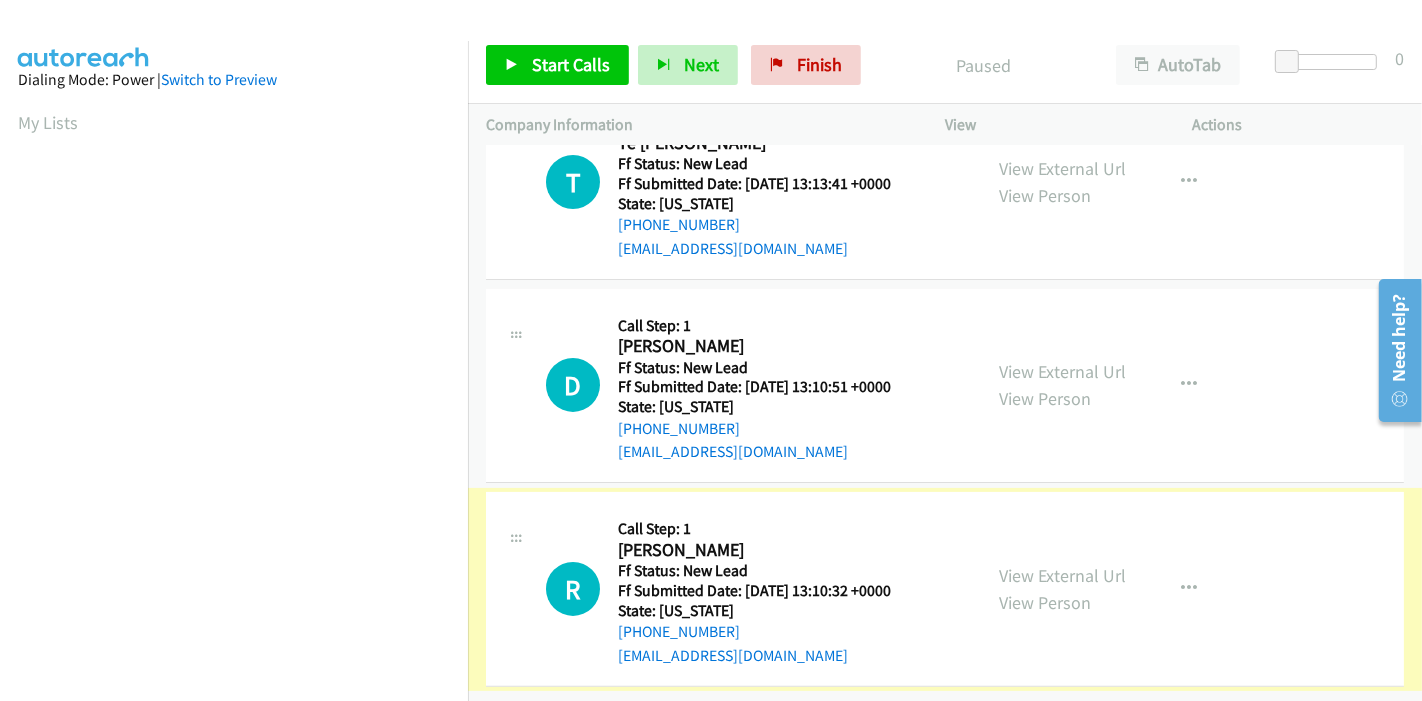 click on "View External Url" at bounding box center [1062, 575] 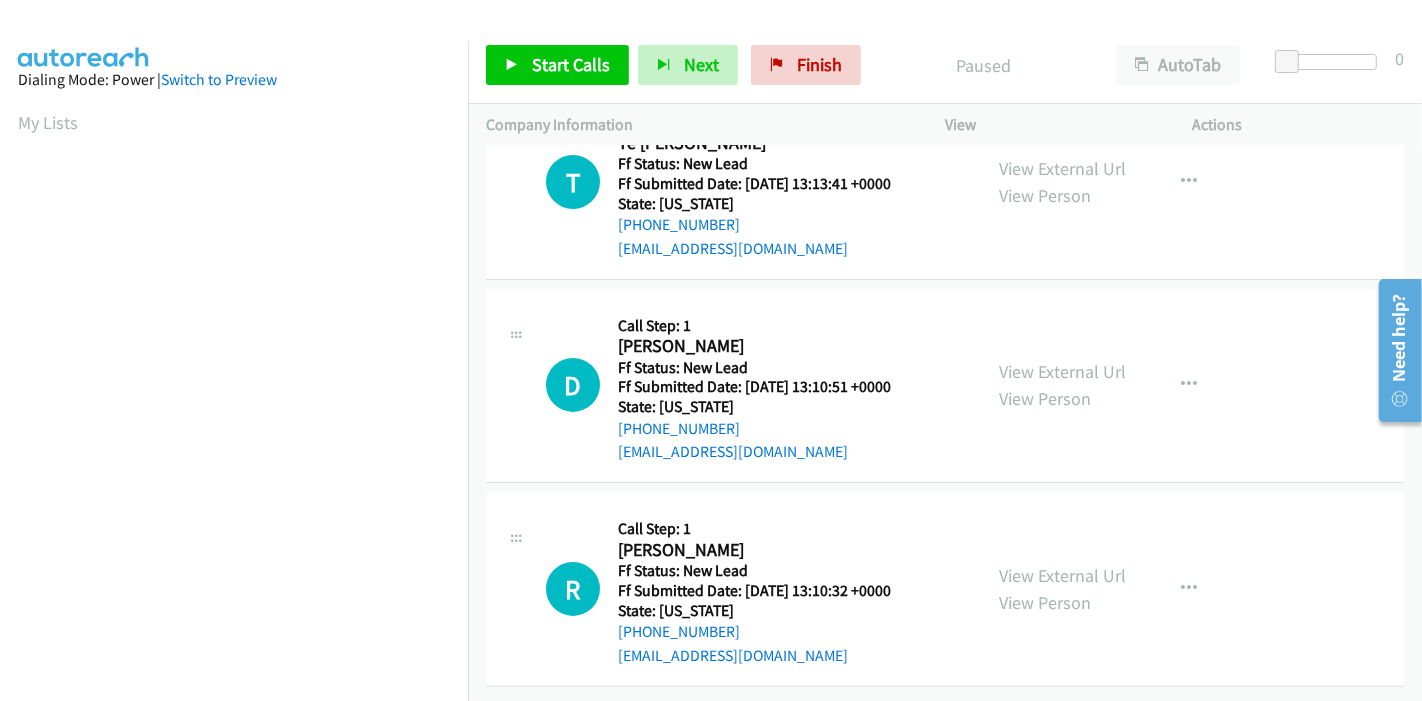 scroll, scrollTop: 0, scrollLeft: 0, axis: both 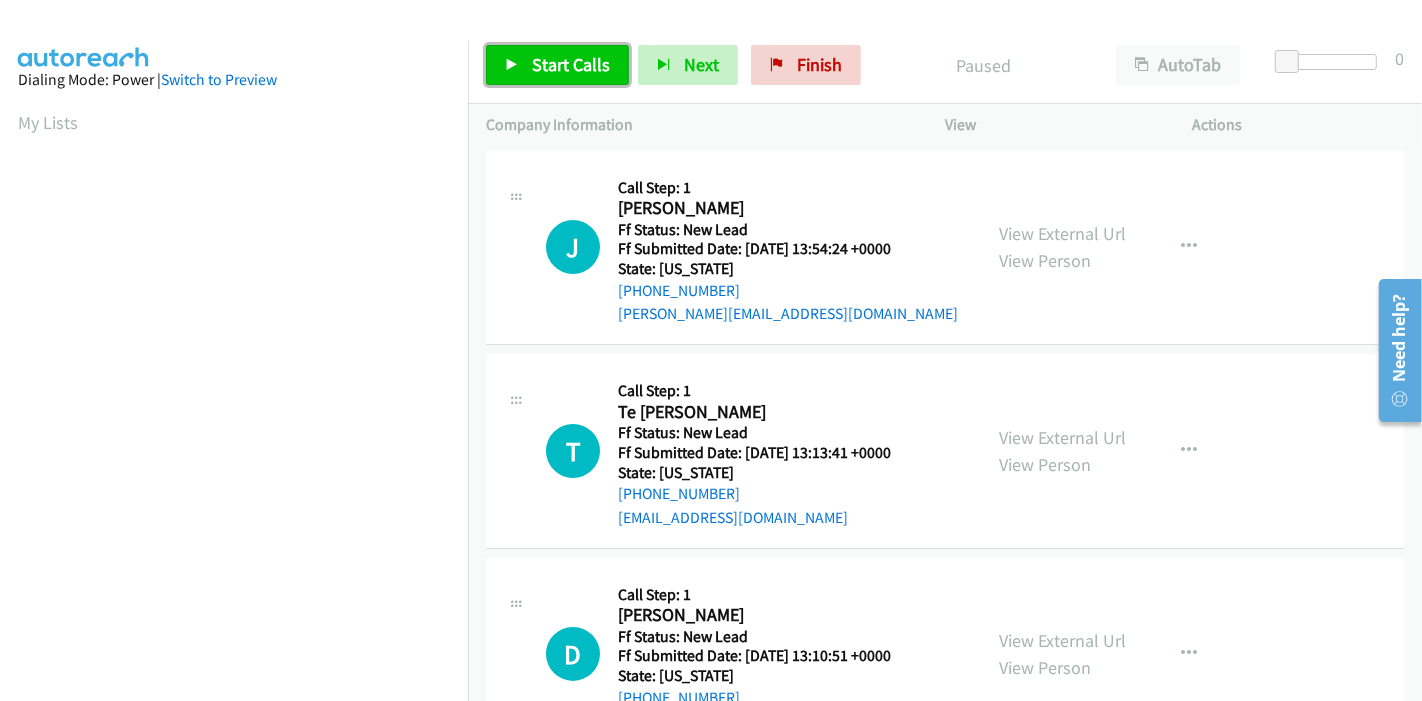 click at bounding box center (512, 66) 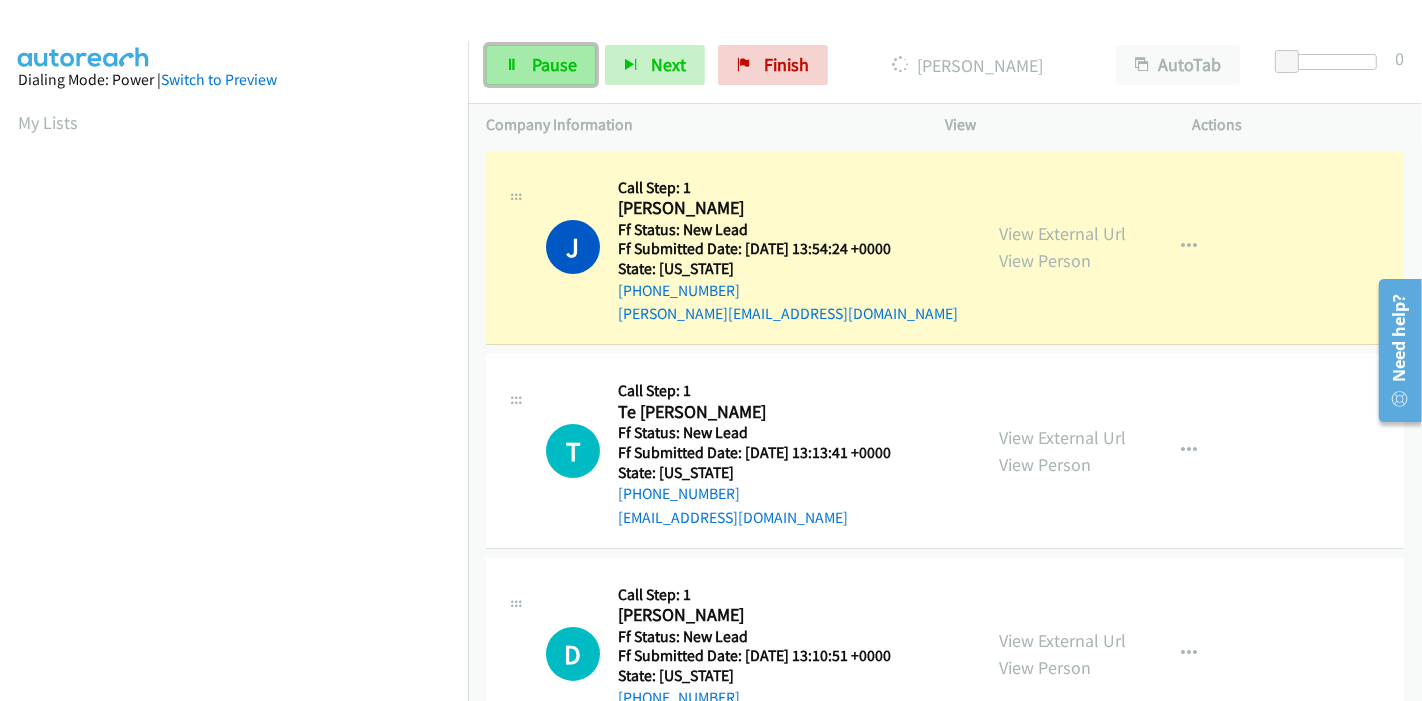 click on "Pause" at bounding box center [554, 64] 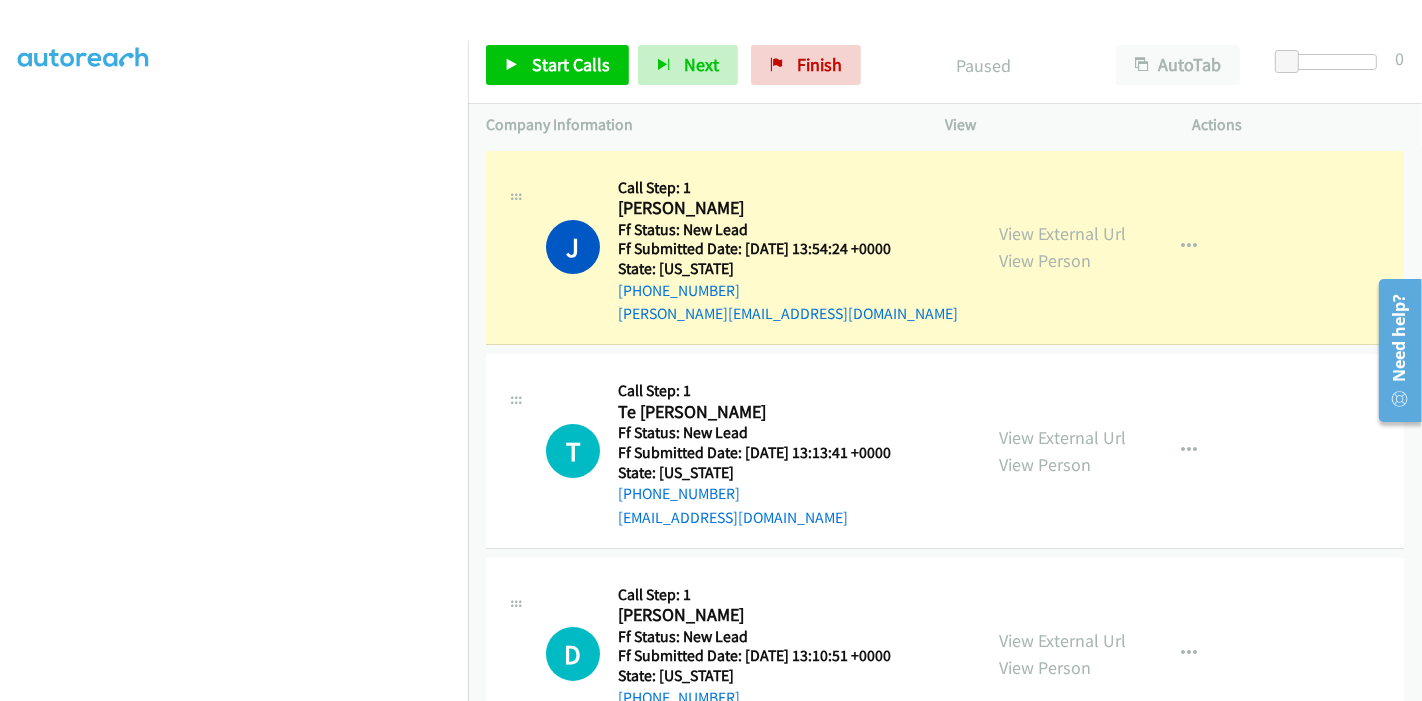 scroll, scrollTop: 422, scrollLeft: 0, axis: vertical 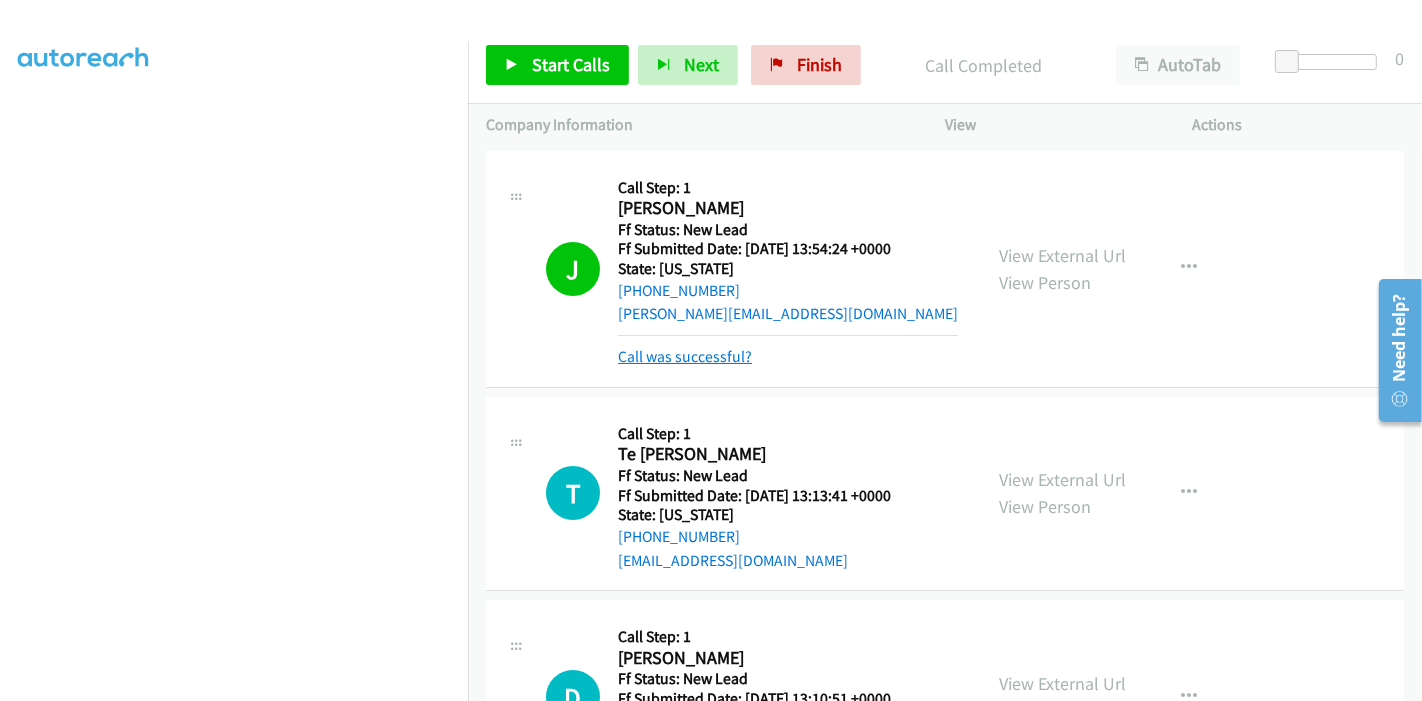 click on "Call was successful?" at bounding box center (685, 356) 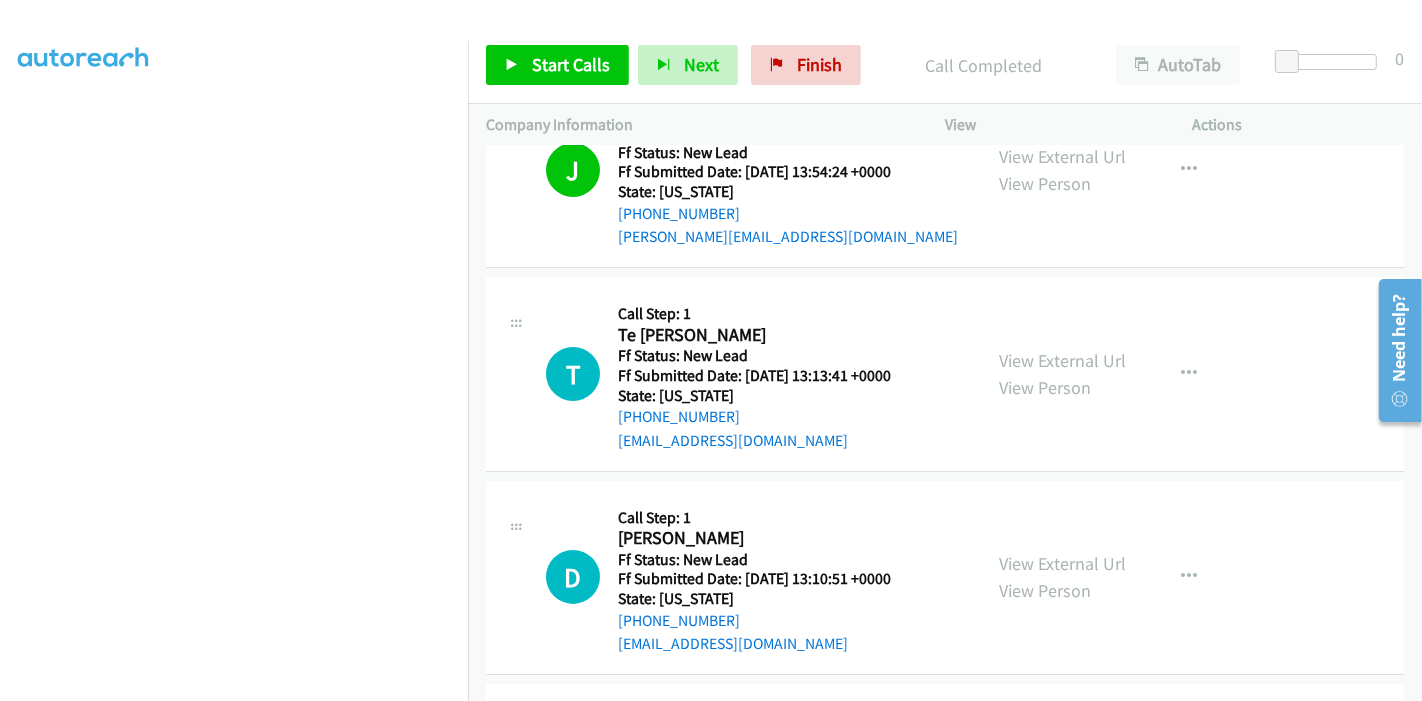 scroll, scrollTop: 111, scrollLeft: 0, axis: vertical 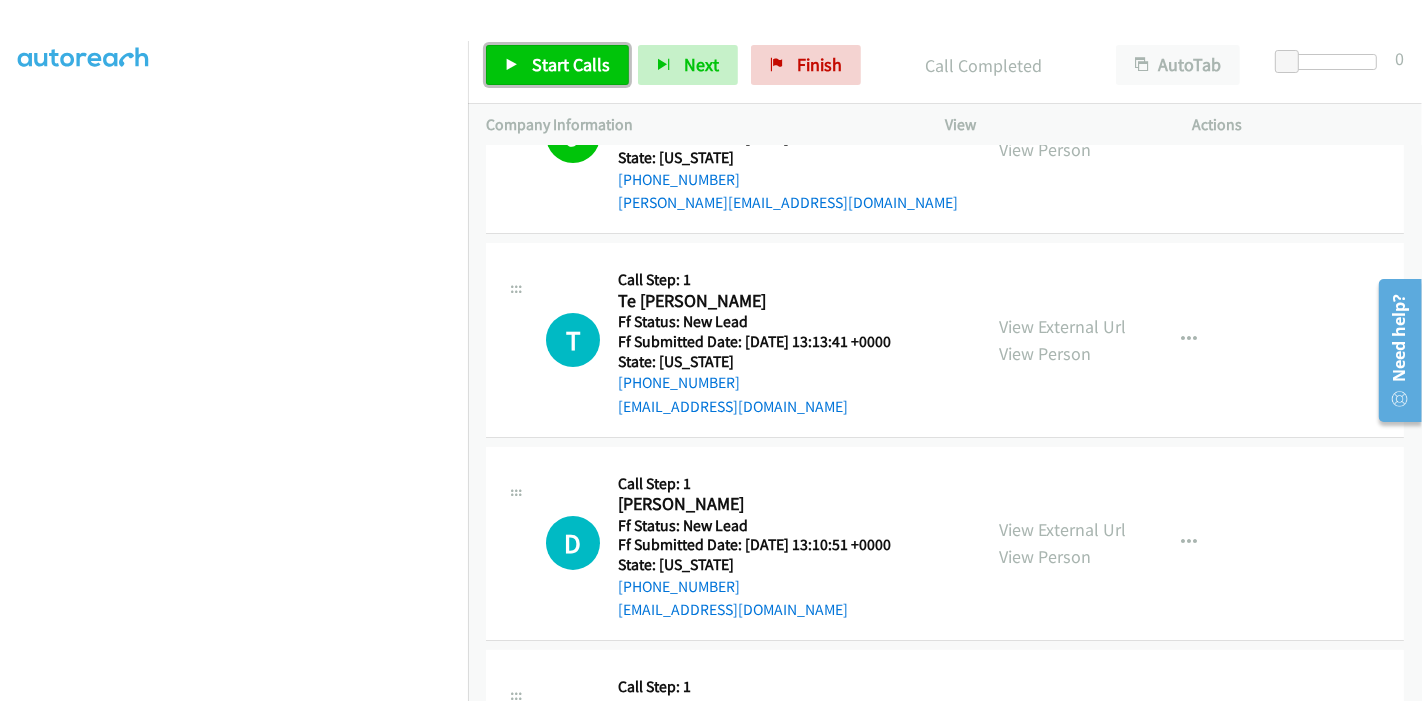 click on "Start Calls" at bounding box center (571, 64) 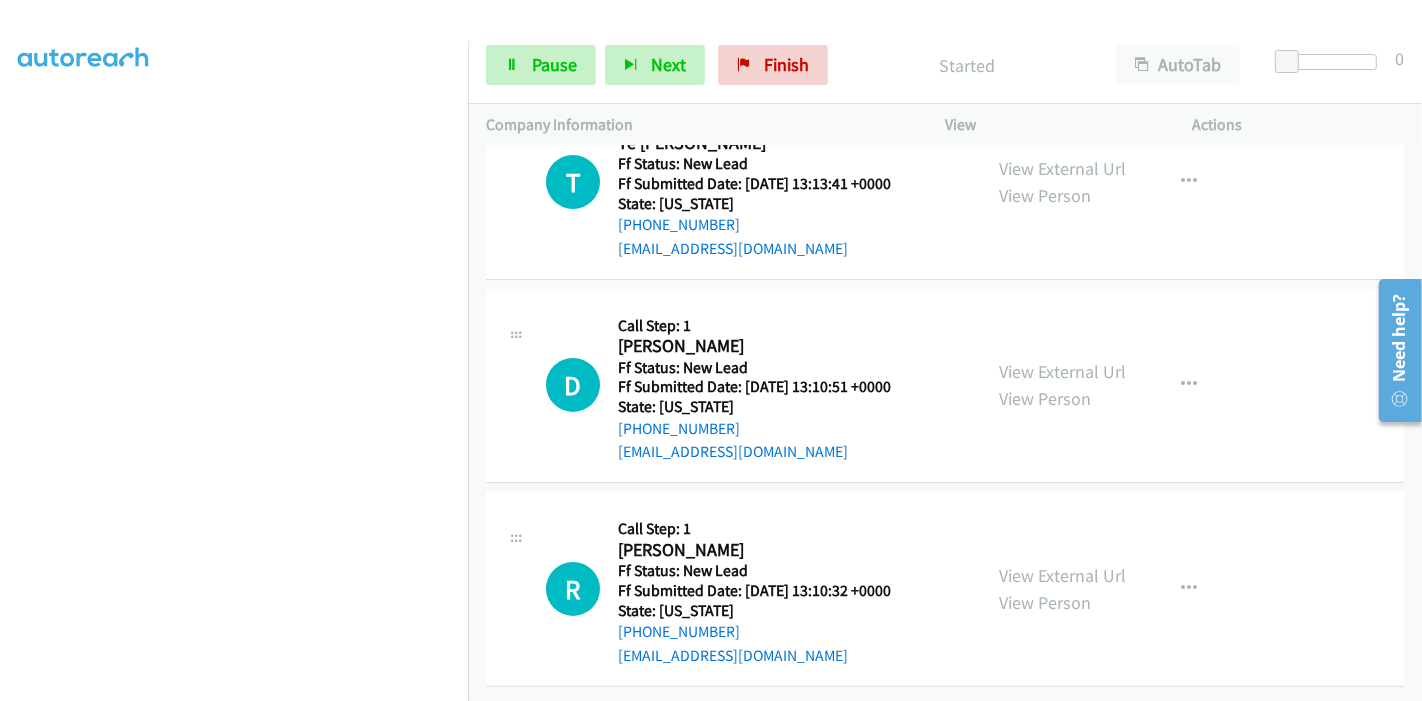 scroll, scrollTop: 173, scrollLeft: 0, axis: vertical 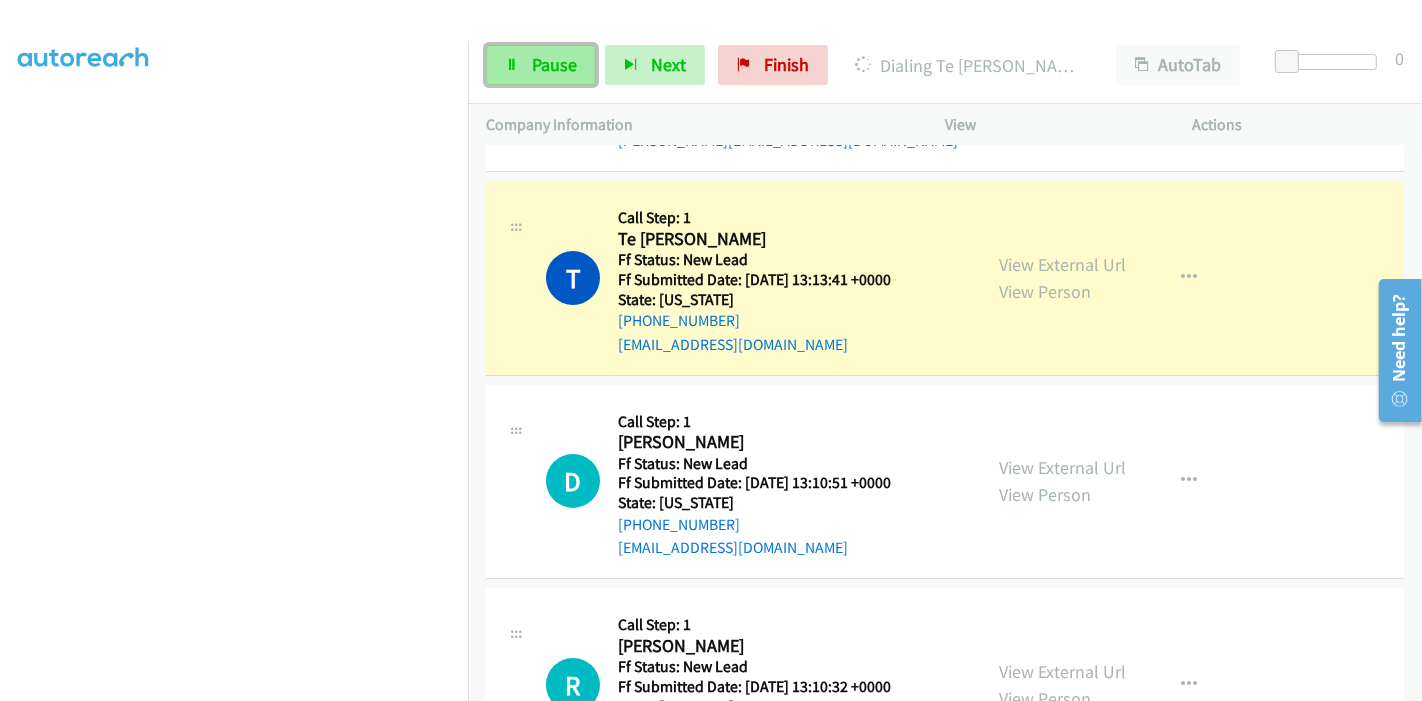 click on "Pause" at bounding box center [554, 64] 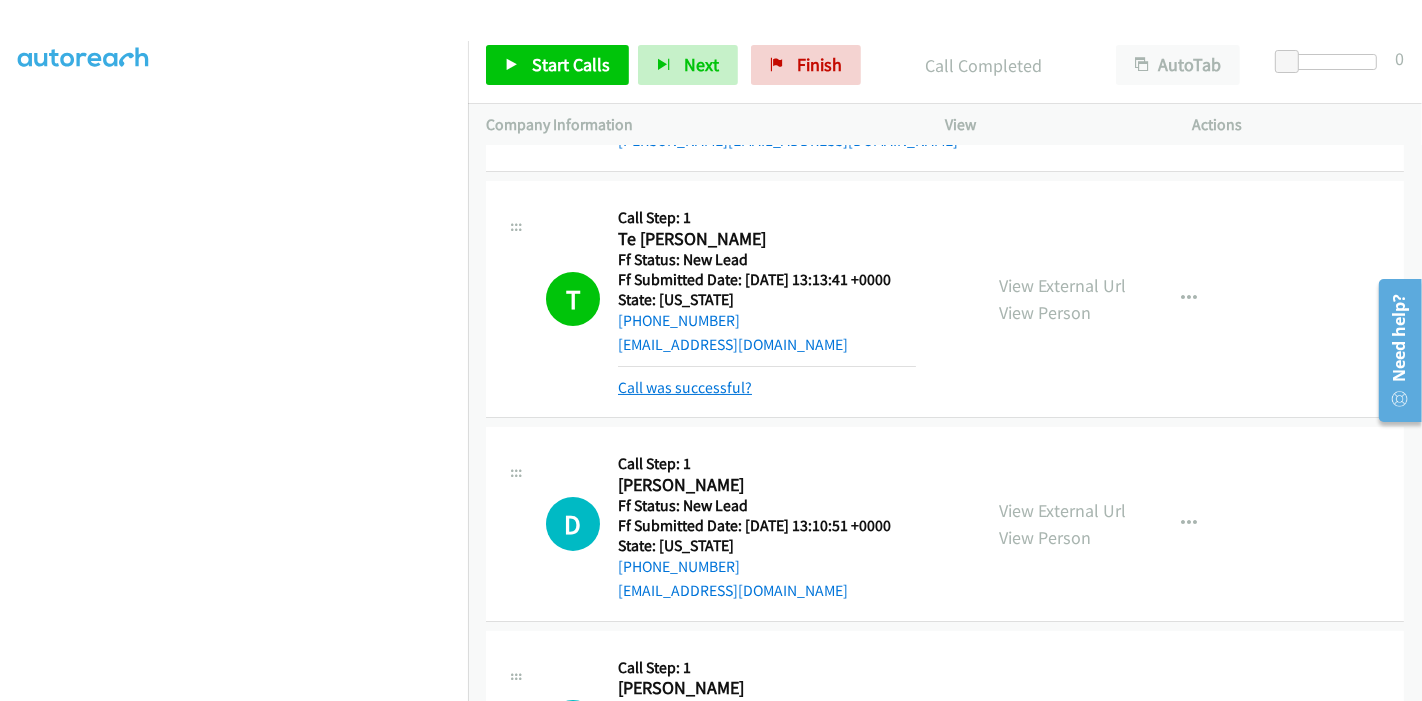 click on "Call was successful?" at bounding box center [685, 387] 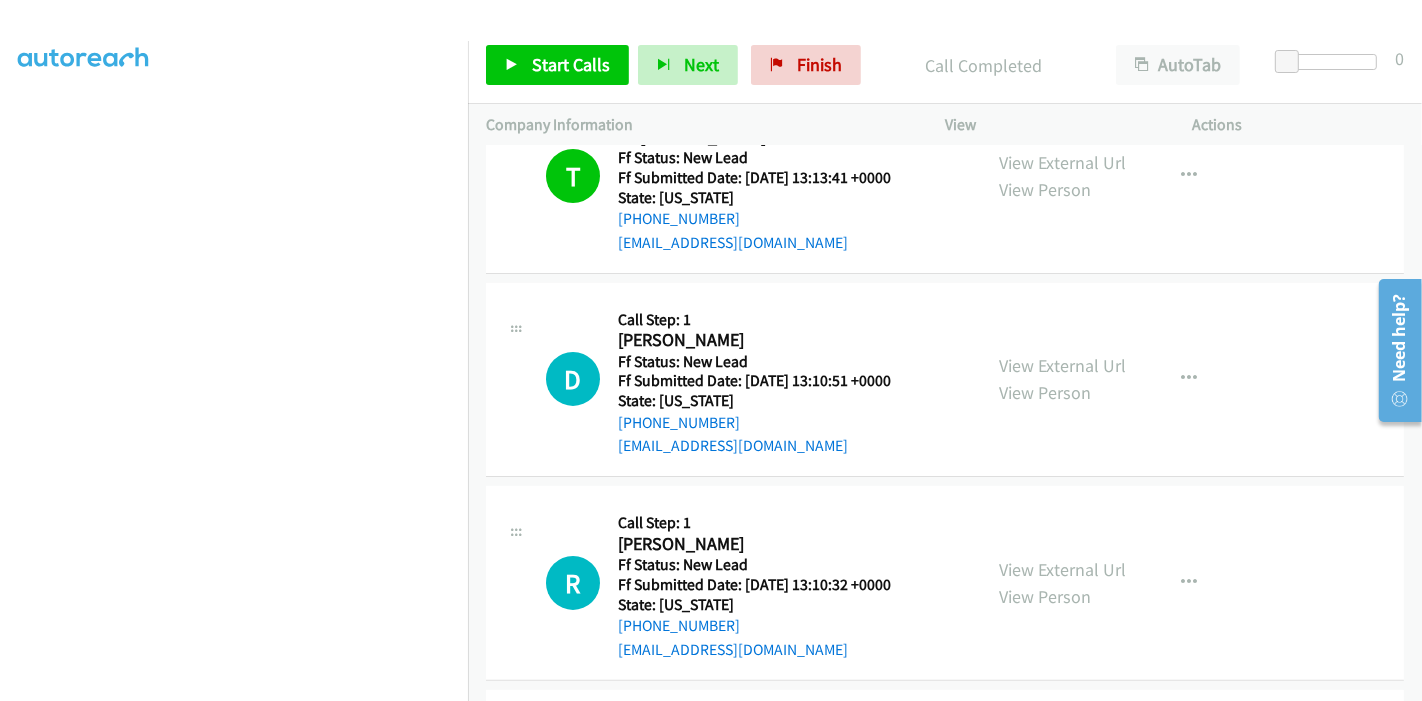 scroll, scrollTop: 395, scrollLeft: 0, axis: vertical 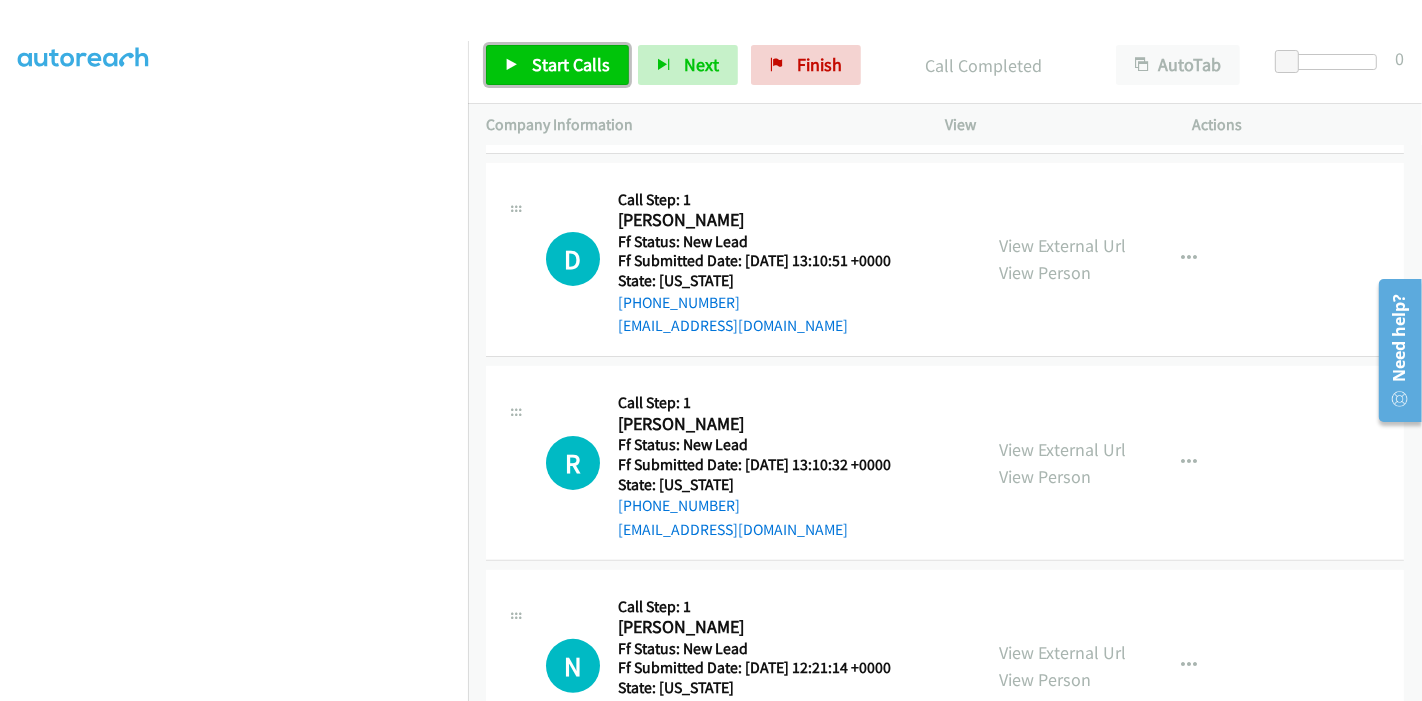 click on "Start Calls" at bounding box center (571, 64) 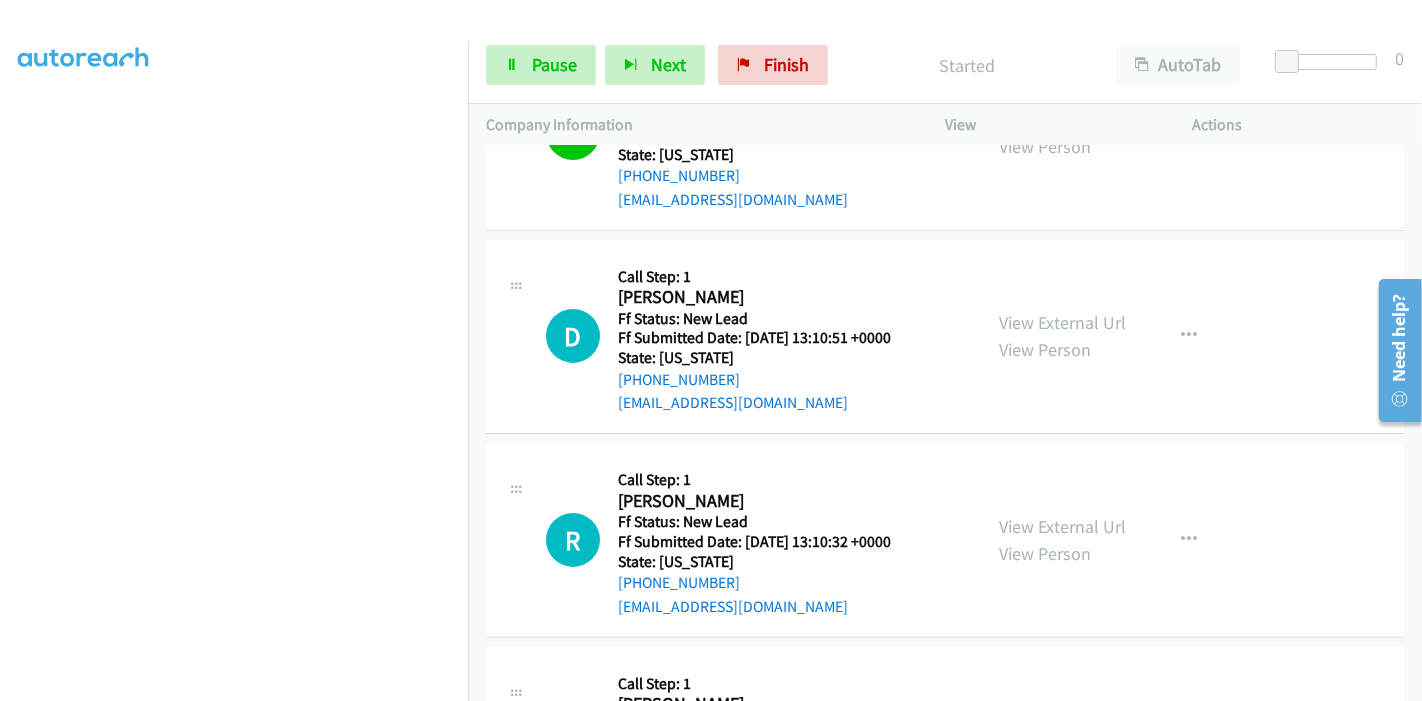 scroll, scrollTop: 284, scrollLeft: 0, axis: vertical 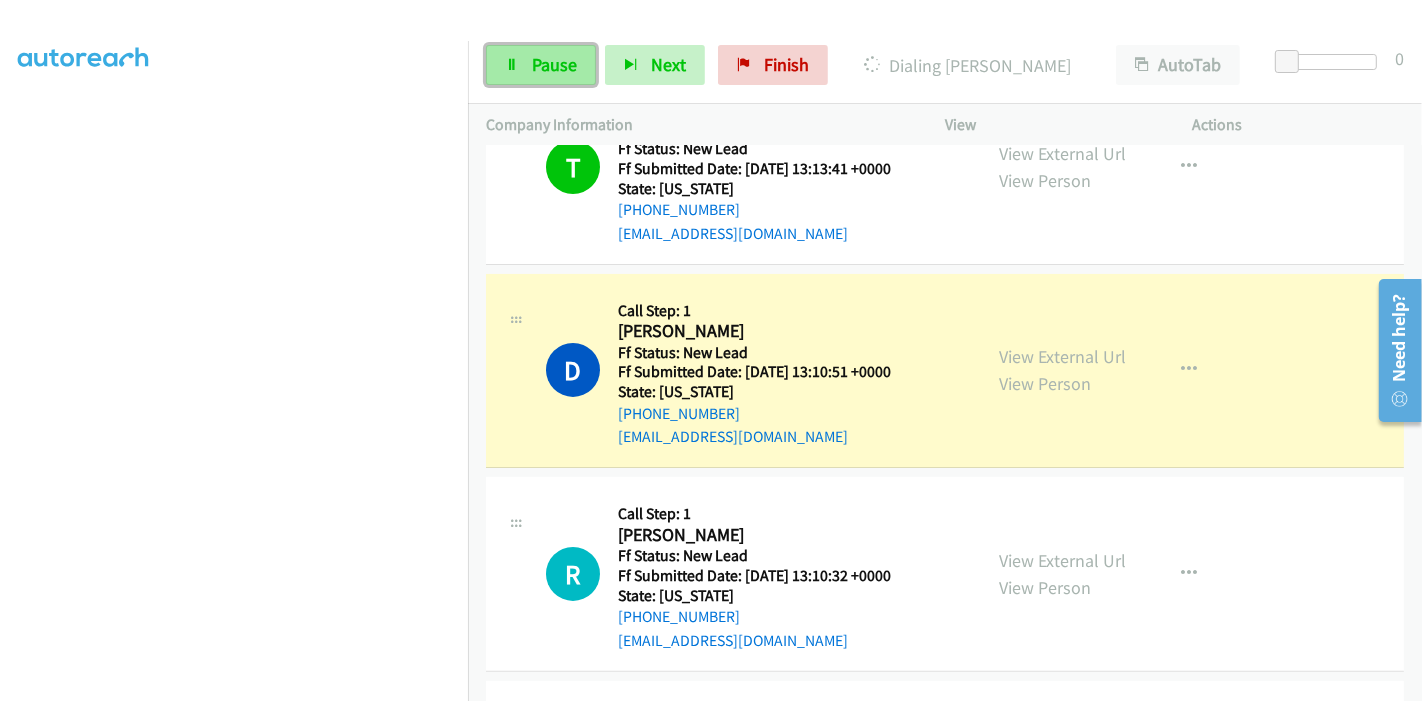 click on "Pause" at bounding box center (554, 64) 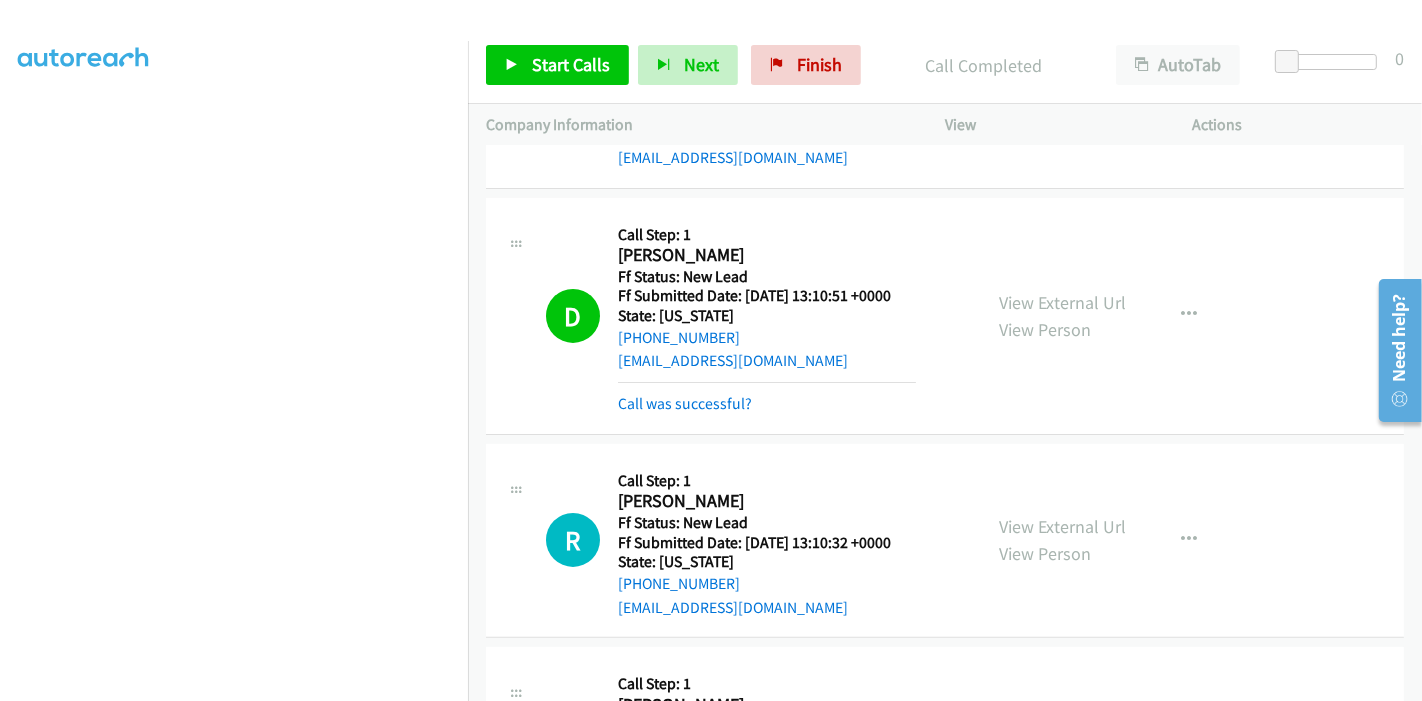 scroll, scrollTop: 395, scrollLeft: 0, axis: vertical 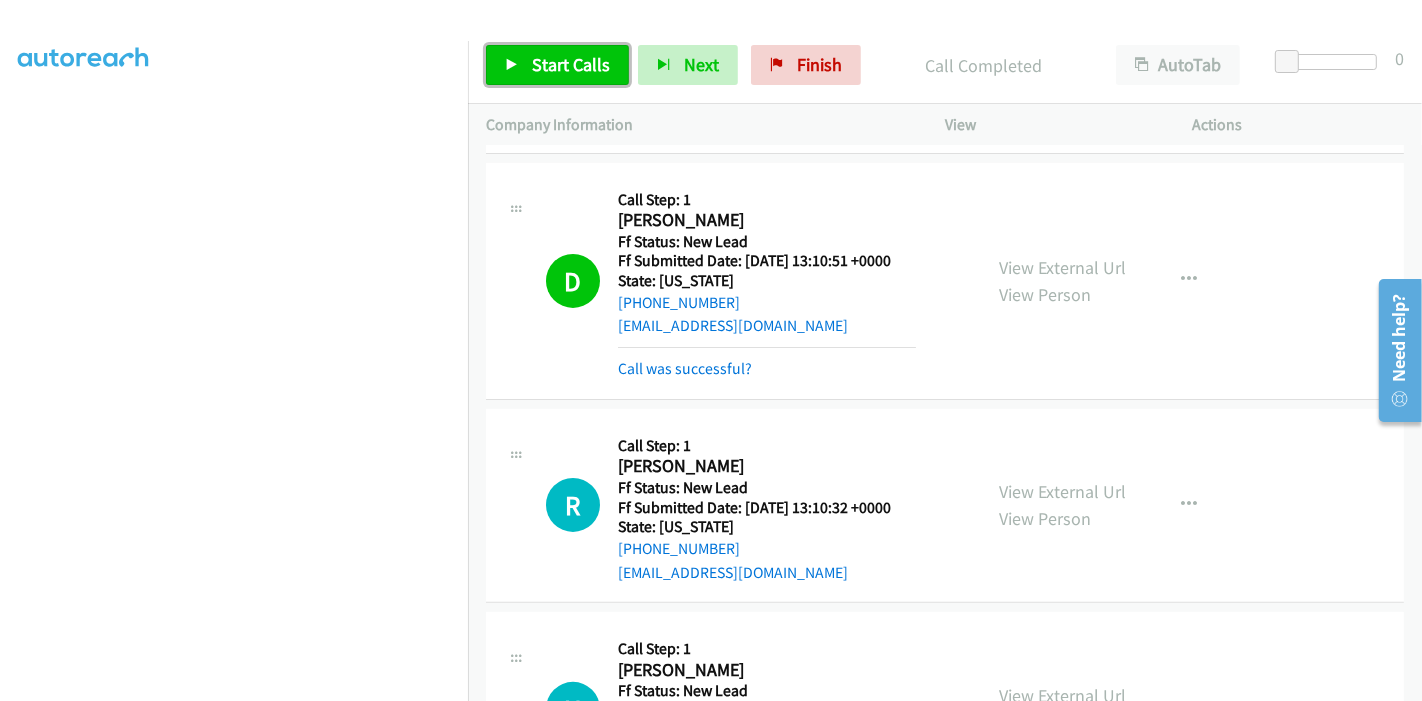 click on "Start Calls" at bounding box center [571, 64] 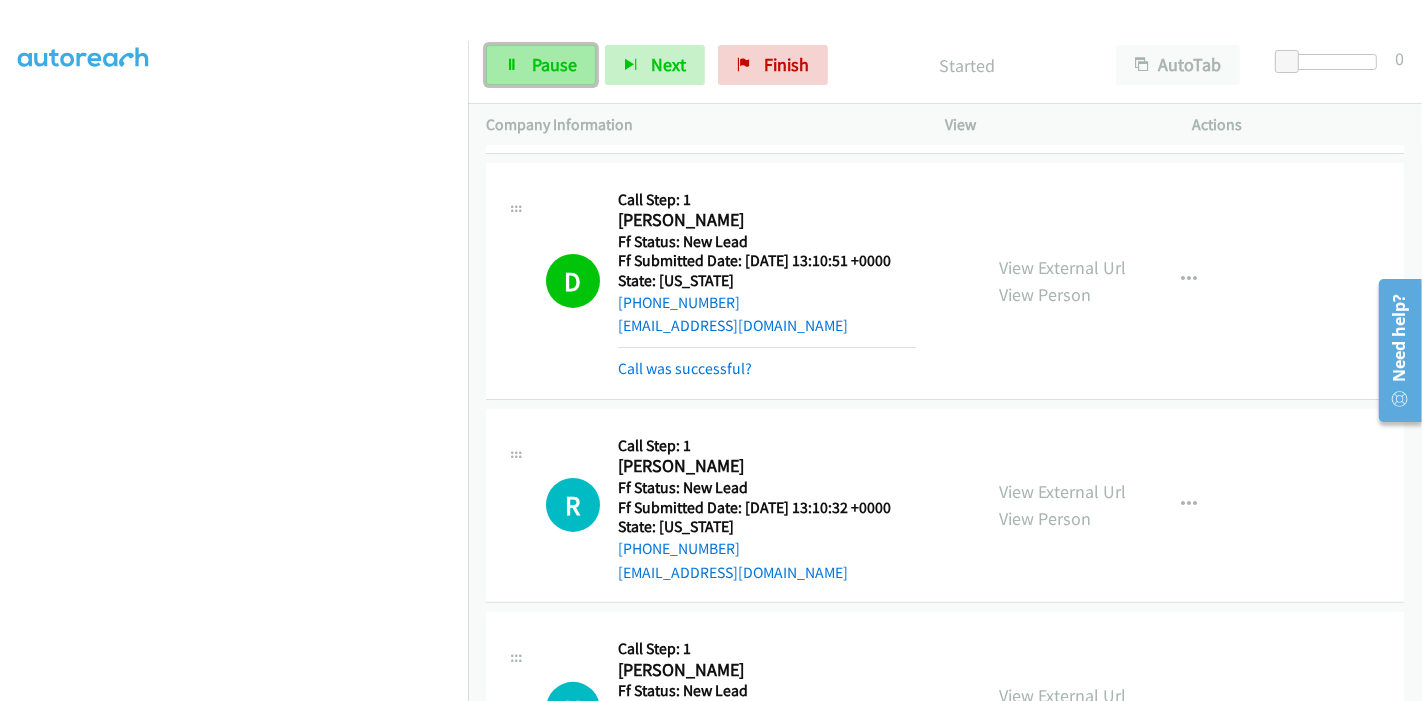 click on "Pause" at bounding box center [554, 64] 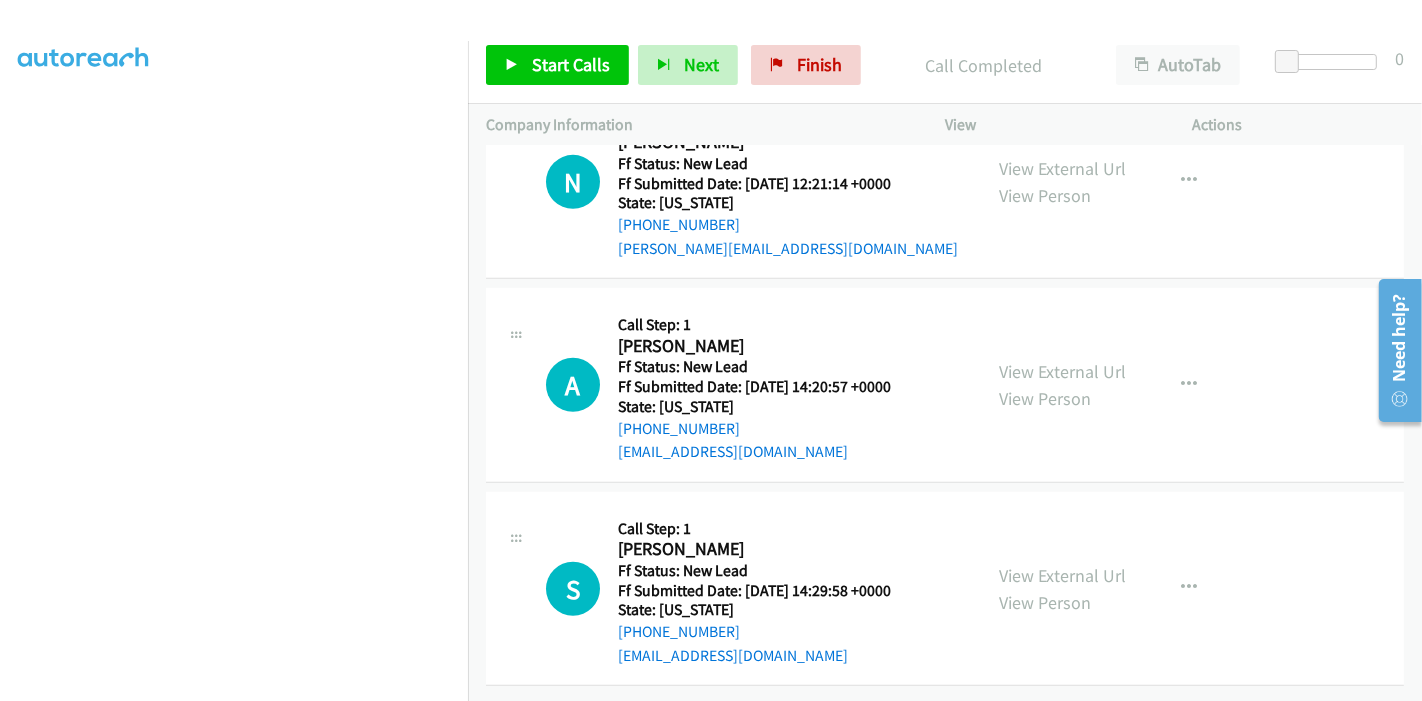 scroll, scrollTop: 978, scrollLeft: 0, axis: vertical 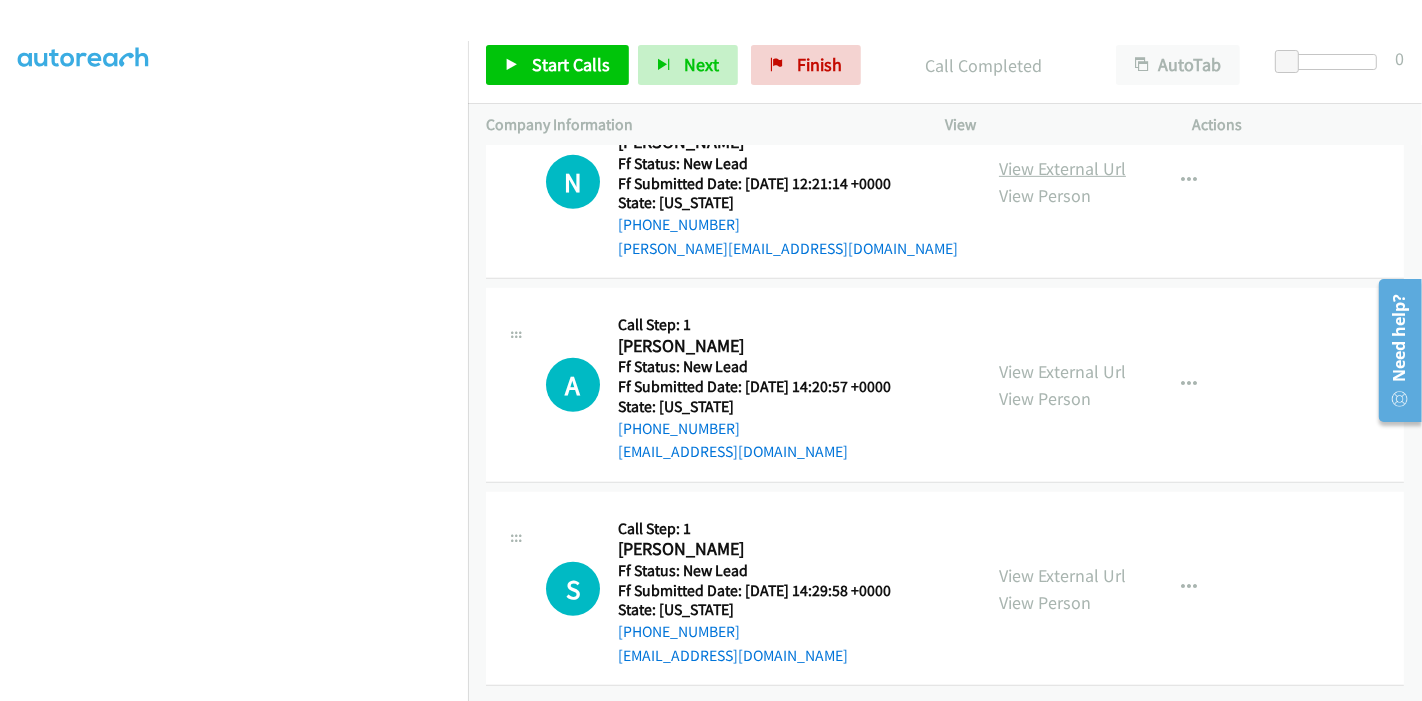 click on "View External Url" at bounding box center (1062, 168) 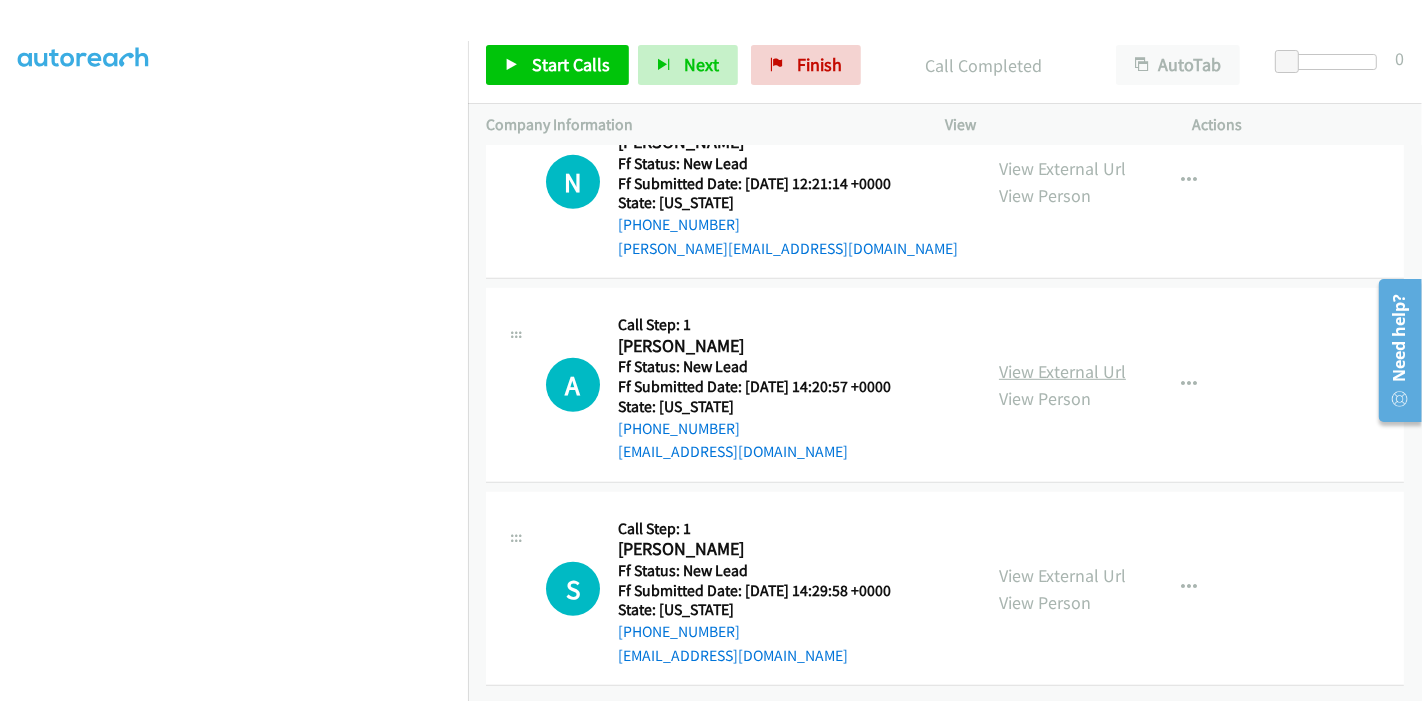 click on "View External Url" at bounding box center (1062, 371) 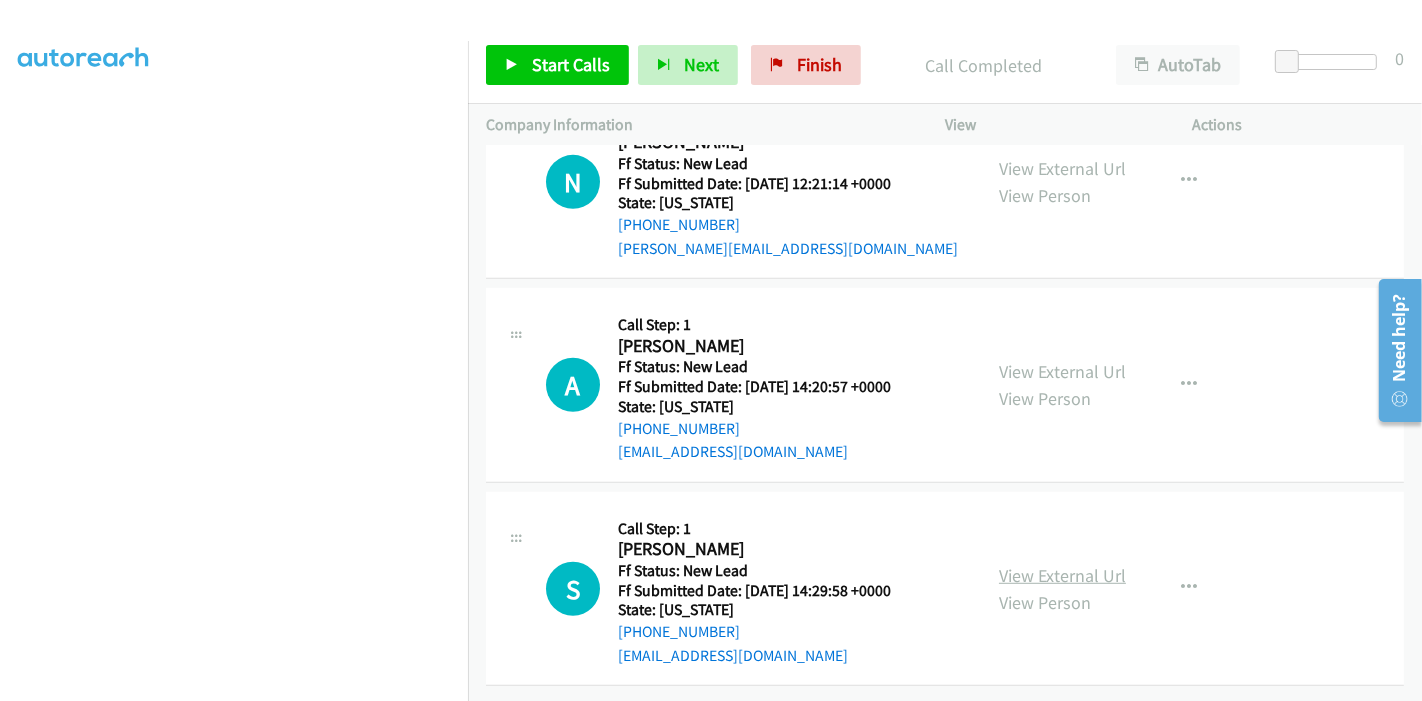 click on "View External Url" at bounding box center [1062, 575] 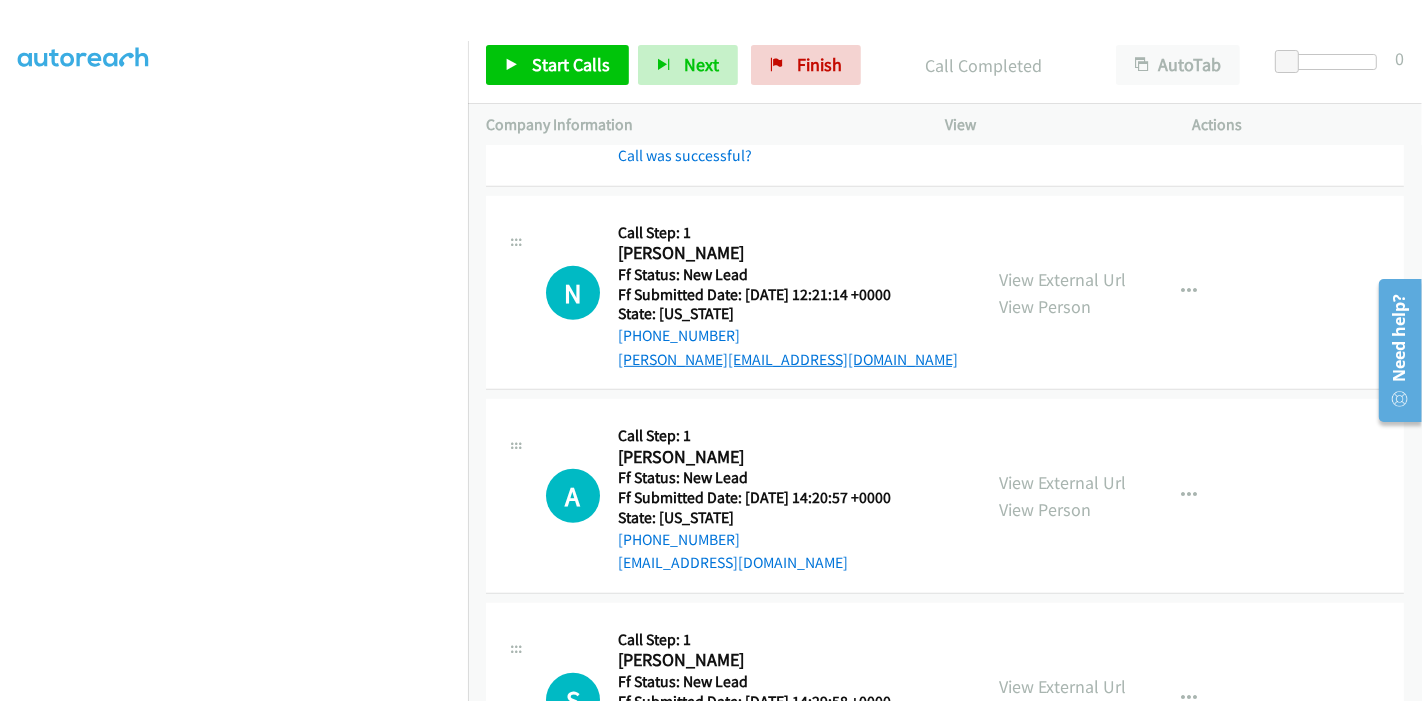 scroll, scrollTop: 867, scrollLeft: 0, axis: vertical 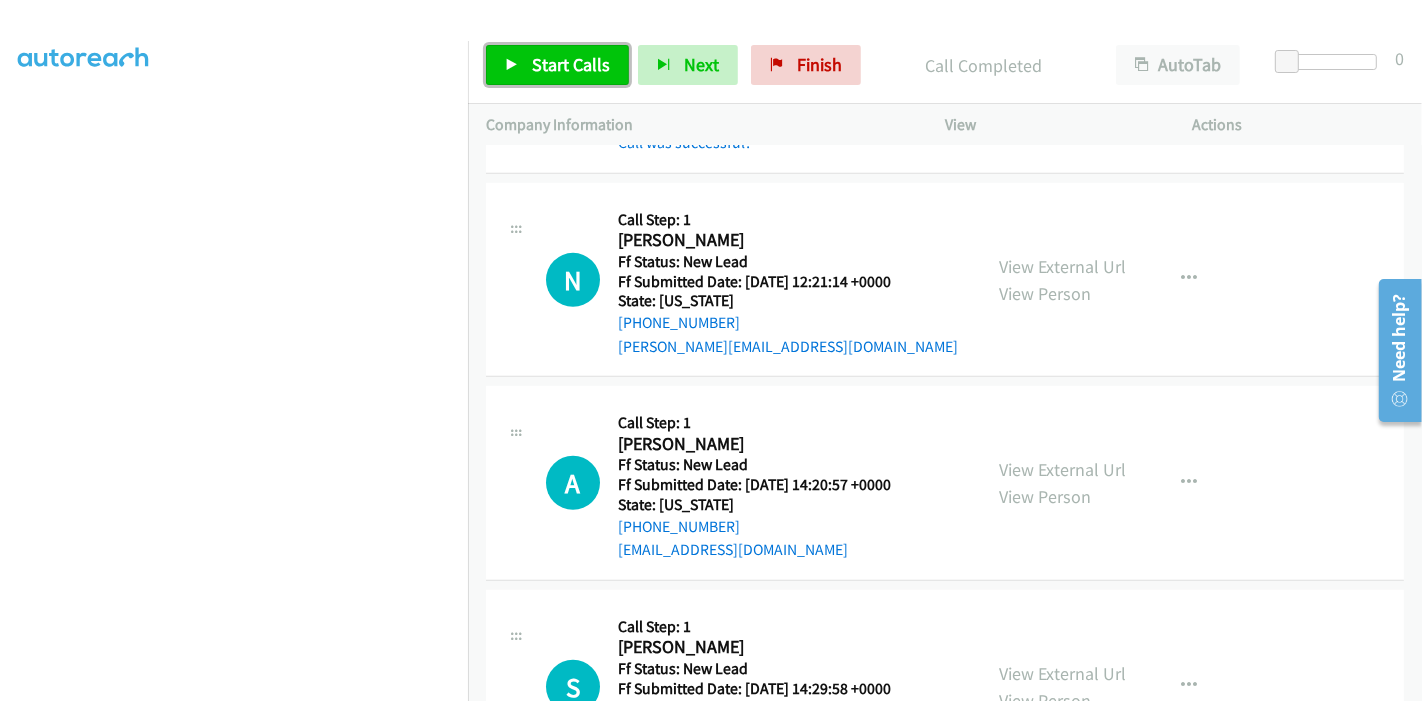 click on "Start Calls" at bounding box center [571, 64] 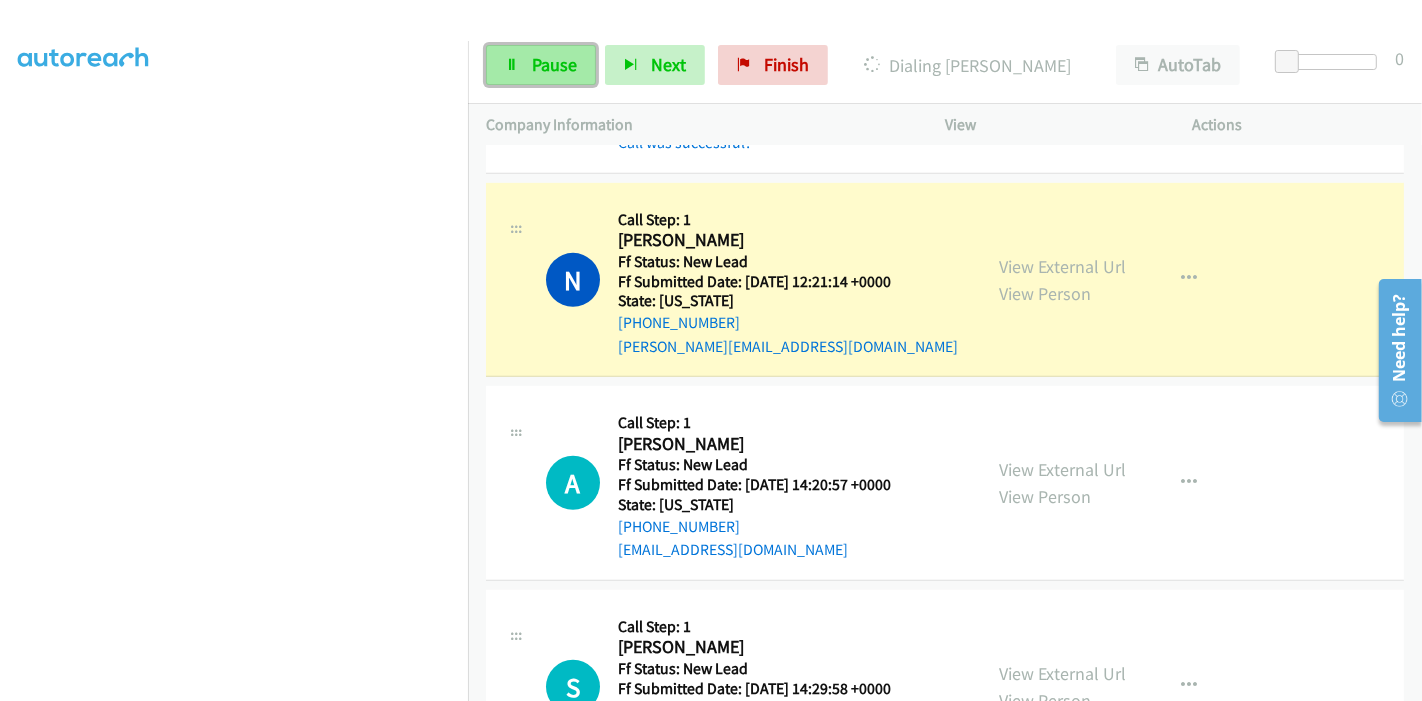 click on "Pause" at bounding box center (541, 65) 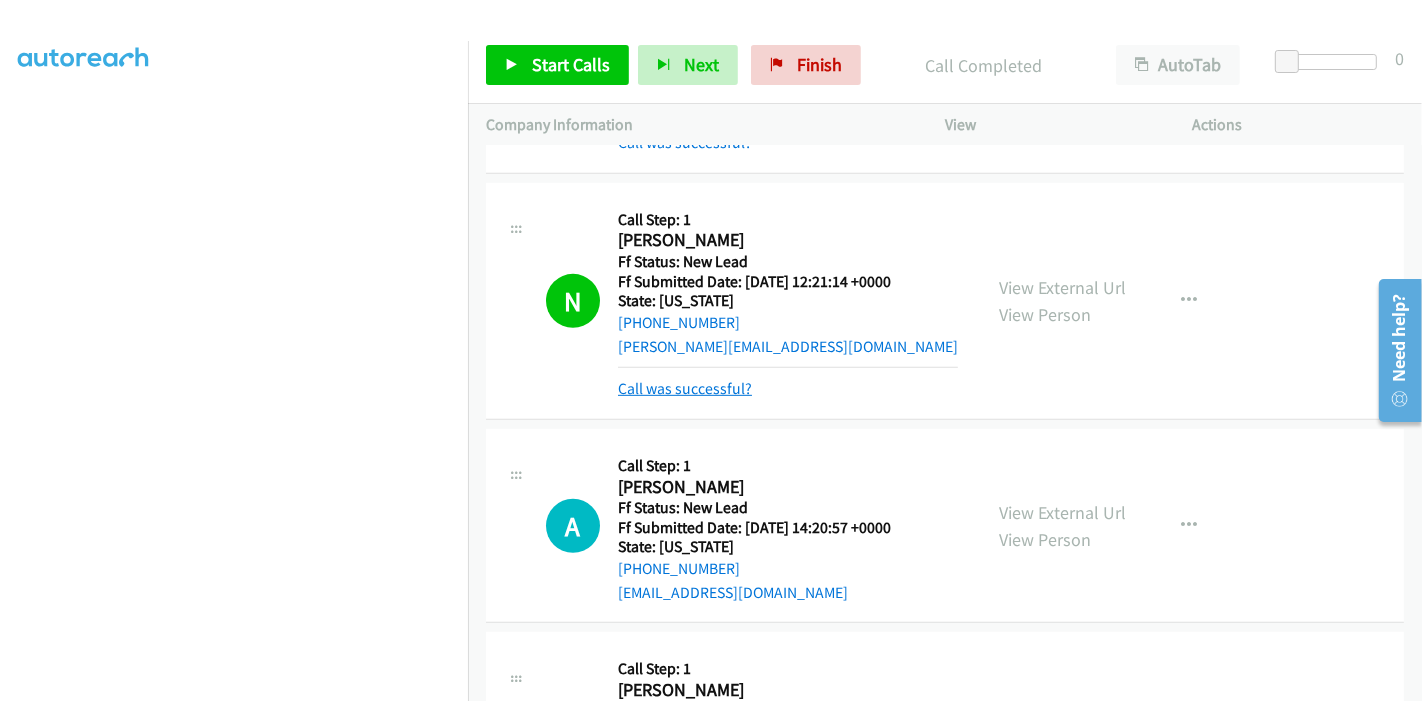 click on "Call was successful?" at bounding box center [685, 388] 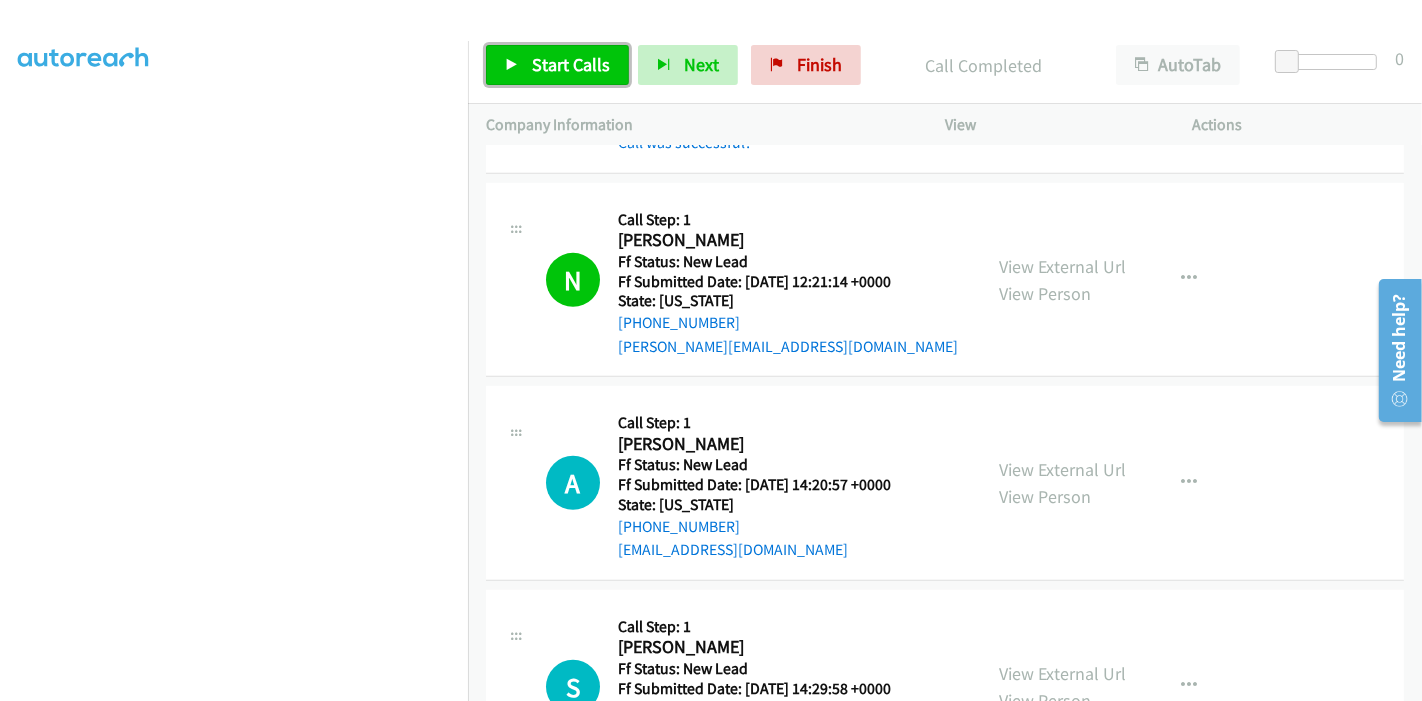 click on "Start Calls" at bounding box center [557, 65] 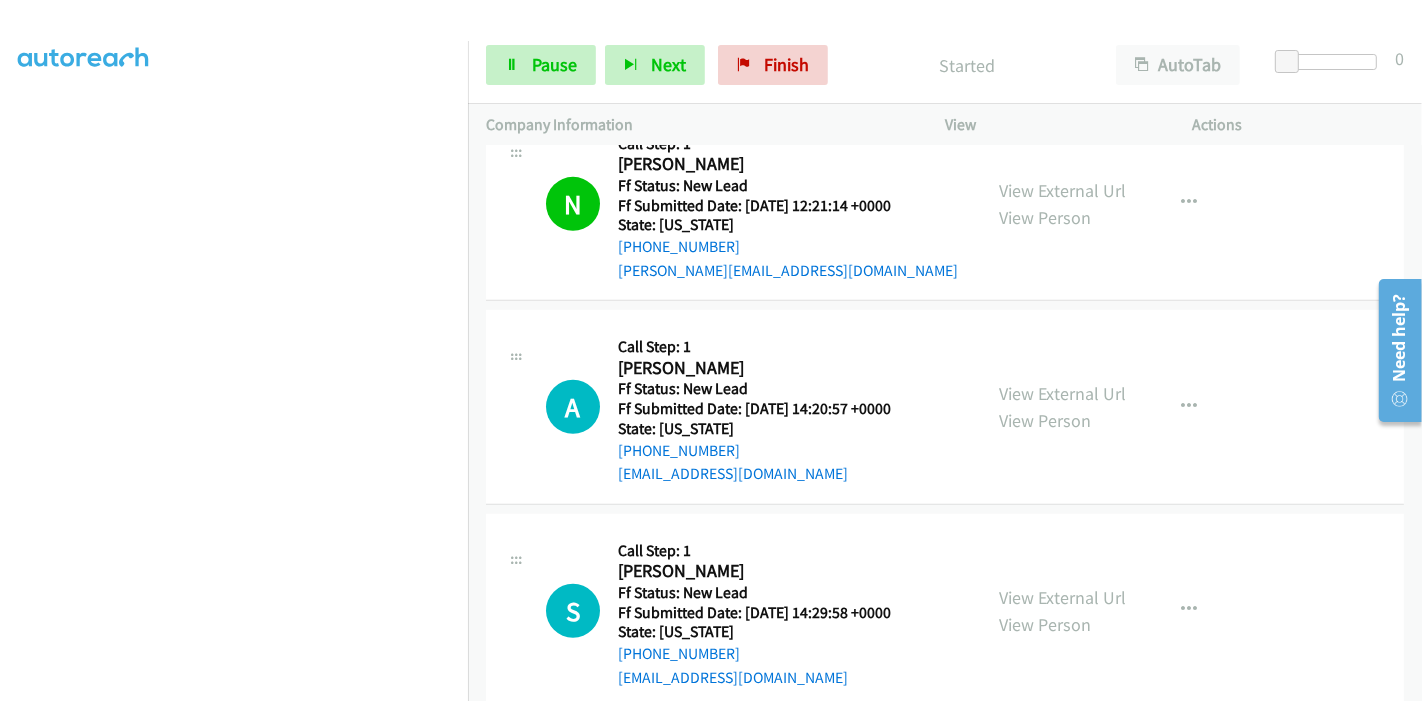 scroll, scrollTop: 978, scrollLeft: 0, axis: vertical 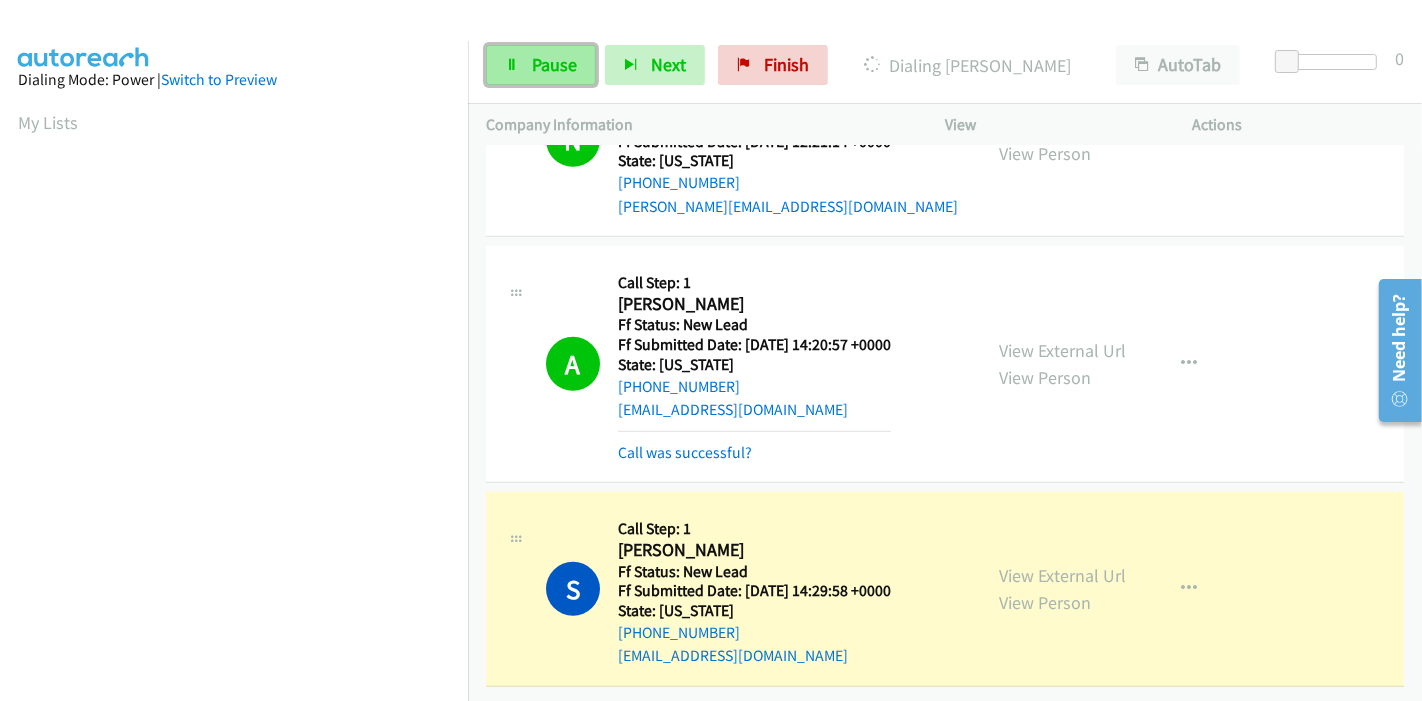 click on "Pause" at bounding box center [541, 65] 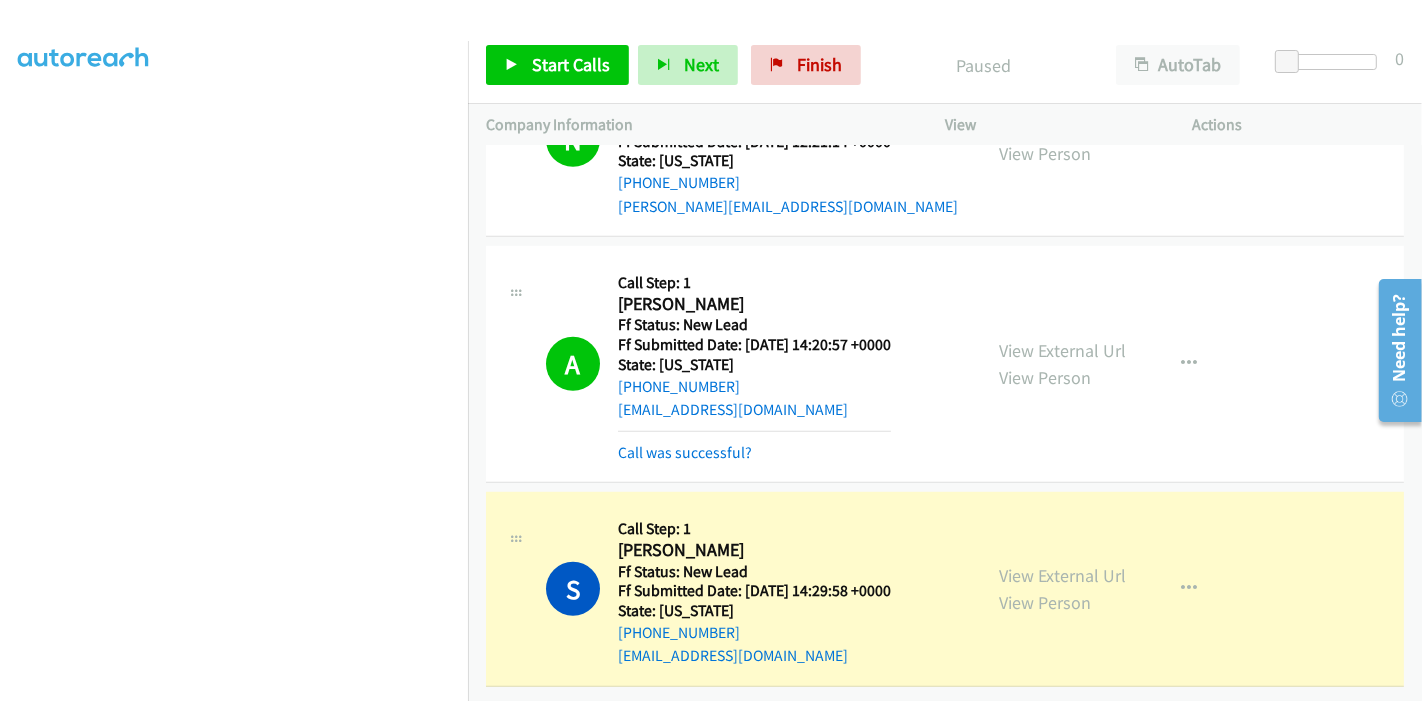 scroll, scrollTop: 89, scrollLeft: 0, axis: vertical 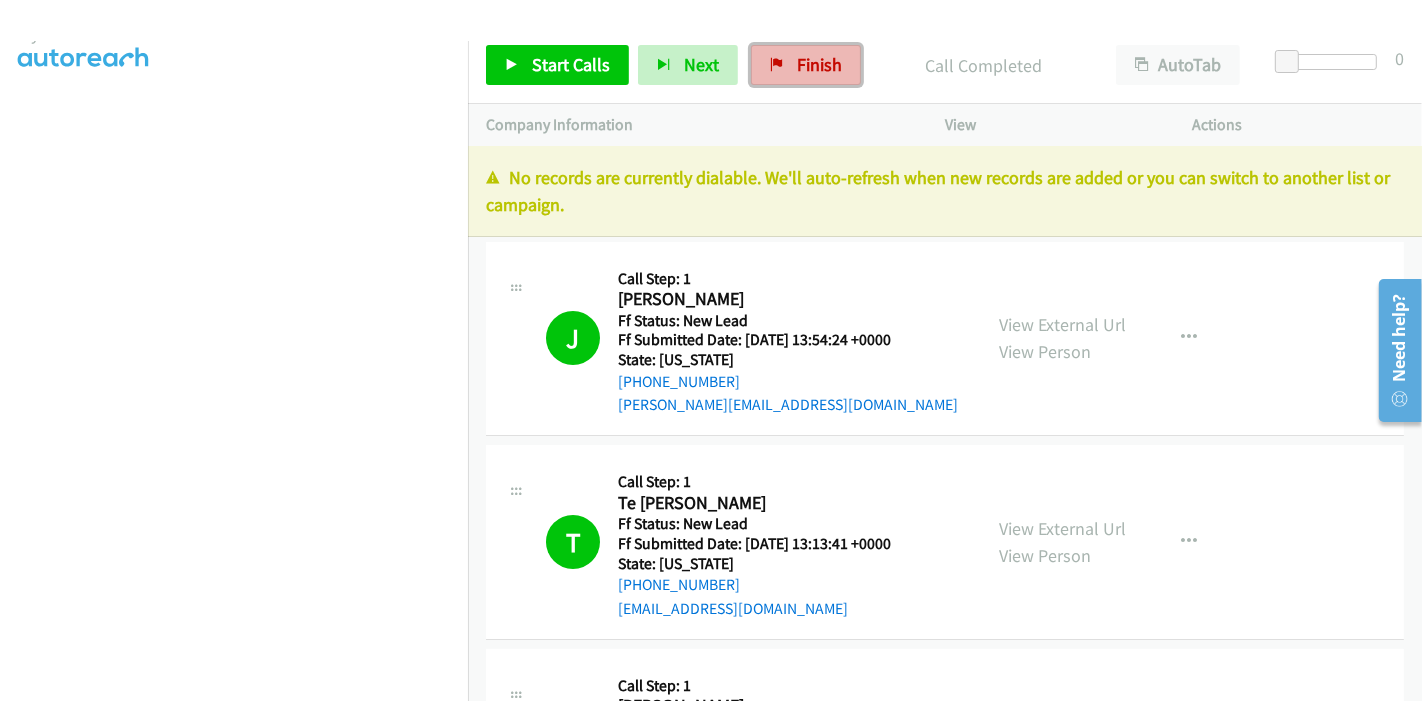click on "Finish" at bounding box center [819, 64] 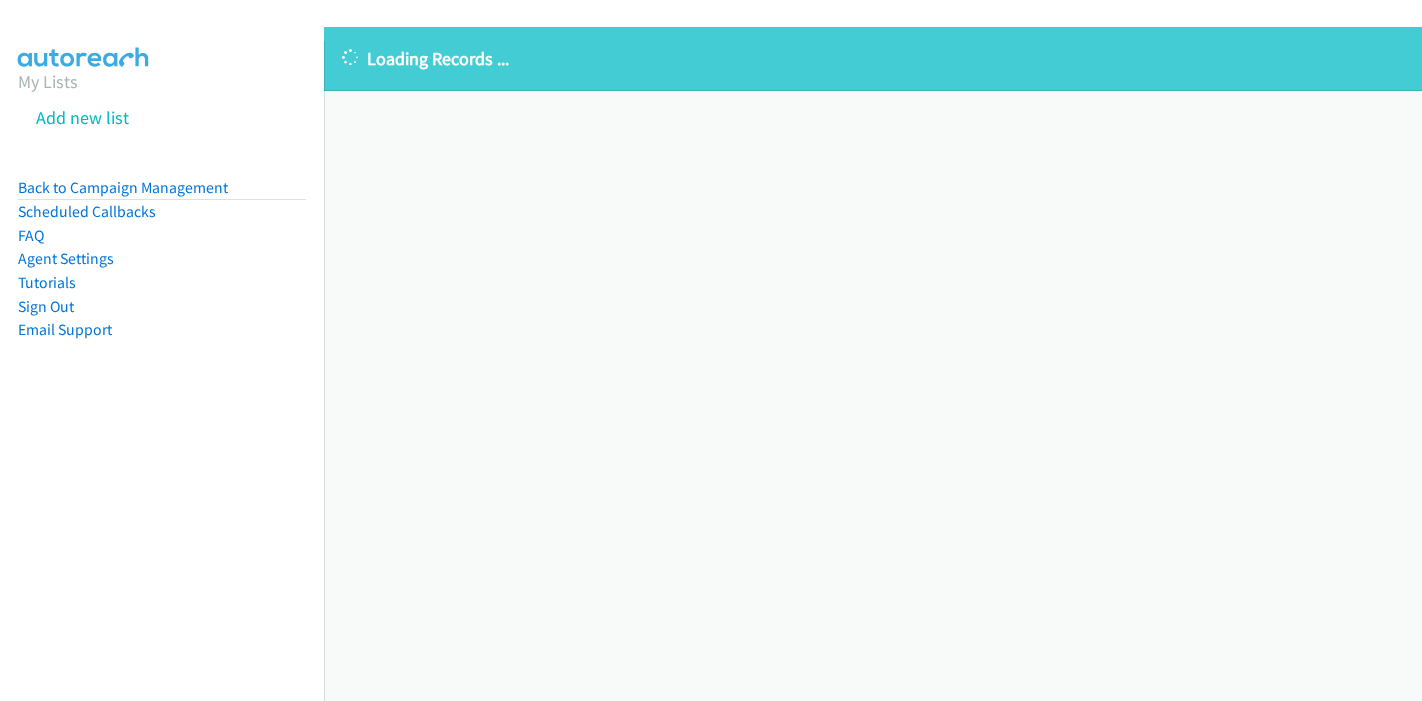 scroll, scrollTop: 0, scrollLeft: 0, axis: both 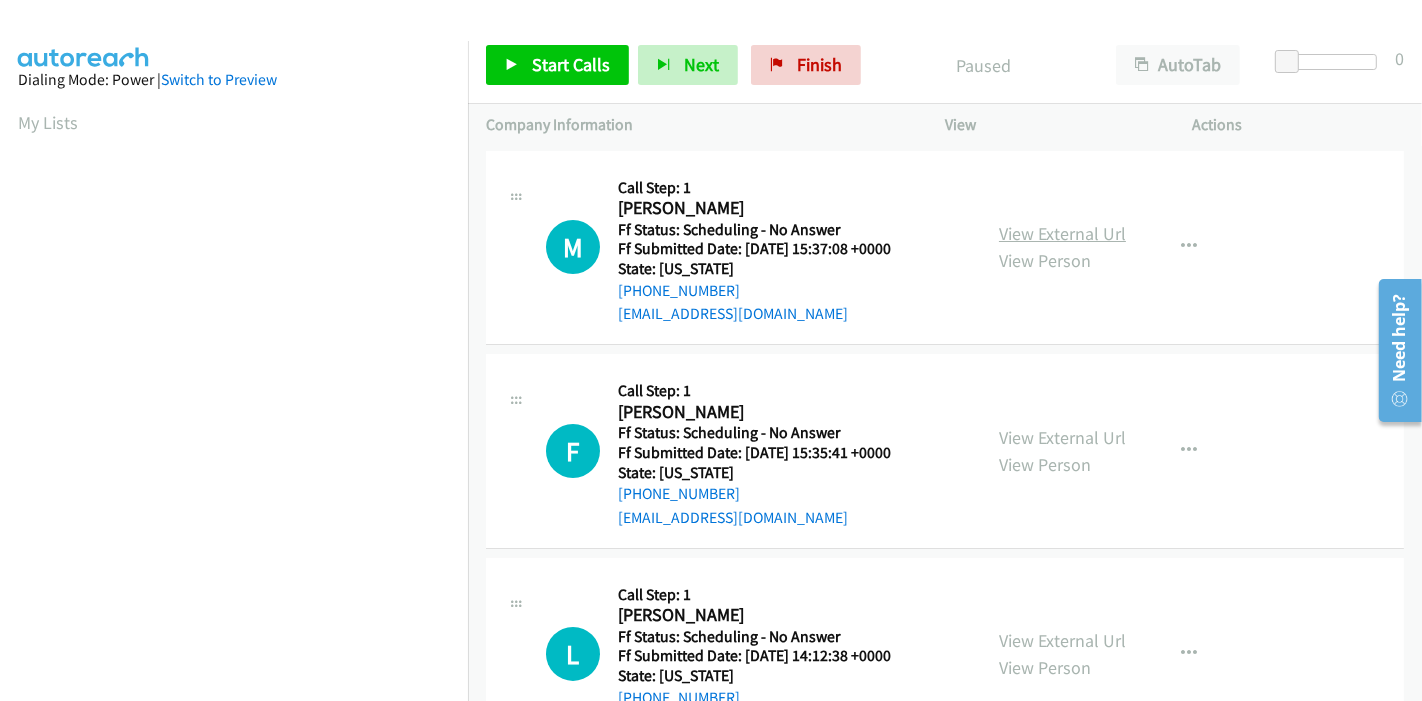 click on "View External Url" at bounding box center (1062, 233) 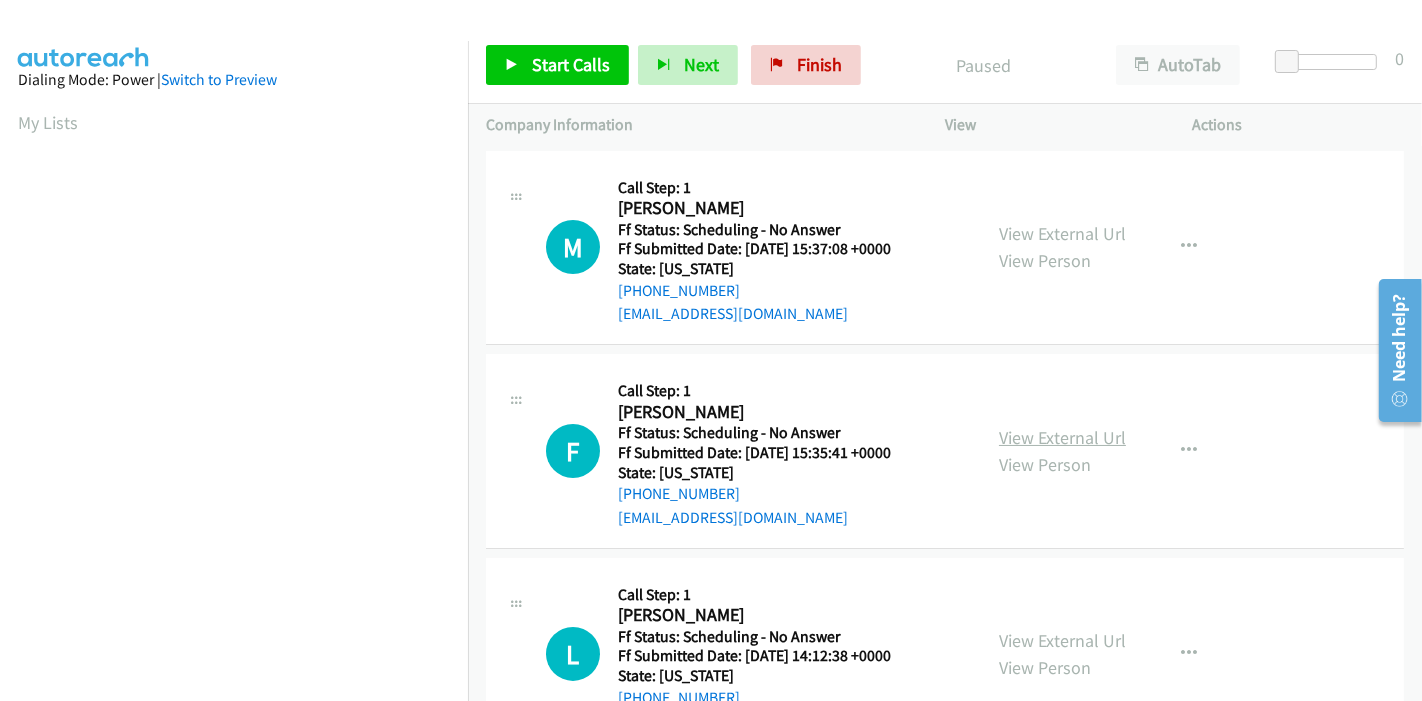 click on "View External Url" at bounding box center [1062, 437] 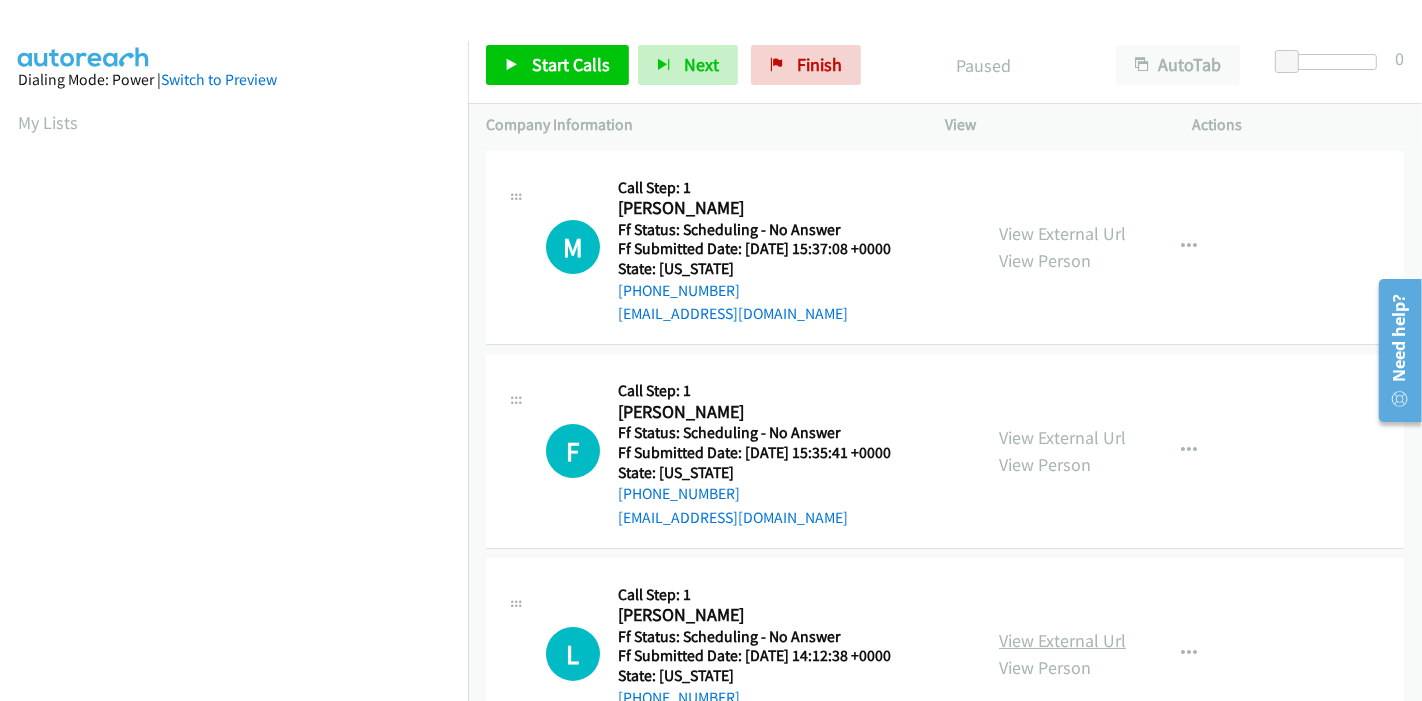 click on "View External Url" at bounding box center [1062, 640] 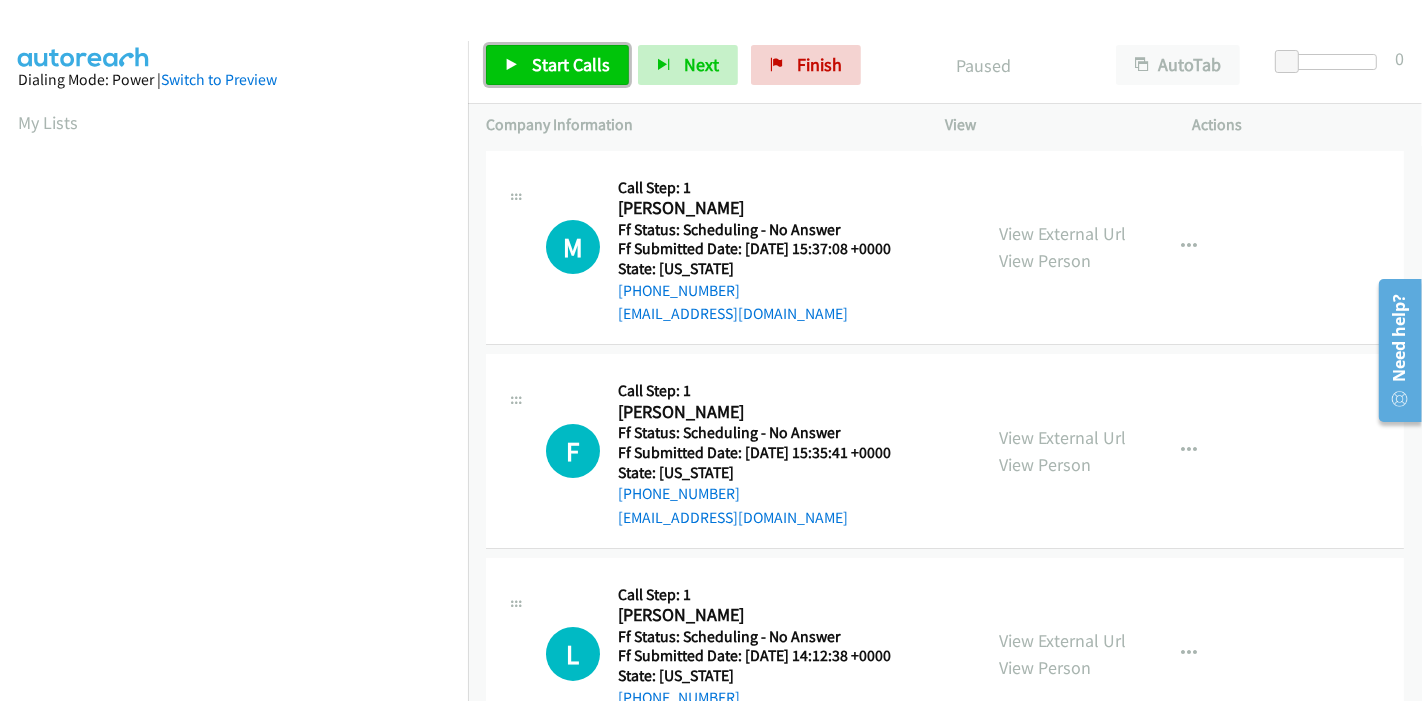 click on "Start Calls" at bounding box center [557, 65] 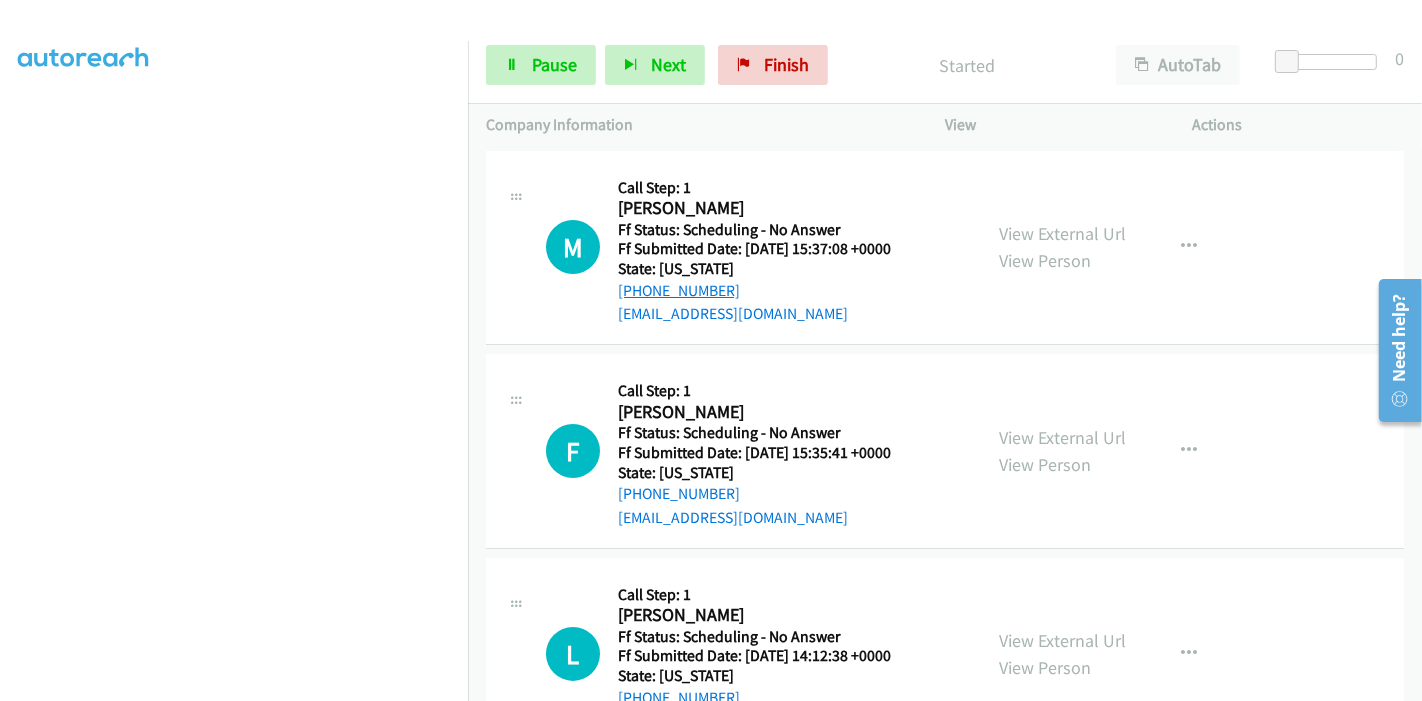 scroll, scrollTop: 0, scrollLeft: 0, axis: both 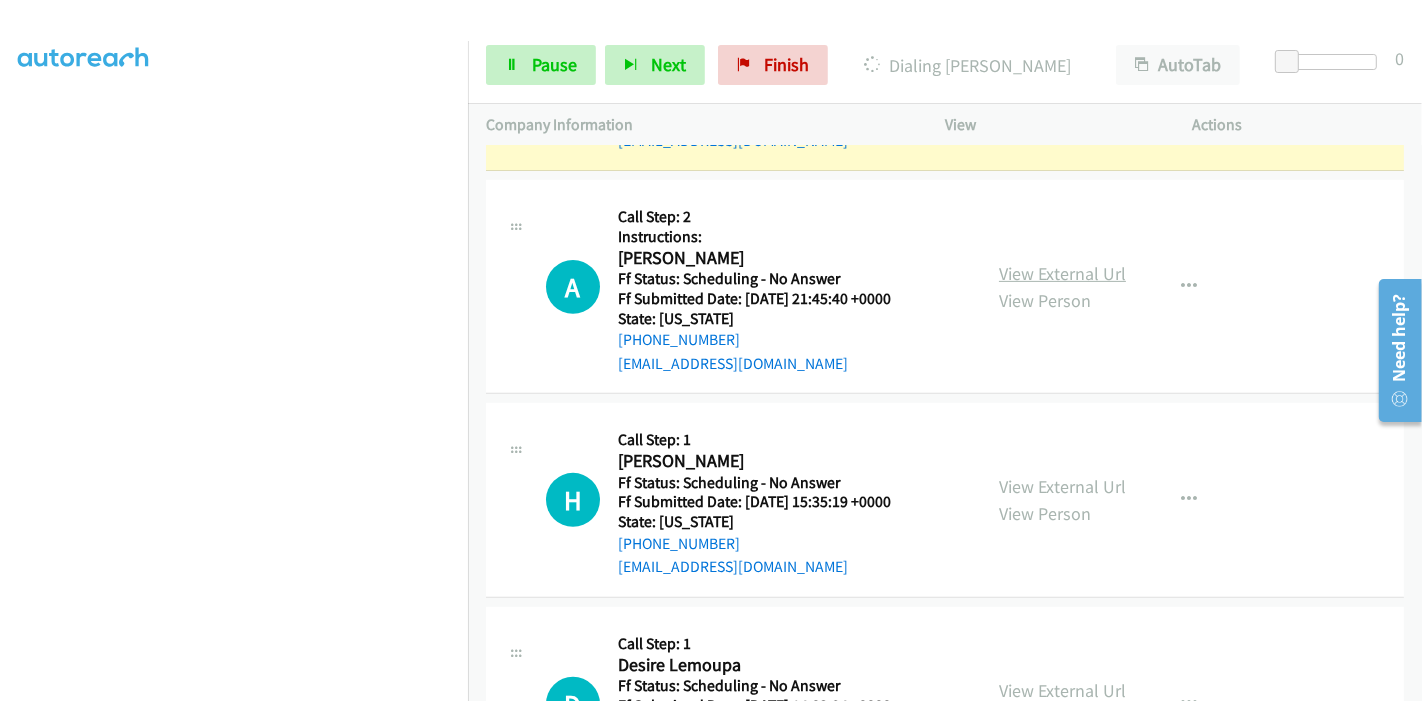 click on "View External Url" at bounding box center [1062, 273] 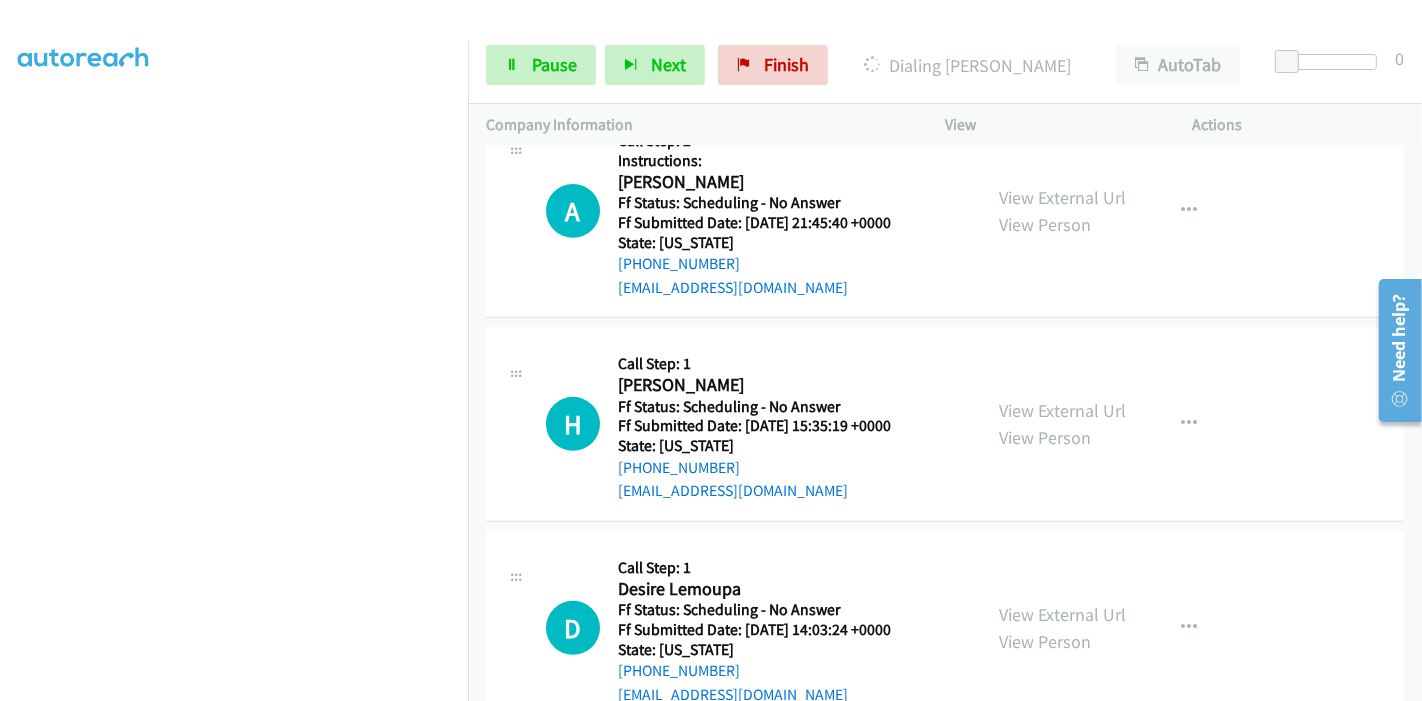 scroll, scrollTop: 777, scrollLeft: 0, axis: vertical 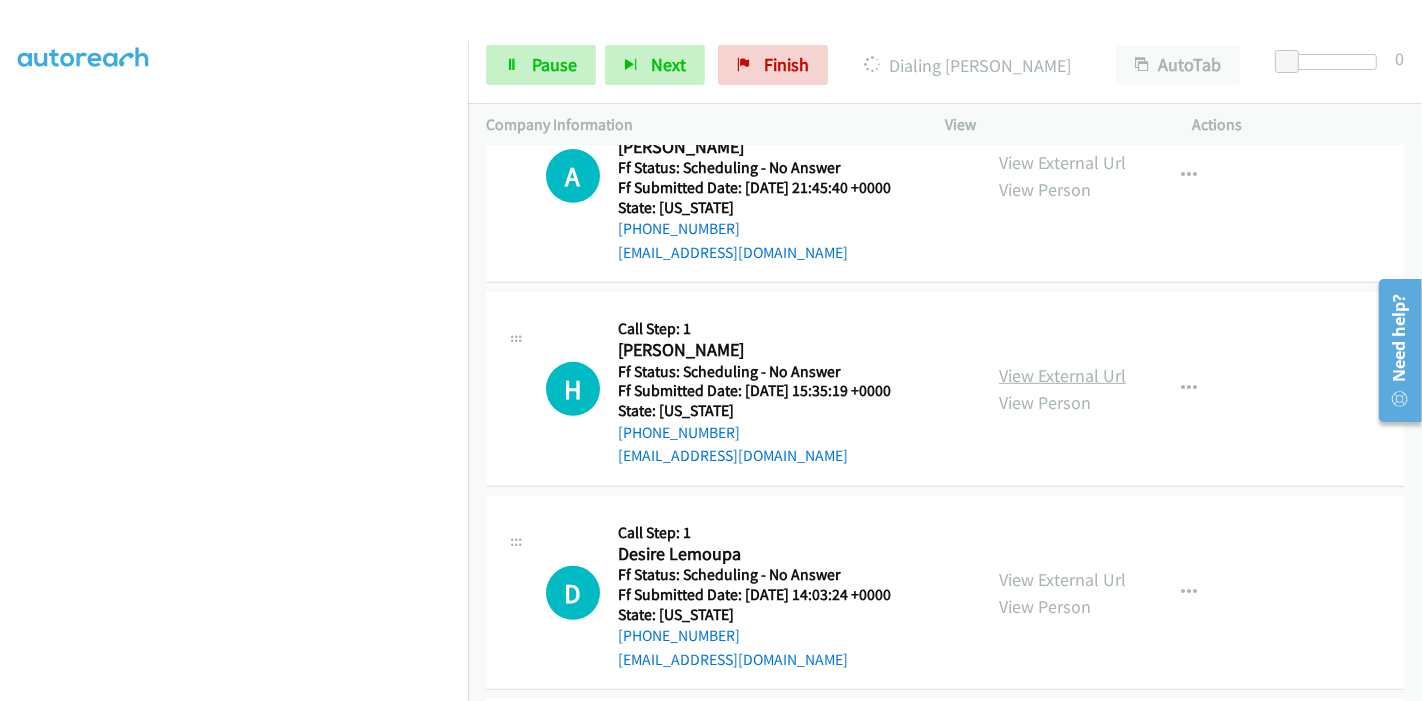 click on "View External Url" at bounding box center (1062, 375) 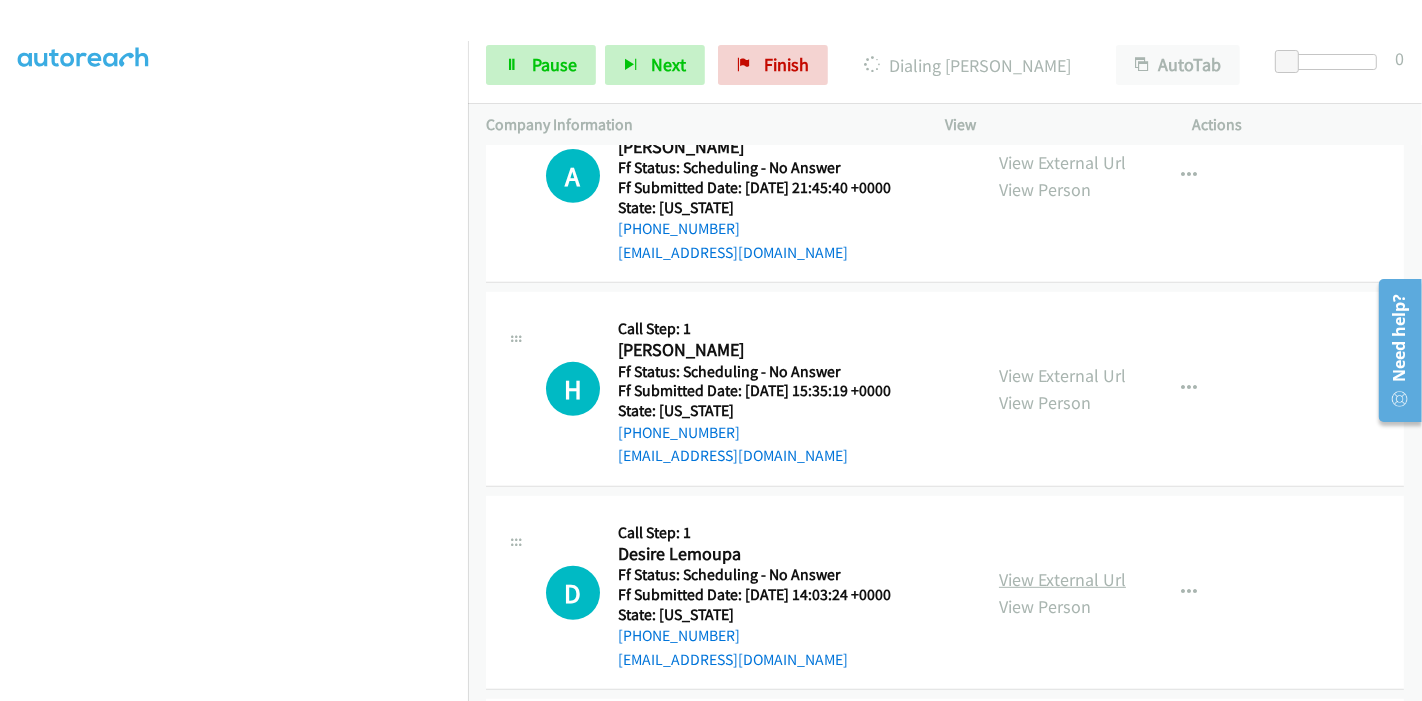 click on "View External Url" at bounding box center (1062, 579) 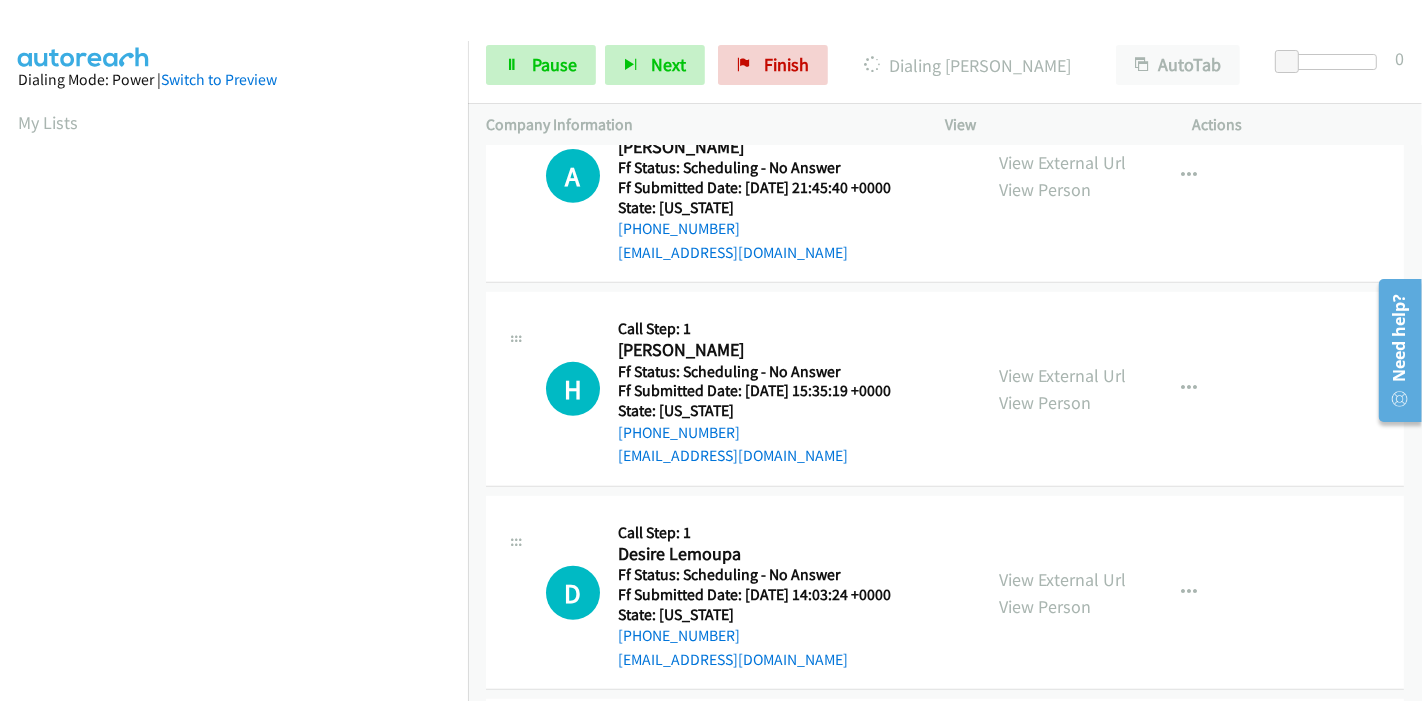 scroll, scrollTop: 422, scrollLeft: 0, axis: vertical 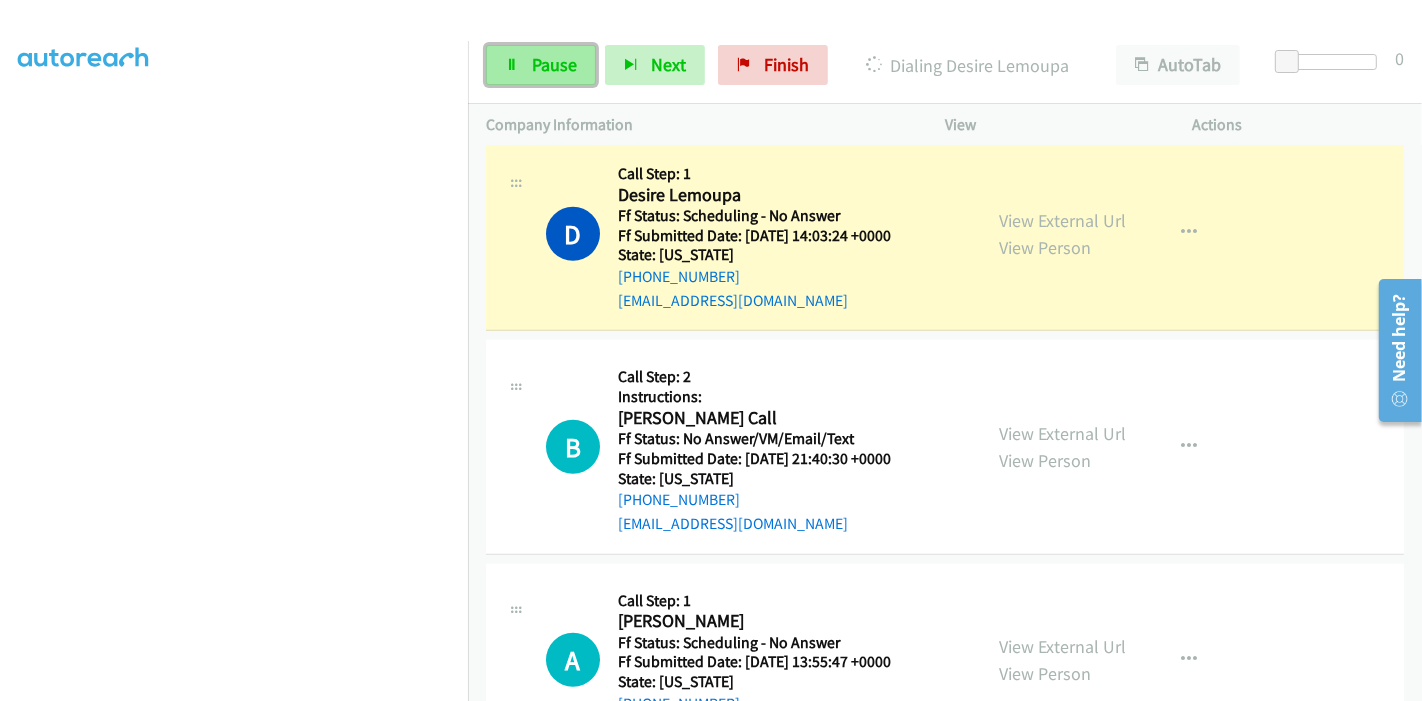 click on "Pause" at bounding box center (554, 64) 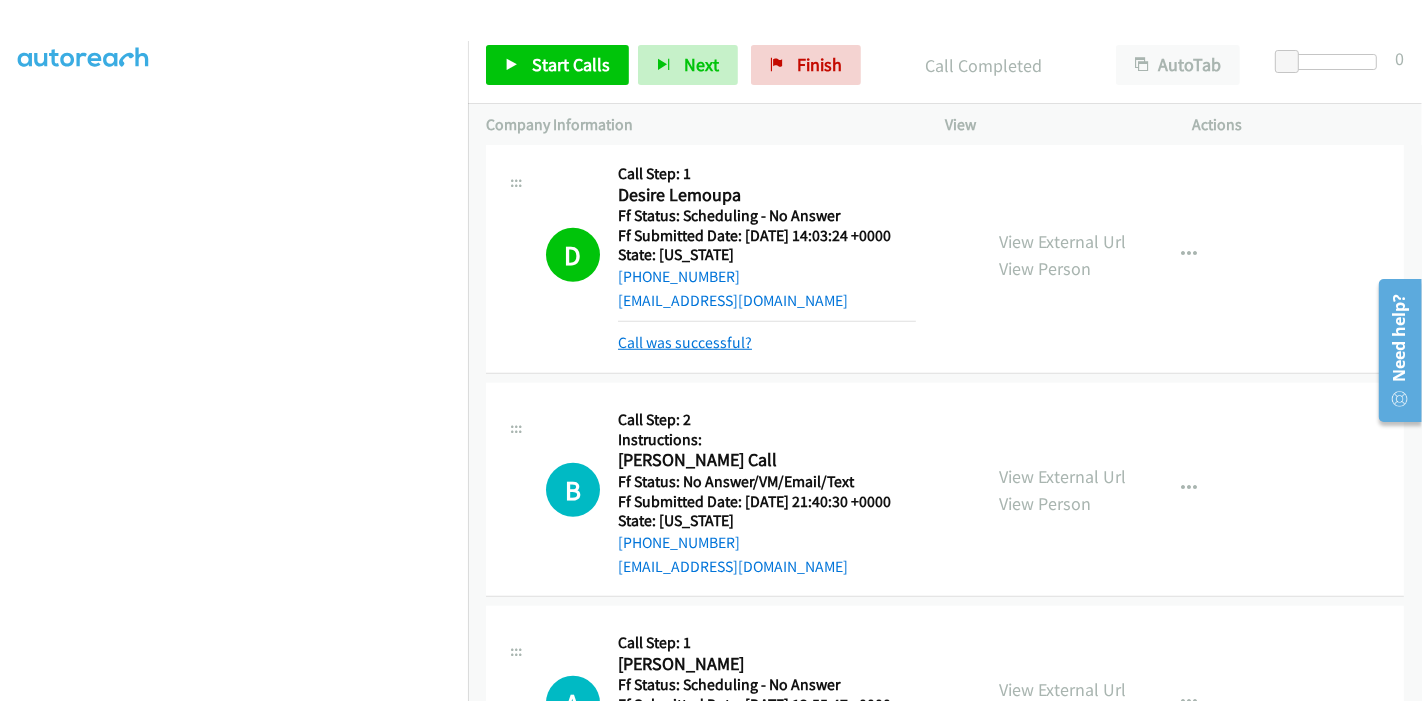 click on "Call was successful?" at bounding box center (685, 342) 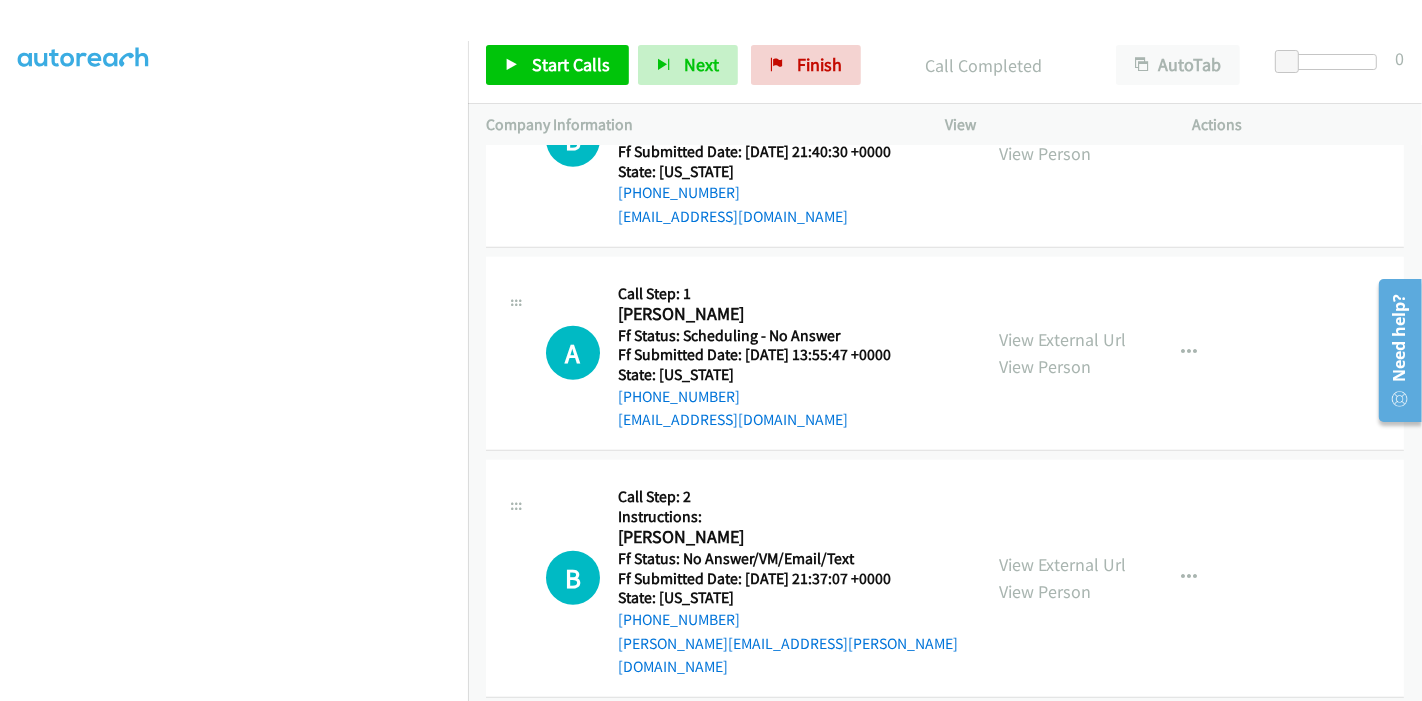 scroll, scrollTop: 1375, scrollLeft: 0, axis: vertical 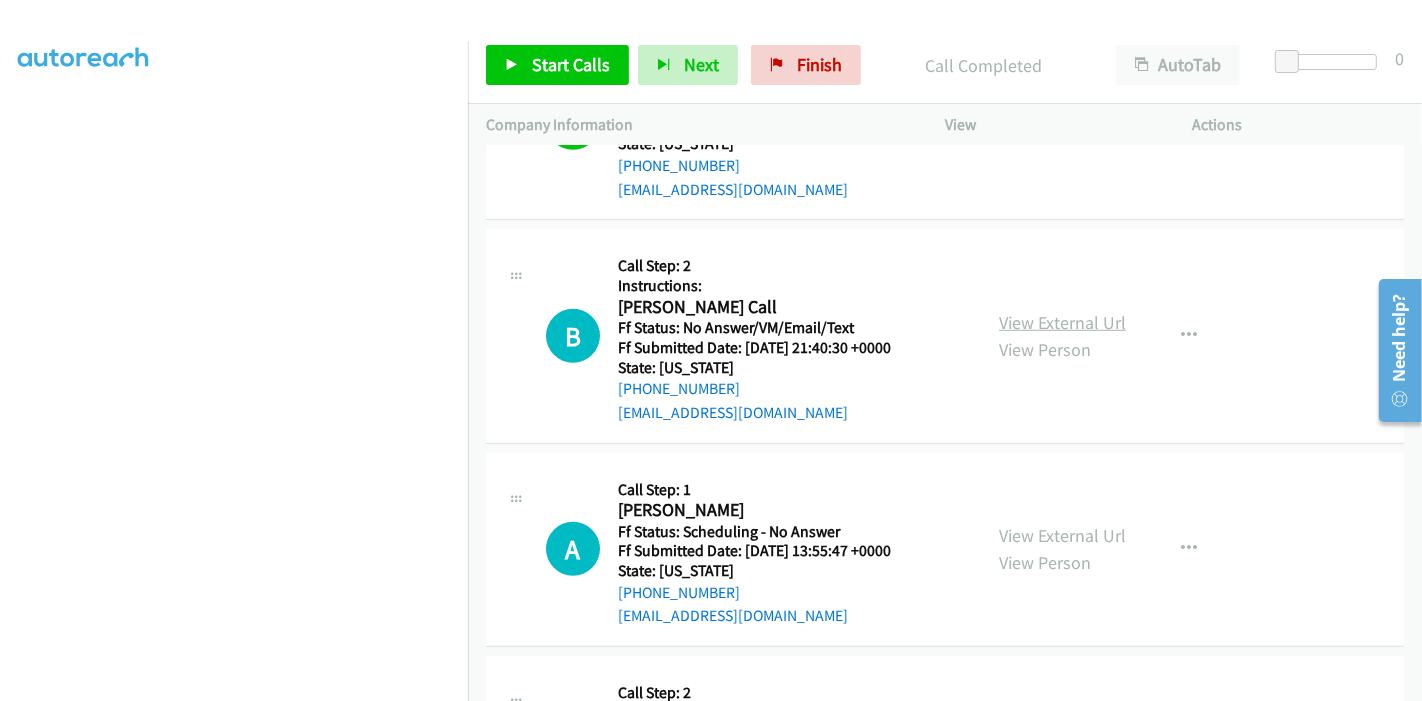 click on "View External Url" at bounding box center [1062, 322] 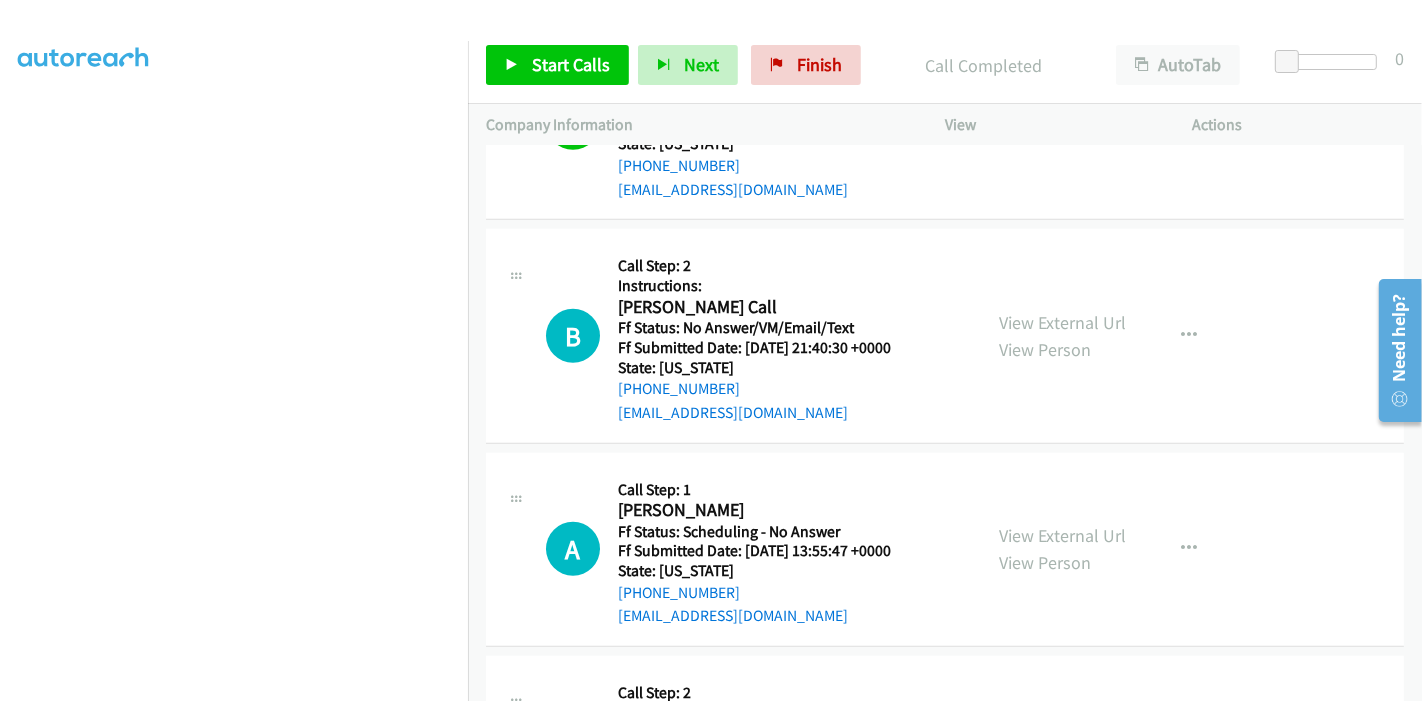 scroll, scrollTop: 1597, scrollLeft: 0, axis: vertical 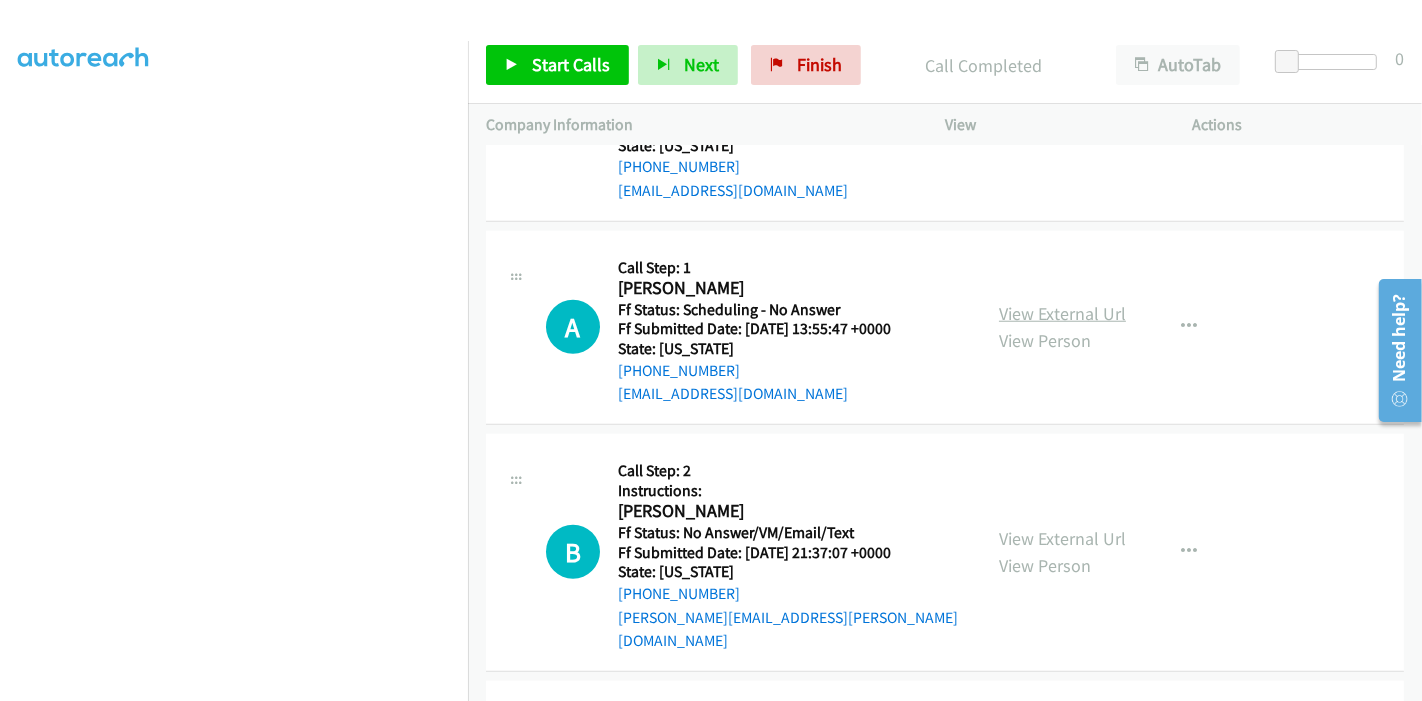 click on "View External Url" at bounding box center [1062, 313] 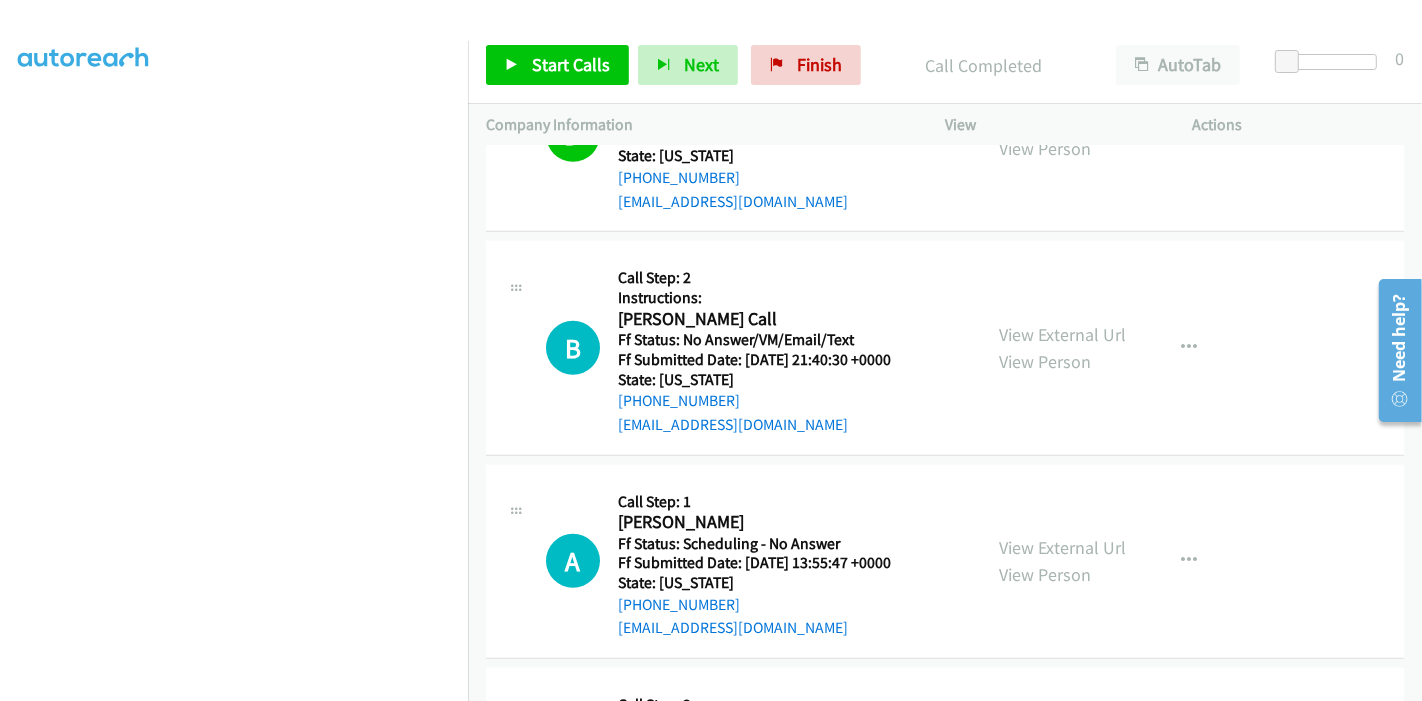 scroll, scrollTop: 1597, scrollLeft: 0, axis: vertical 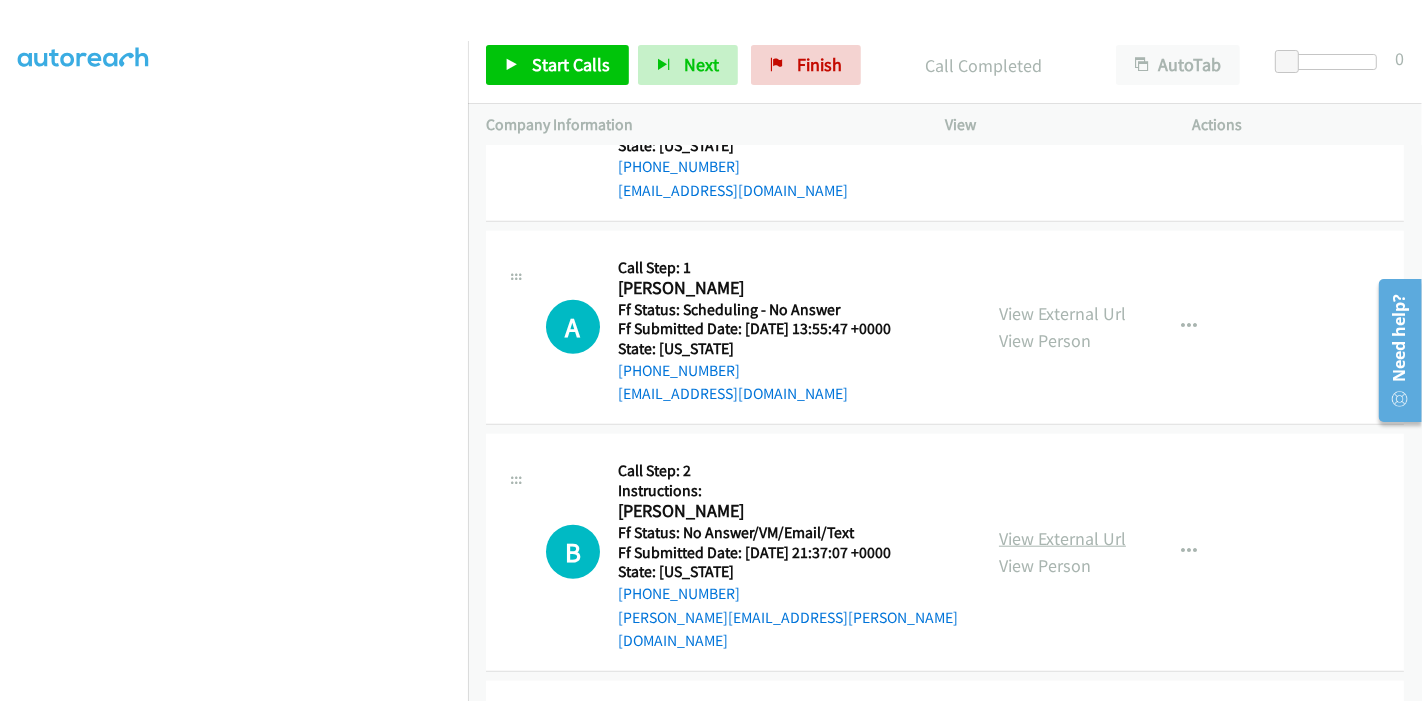 click on "View External Url" at bounding box center [1062, 538] 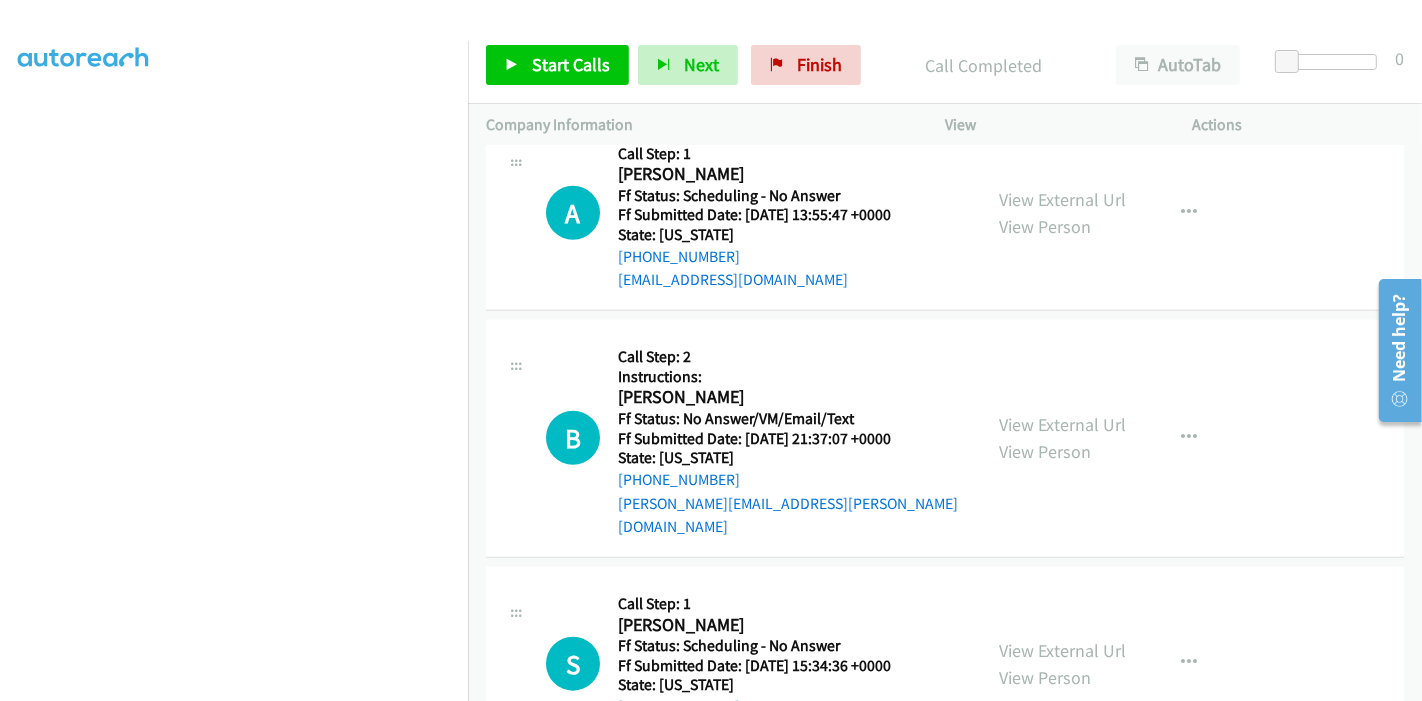scroll, scrollTop: 1820, scrollLeft: 0, axis: vertical 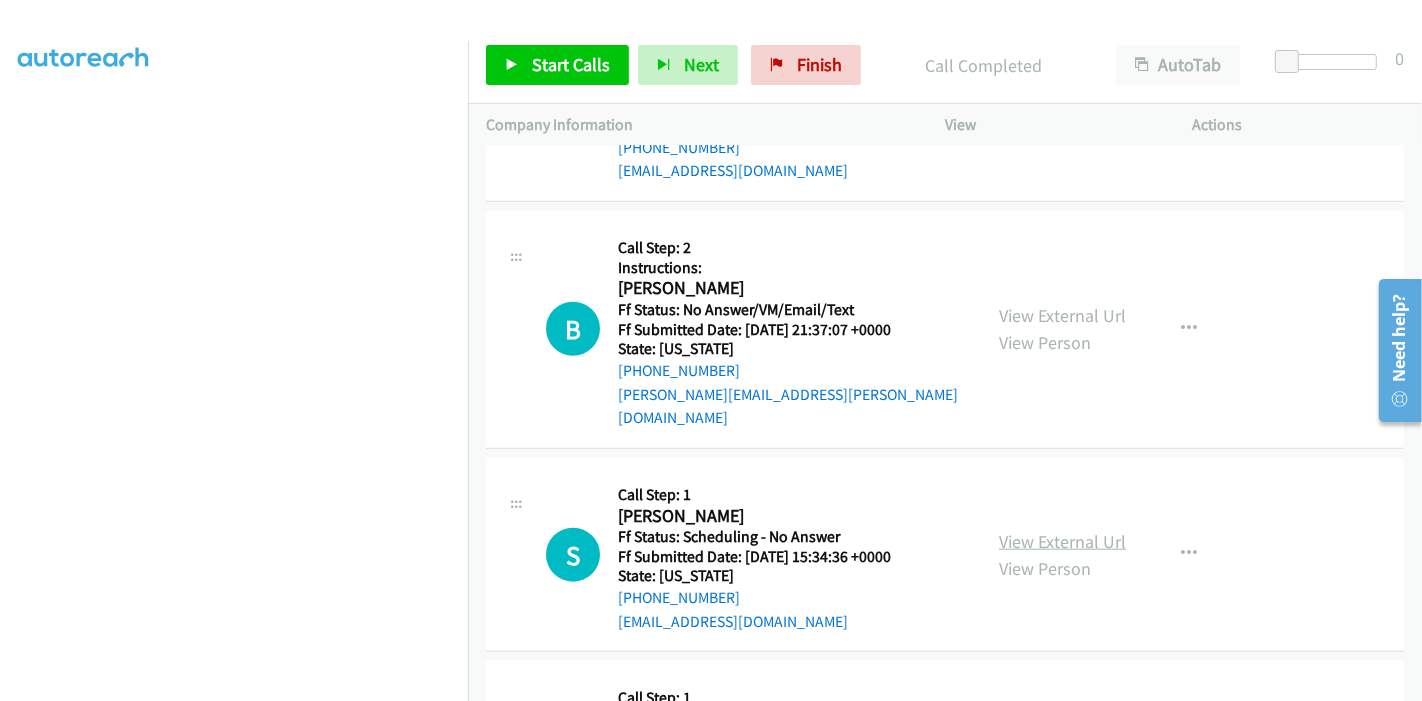 click on "View External Url" at bounding box center [1062, 541] 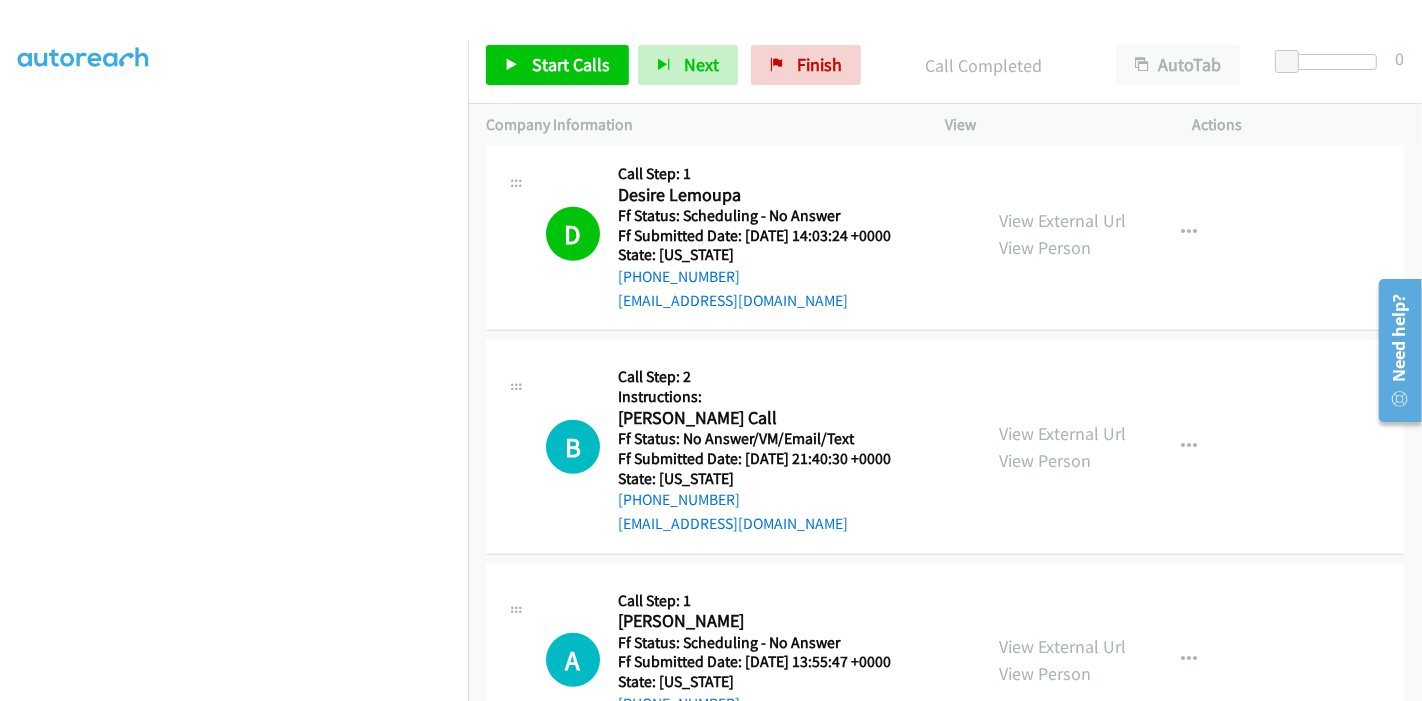 scroll, scrollTop: 1375, scrollLeft: 0, axis: vertical 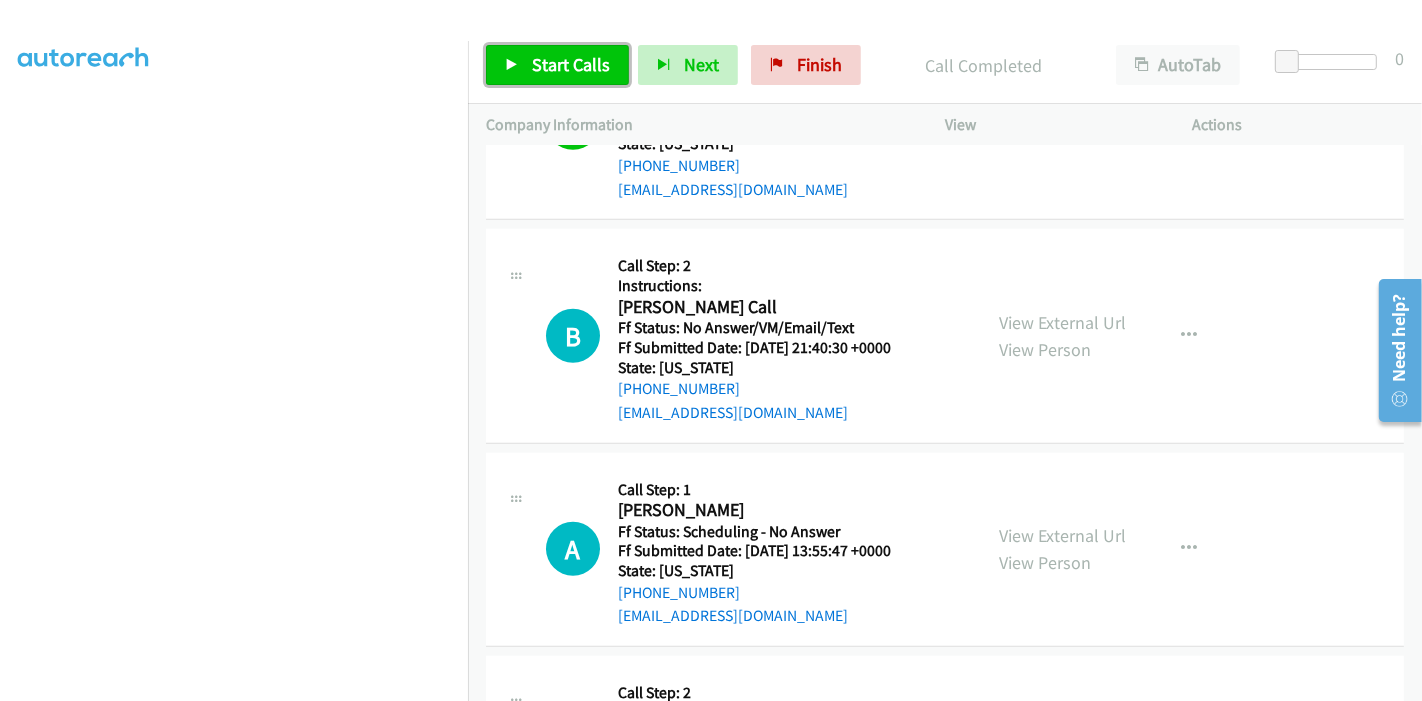 click on "Start Calls" at bounding box center (571, 64) 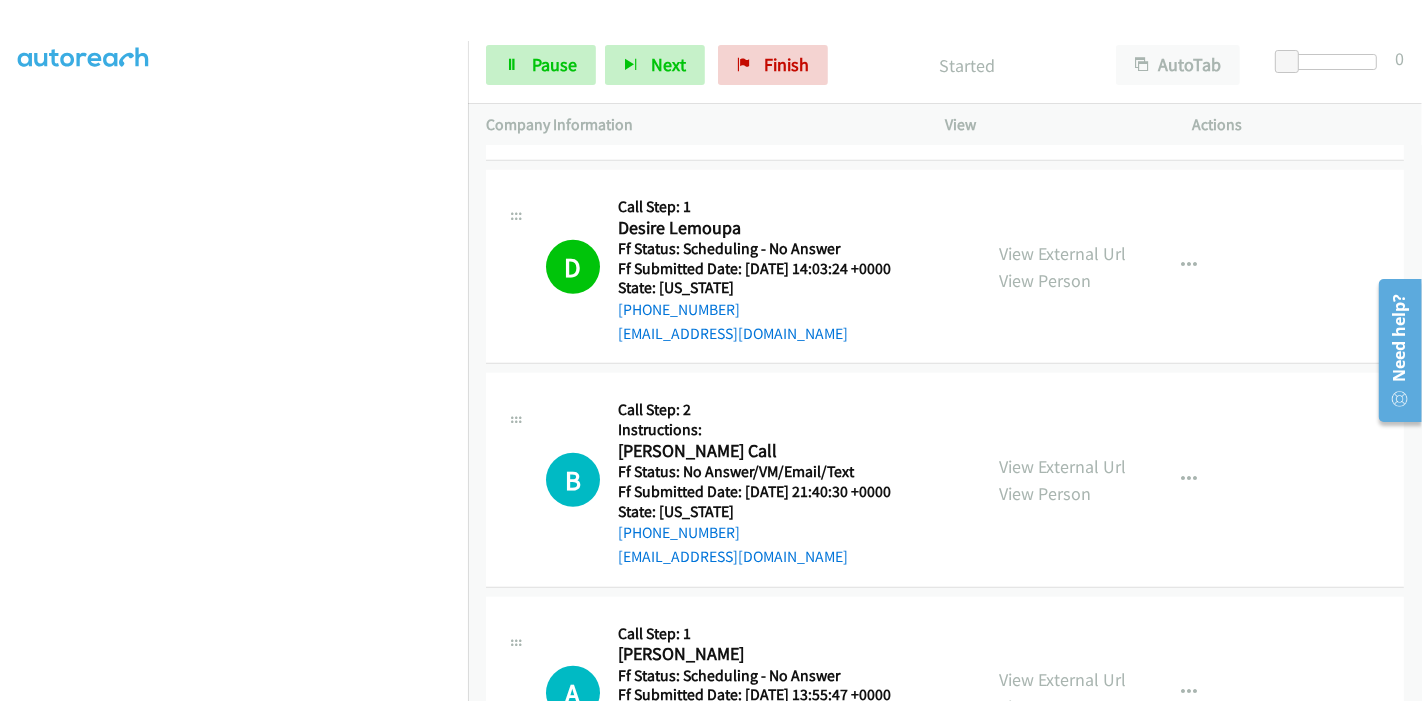 scroll, scrollTop: 1264, scrollLeft: 0, axis: vertical 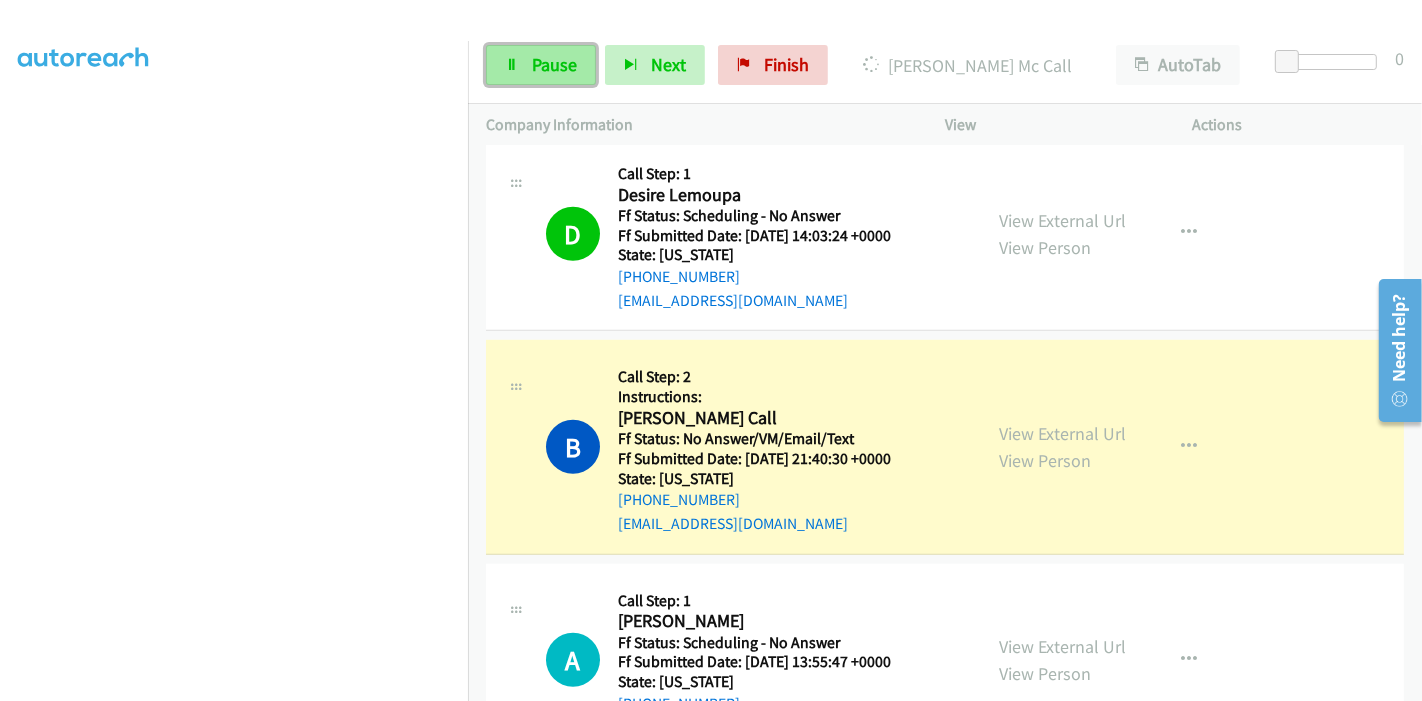 click on "Pause" at bounding box center [541, 65] 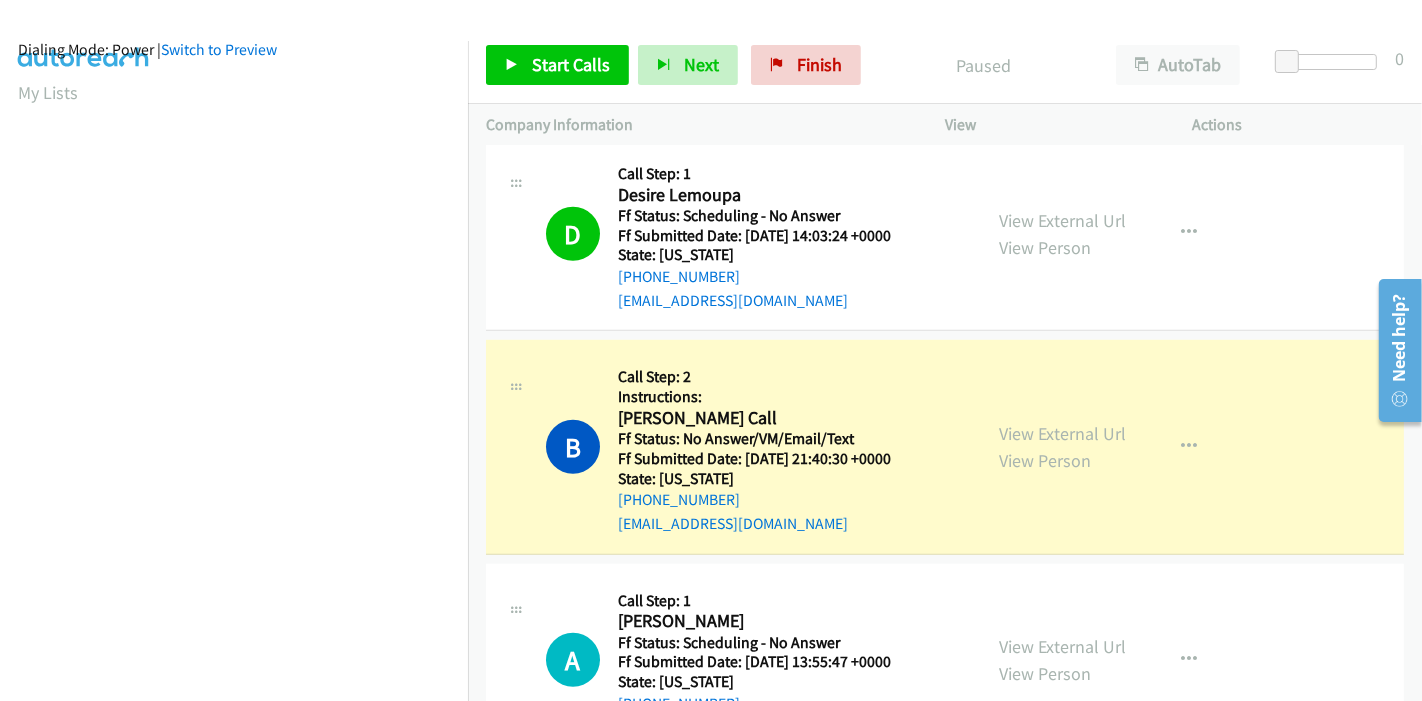 scroll, scrollTop: 0, scrollLeft: 0, axis: both 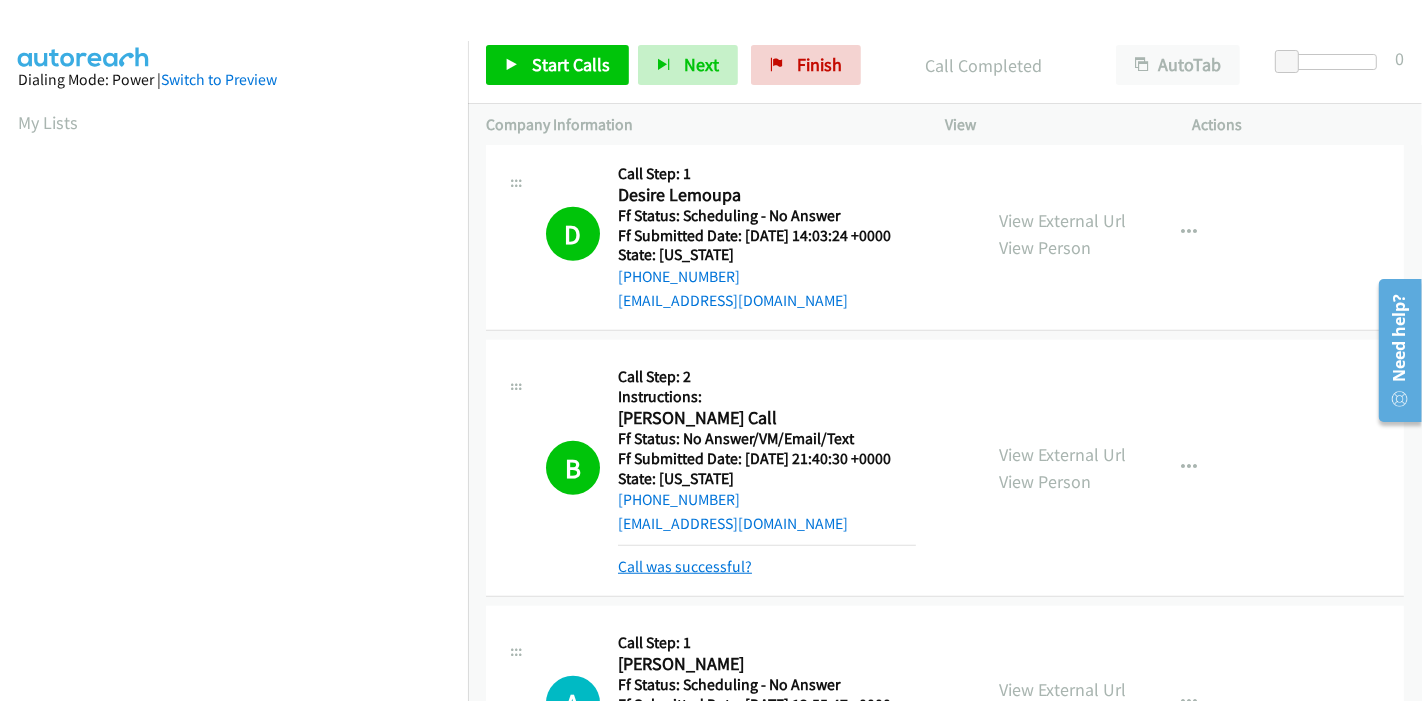 click on "Call was successful?" at bounding box center [685, 566] 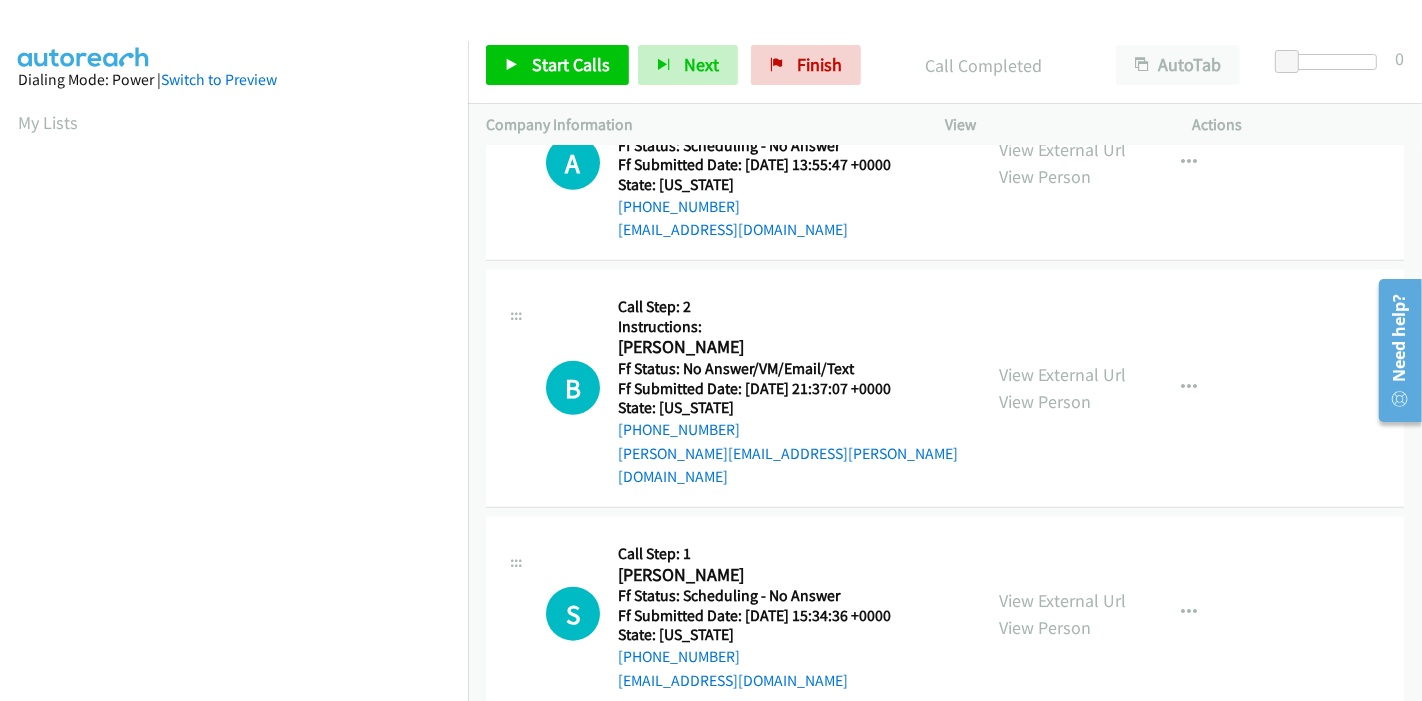 scroll, scrollTop: 1597, scrollLeft: 0, axis: vertical 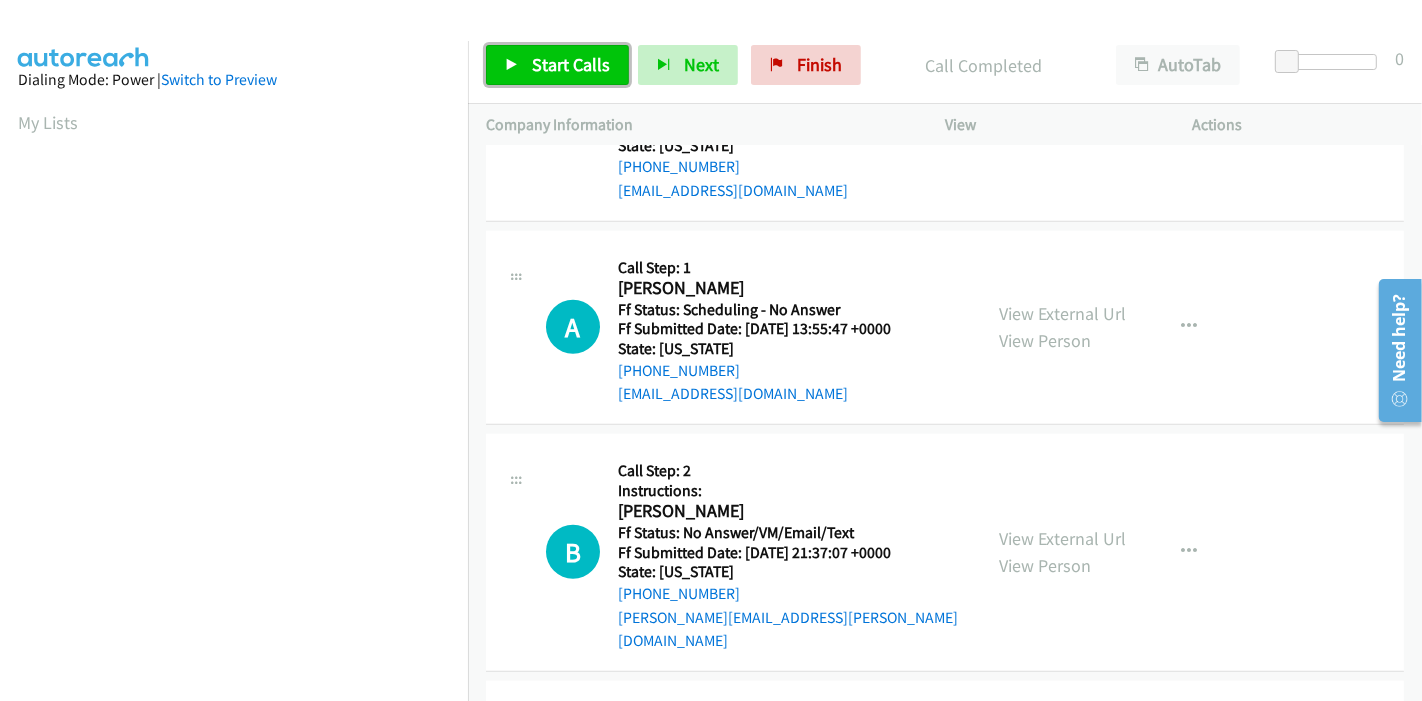click on "Start Calls" at bounding box center (557, 65) 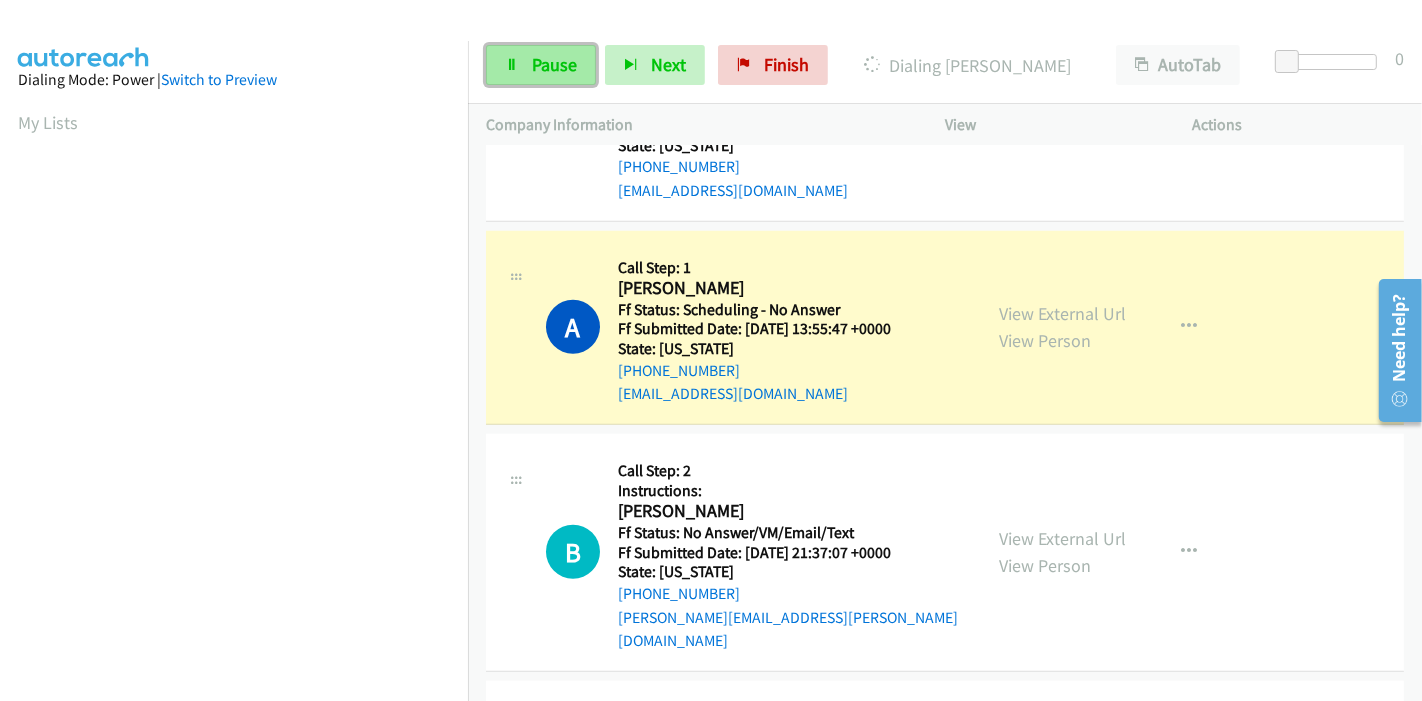 click on "Pause" at bounding box center (541, 65) 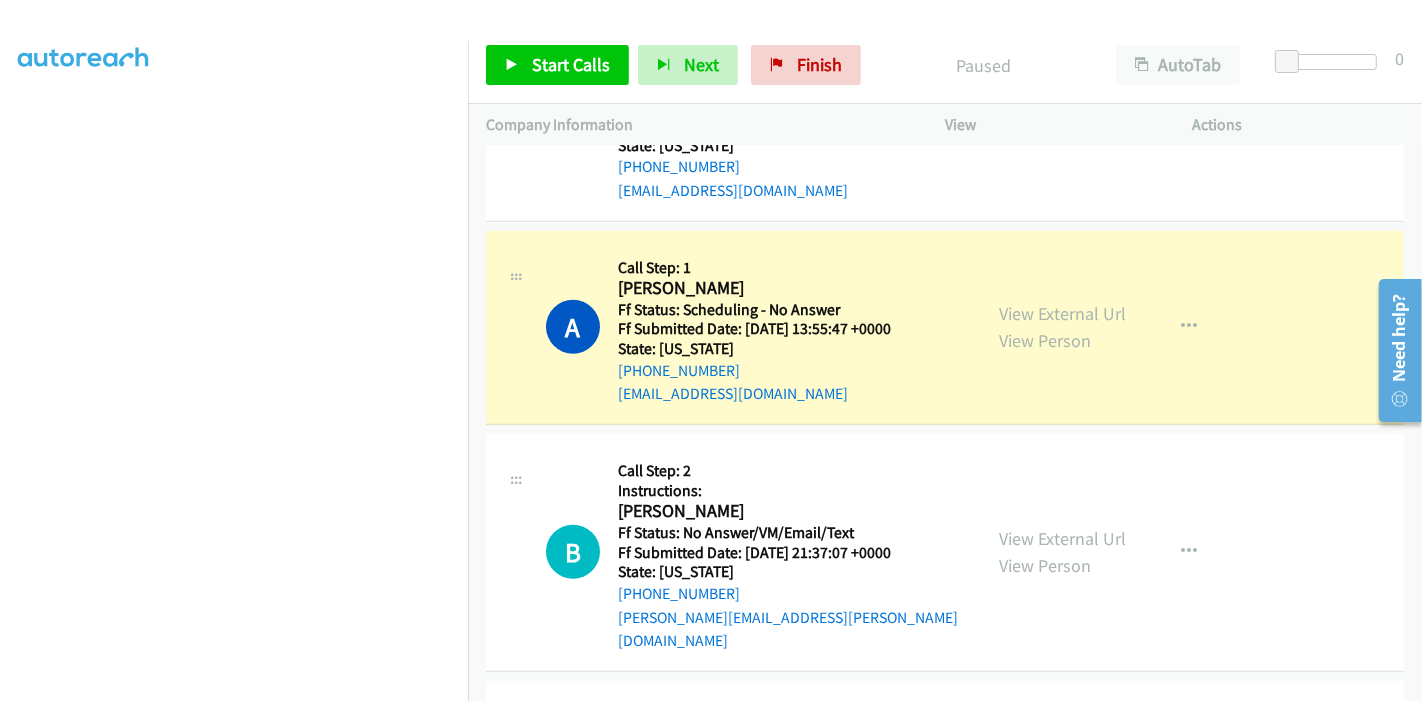 scroll, scrollTop: 422, scrollLeft: 0, axis: vertical 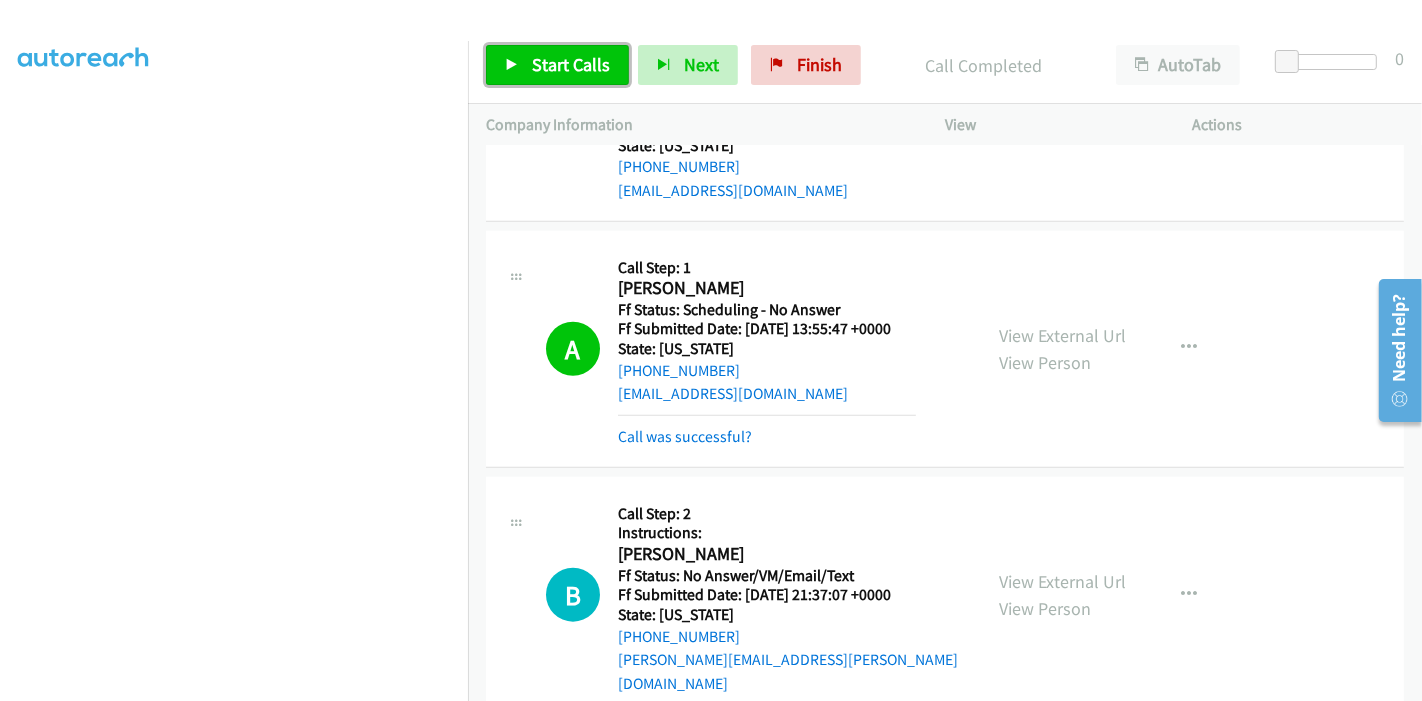 click on "Start Calls" at bounding box center (571, 64) 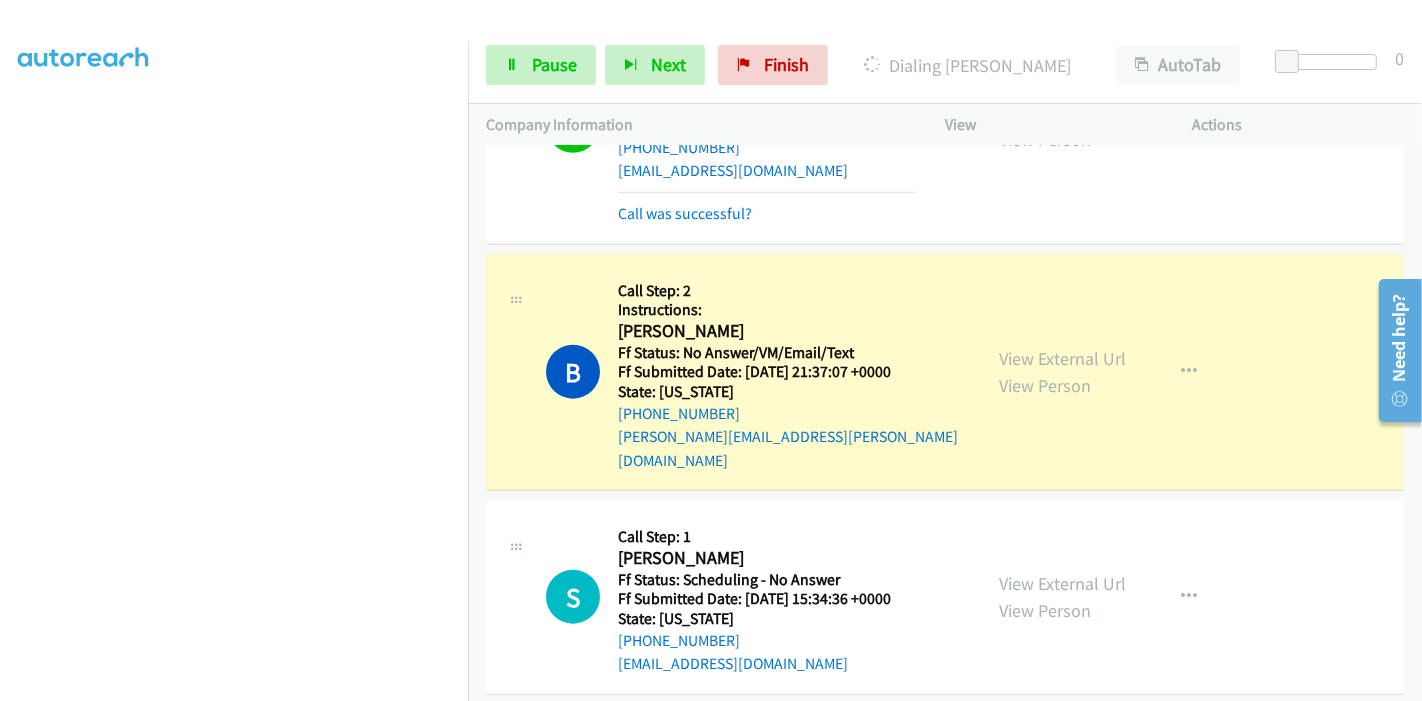scroll, scrollTop: 1931, scrollLeft: 0, axis: vertical 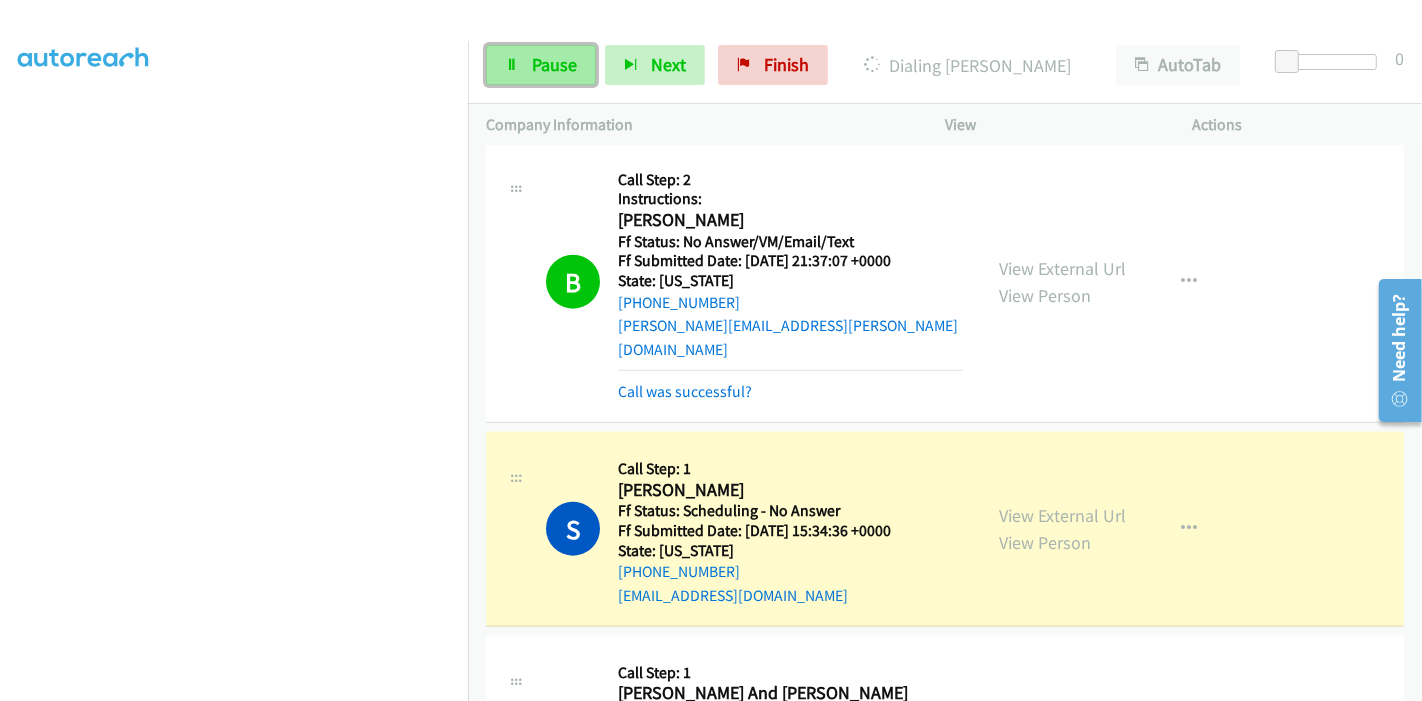 click on "Pause" at bounding box center (541, 65) 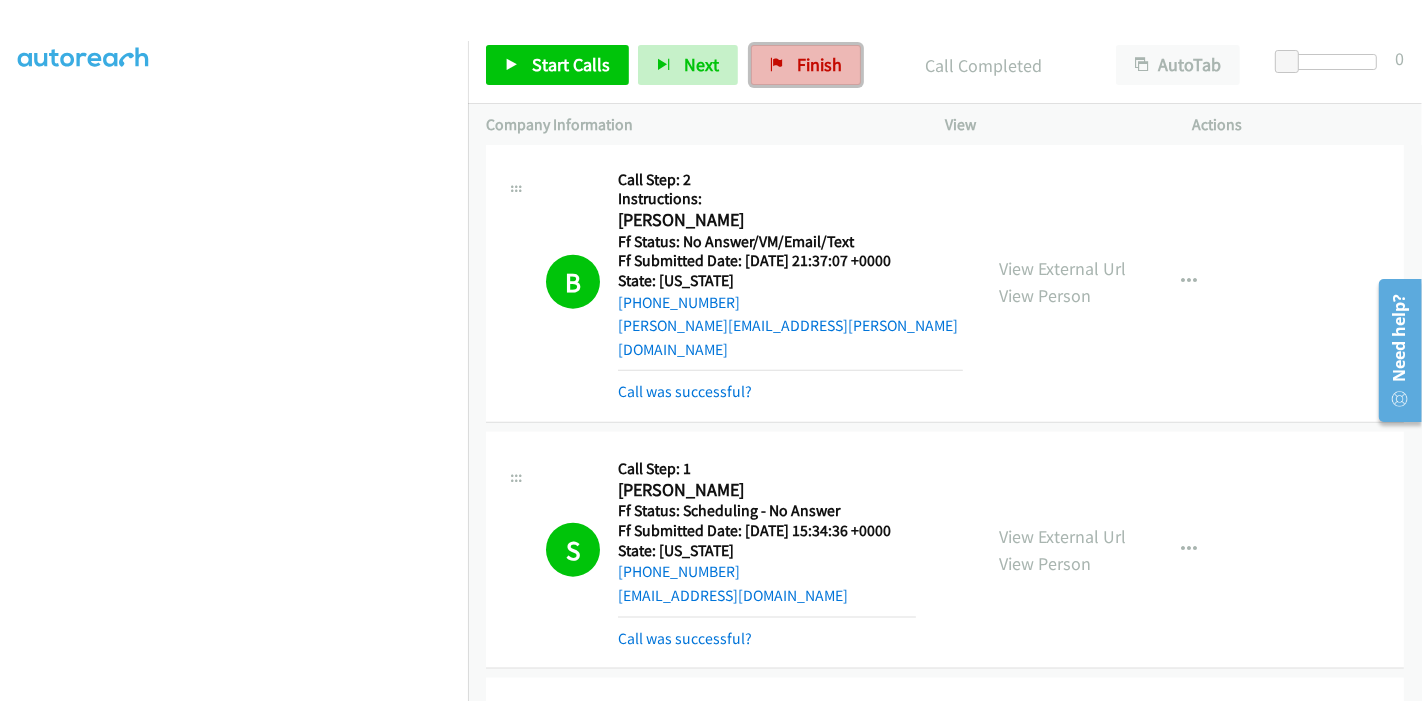 click on "Finish" at bounding box center (819, 64) 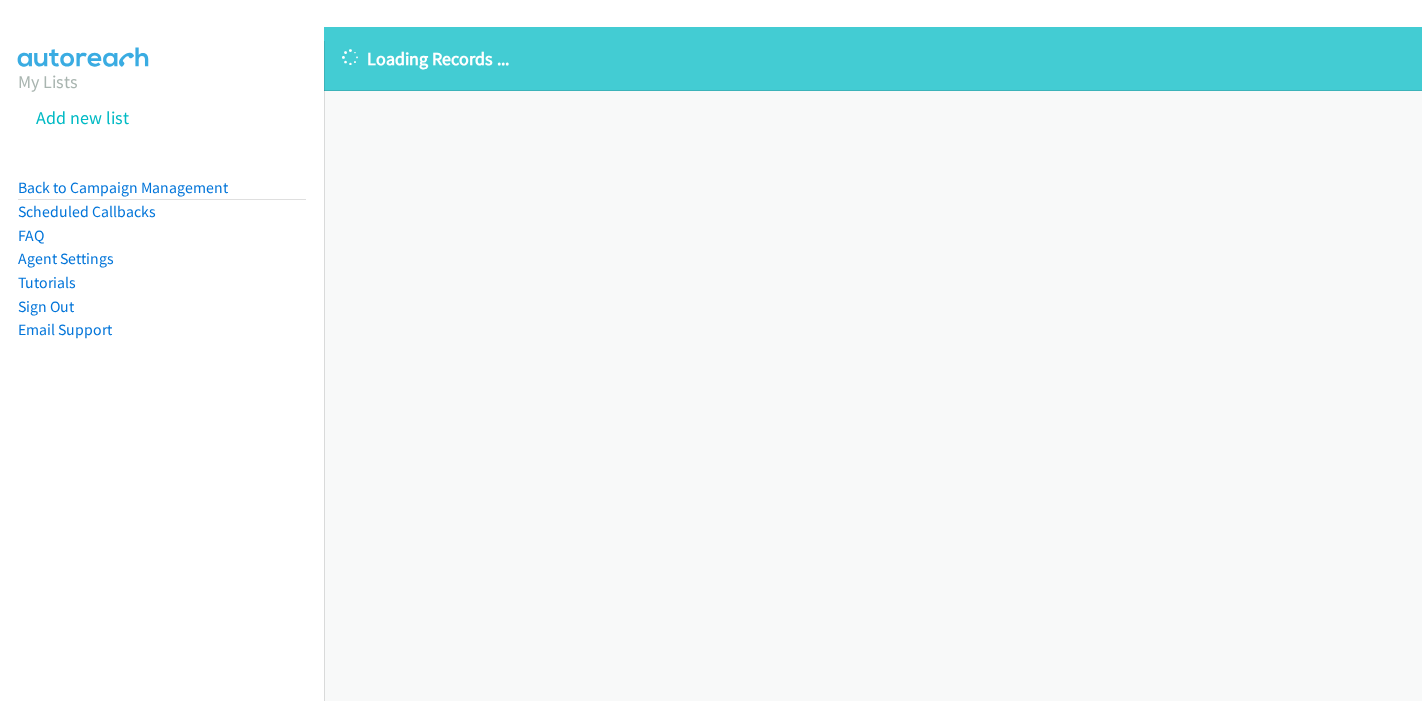 scroll, scrollTop: 0, scrollLeft: 0, axis: both 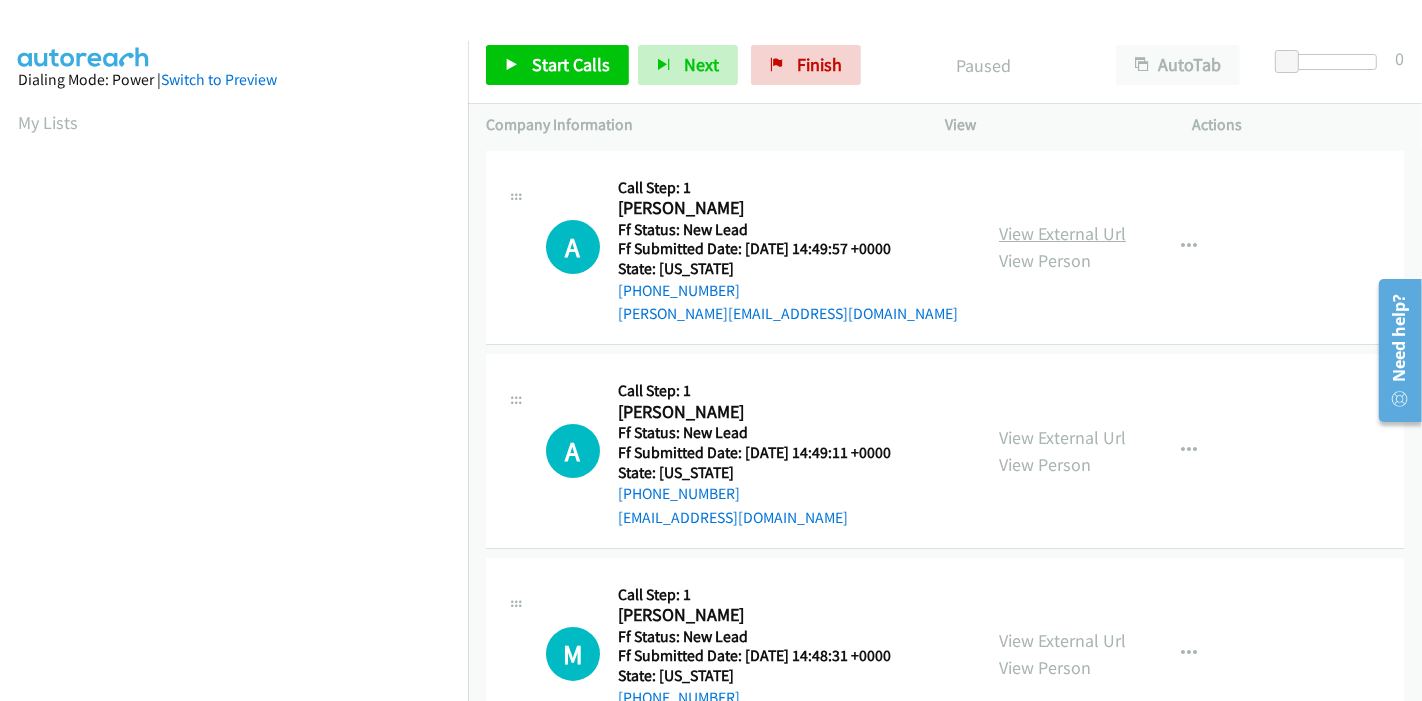 click on "View External Url" at bounding box center (1062, 233) 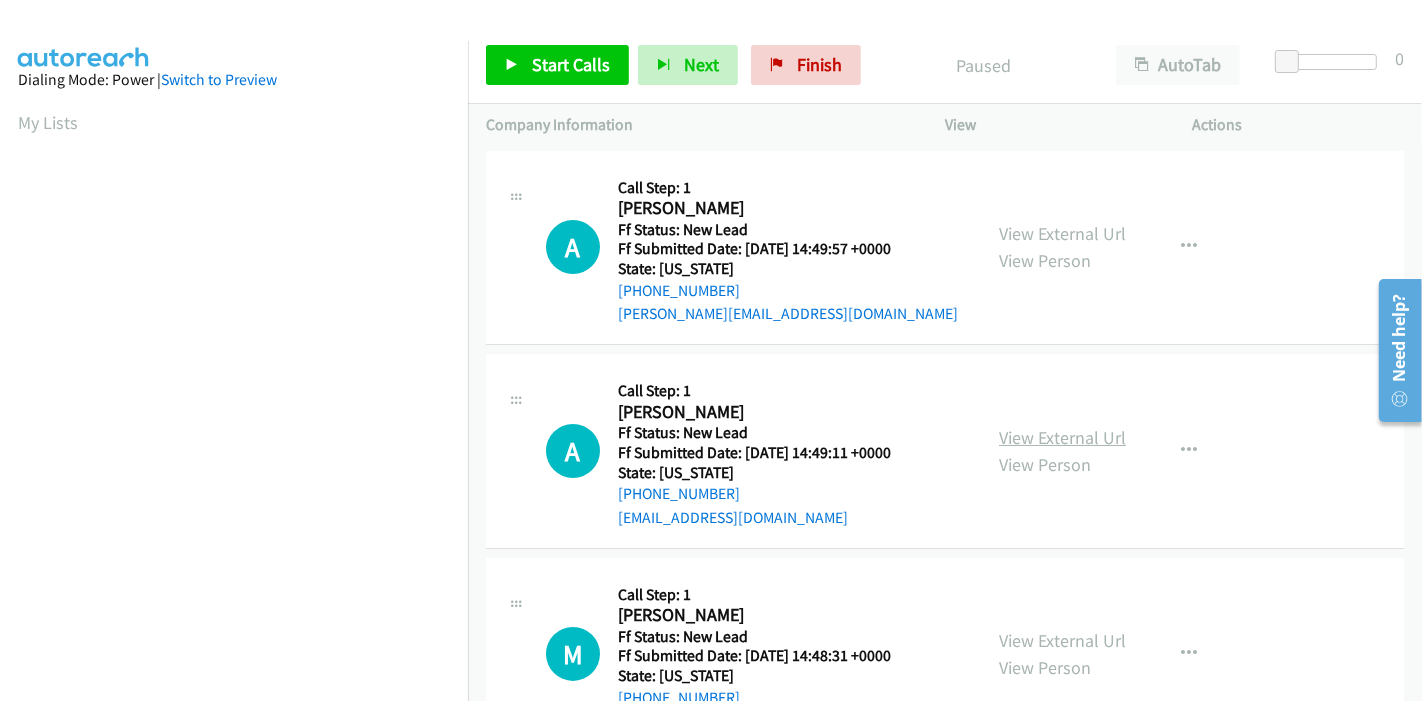 click on "View External Url" at bounding box center (1062, 437) 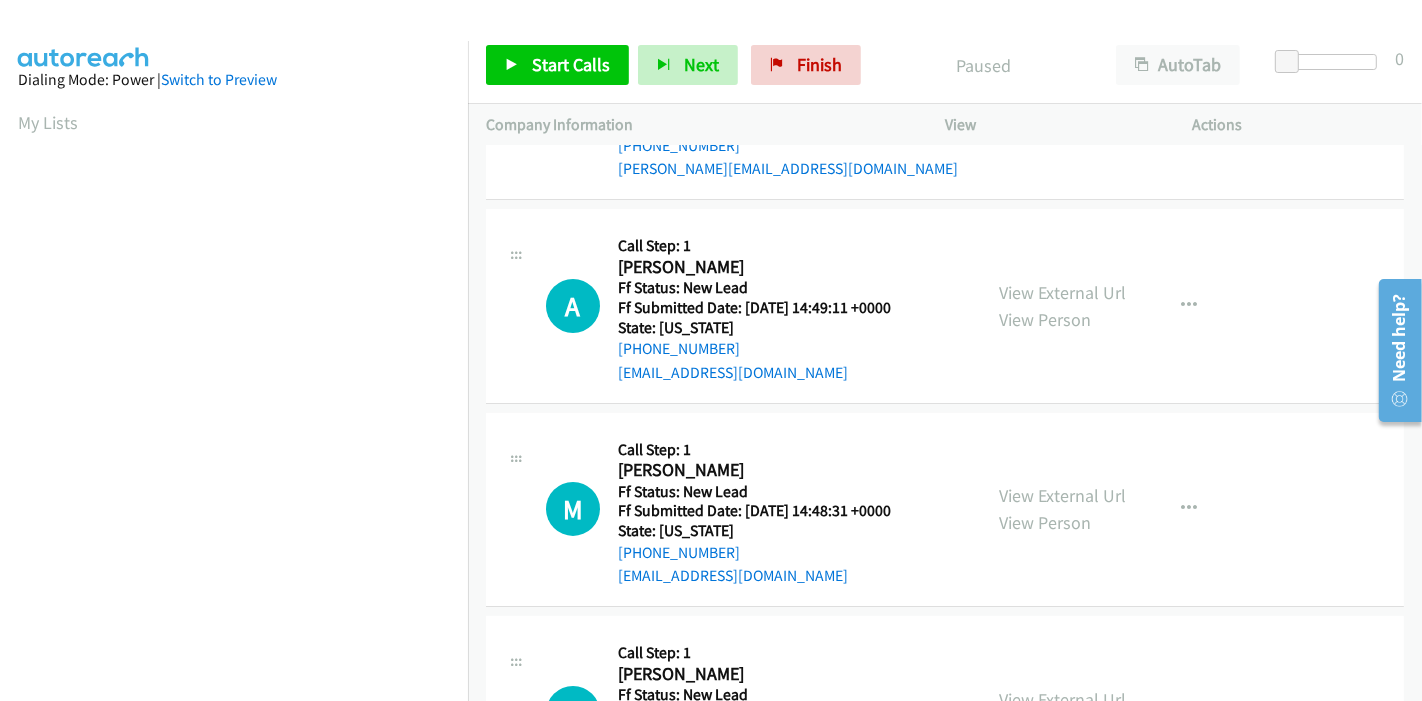 scroll, scrollTop: 333, scrollLeft: 0, axis: vertical 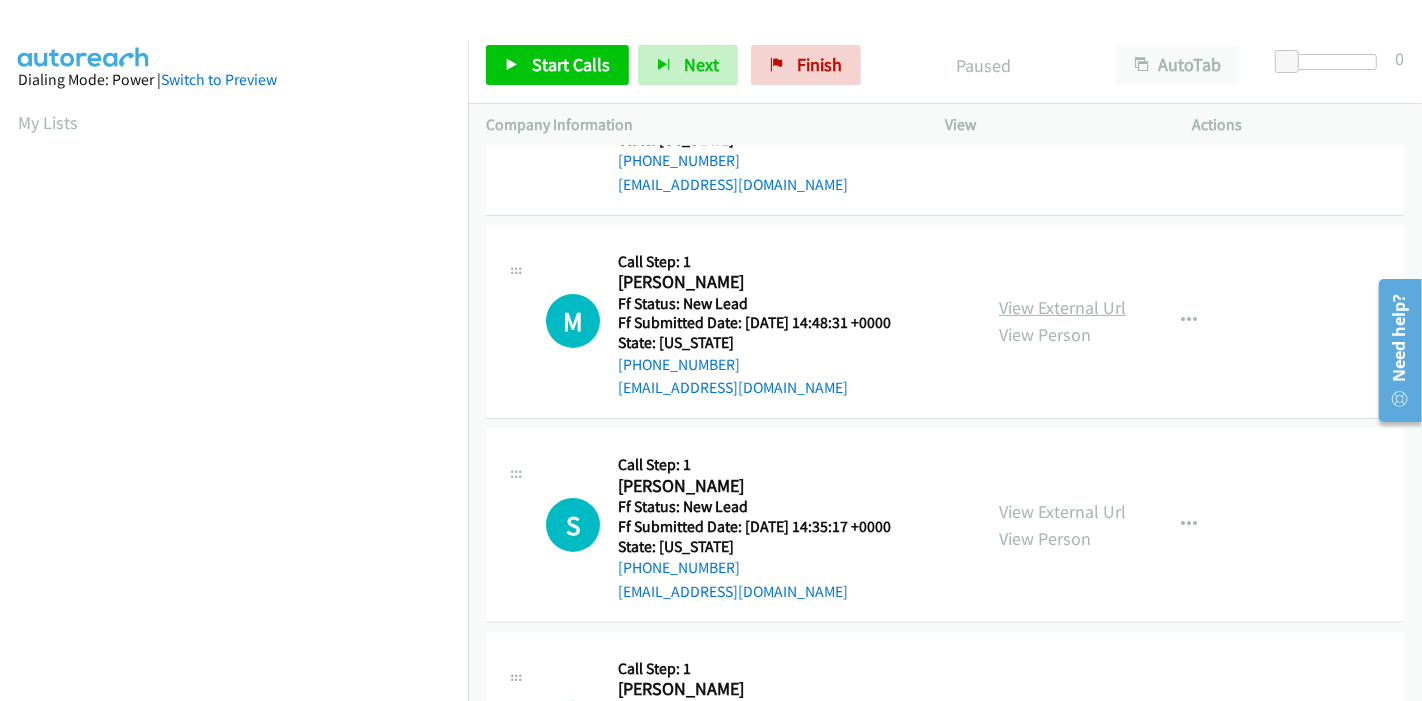click on "View External Url" at bounding box center [1062, 307] 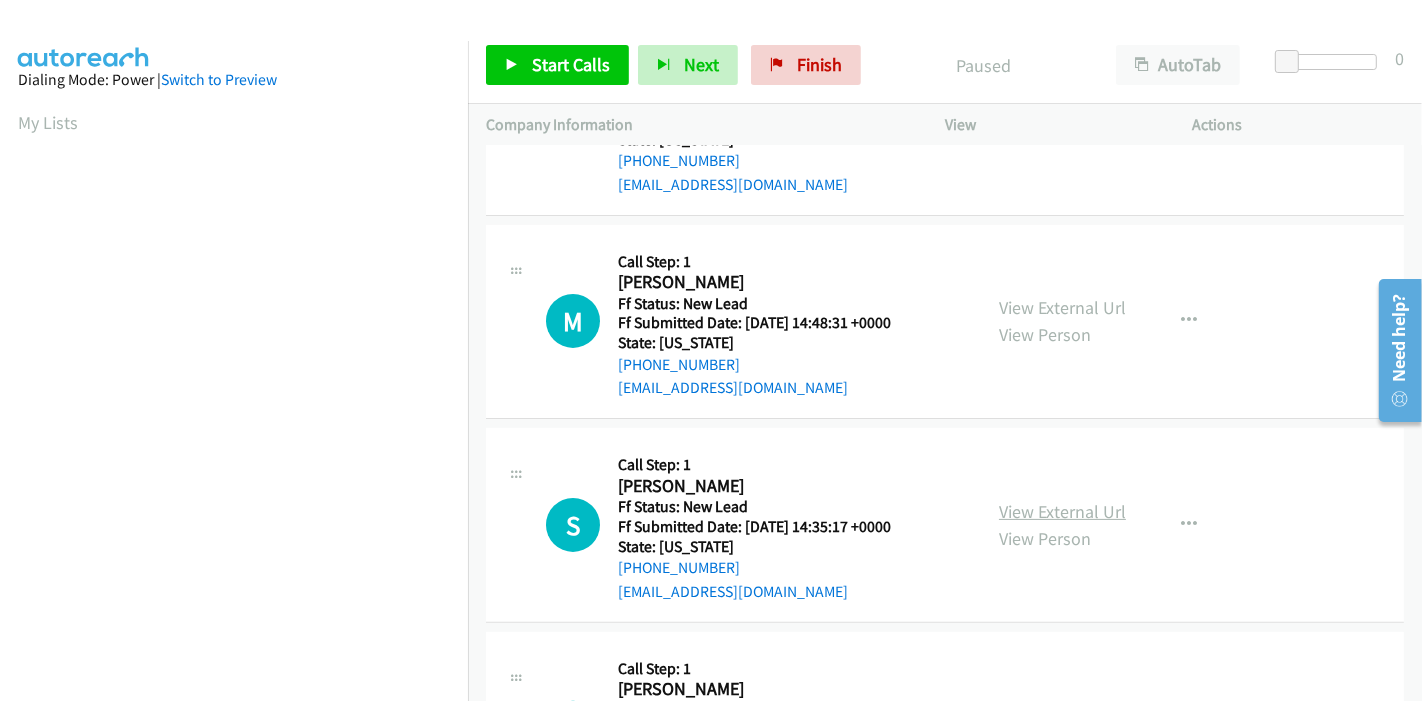 click on "View External Url" at bounding box center [1062, 511] 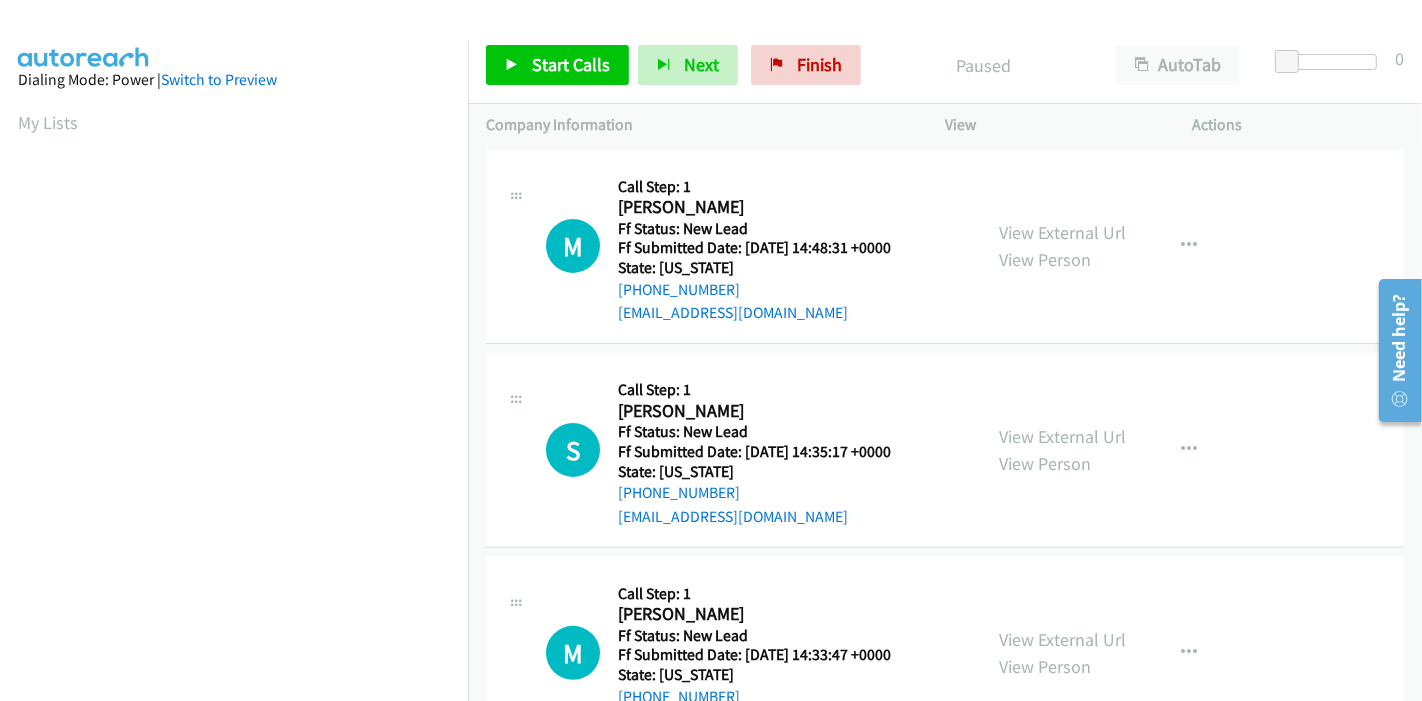 scroll, scrollTop: 487, scrollLeft: 0, axis: vertical 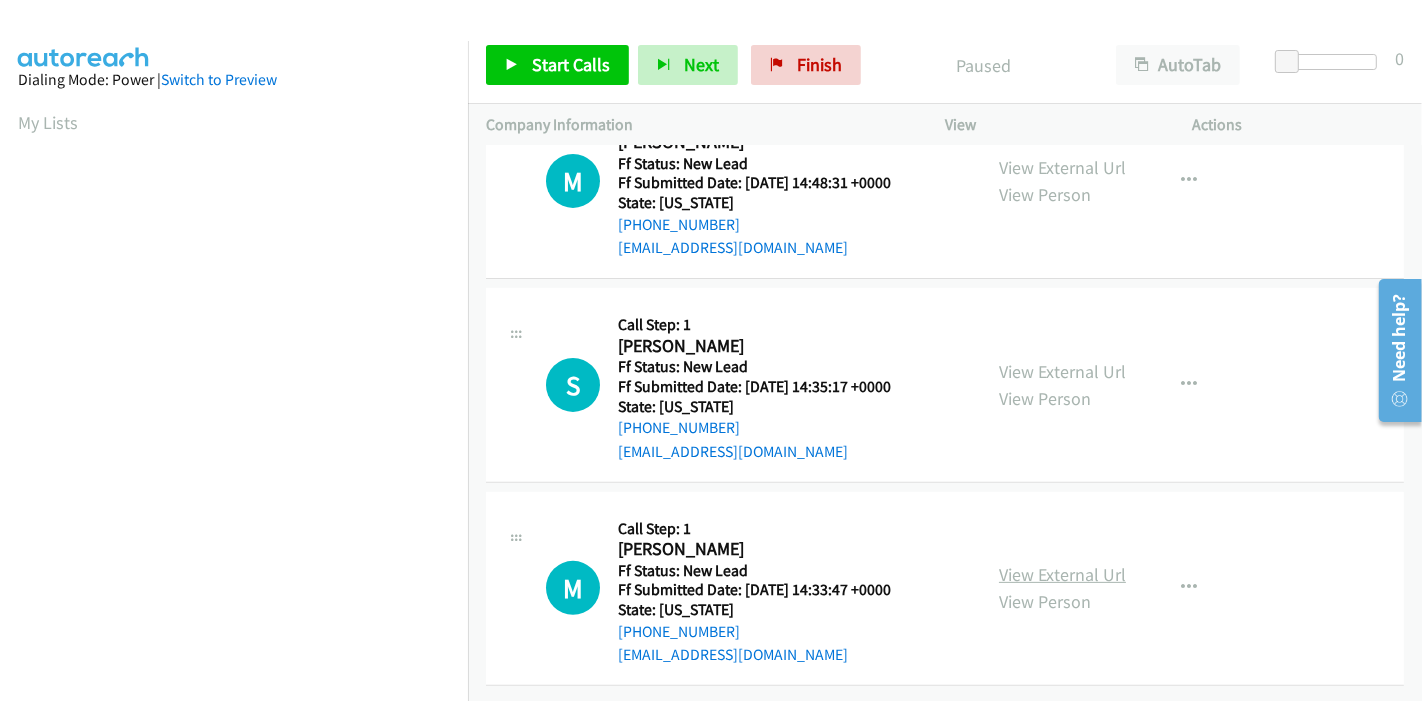 click on "View External Url" at bounding box center [1062, 574] 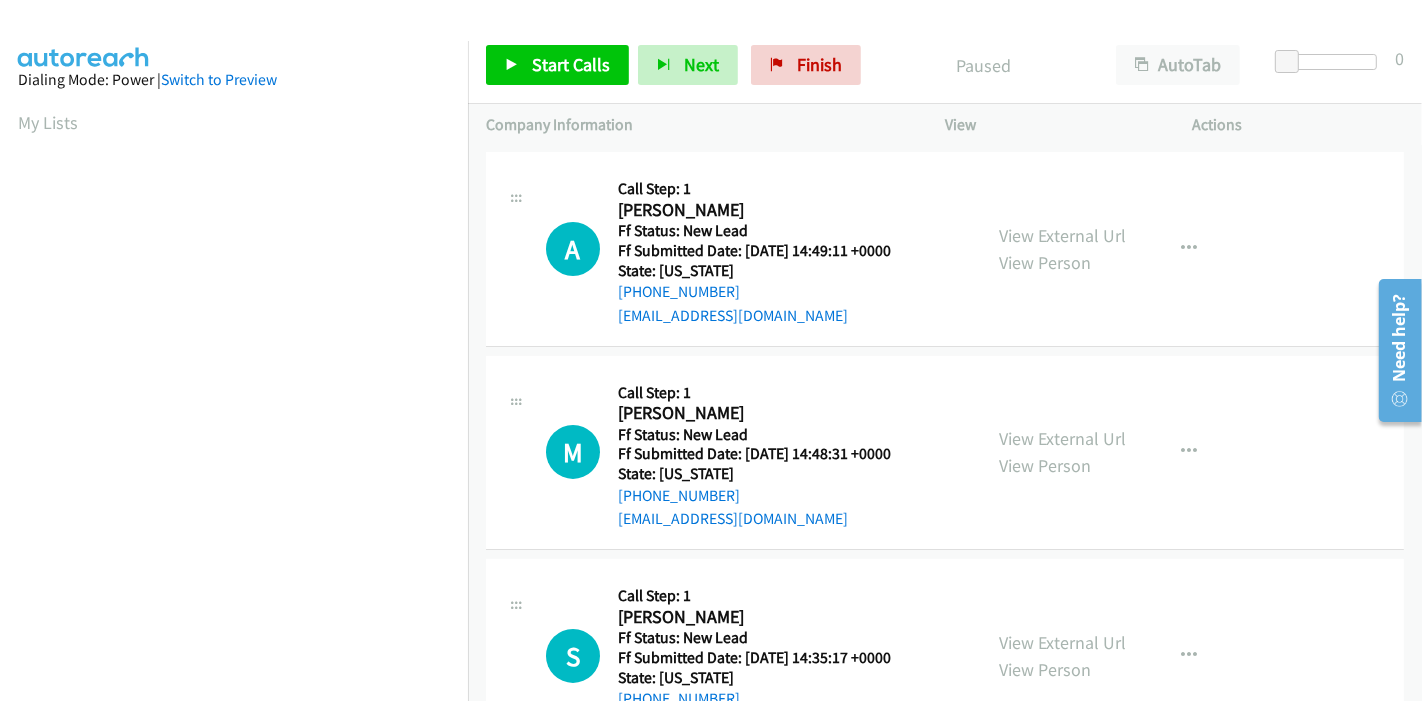 scroll, scrollTop: 0, scrollLeft: 0, axis: both 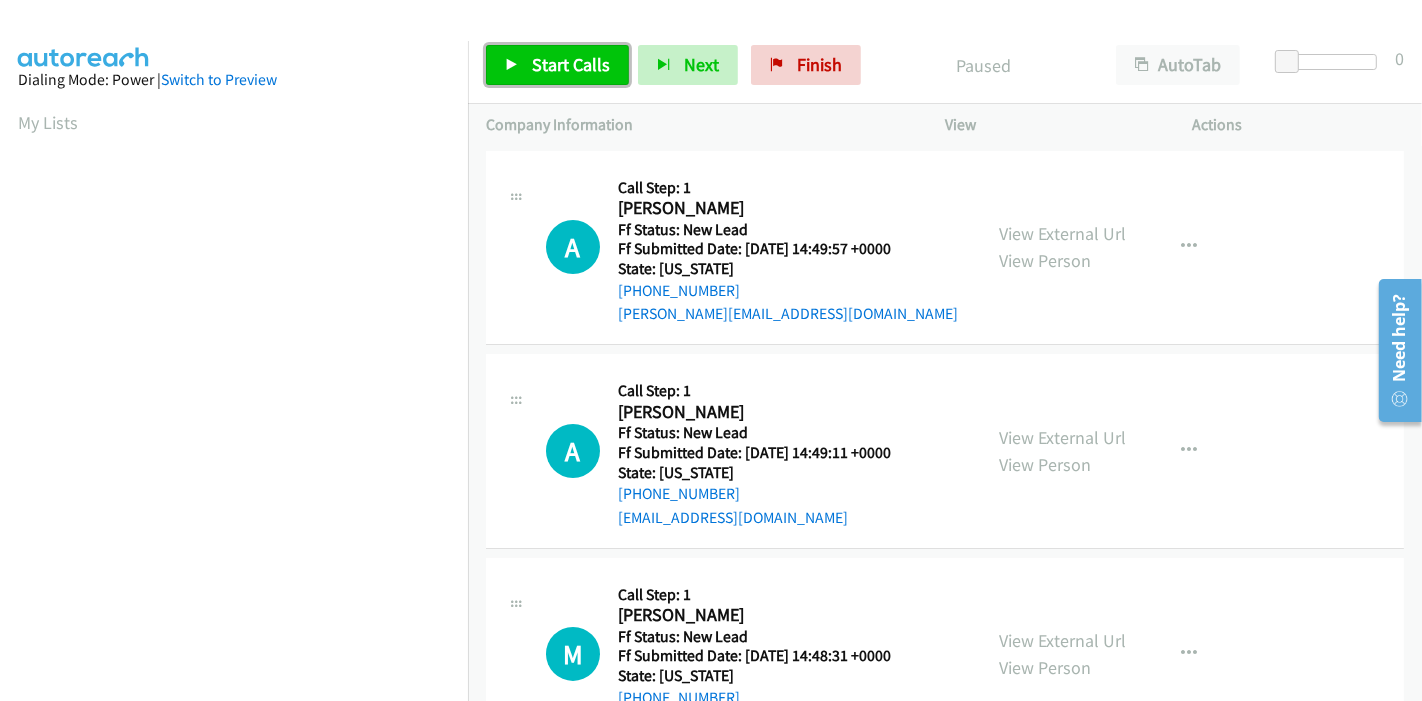 click on "Start Calls" at bounding box center [571, 64] 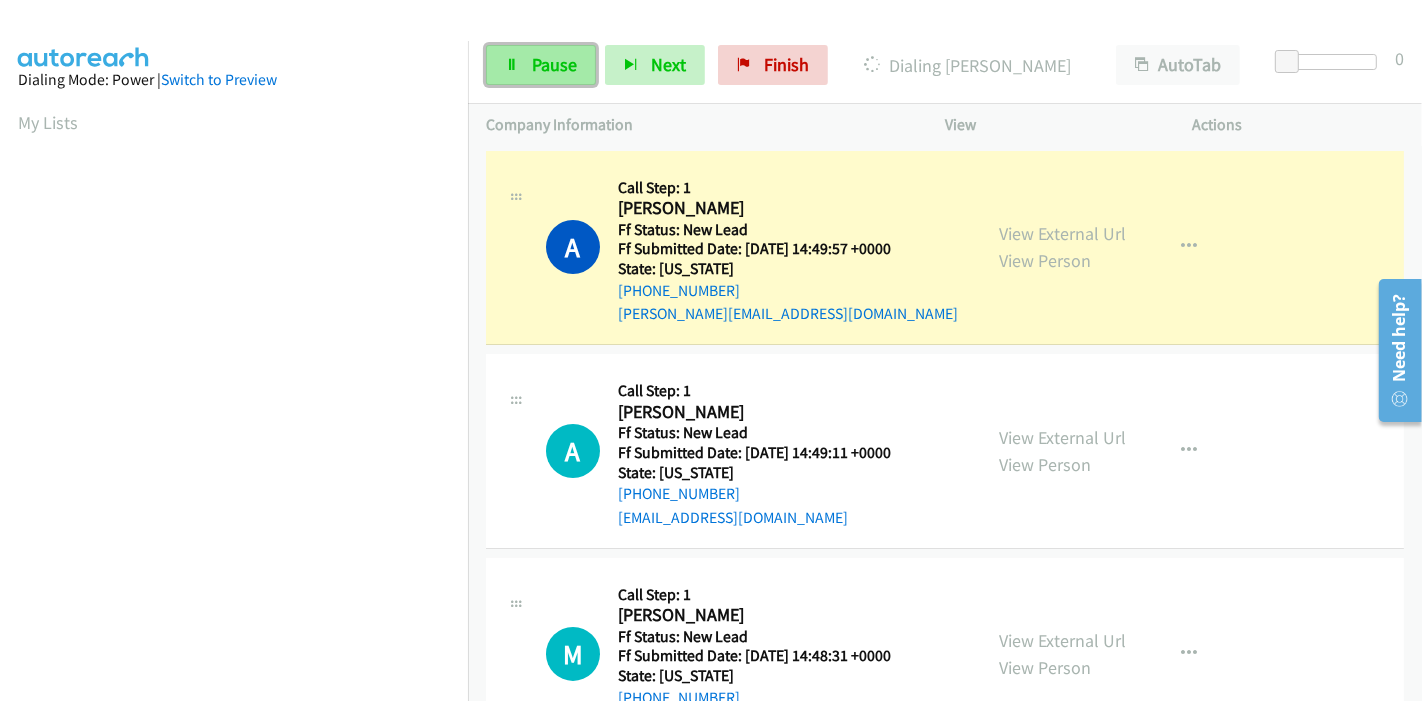 click on "Pause" at bounding box center [541, 65] 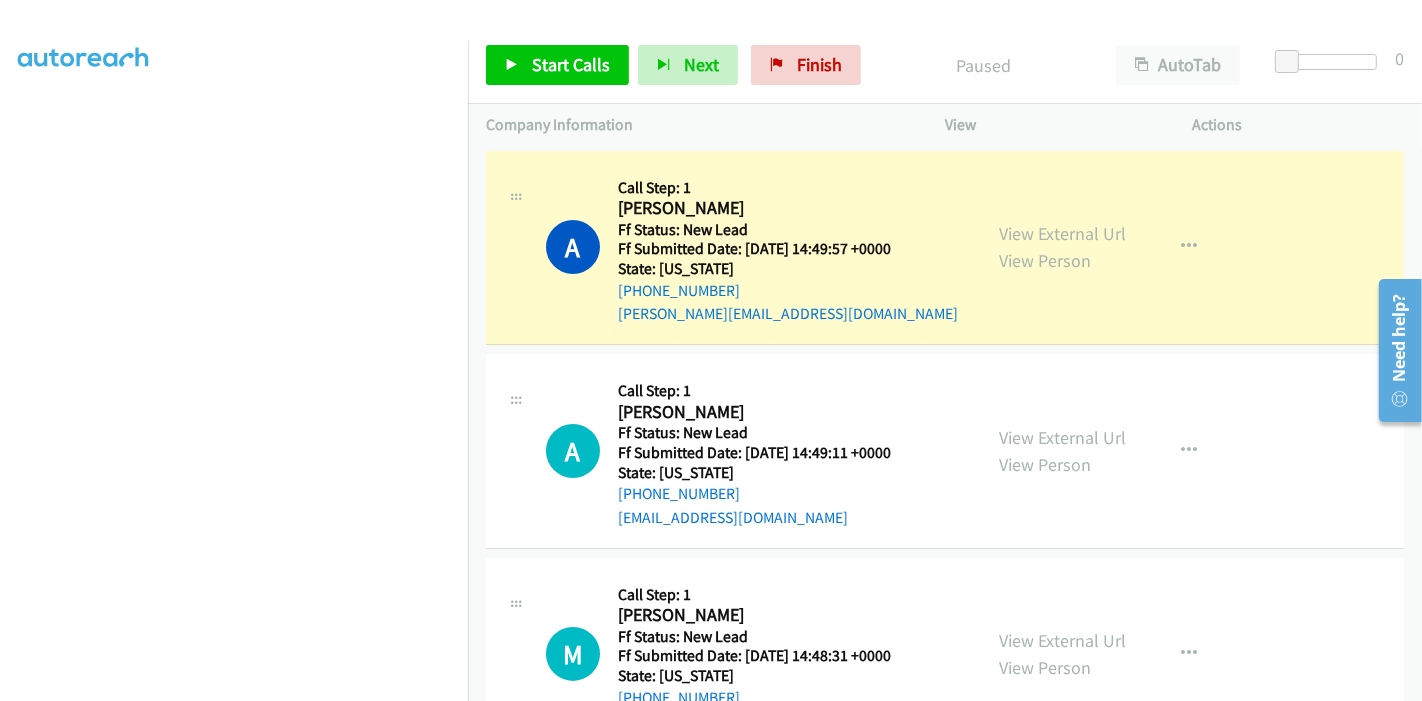 scroll, scrollTop: 422, scrollLeft: 0, axis: vertical 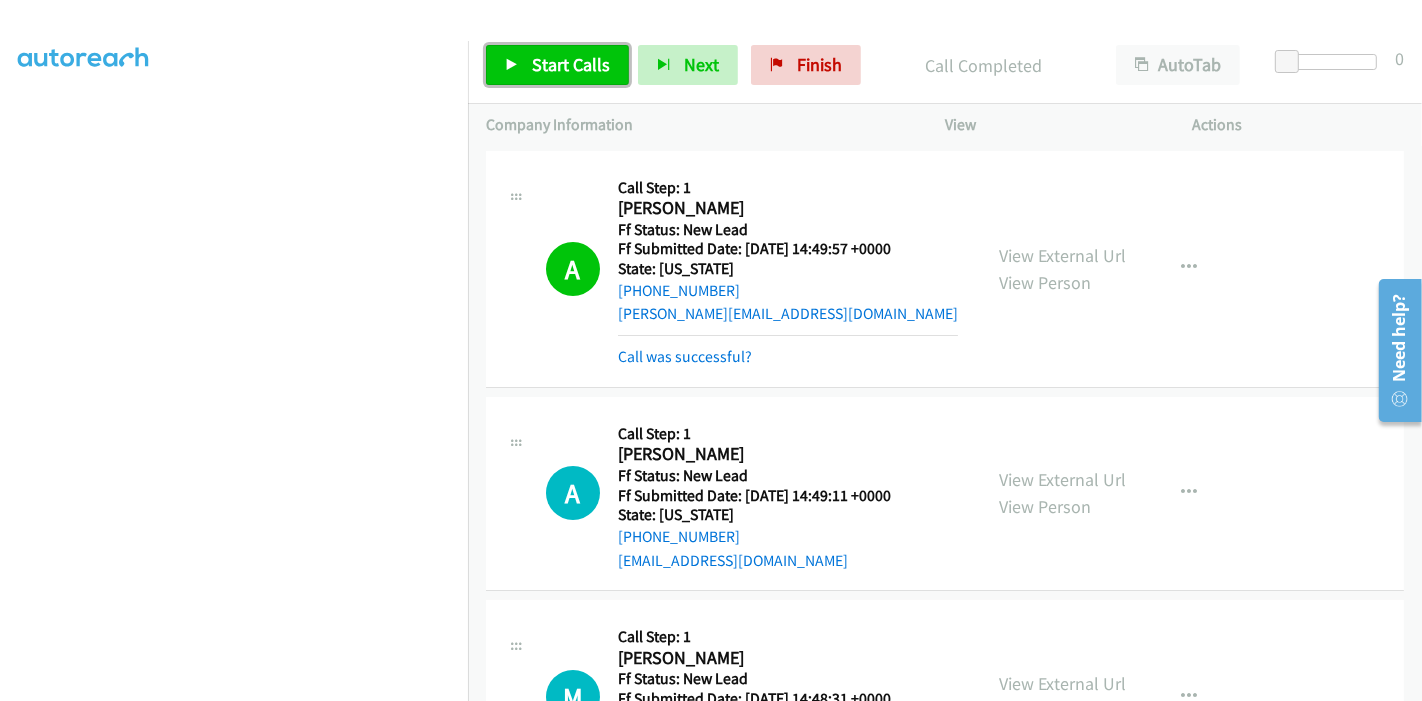 click on "Start Calls" at bounding box center (557, 65) 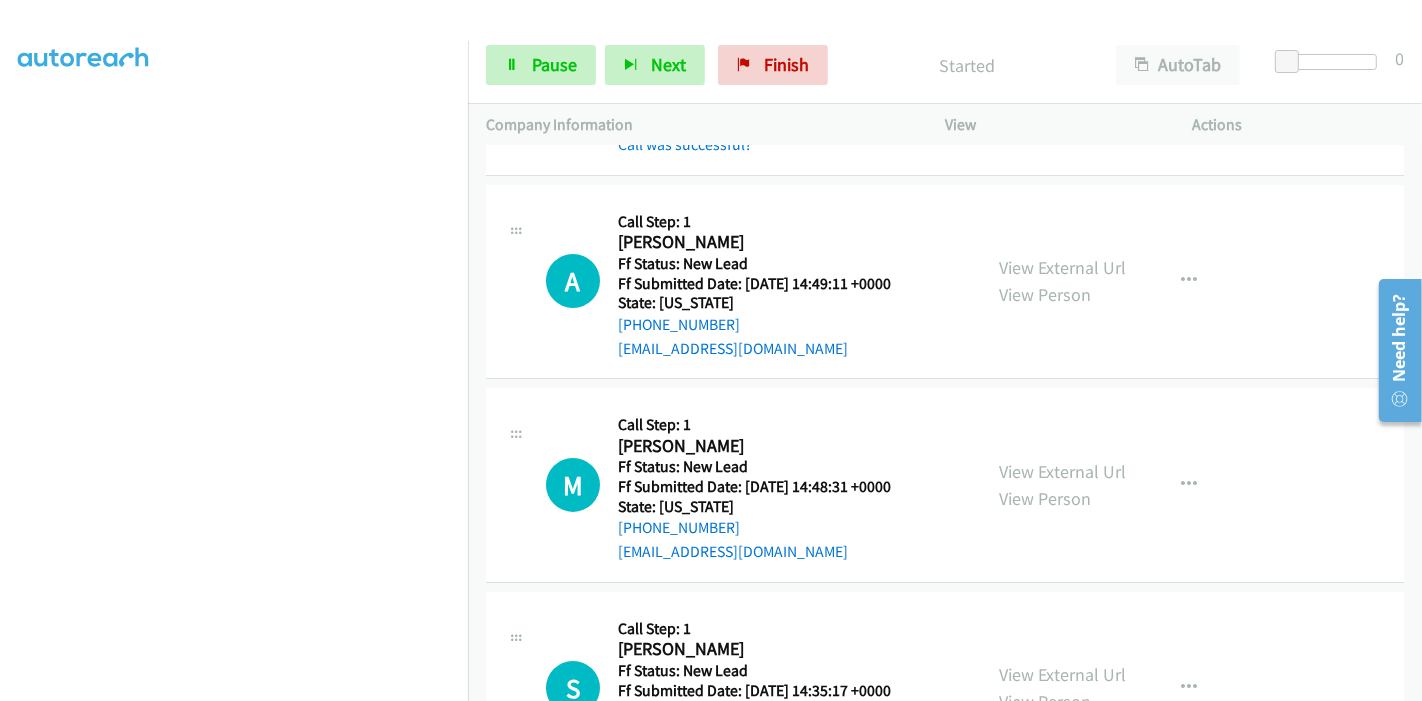 scroll, scrollTop: 222, scrollLeft: 0, axis: vertical 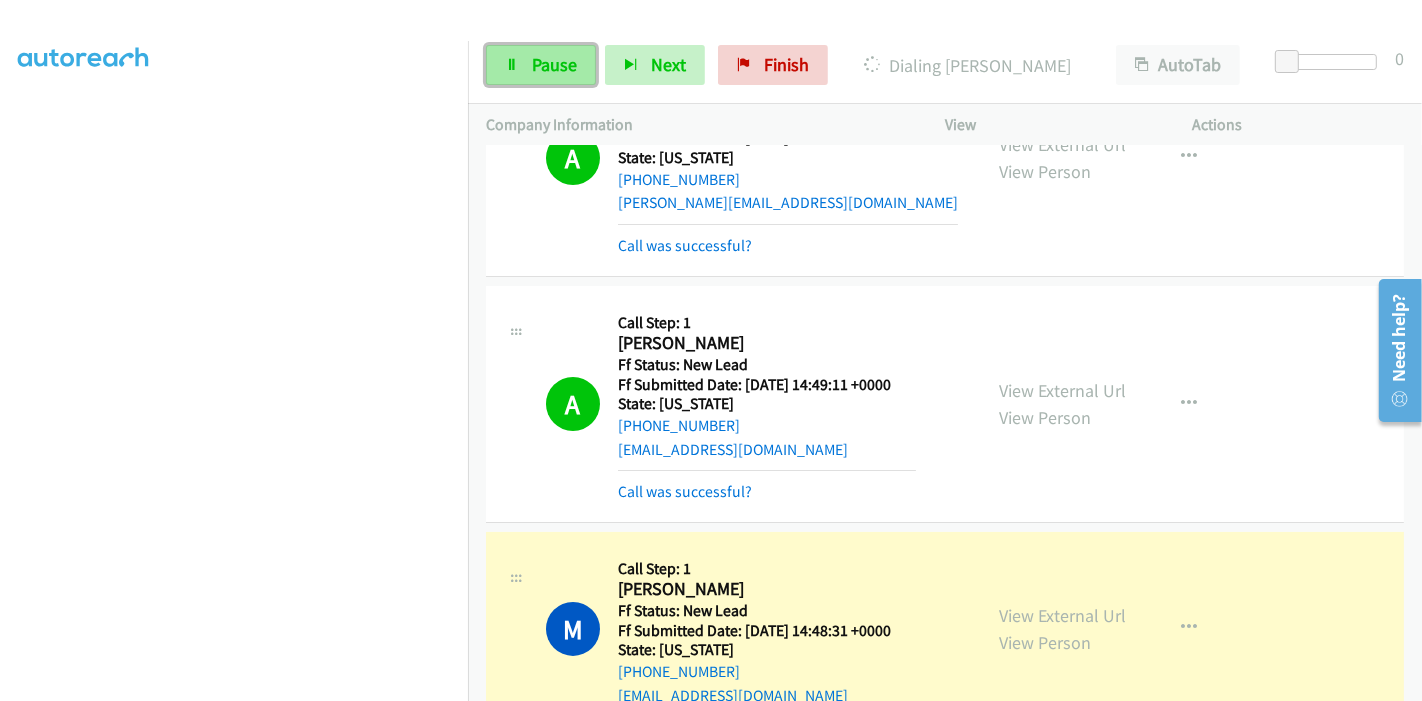 click on "Pause" at bounding box center [541, 65] 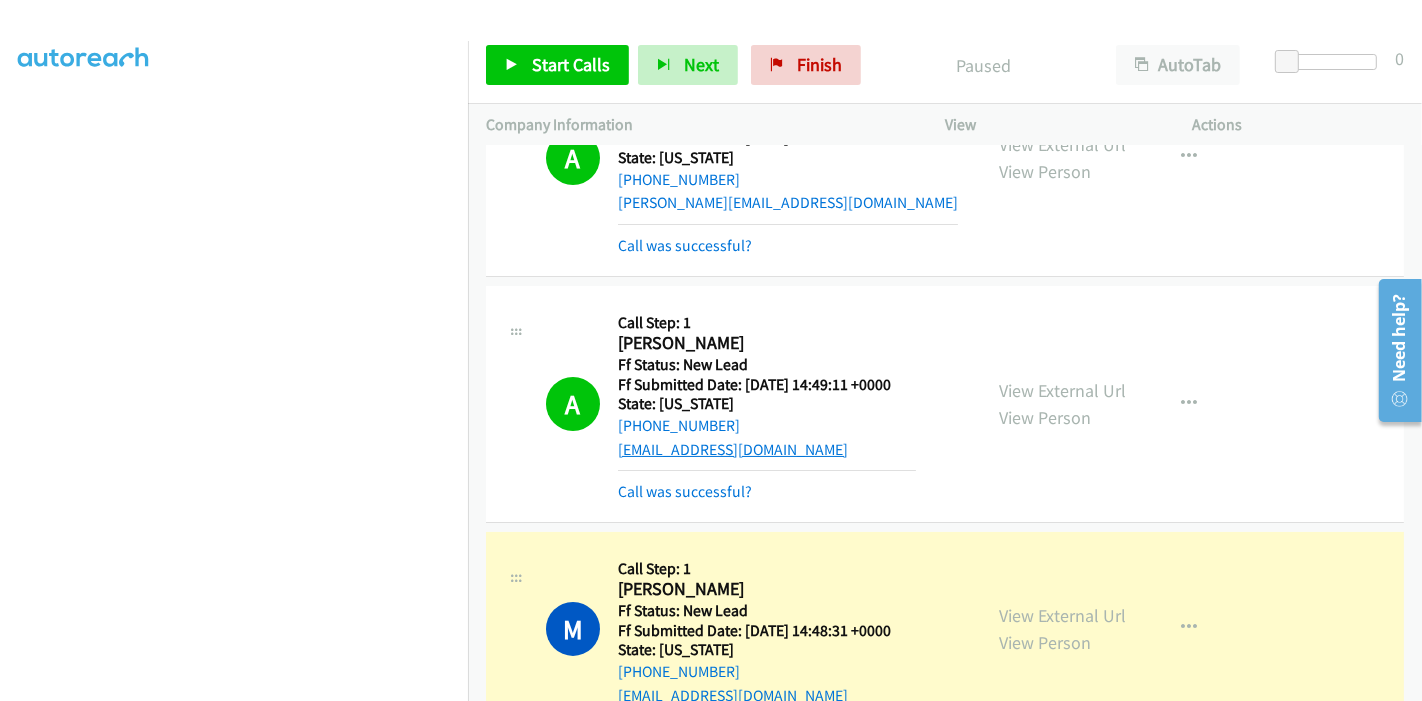 scroll, scrollTop: 333, scrollLeft: 0, axis: vertical 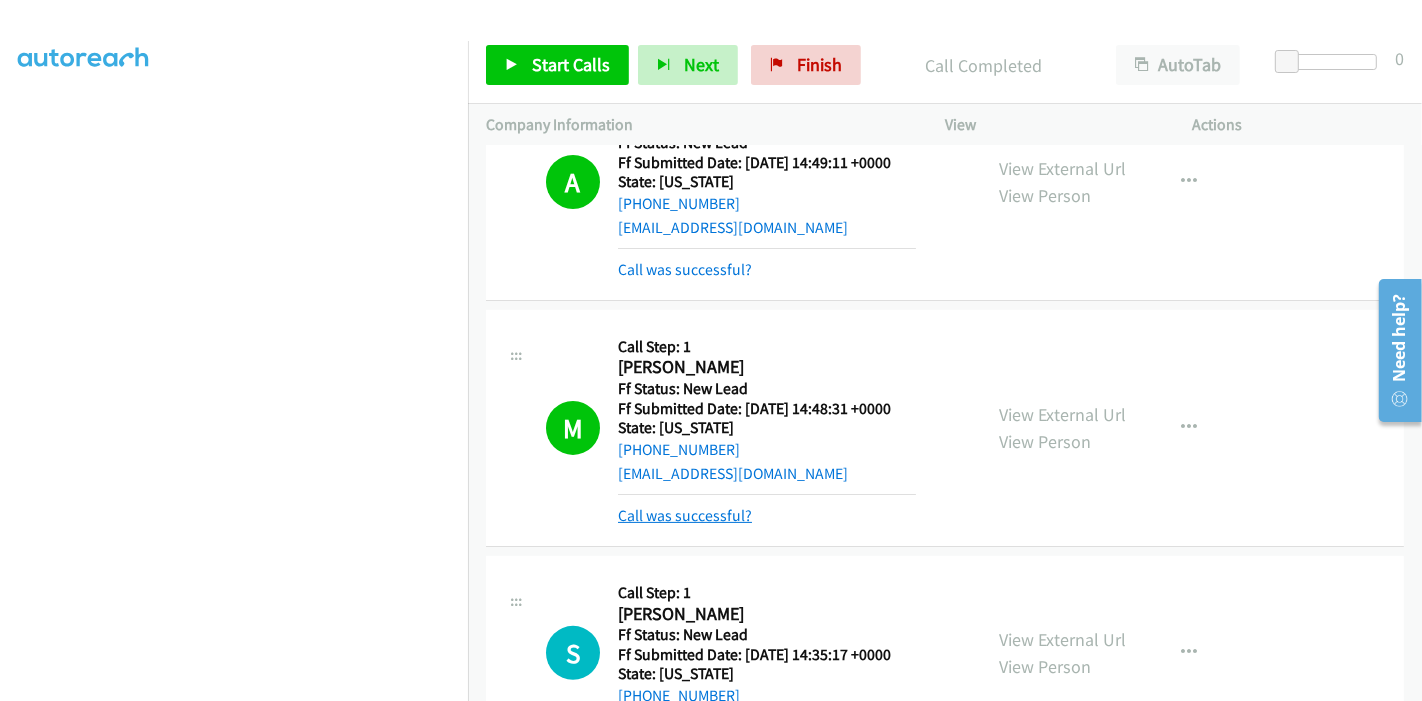 click on "Call was successful?" at bounding box center [685, 515] 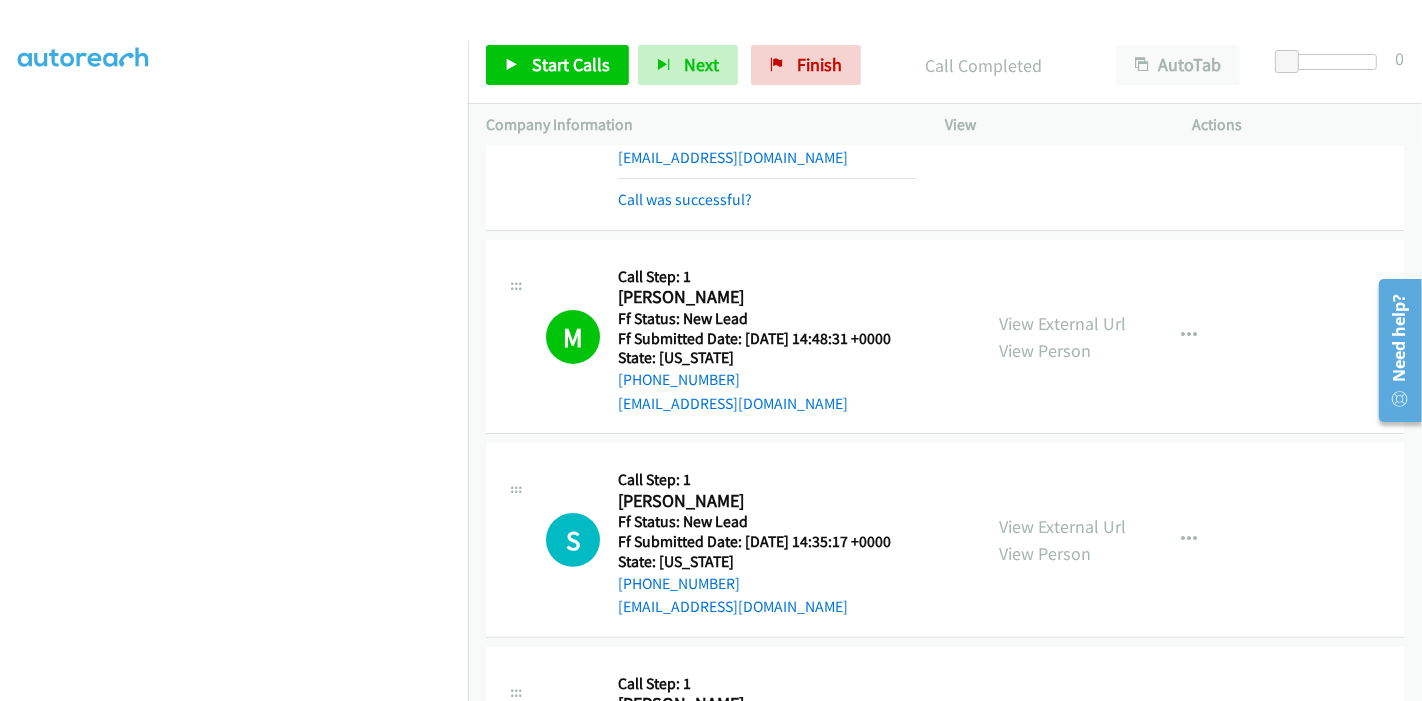 scroll, scrollTop: 625, scrollLeft: 0, axis: vertical 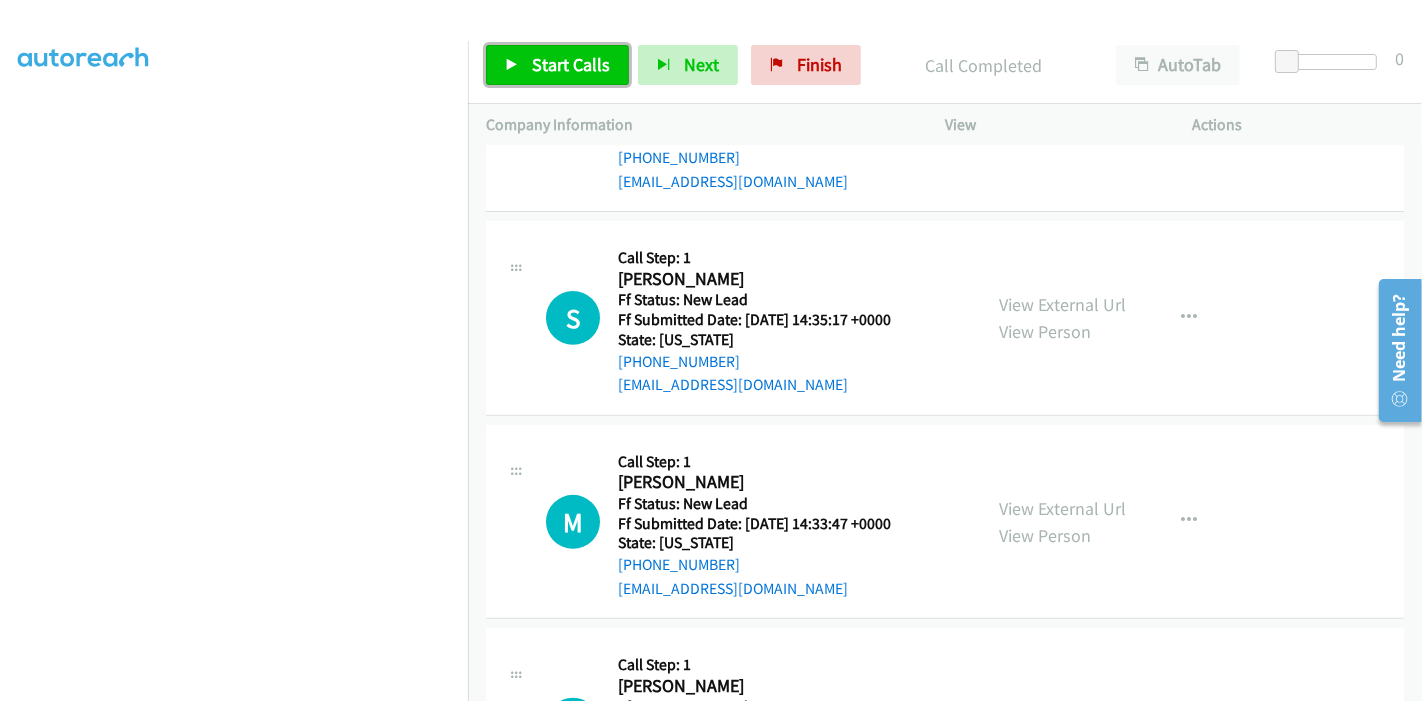 click on "Start Calls" at bounding box center (571, 64) 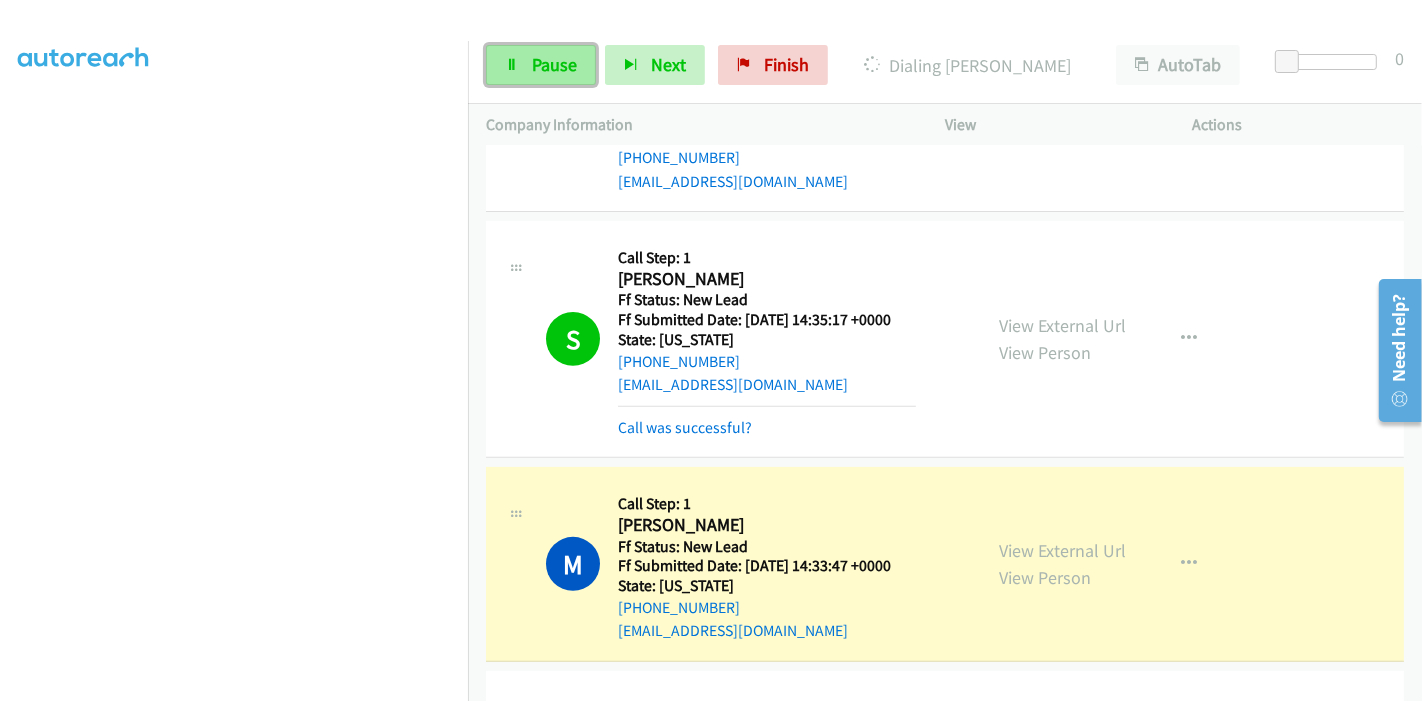 click on "Pause" at bounding box center (554, 64) 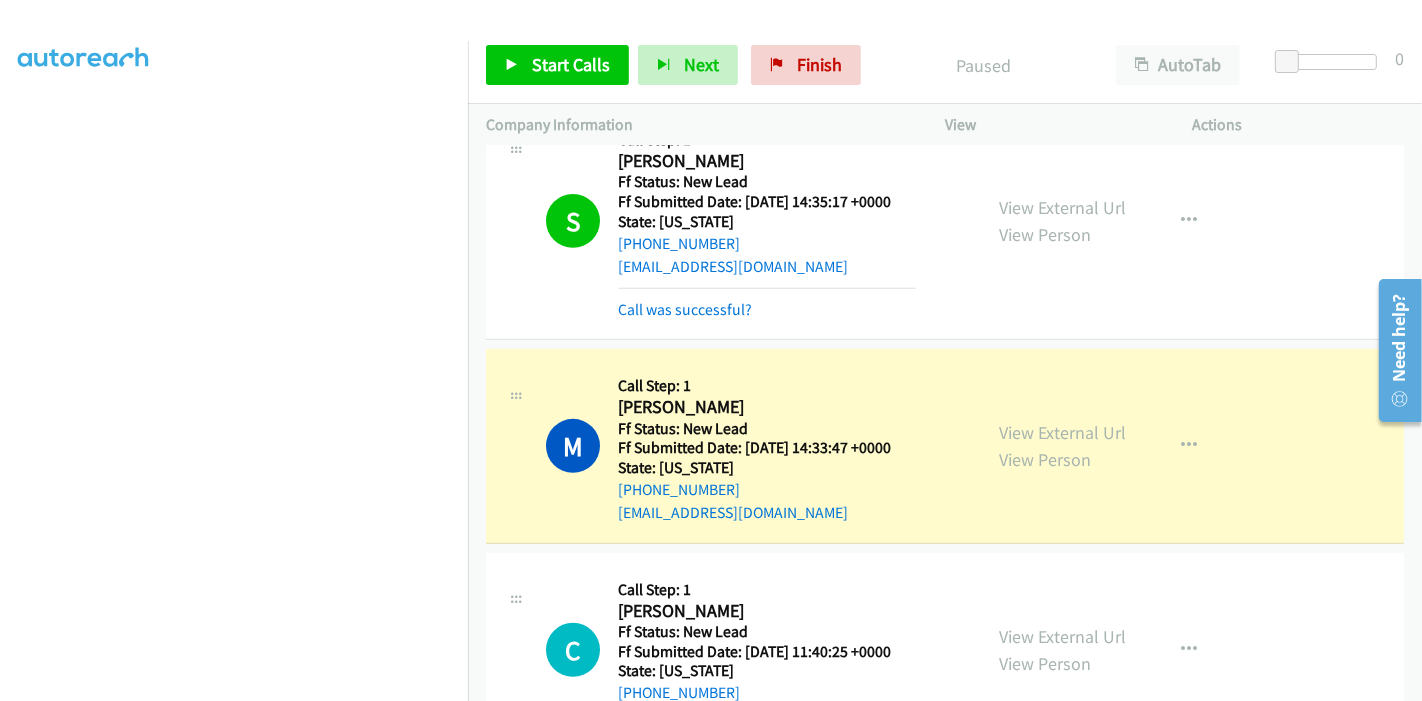 scroll, scrollTop: 959, scrollLeft: 0, axis: vertical 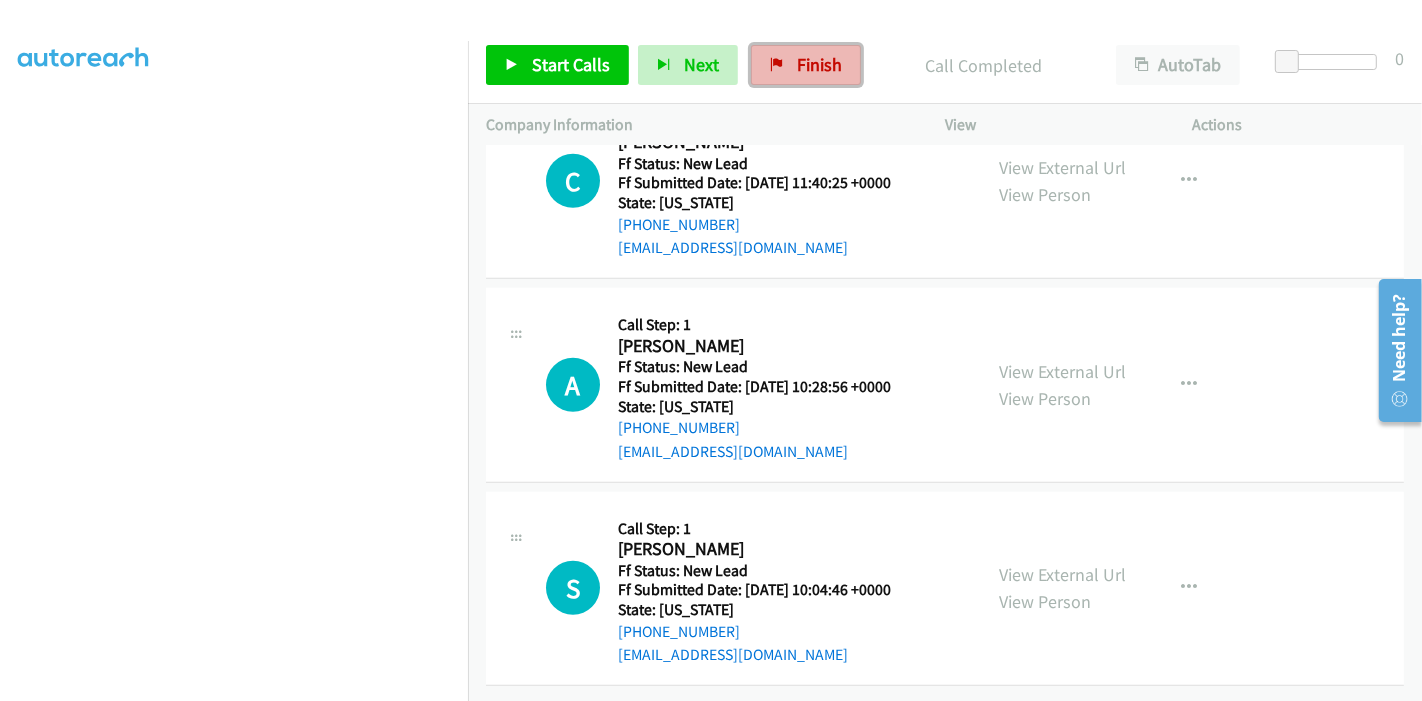 click on "Finish" at bounding box center [806, 65] 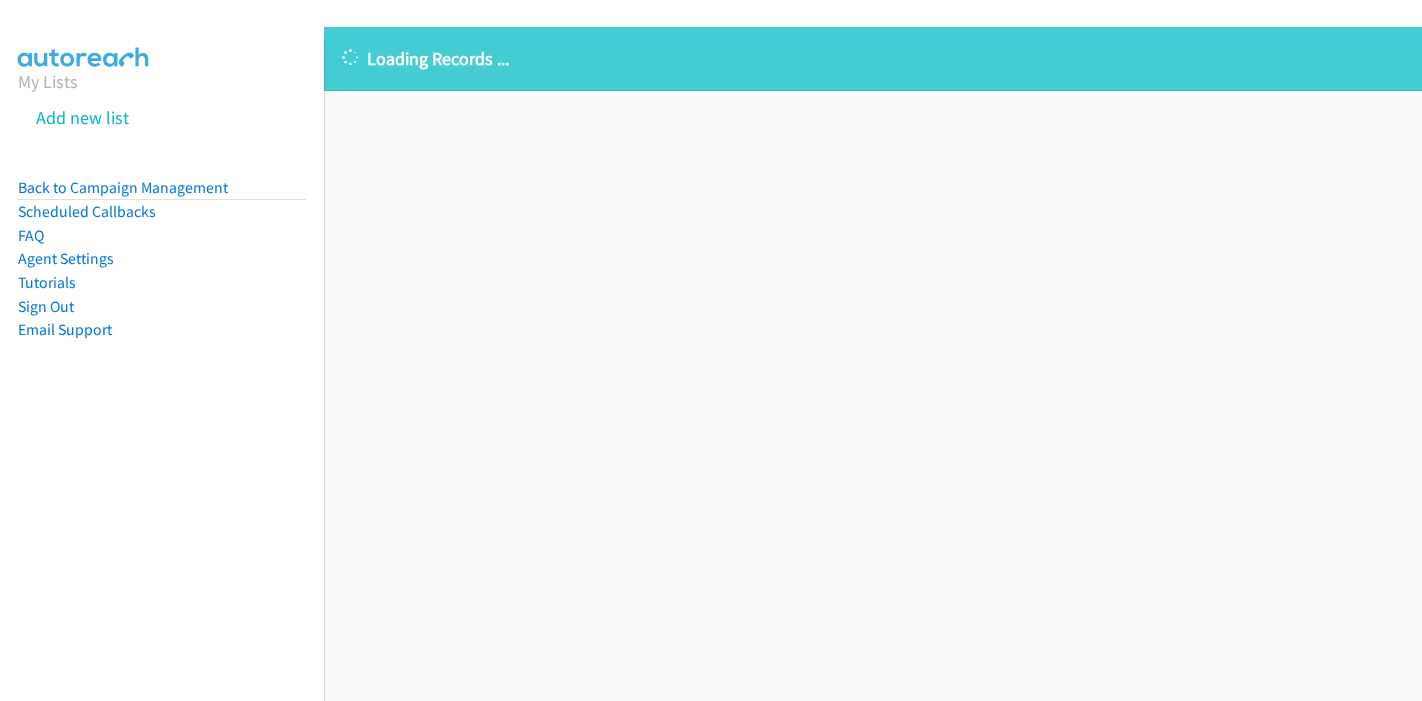 scroll, scrollTop: 0, scrollLeft: 0, axis: both 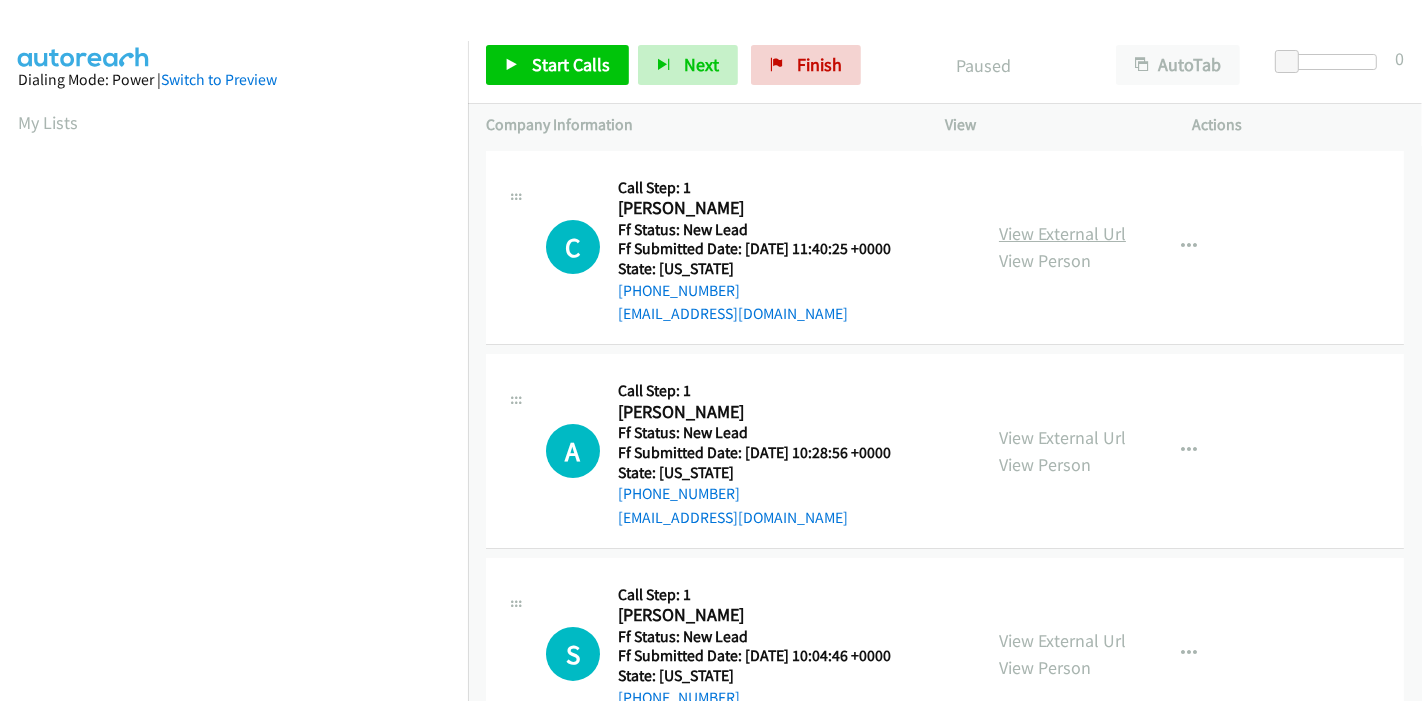 click on "View External Url" at bounding box center [1062, 233] 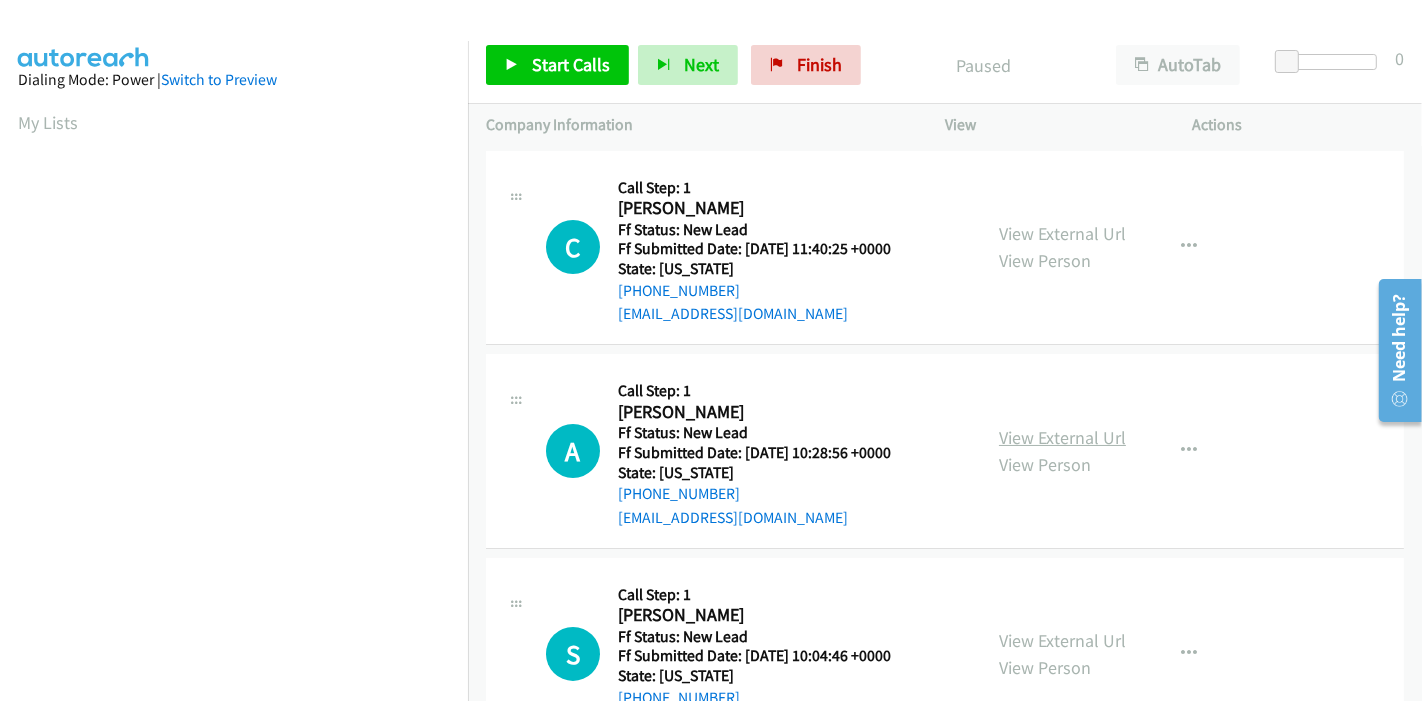 click on "View External Url" at bounding box center (1062, 437) 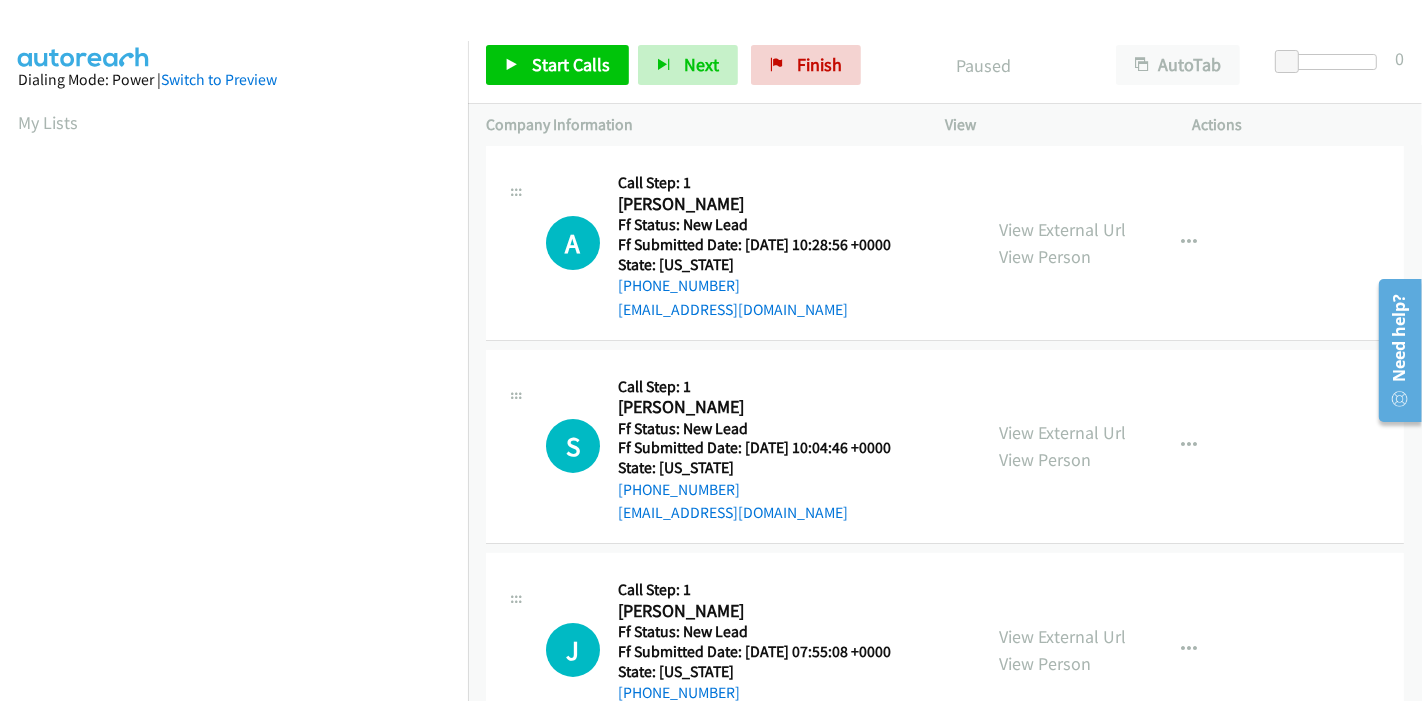 scroll, scrollTop: 222, scrollLeft: 0, axis: vertical 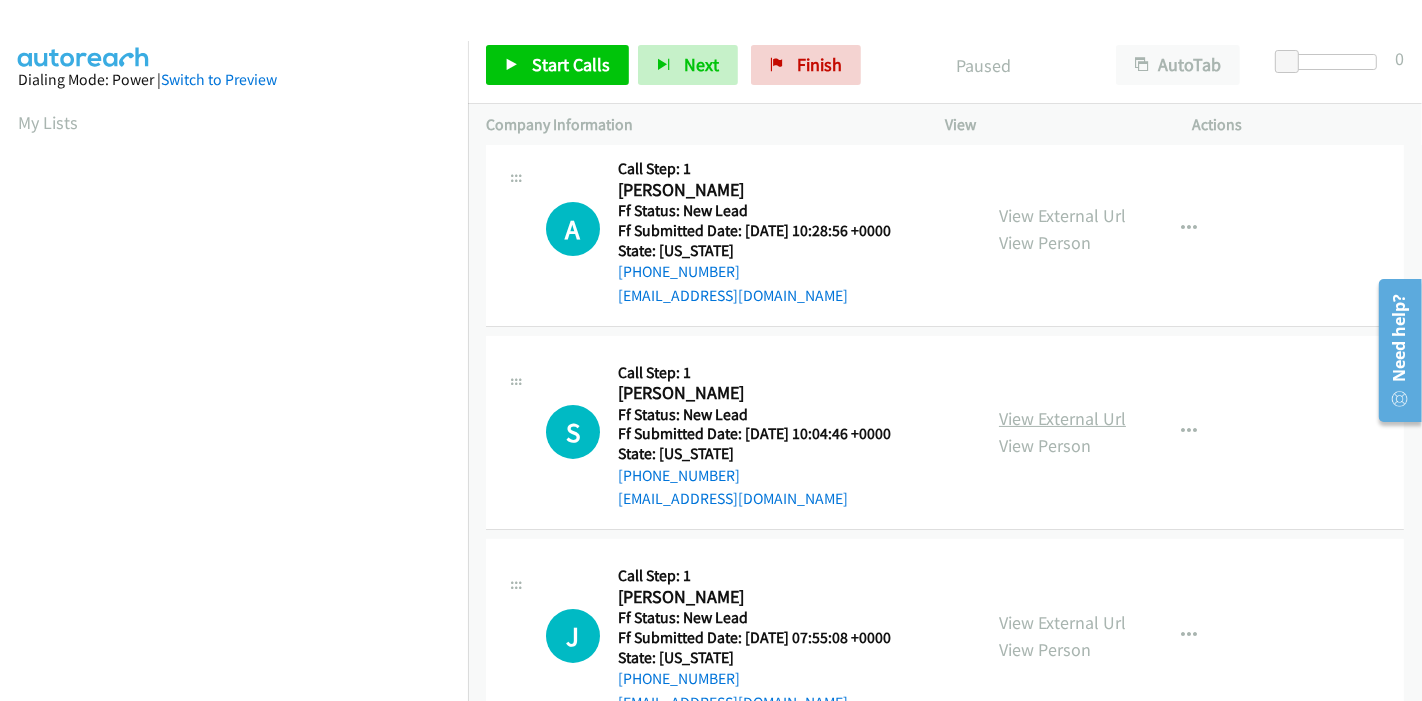 click on "View External Url" at bounding box center [1062, 418] 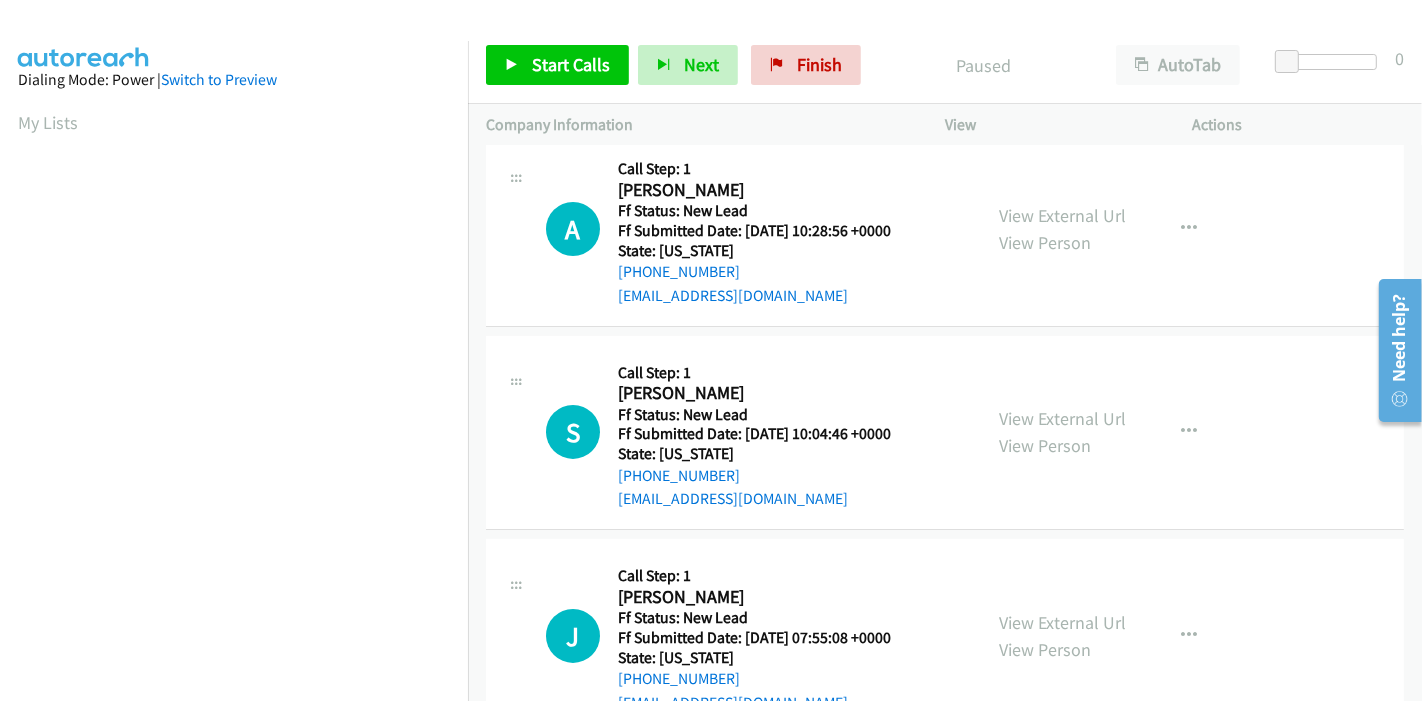 scroll, scrollTop: 333, scrollLeft: 0, axis: vertical 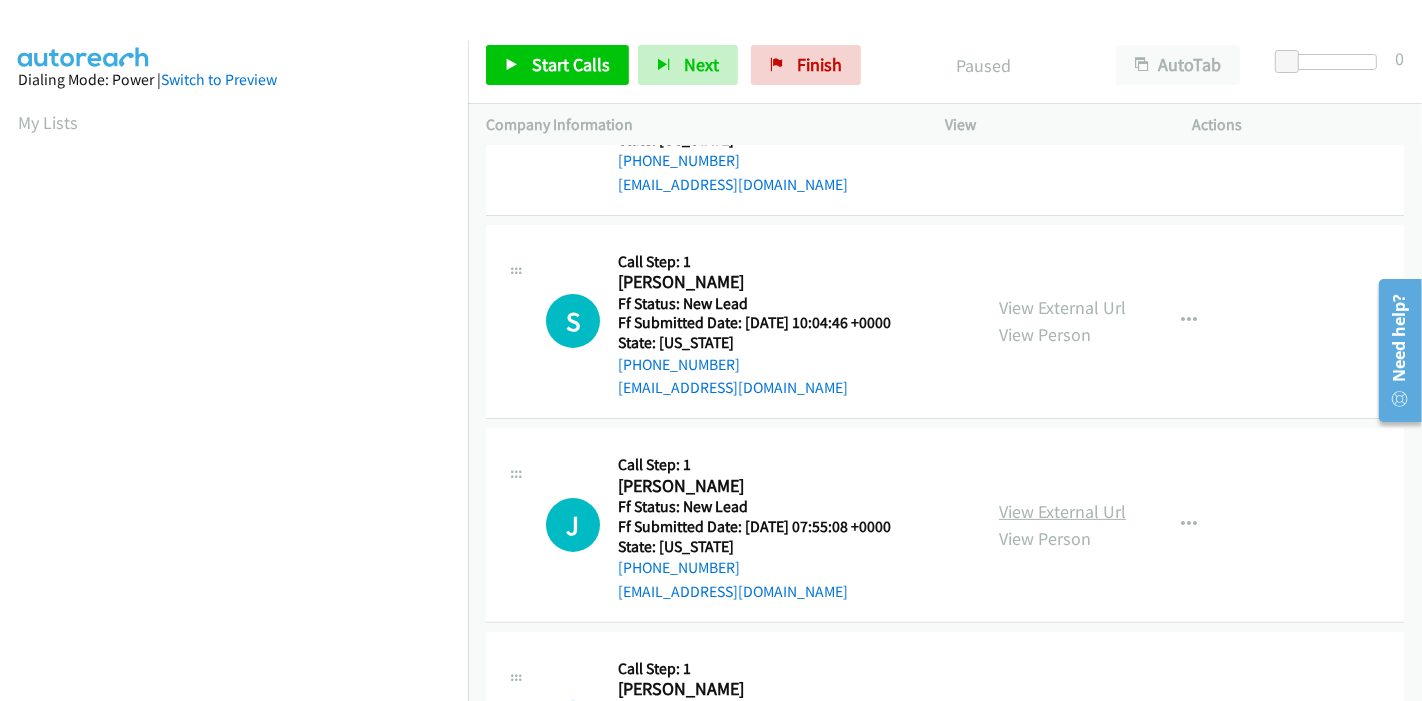 click on "View External Url" at bounding box center (1062, 511) 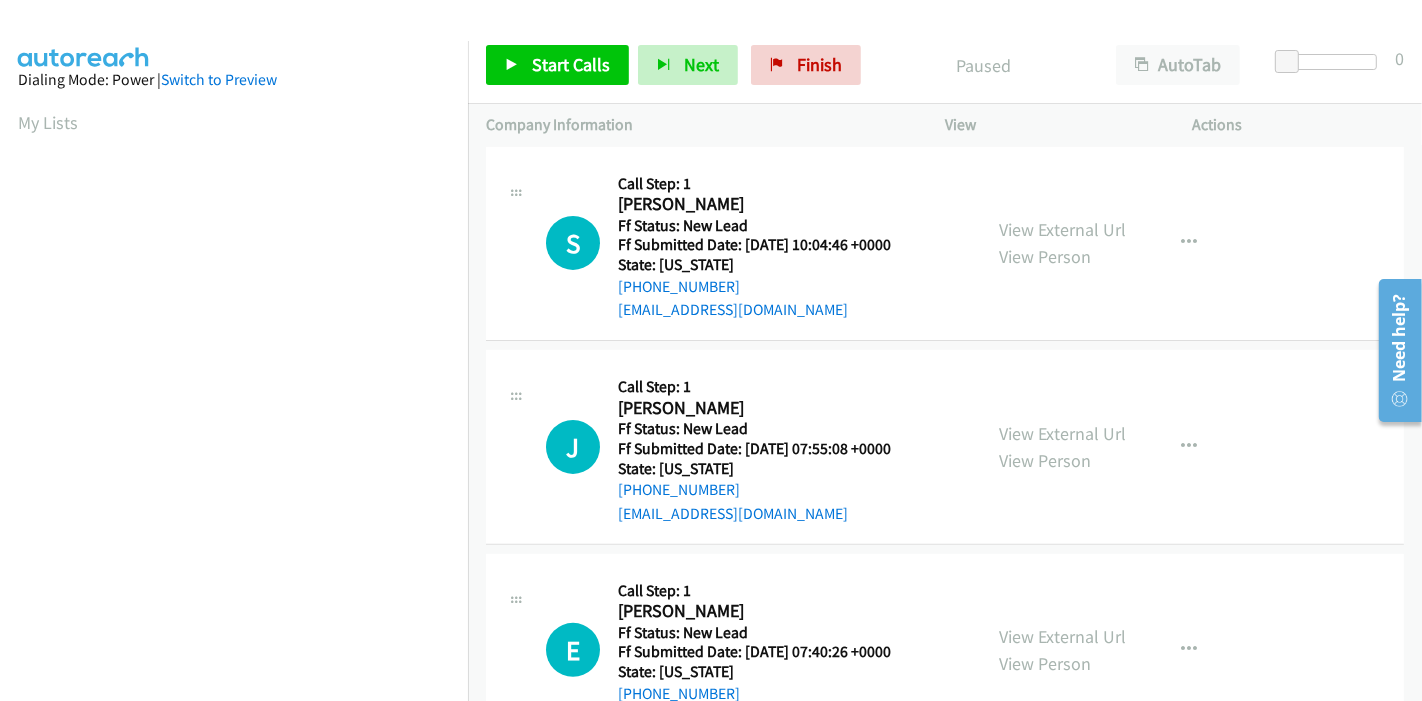 scroll, scrollTop: 487, scrollLeft: 0, axis: vertical 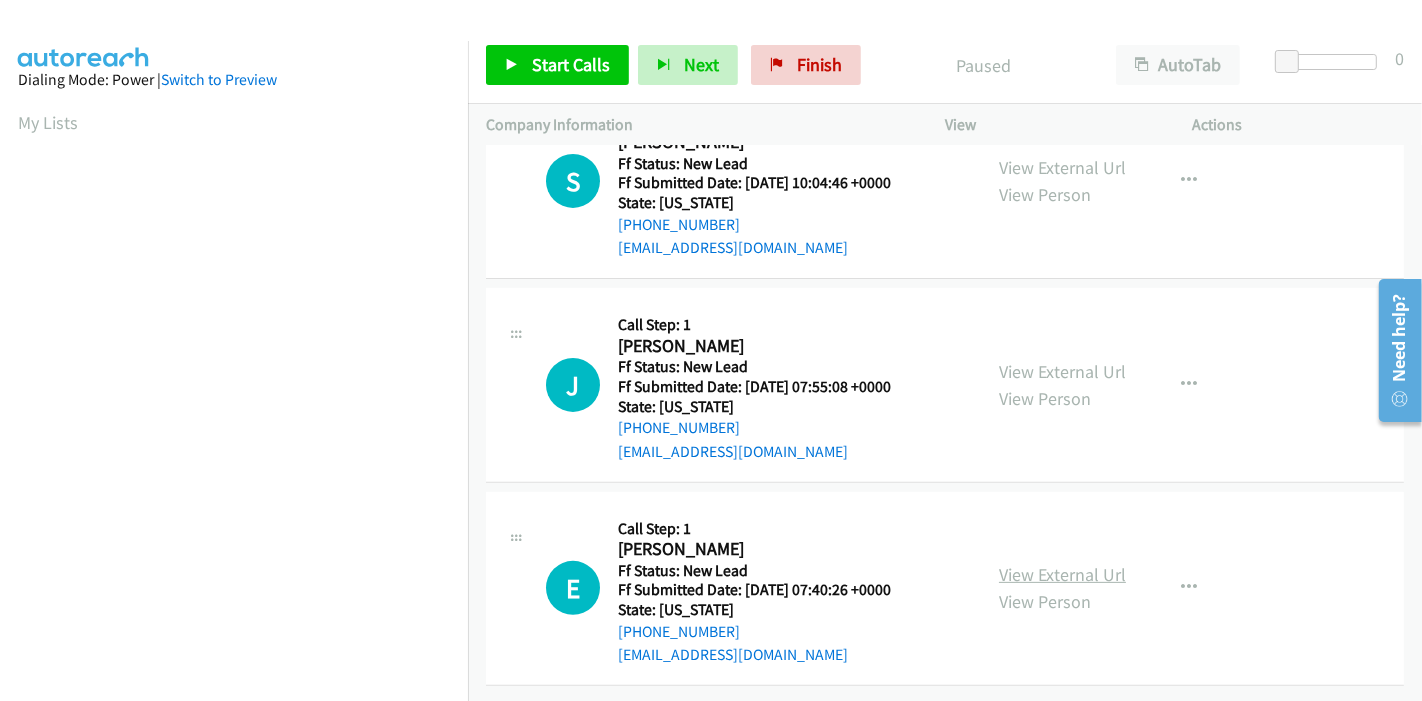 click on "View External Url" at bounding box center (1062, 574) 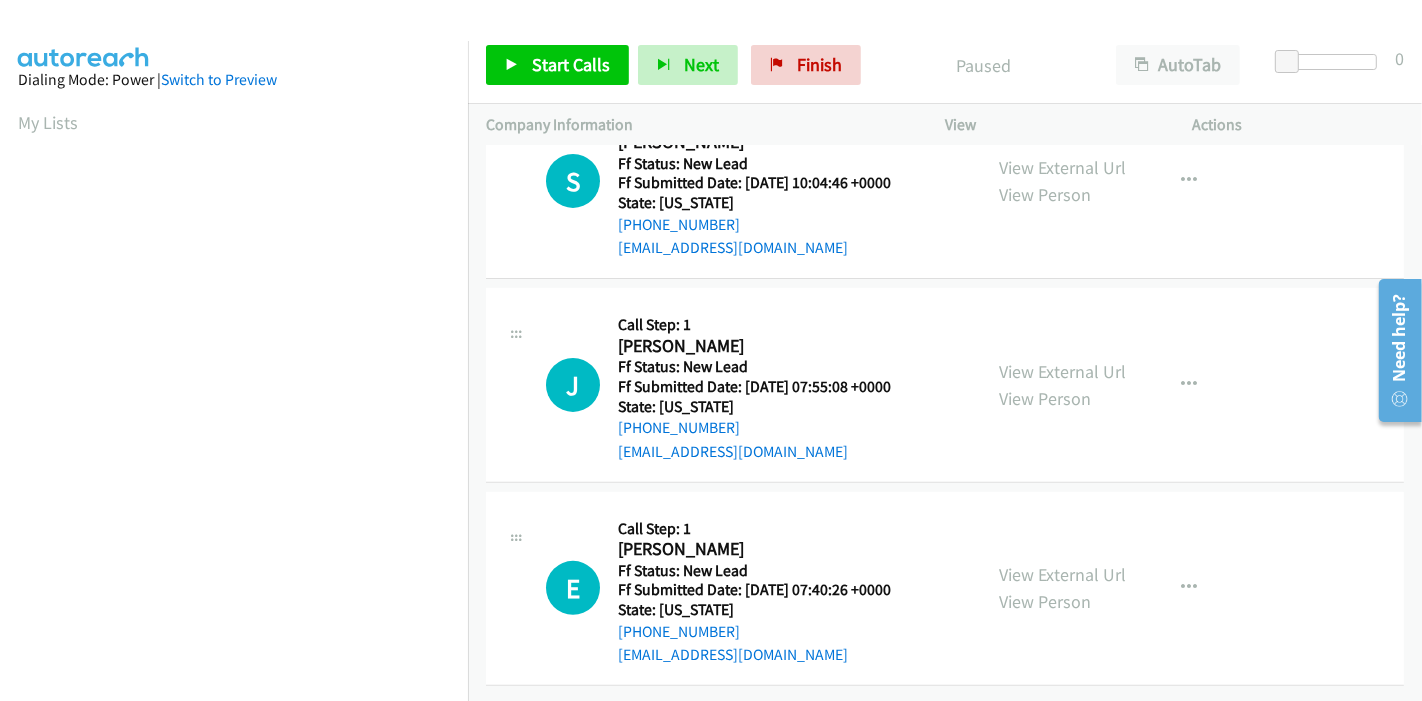 scroll, scrollTop: 0, scrollLeft: 0, axis: both 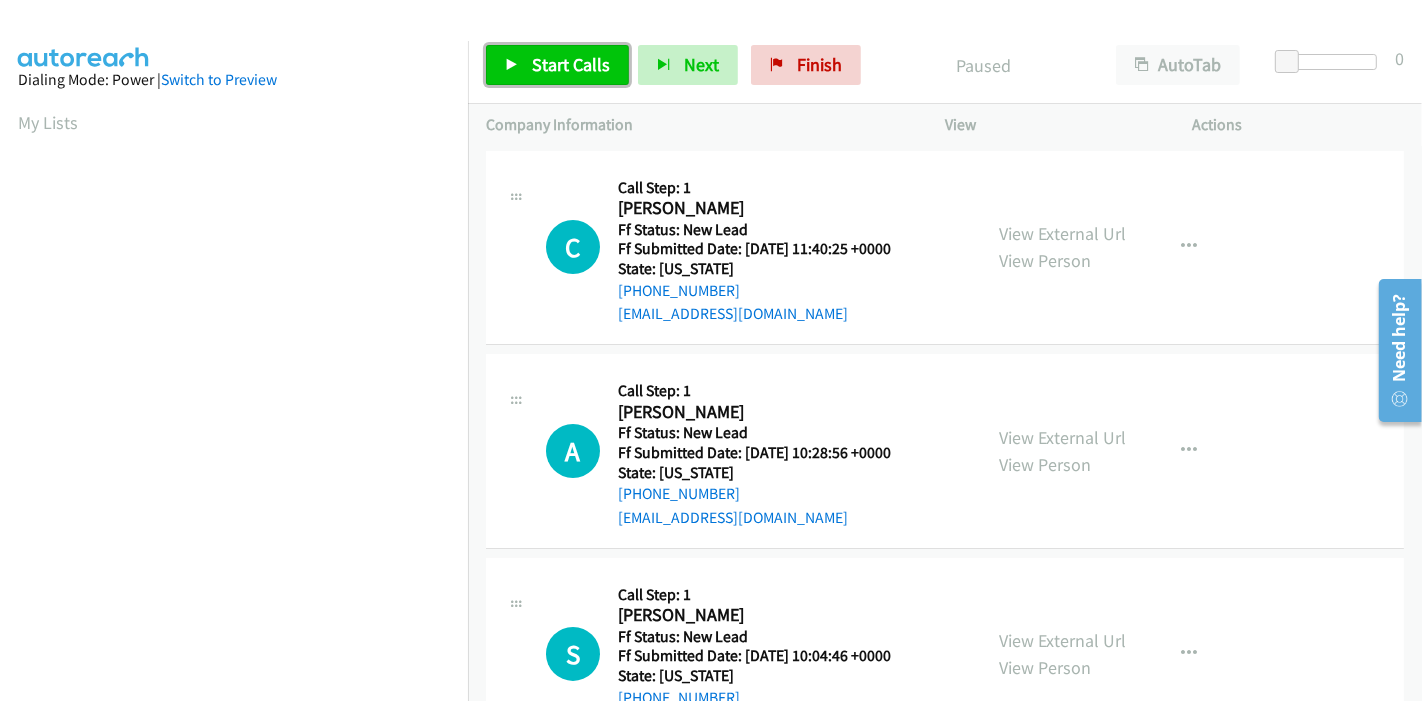 click on "Start Calls" at bounding box center [571, 64] 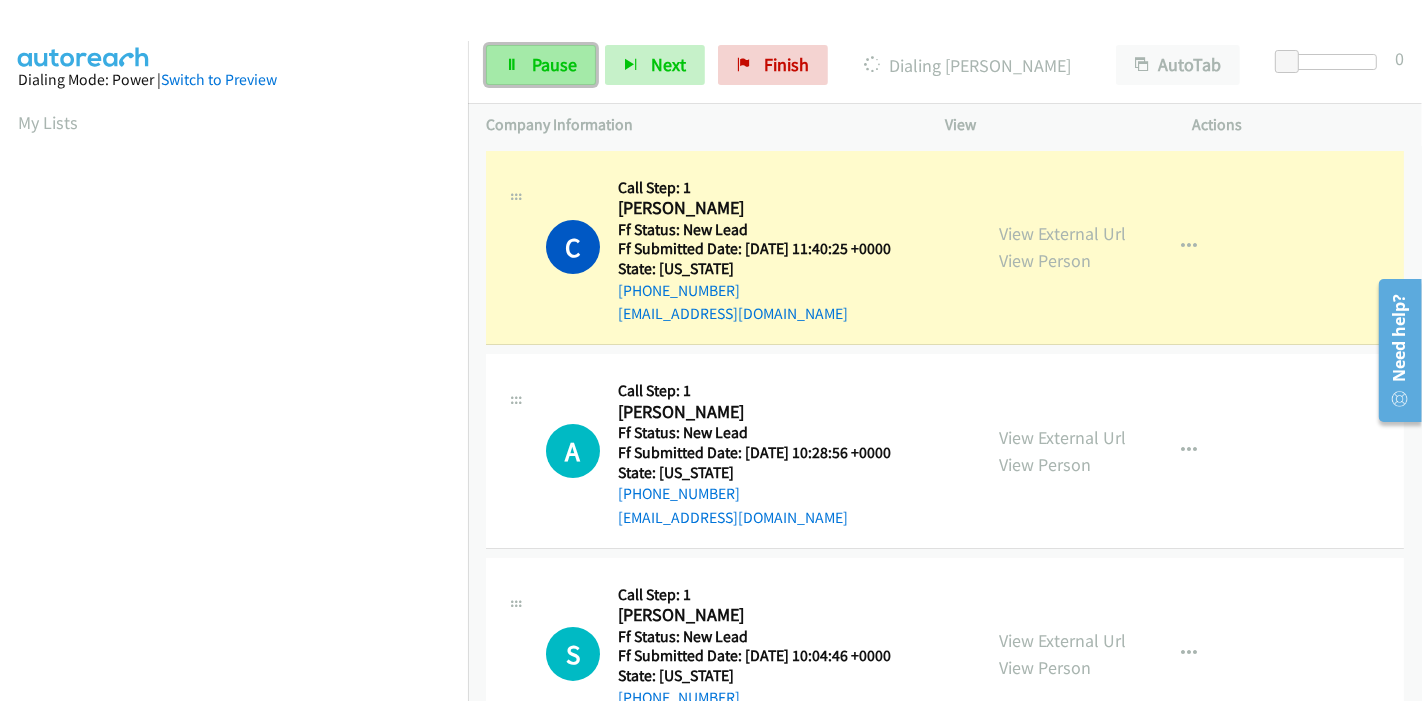 click on "Pause" at bounding box center [541, 65] 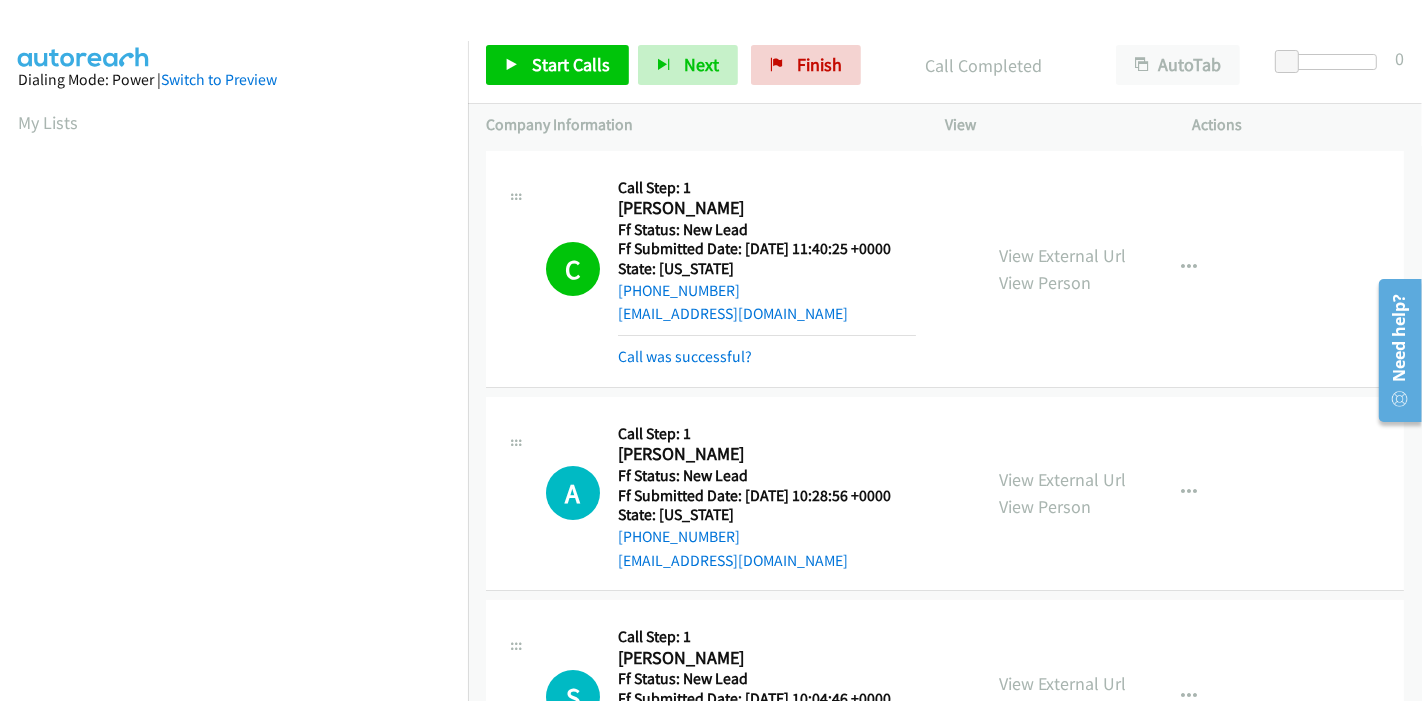 scroll, scrollTop: 422, scrollLeft: 0, axis: vertical 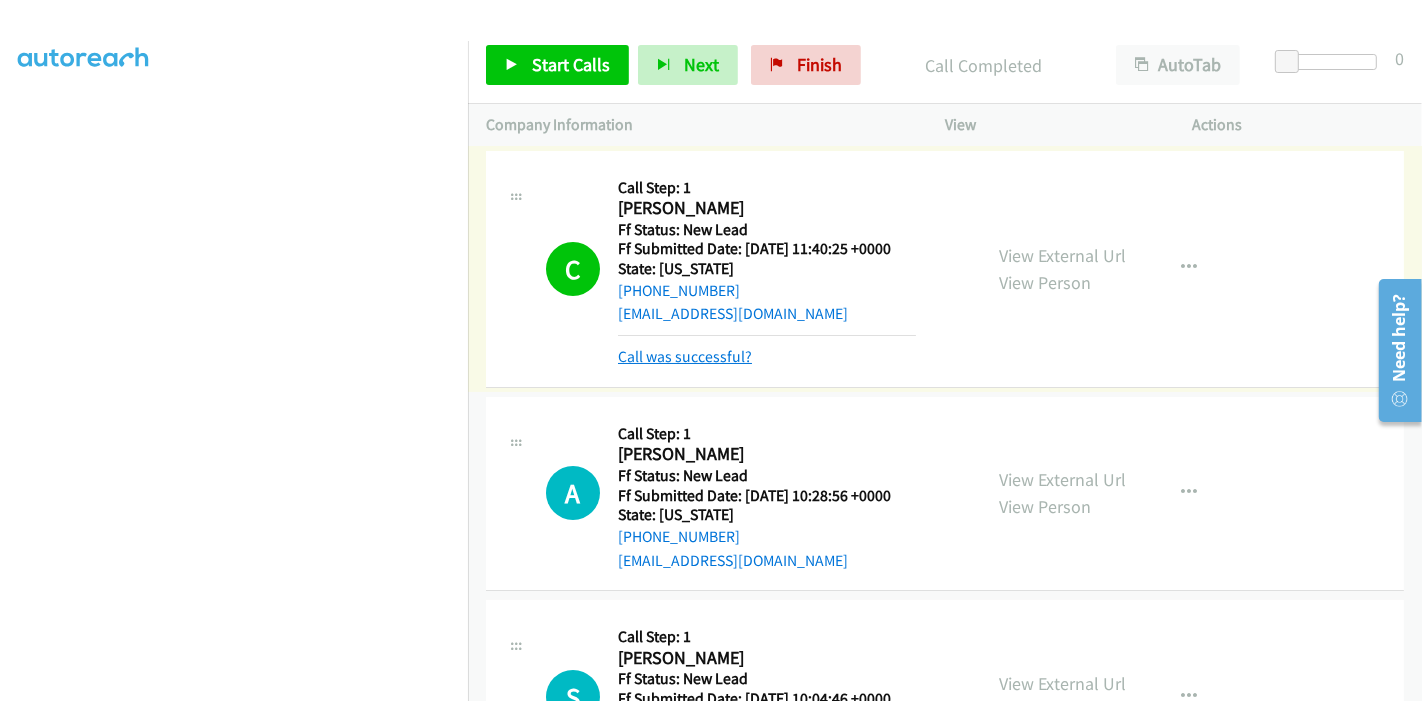 click on "Call was successful?" at bounding box center (685, 356) 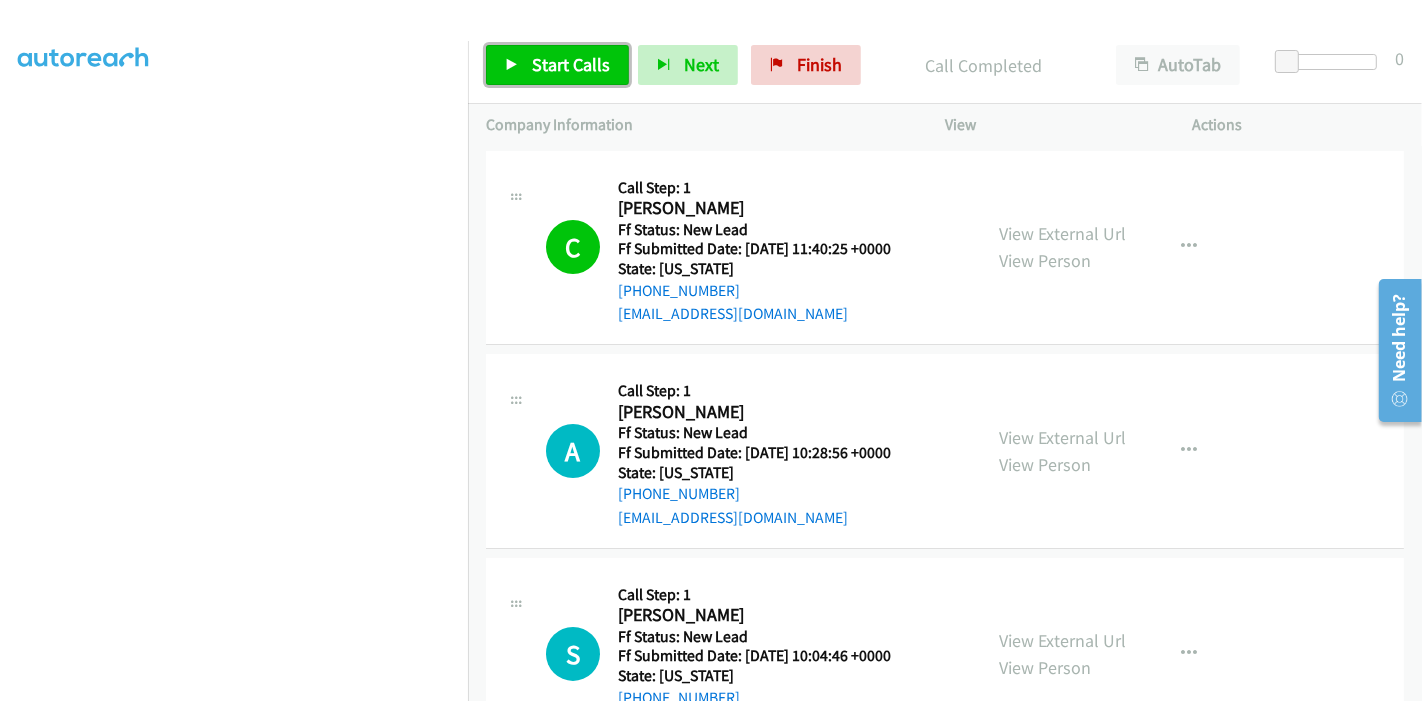 click on "Start Calls" at bounding box center [557, 65] 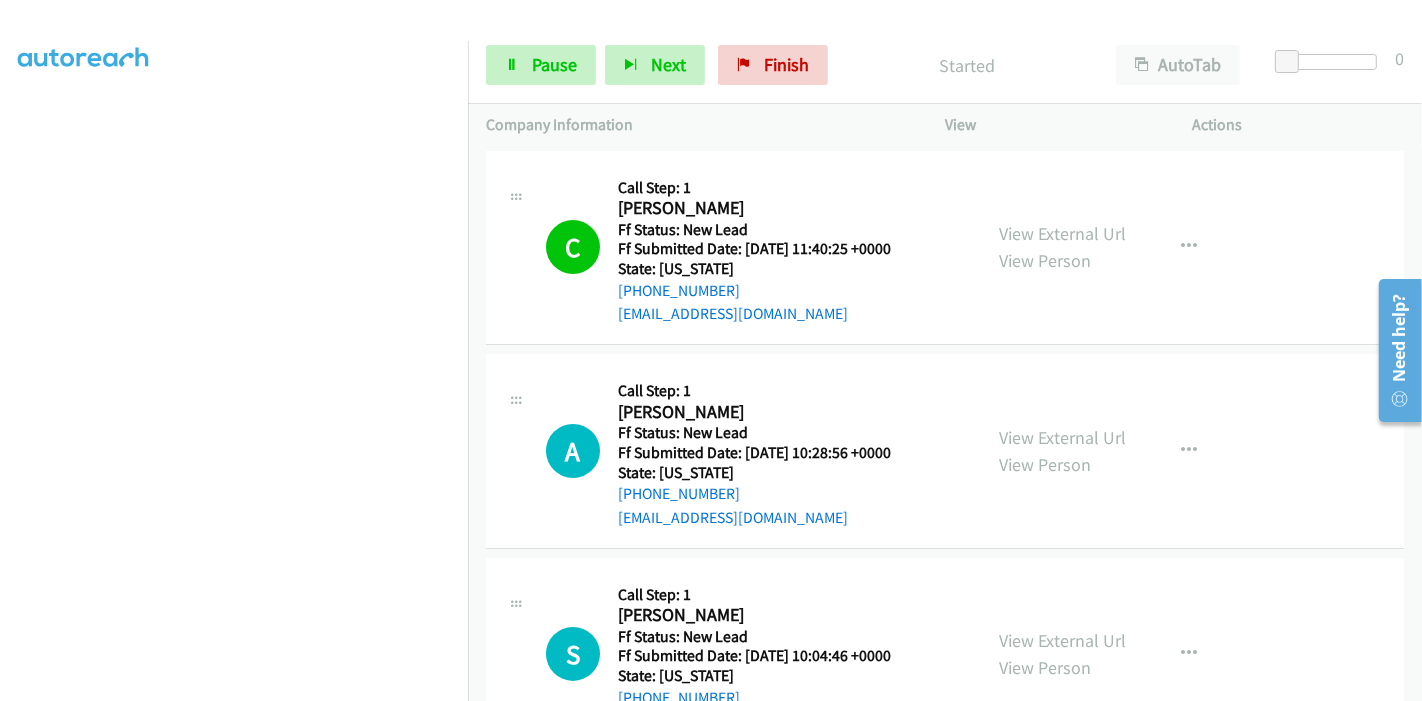 scroll, scrollTop: 111, scrollLeft: 0, axis: vertical 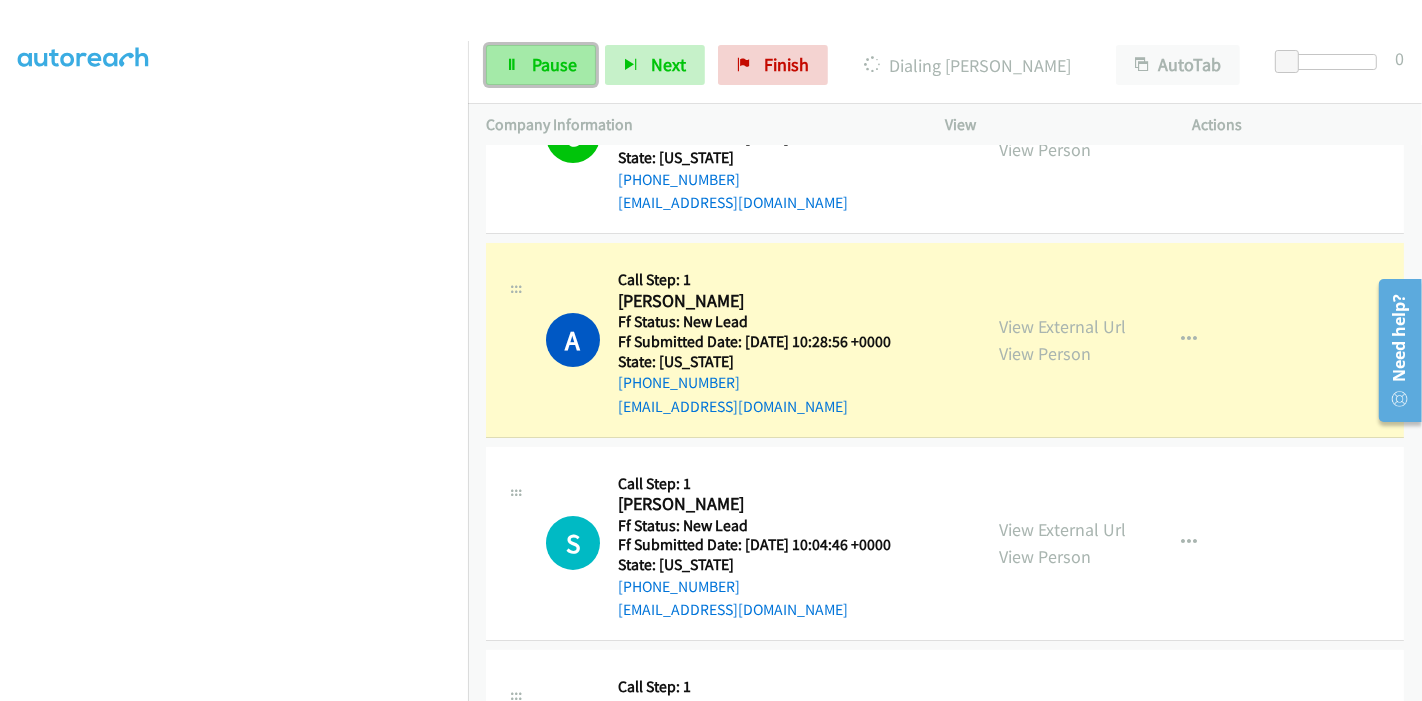 click at bounding box center (512, 66) 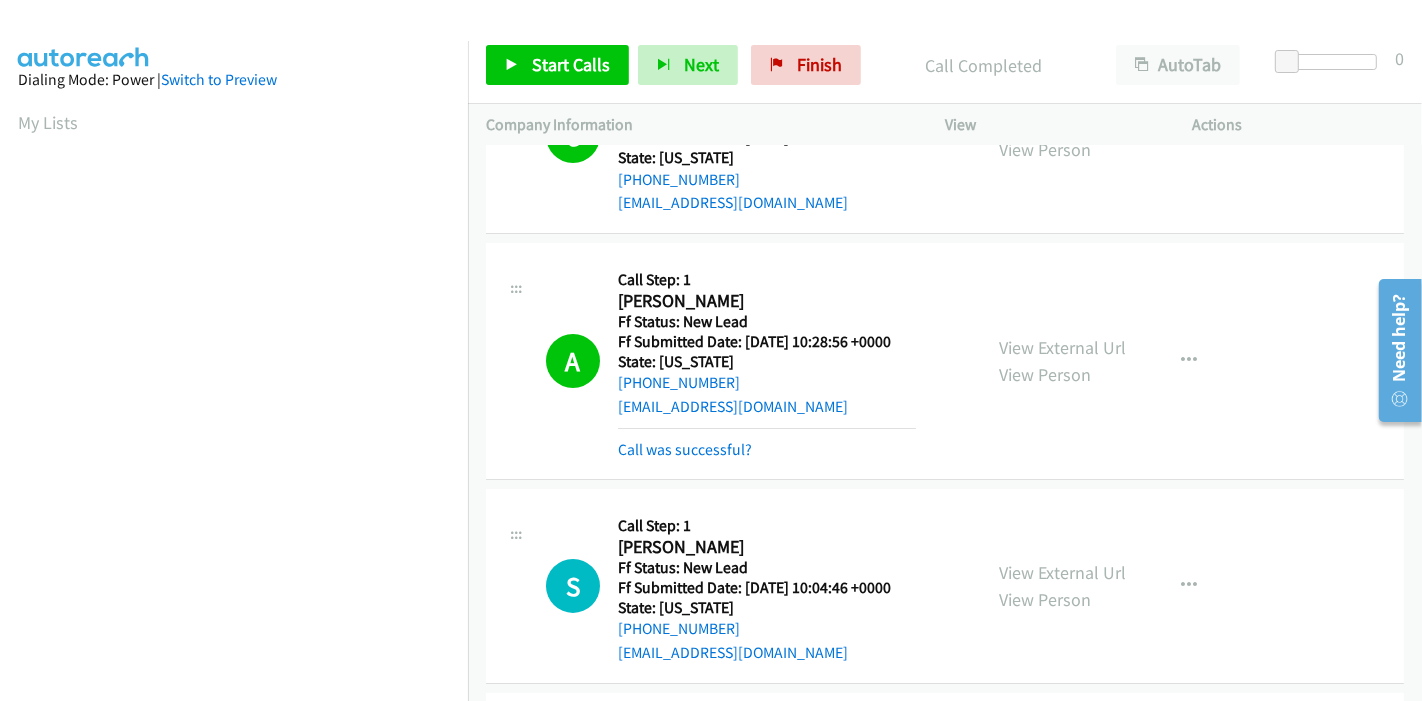 scroll, scrollTop: 422, scrollLeft: 0, axis: vertical 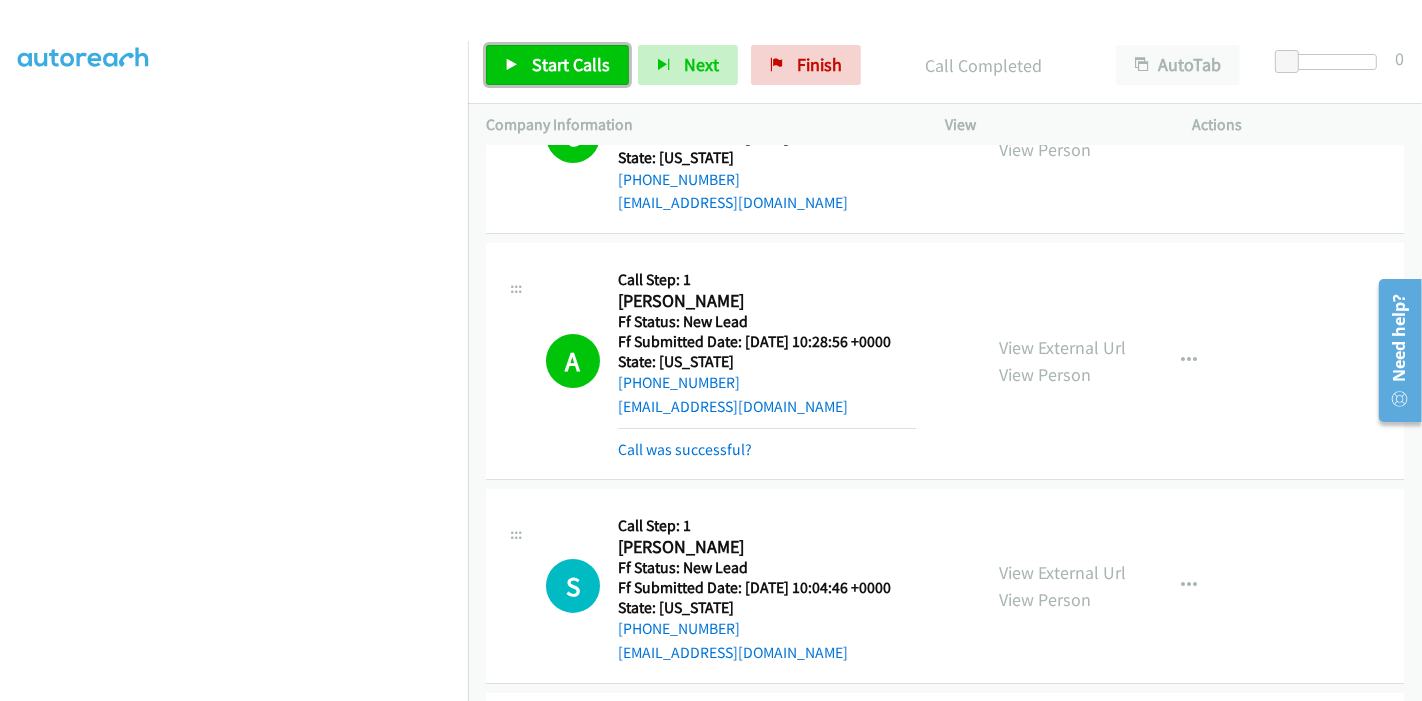 click on "Start Calls" at bounding box center (571, 64) 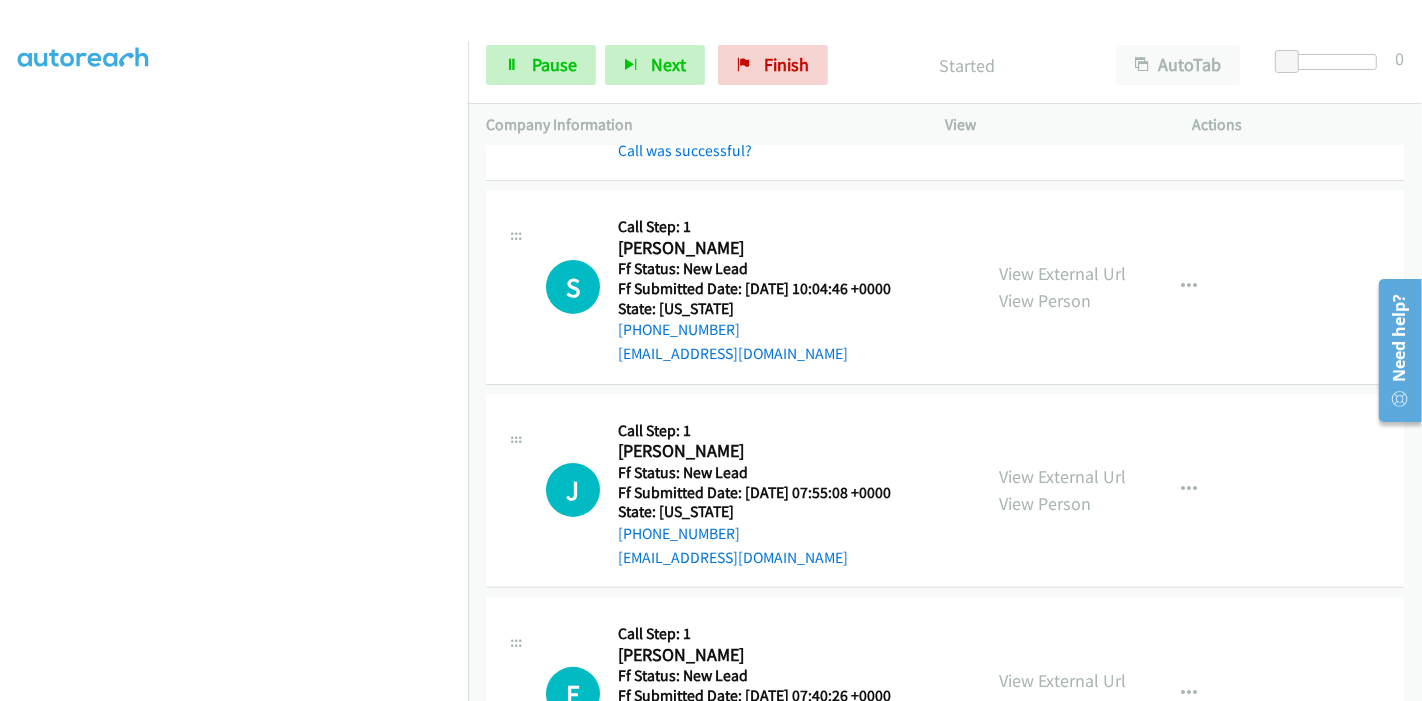 scroll, scrollTop: 444, scrollLeft: 0, axis: vertical 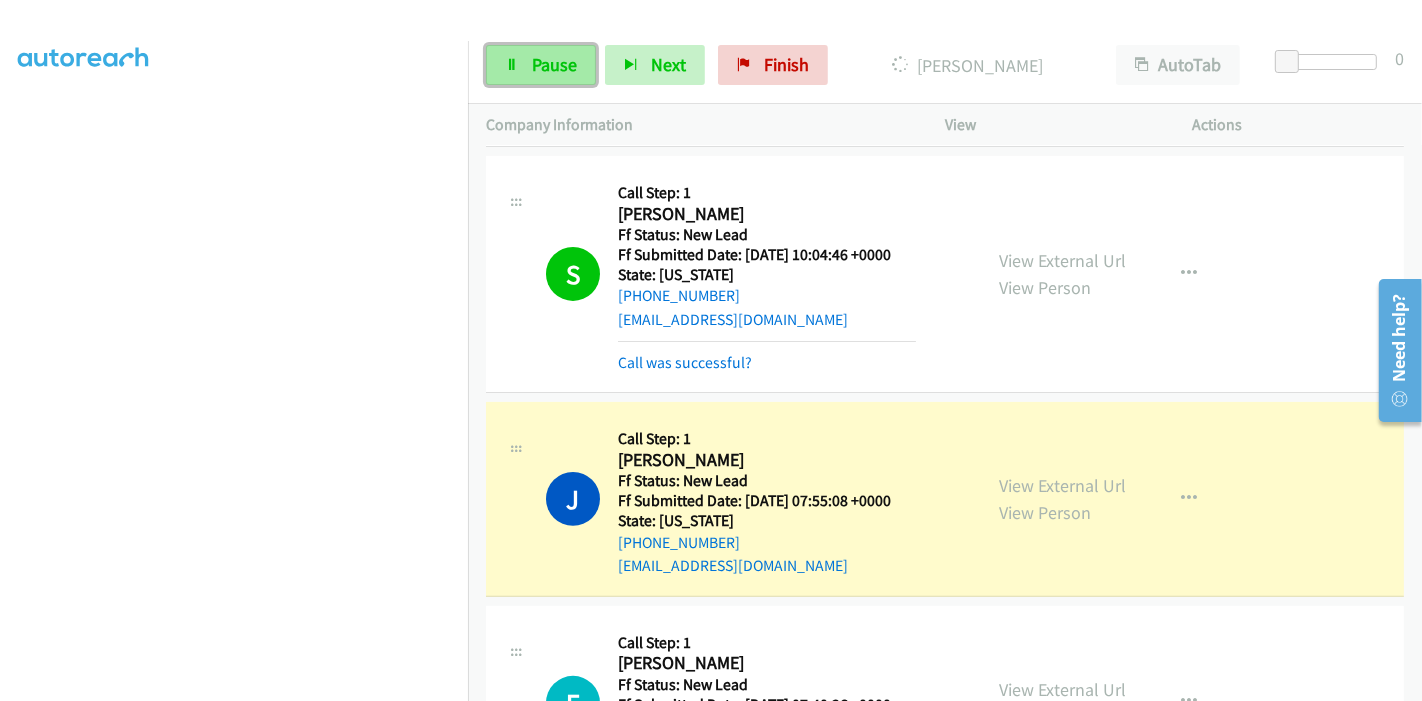 click at bounding box center (512, 66) 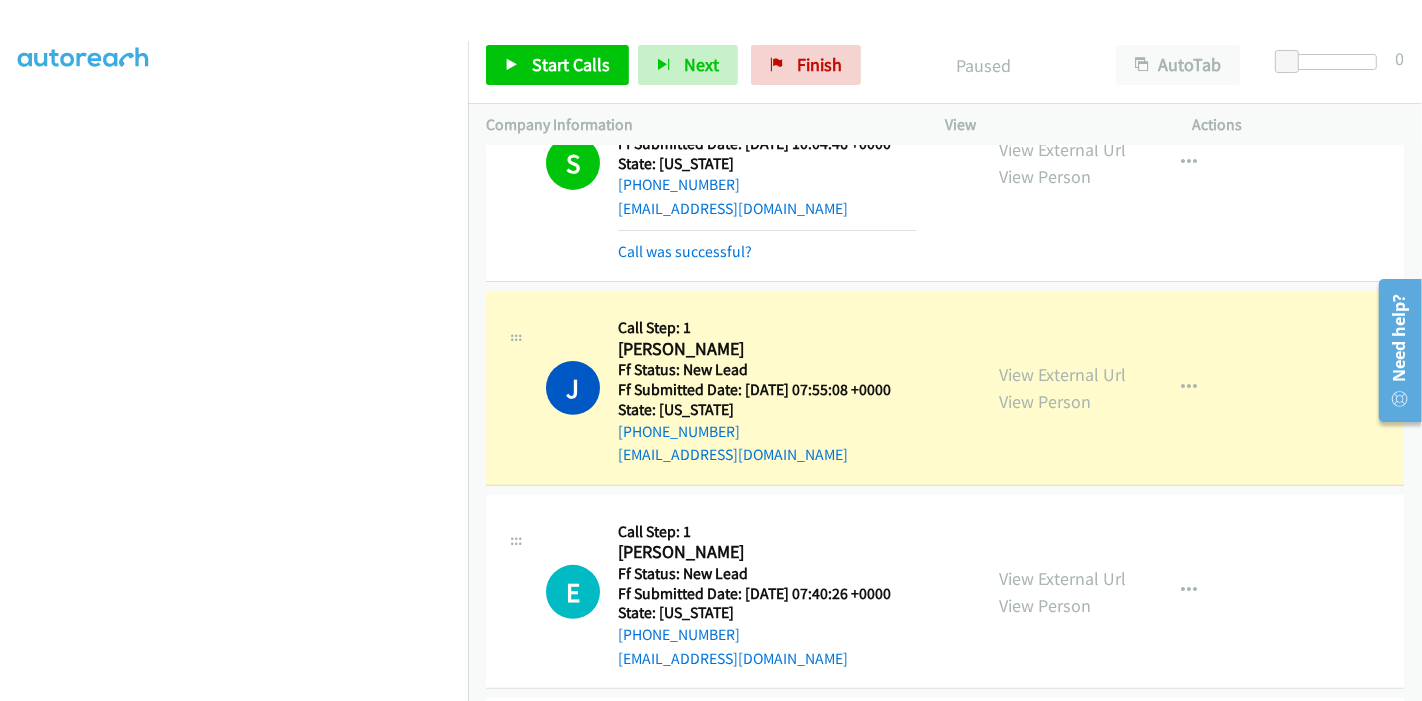 scroll, scrollTop: 666, scrollLeft: 0, axis: vertical 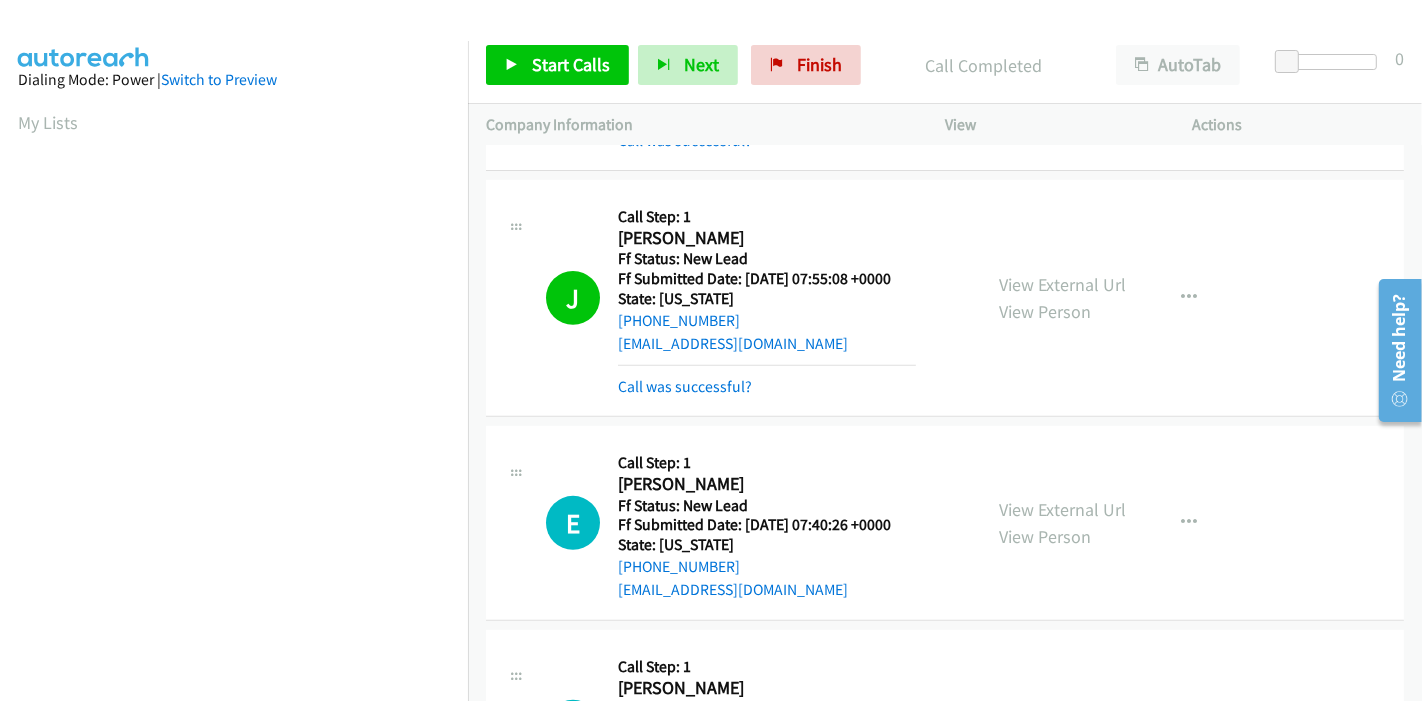 click on "Start Calls
Pause
Next
Finish
Call Completed
AutoTab
AutoTab
0" at bounding box center [945, 65] 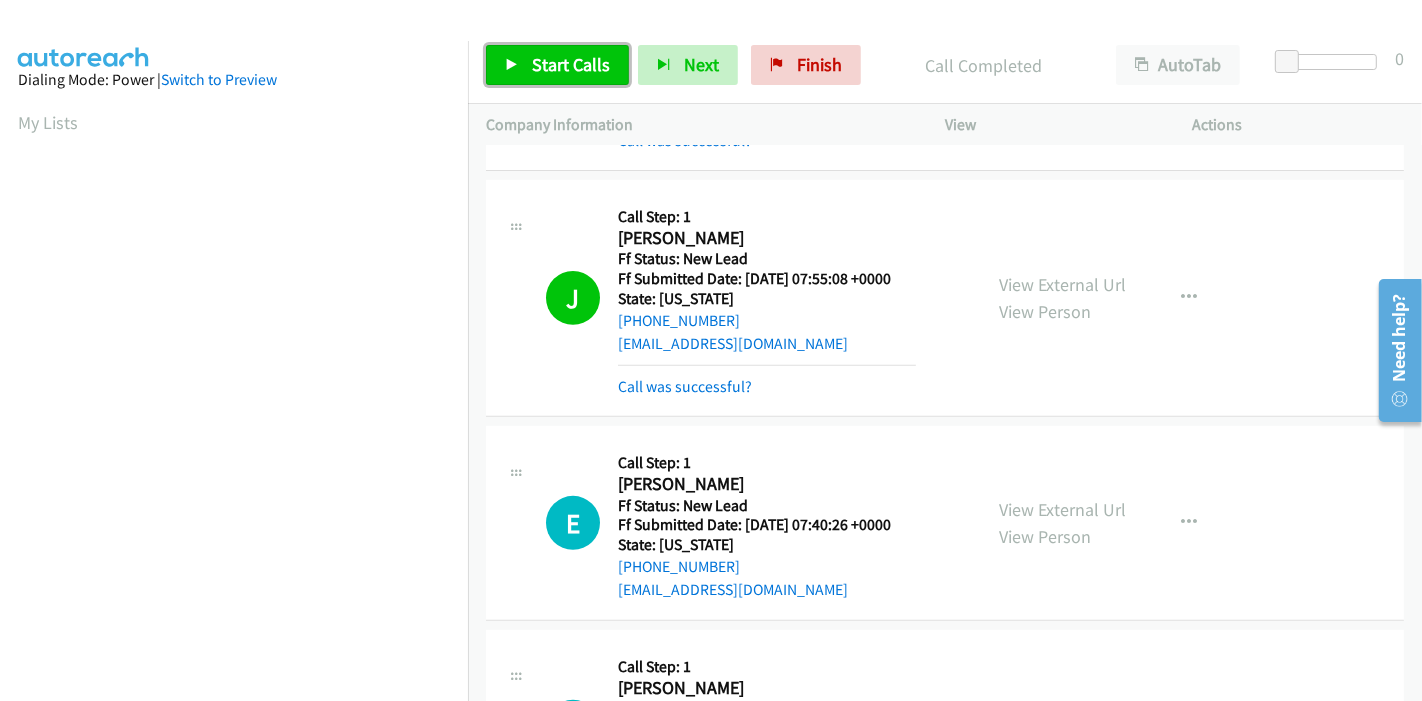 click on "Start Calls" at bounding box center [557, 65] 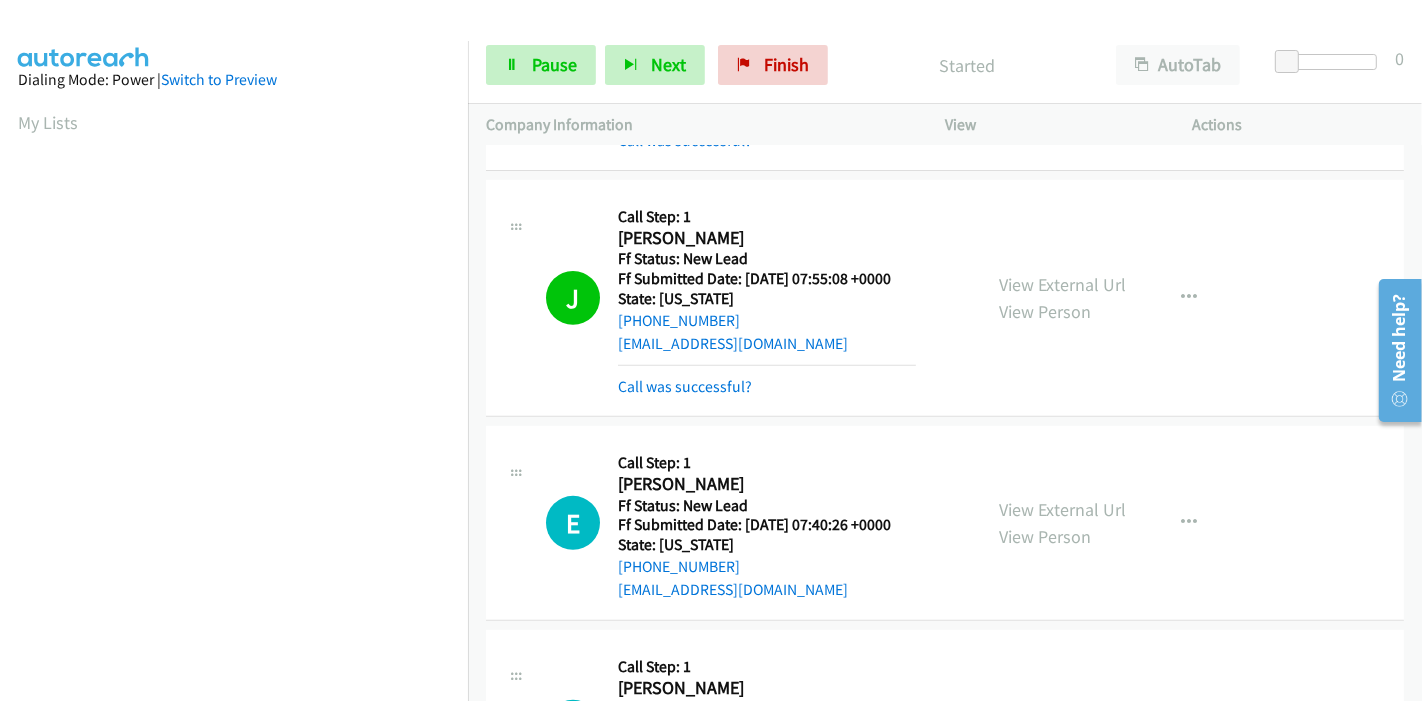 scroll, scrollTop: 777, scrollLeft: 0, axis: vertical 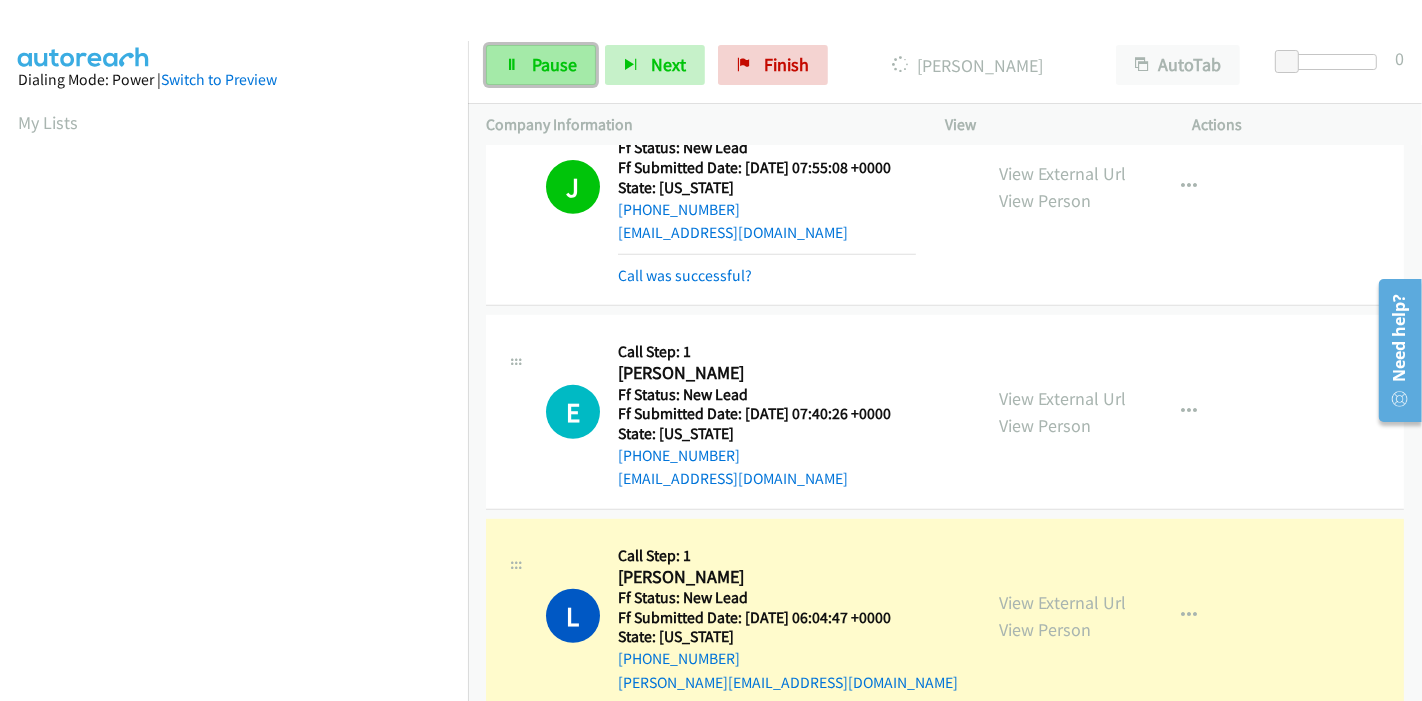 click on "Pause" at bounding box center [554, 64] 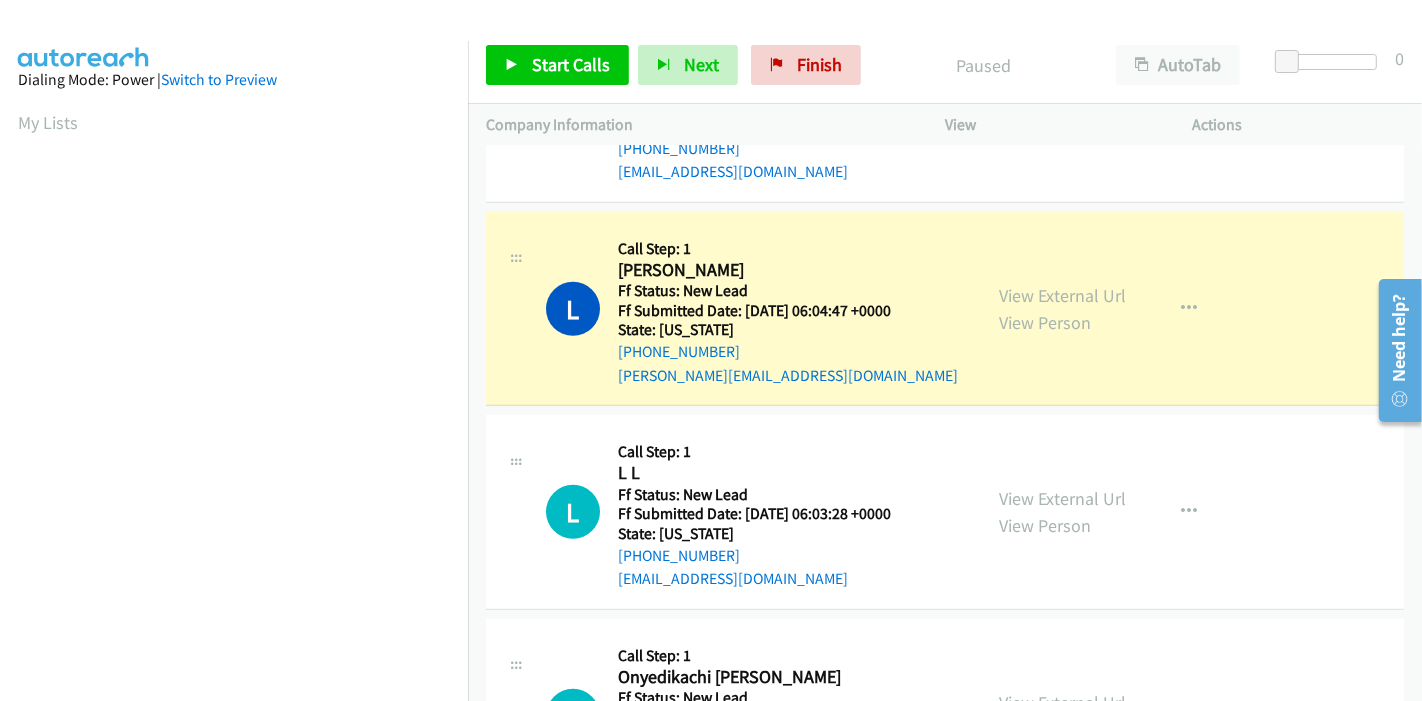 scroll, scrollTop: 1111, scrollLeft: 0, axis: vertical 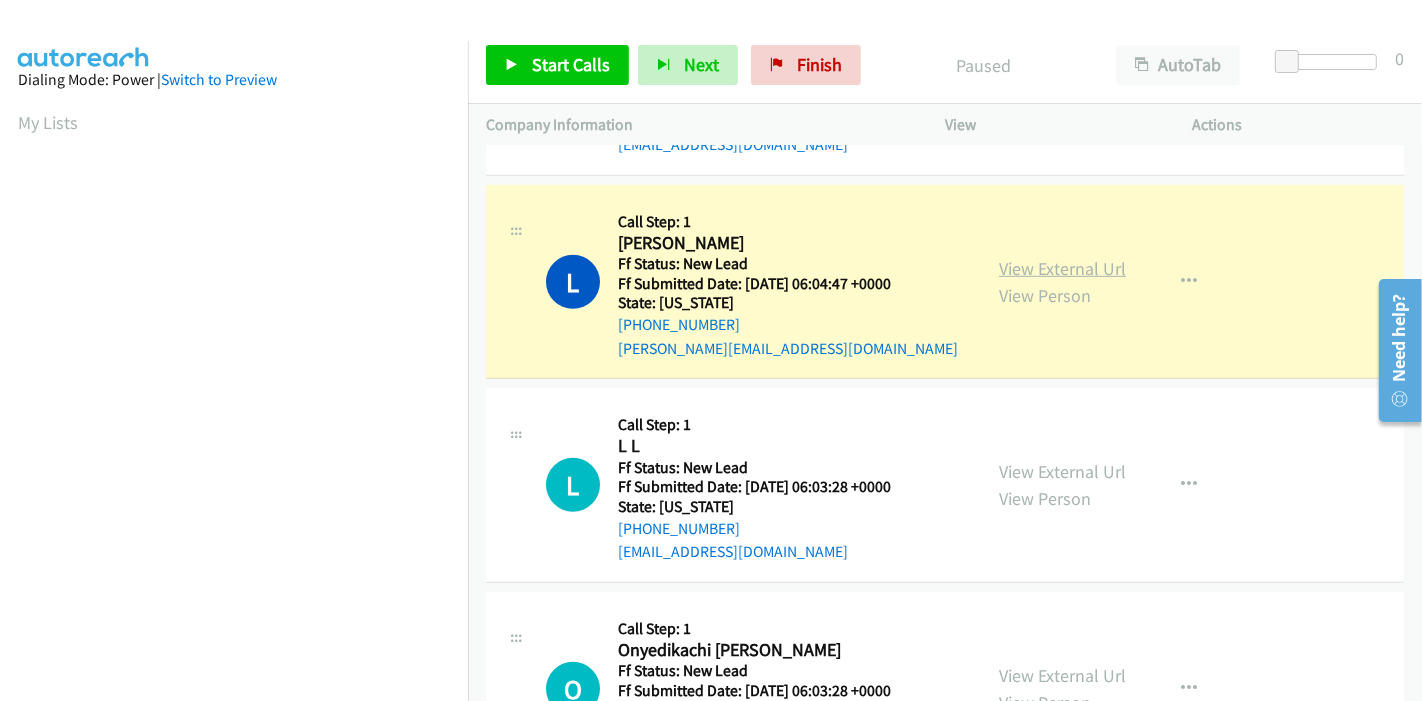 click on "View External Url" at bounding box center [1062, 268] 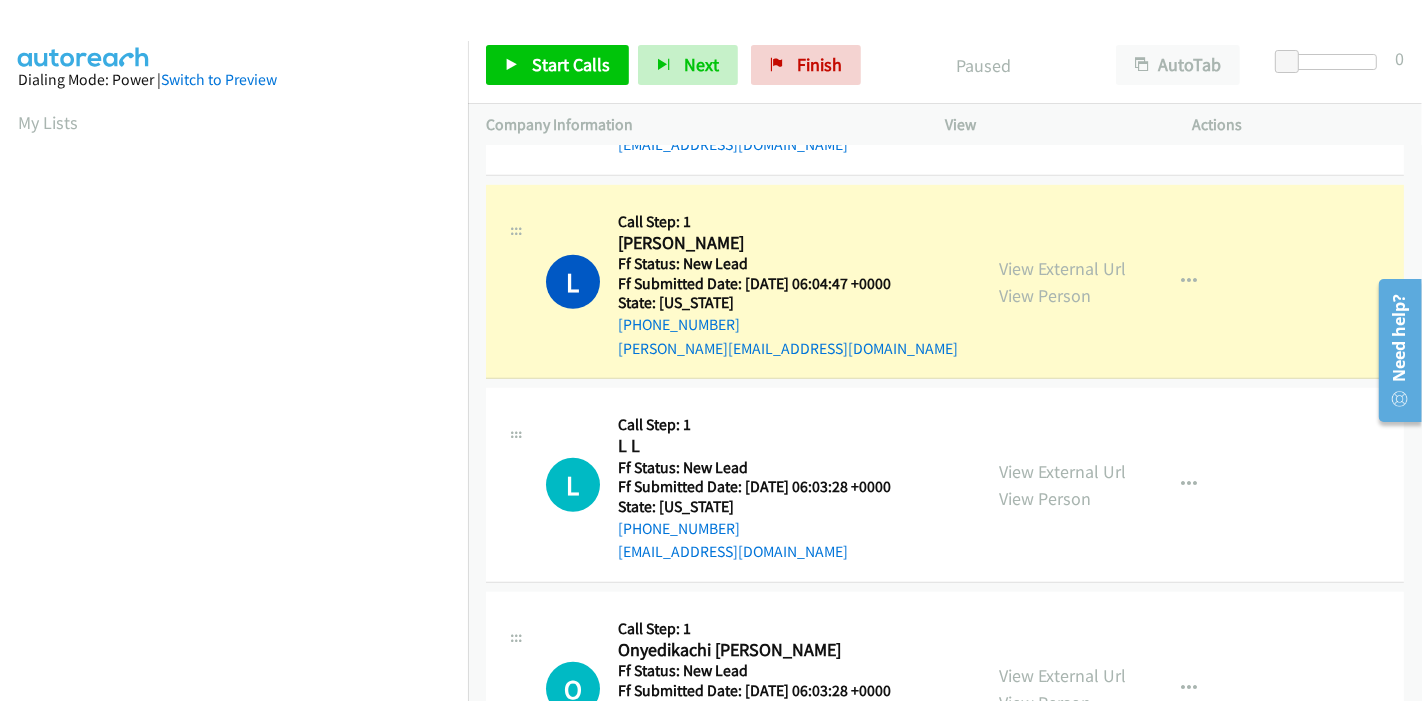 scroll, scrollTop: 422, scrollLeft: 0, axis: vertical 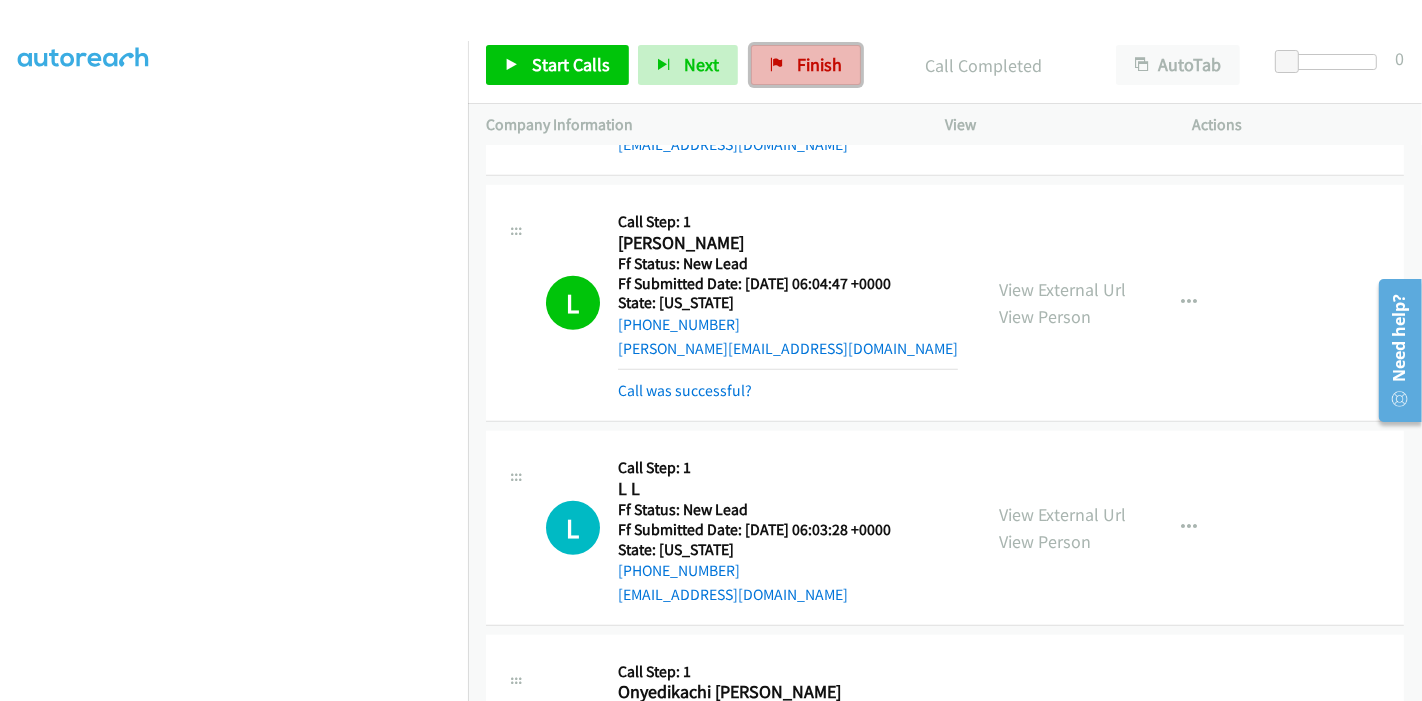 drag, startPoint x: 829, startPoint y: 68, endPoint x: 811, endPoint y: 76, distance: 19.697716 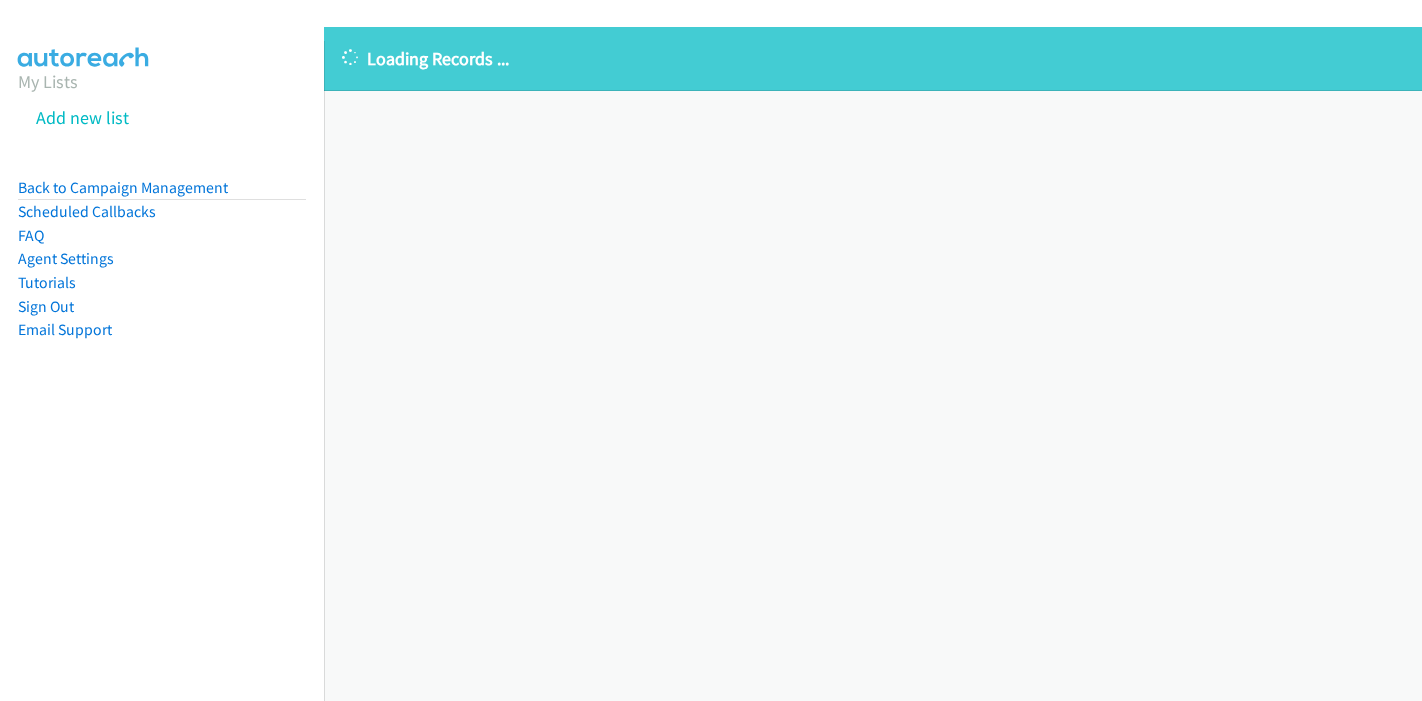 scroll, scrollTop: 0, scrollLeft: 0, axis: both 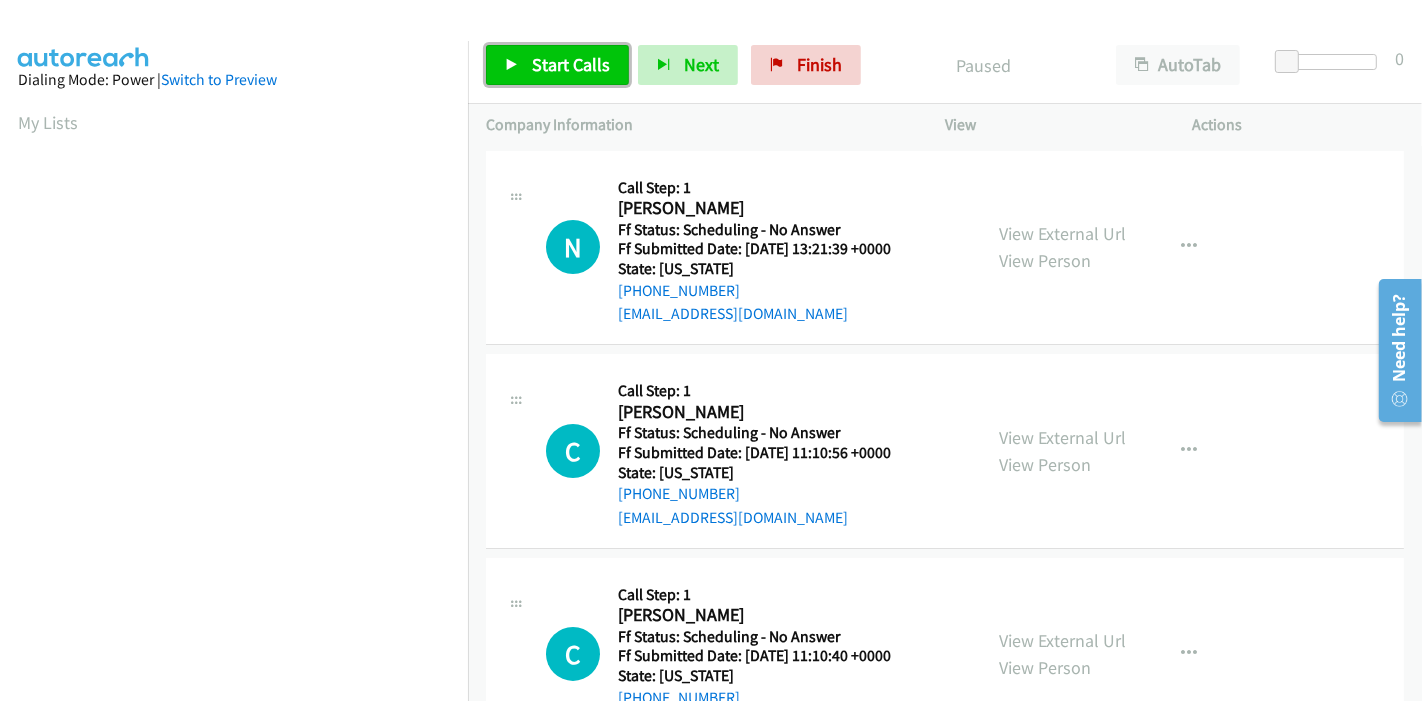 click on "Start Calls" at bounding box center [571, 64] 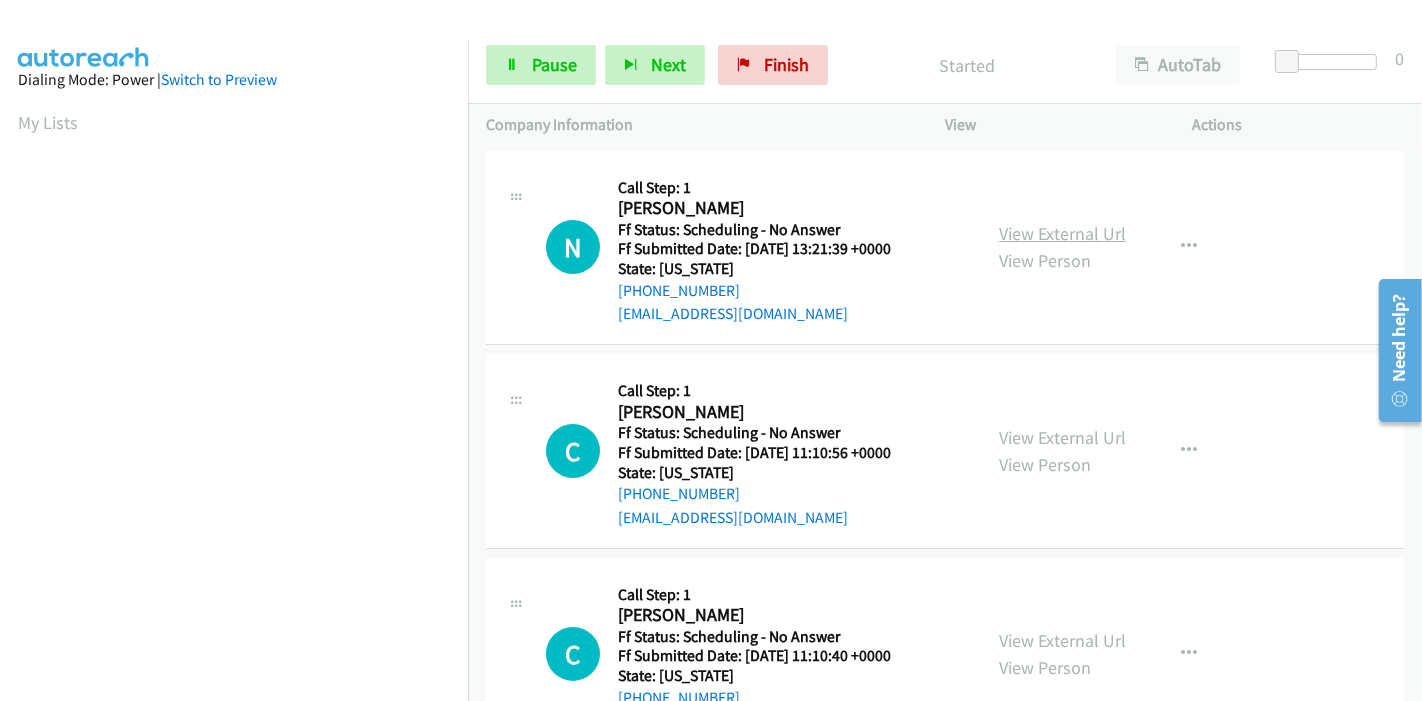 click on "View External Url" at bounding box center (1062, 233) 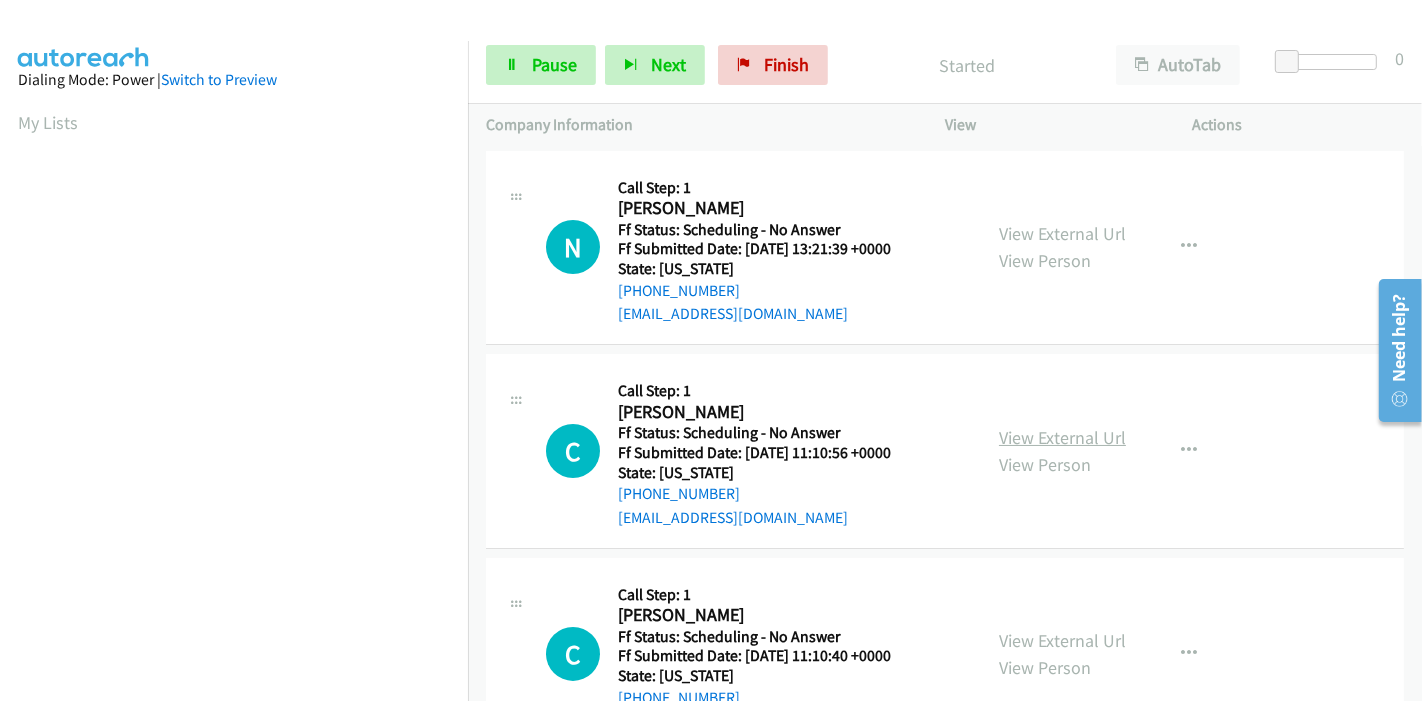 click on "View External Url" at bounding box center (1062, 437) 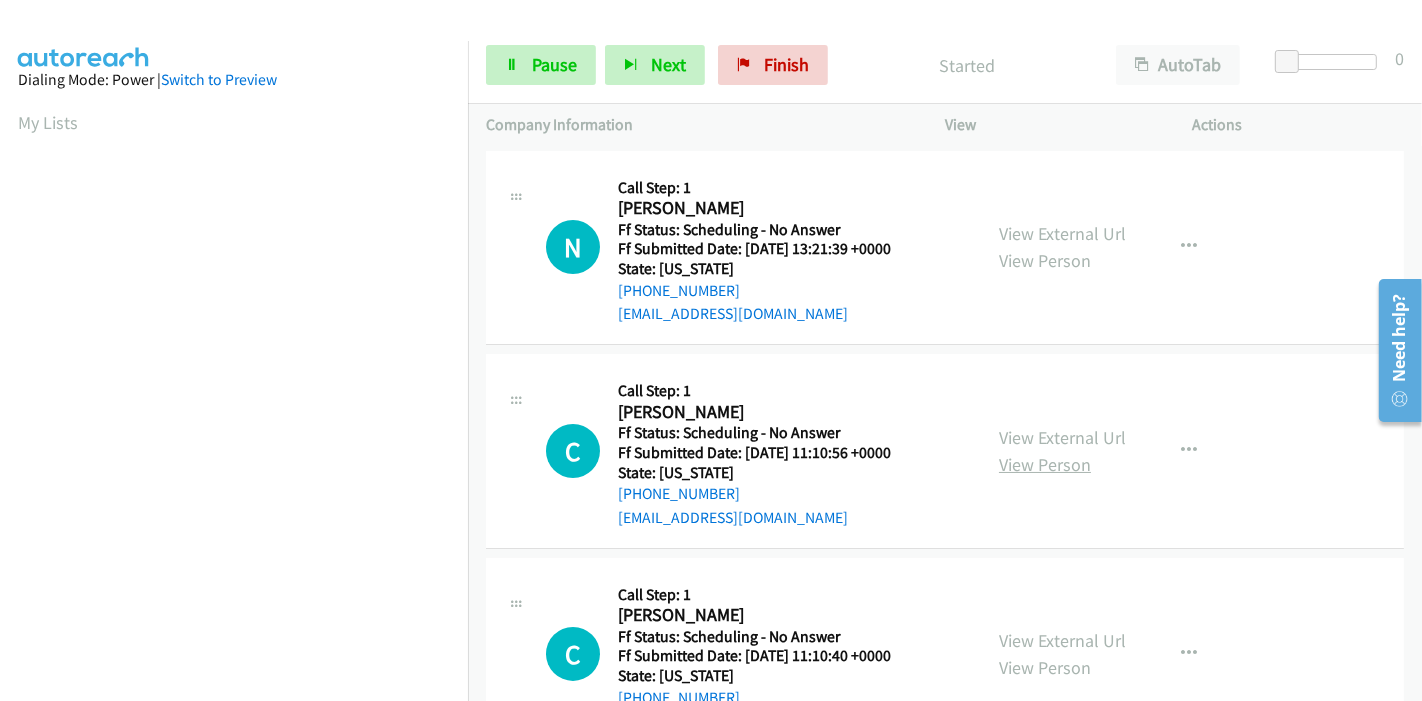 scroll, scrollTop: 222, scrollLeft: 0, axis: vertical 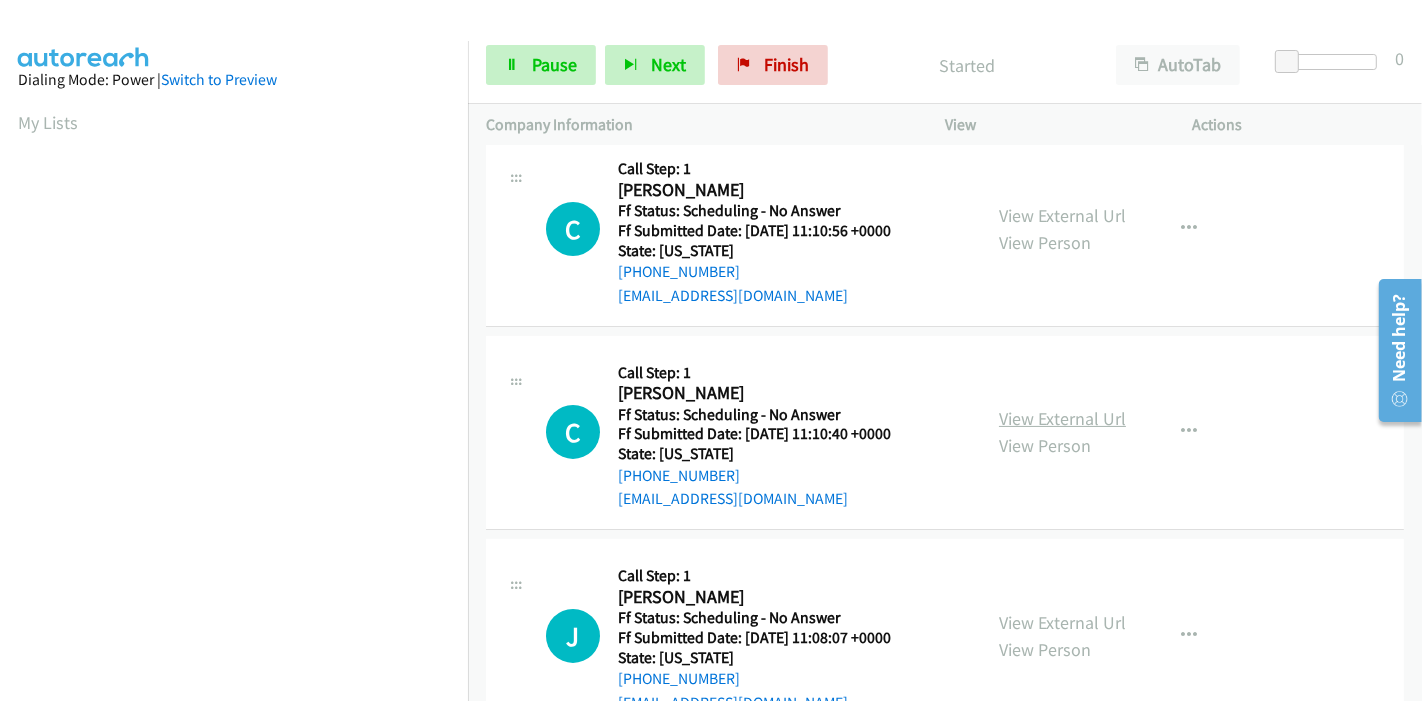 click on "View External Url" at bounding box center [1062, 418] 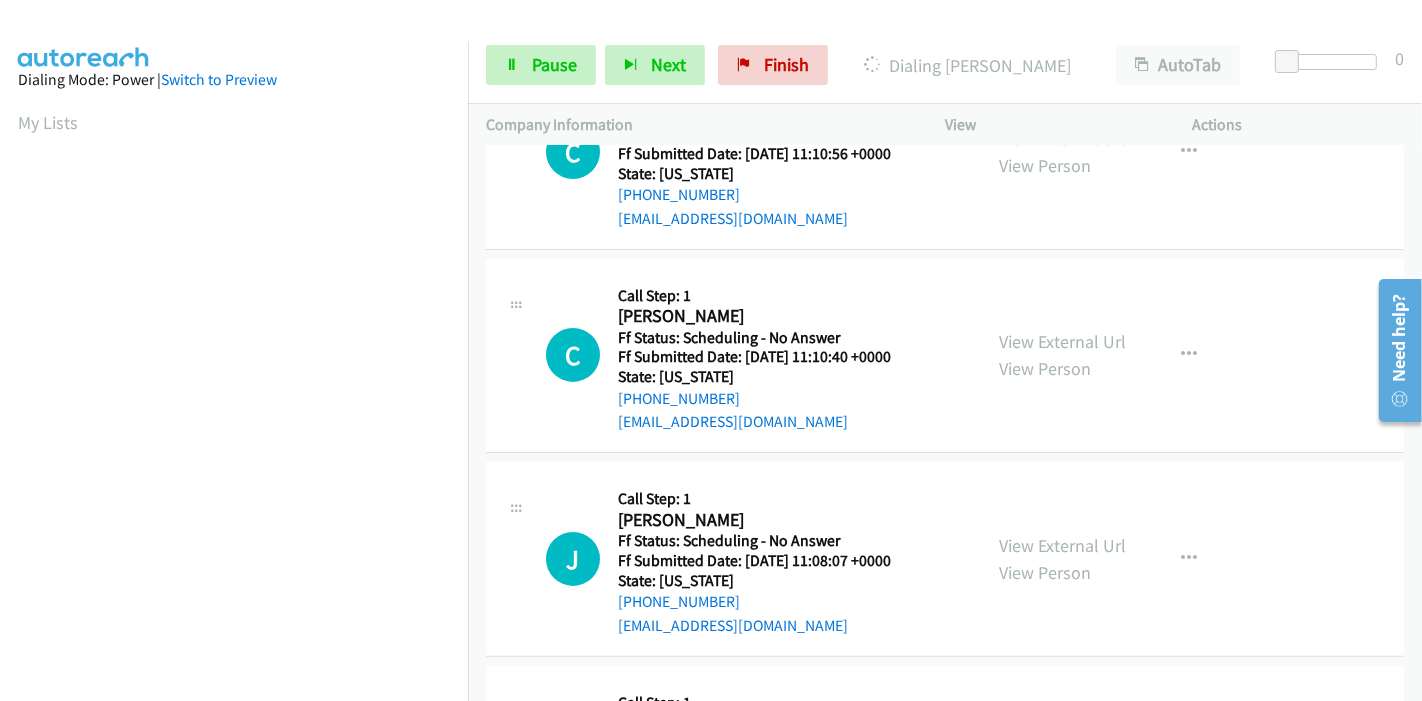 scroll, scrollTop: 333, scrollLeft: 0, axis: vertical 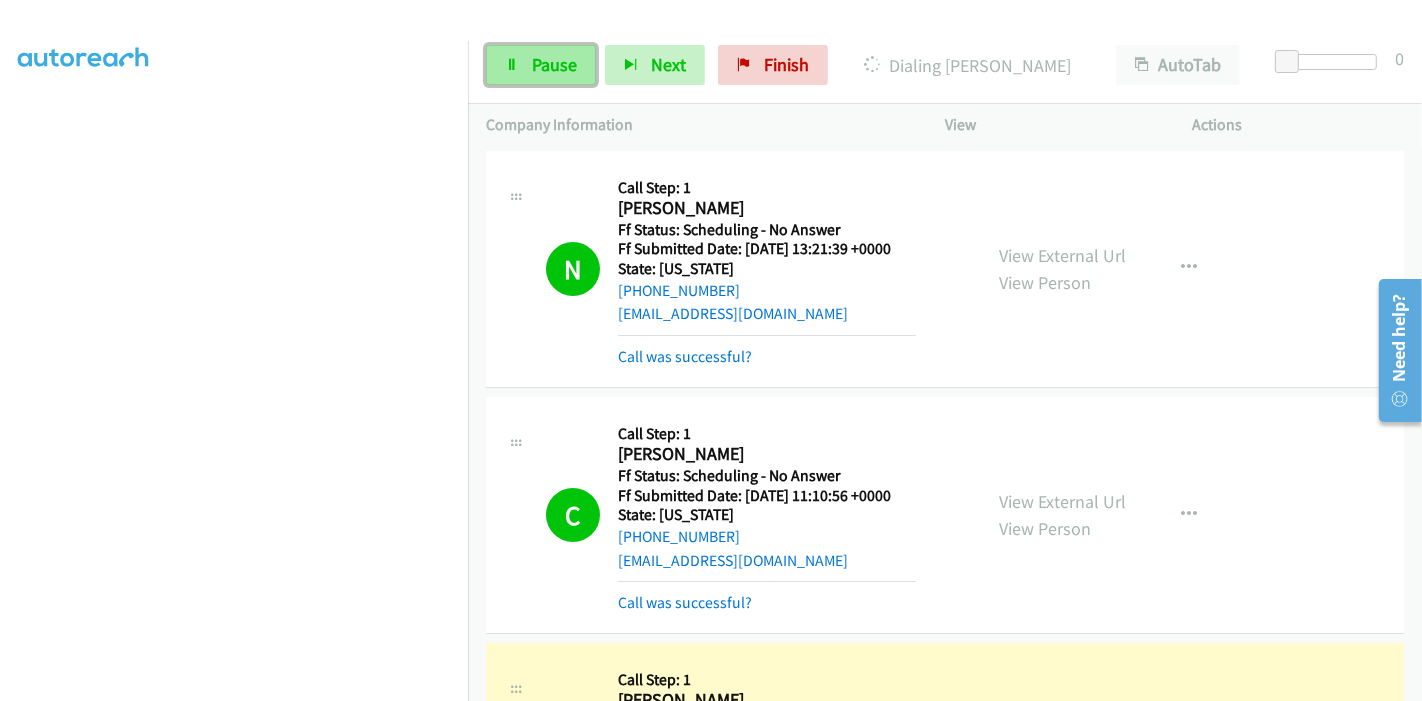click on "Pause" at bounding box center [541, 65] 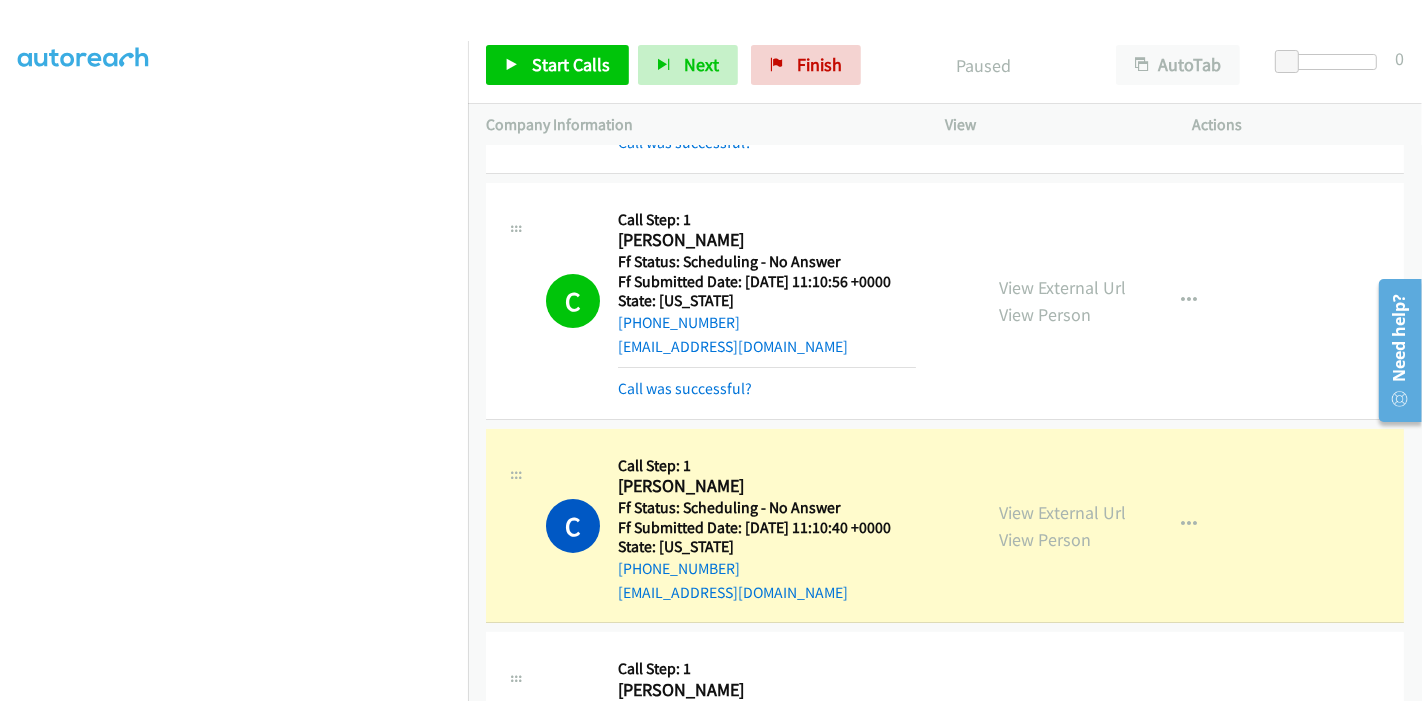 scroll, scrollTop: 222, scrollLeft: 0, axis: vertical 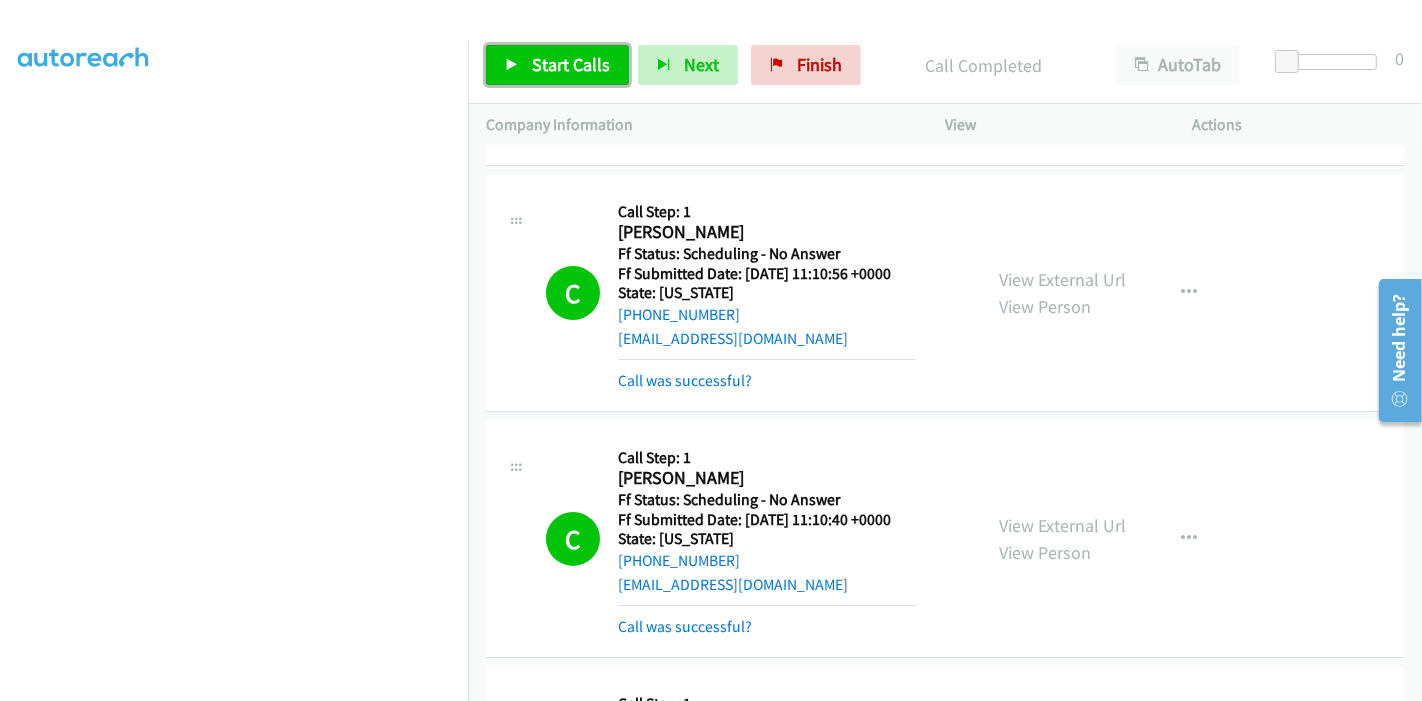 click on "Start Calls" at bounding box center [557, 65] 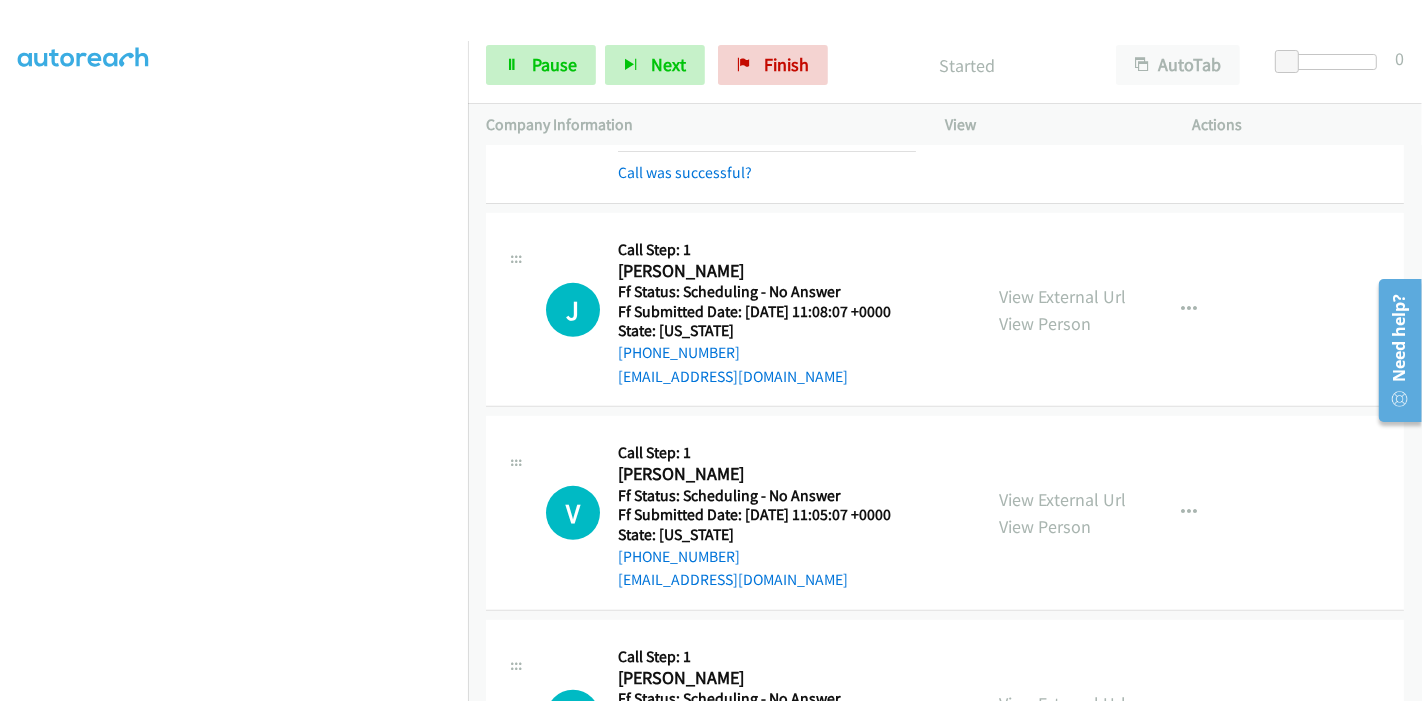 scroll, scrollTop: 777, scrollLeft: 0, axis: vertical 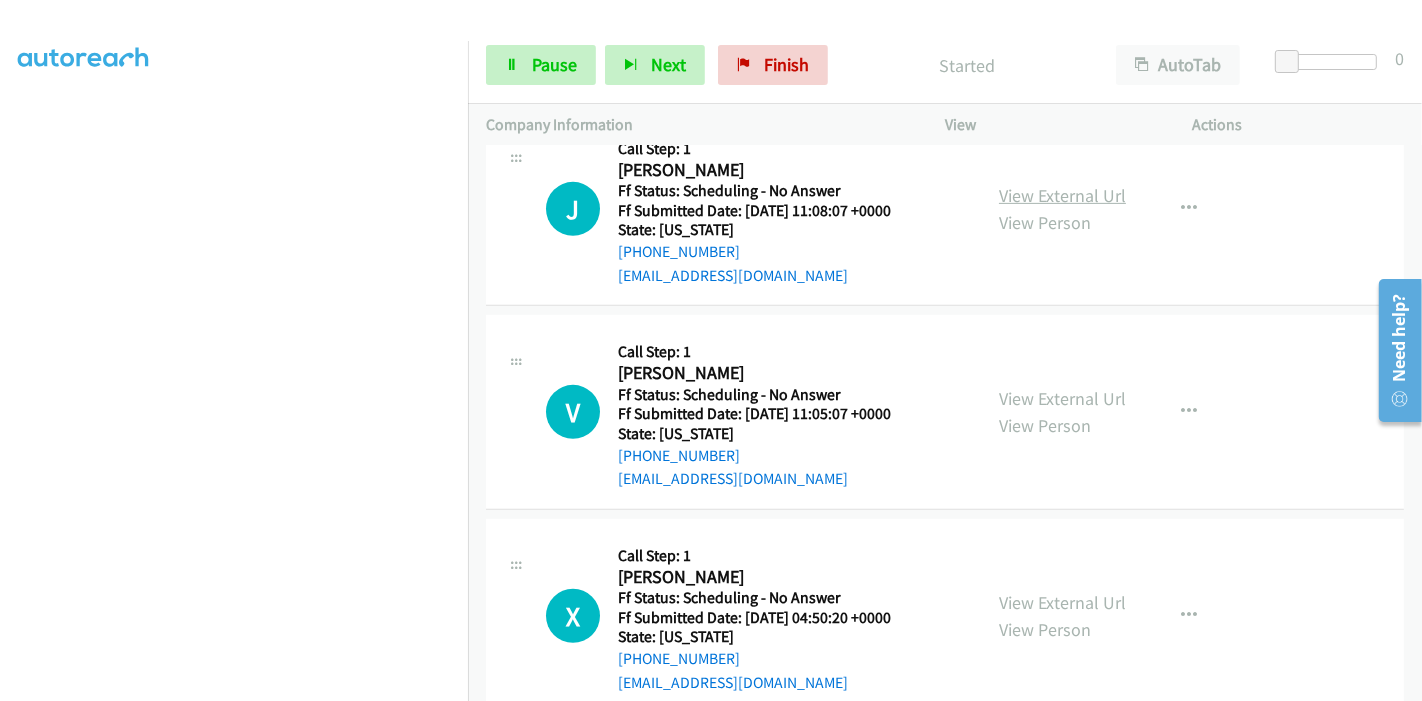 click on "View External Url" at bounding box center (1062, 195) 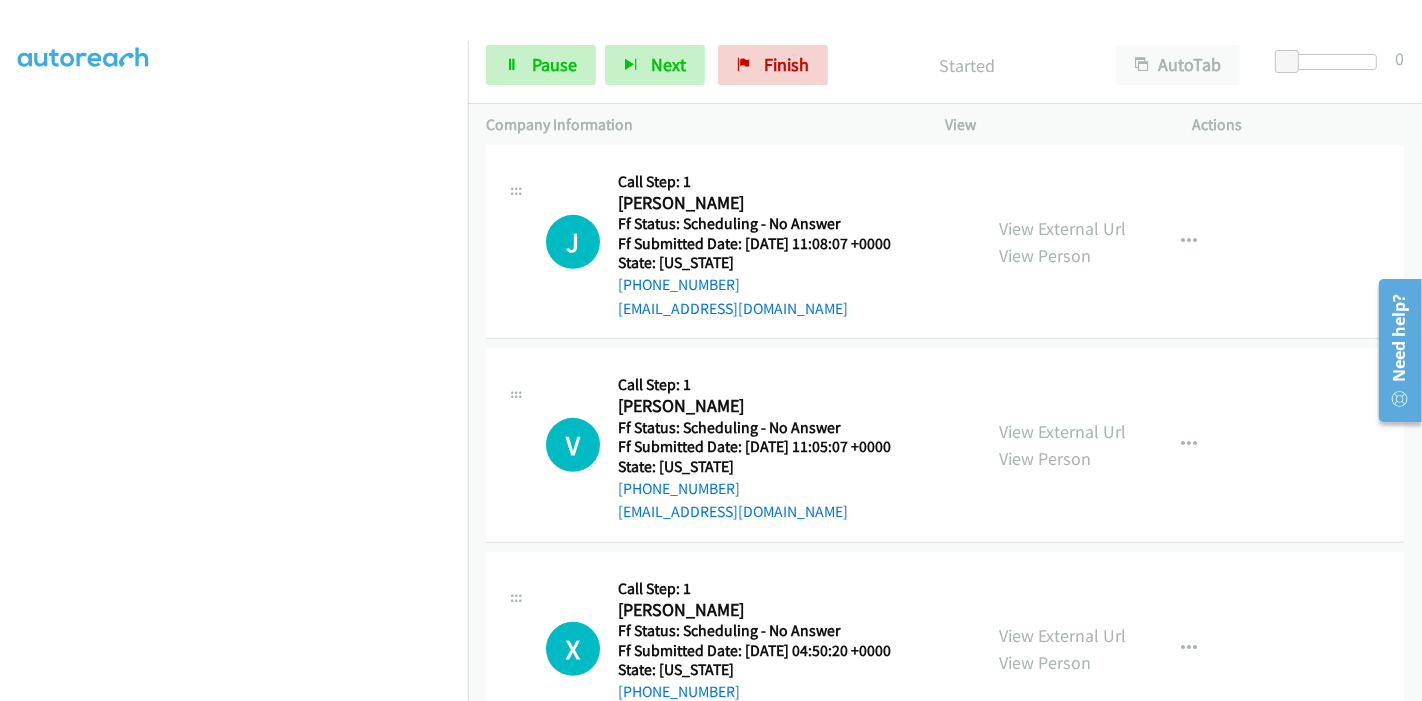 scroll, scrollTop: 777, scrollLeft: 0, axis: vertical 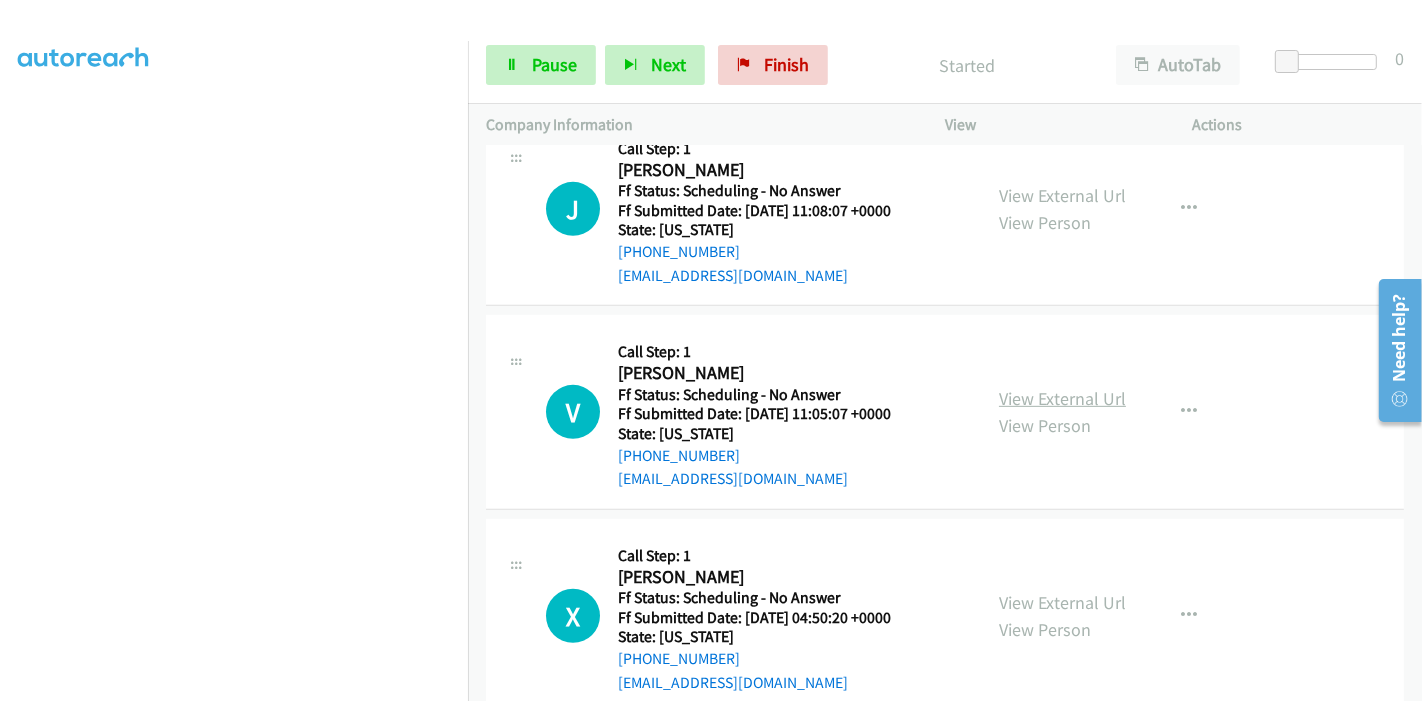 click on "View External Url" at bounding box center (1062, 398) 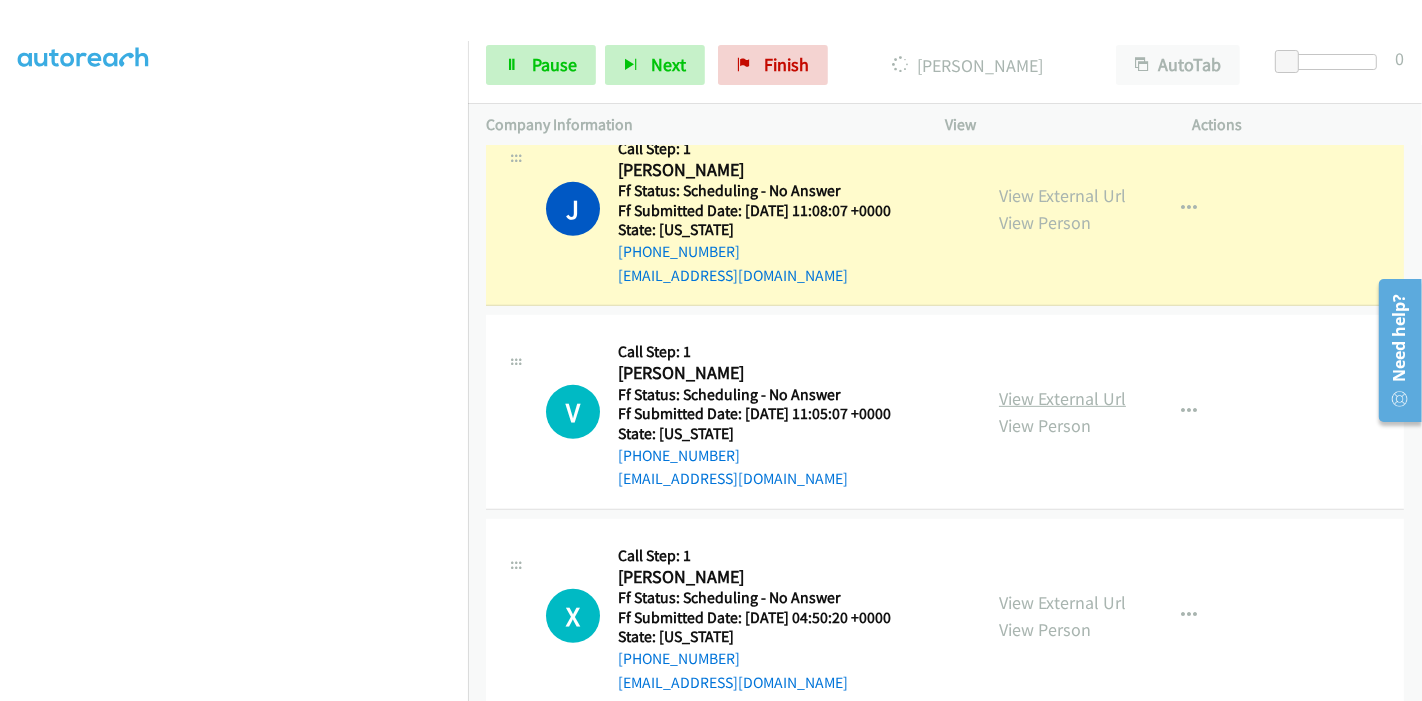scroll, scrollTop: 888, scrollLeft: 0, axis: vertical 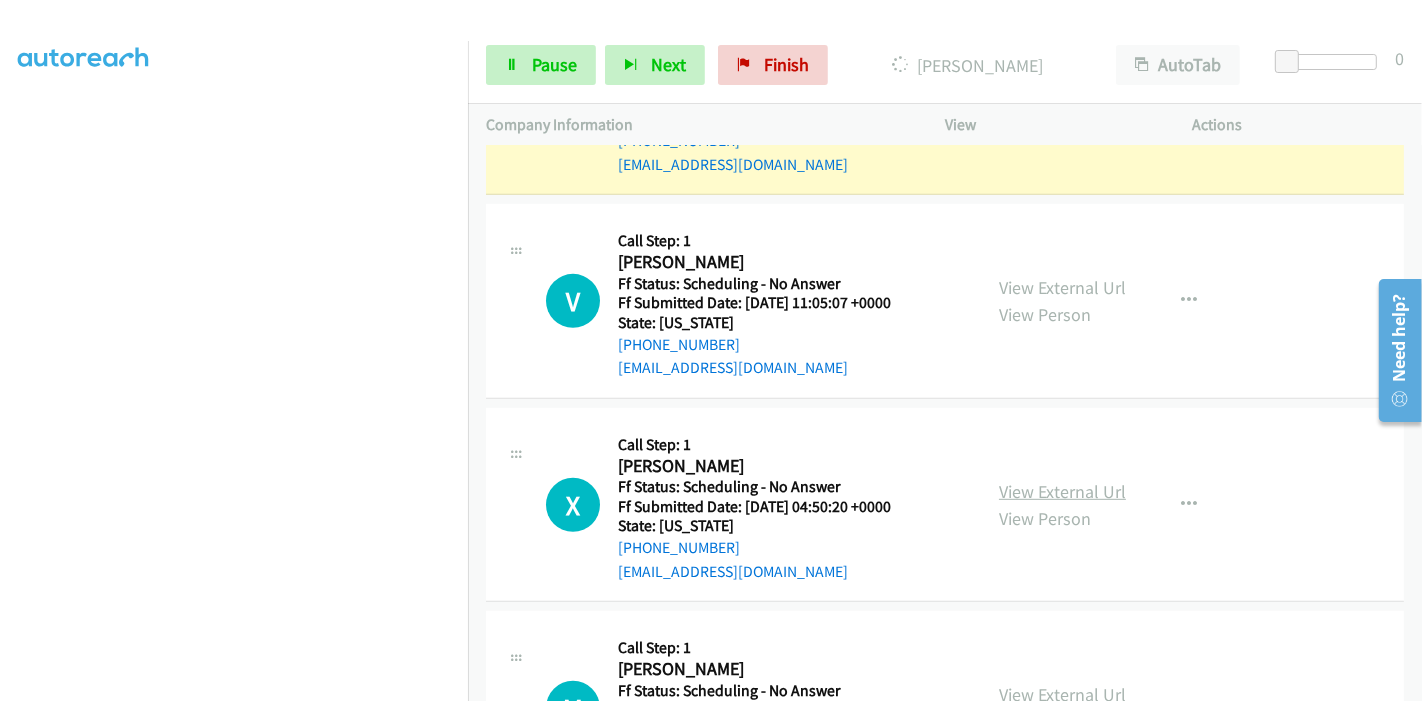 click on "View External Url" at bounding box center (1062, 491) 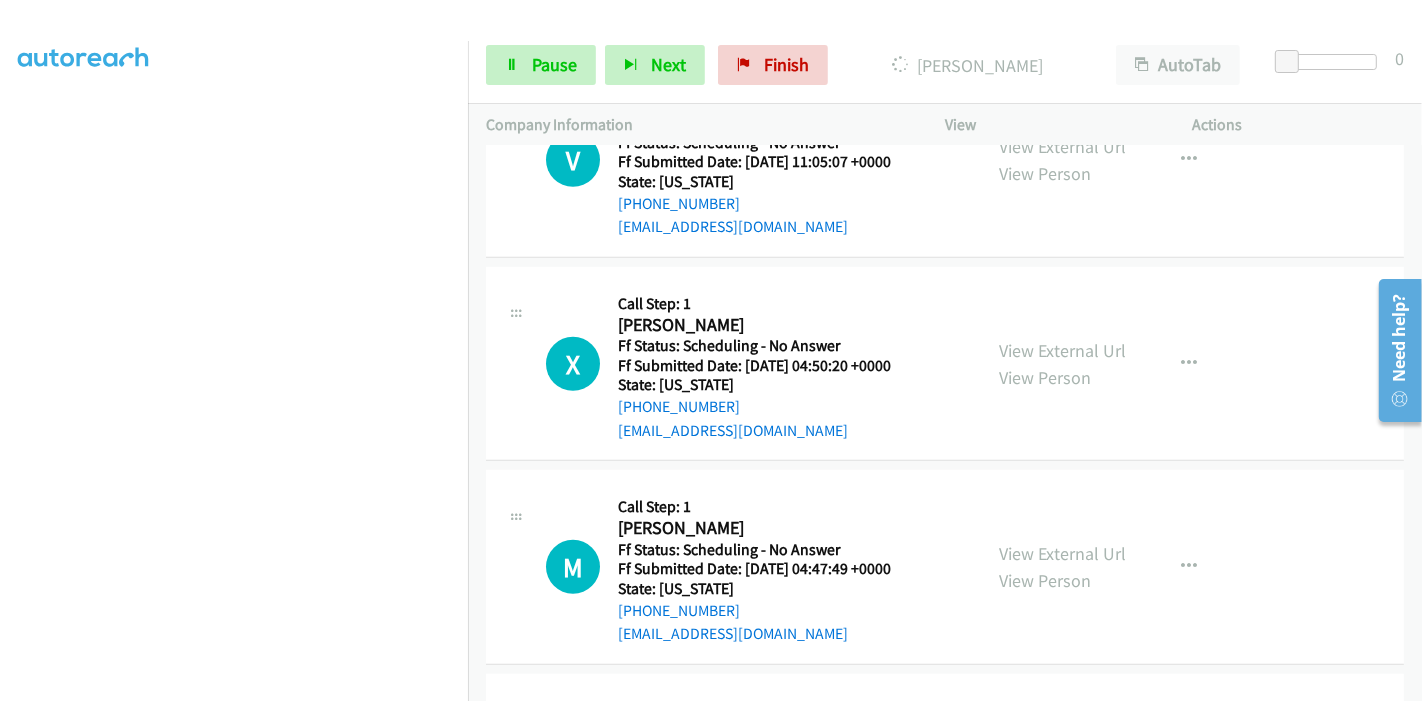 scroll, scrollTop: 1111, scrollLeft: 0, axis: vertical 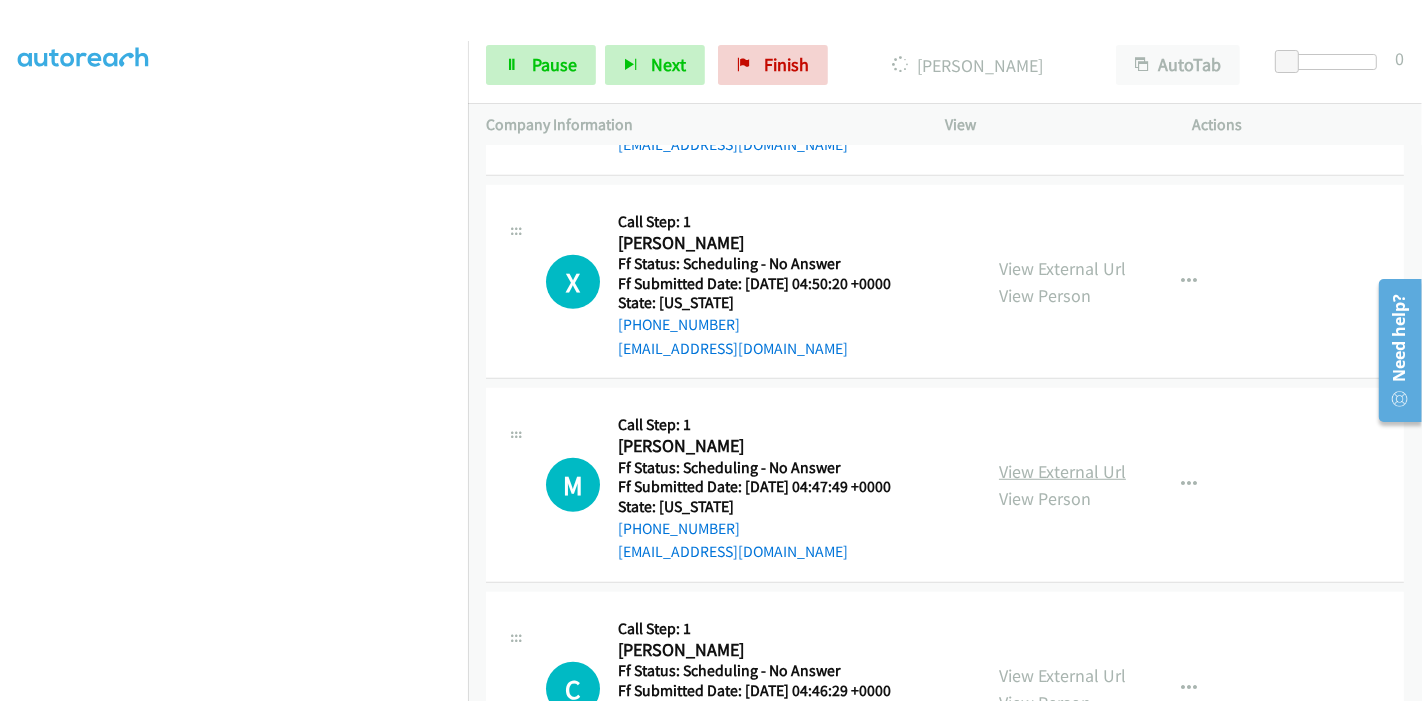 click on "View External Url" at bounding box center [1062, 471] 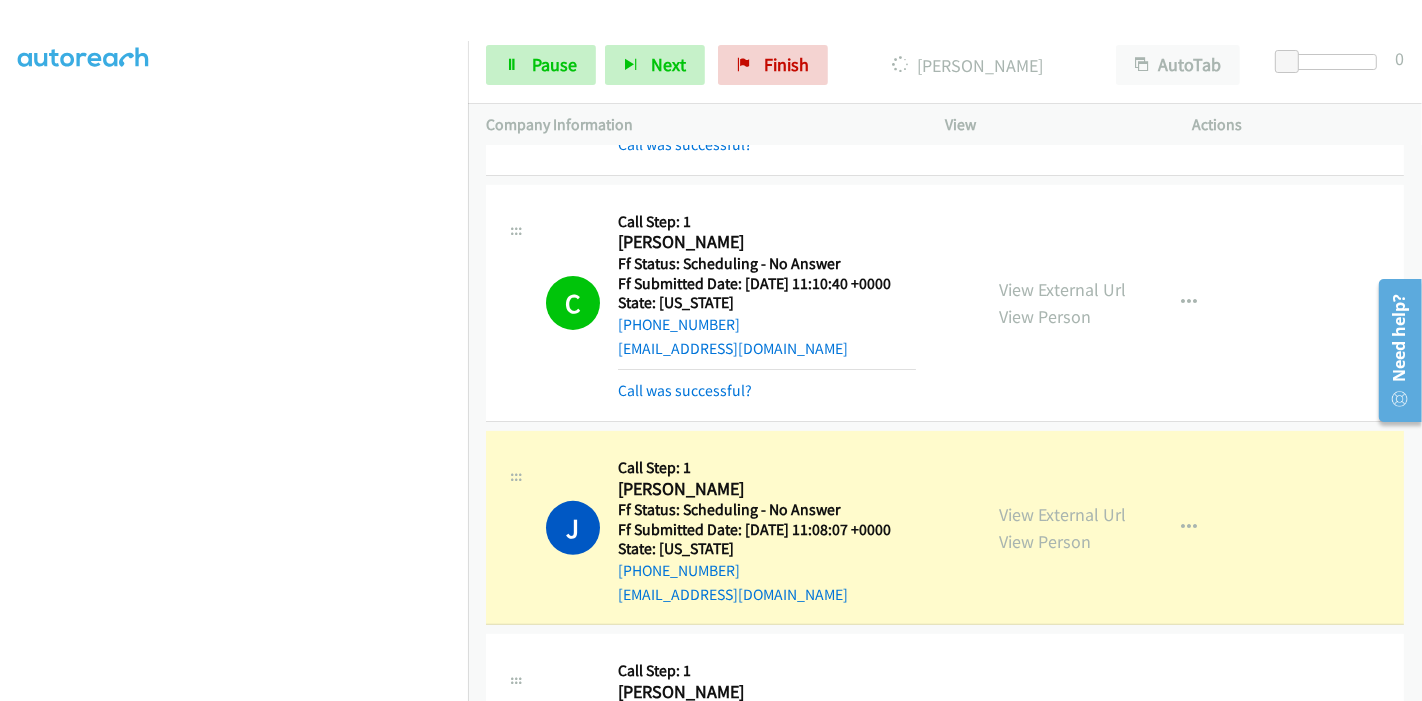 scroll, scrollTop: 444, scrollLeft: 0, axis: vertical 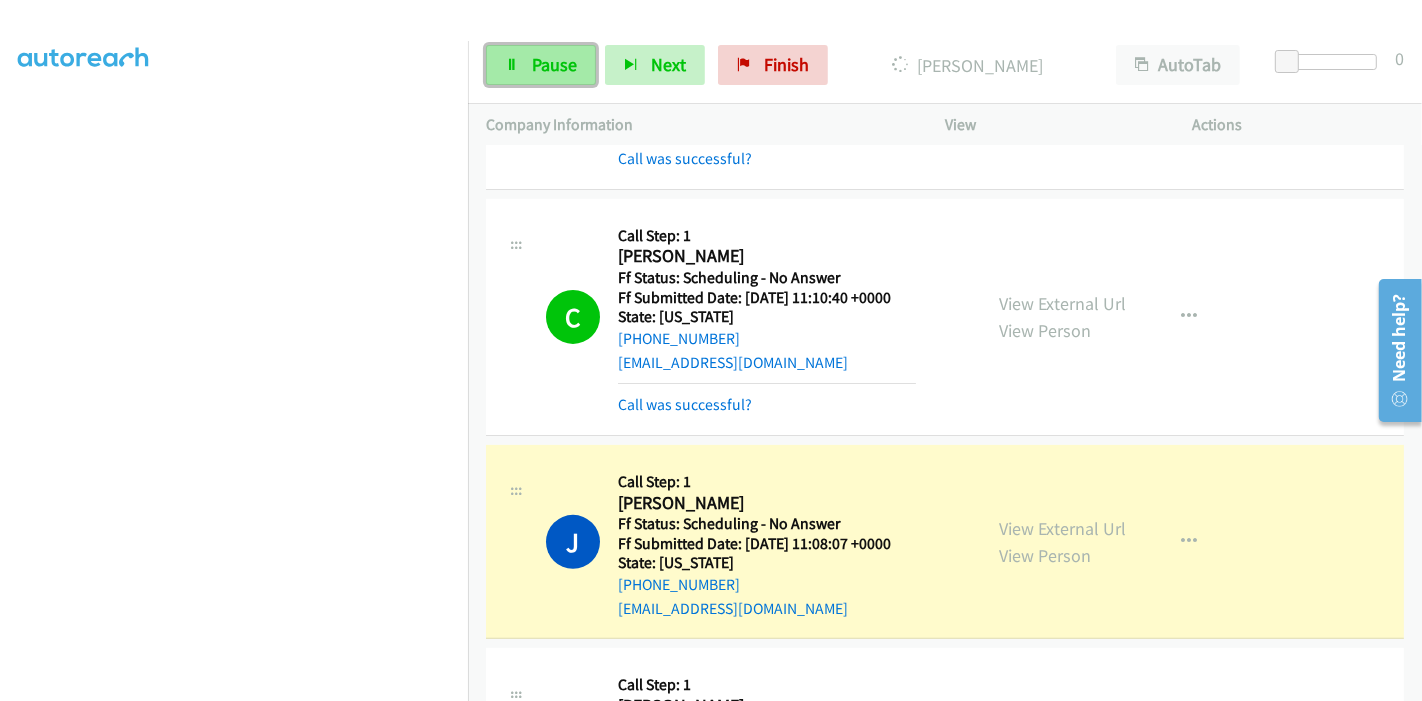 click on "Pause" at bounding box center [554, 64] 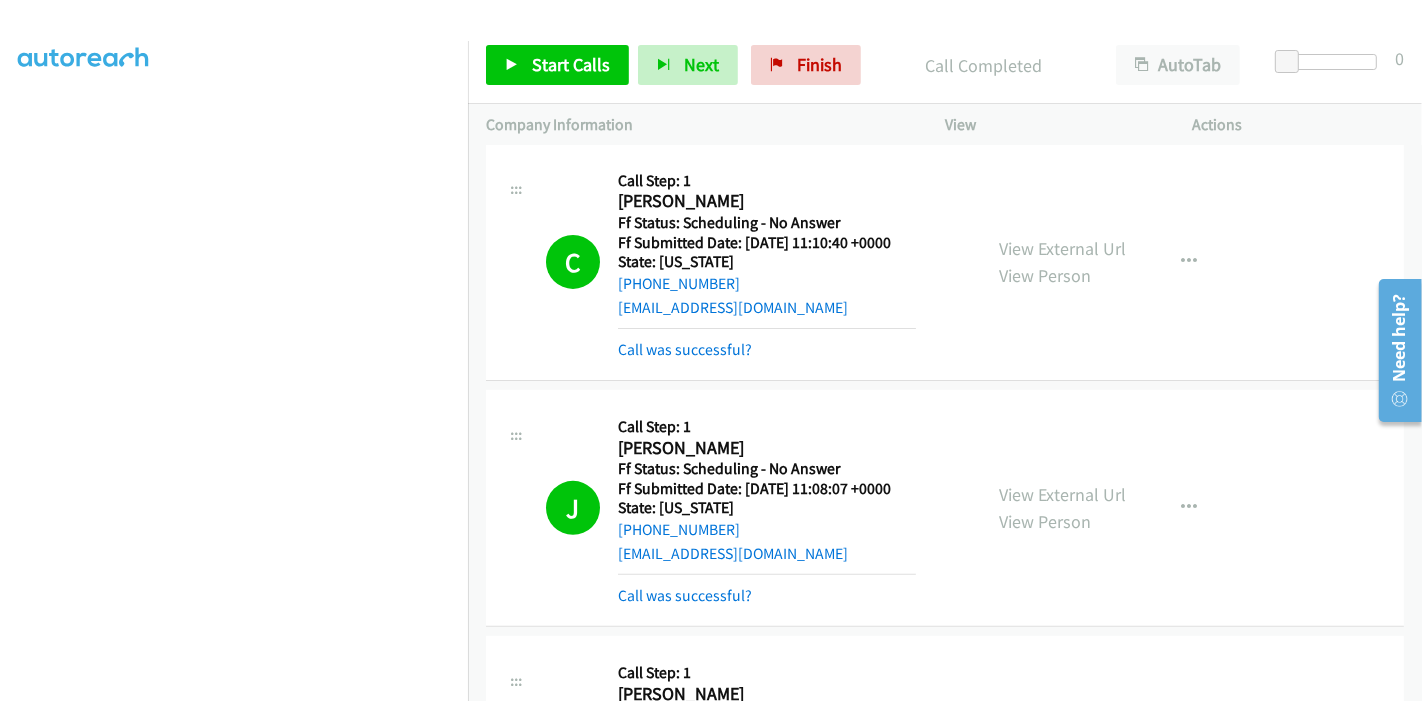 scroll, scrollTop: 666, scrollLeft: 0, axis: vertical 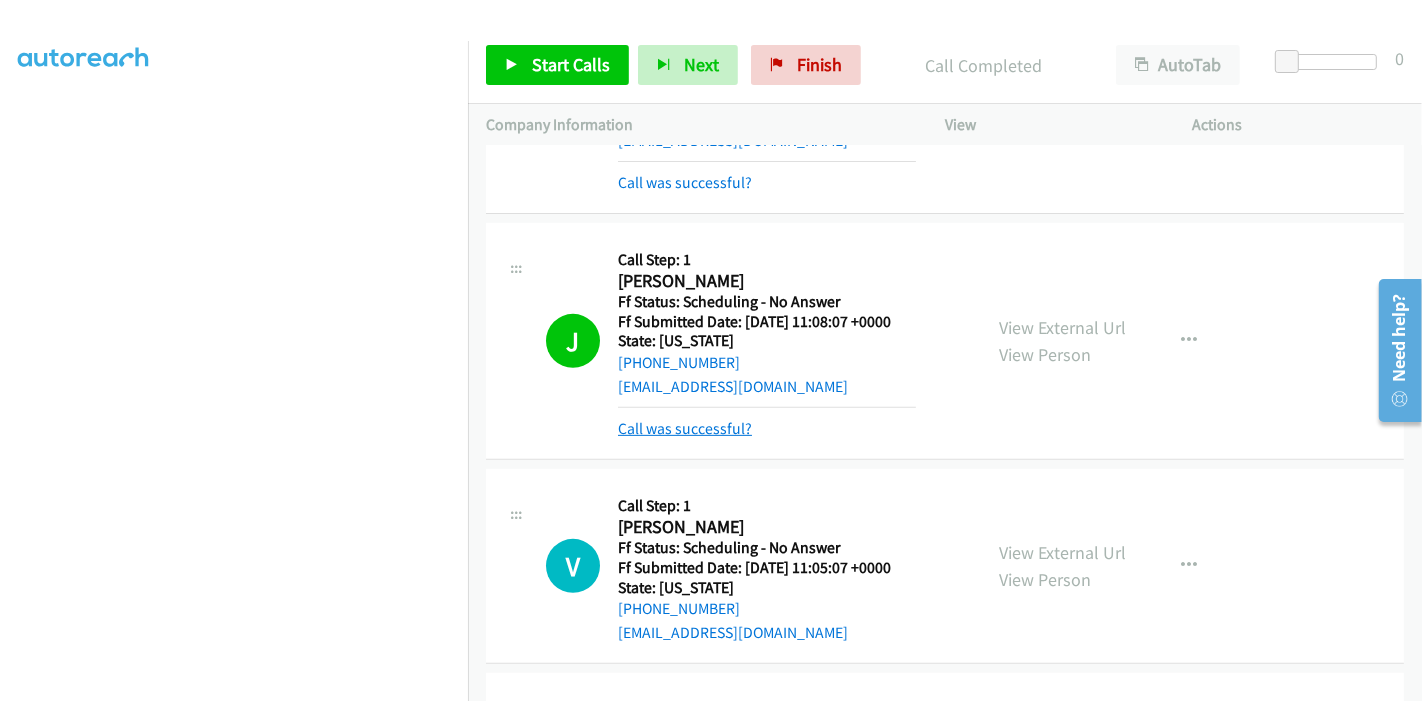 click on "Call was successful?" at bounding box center [685, 428] 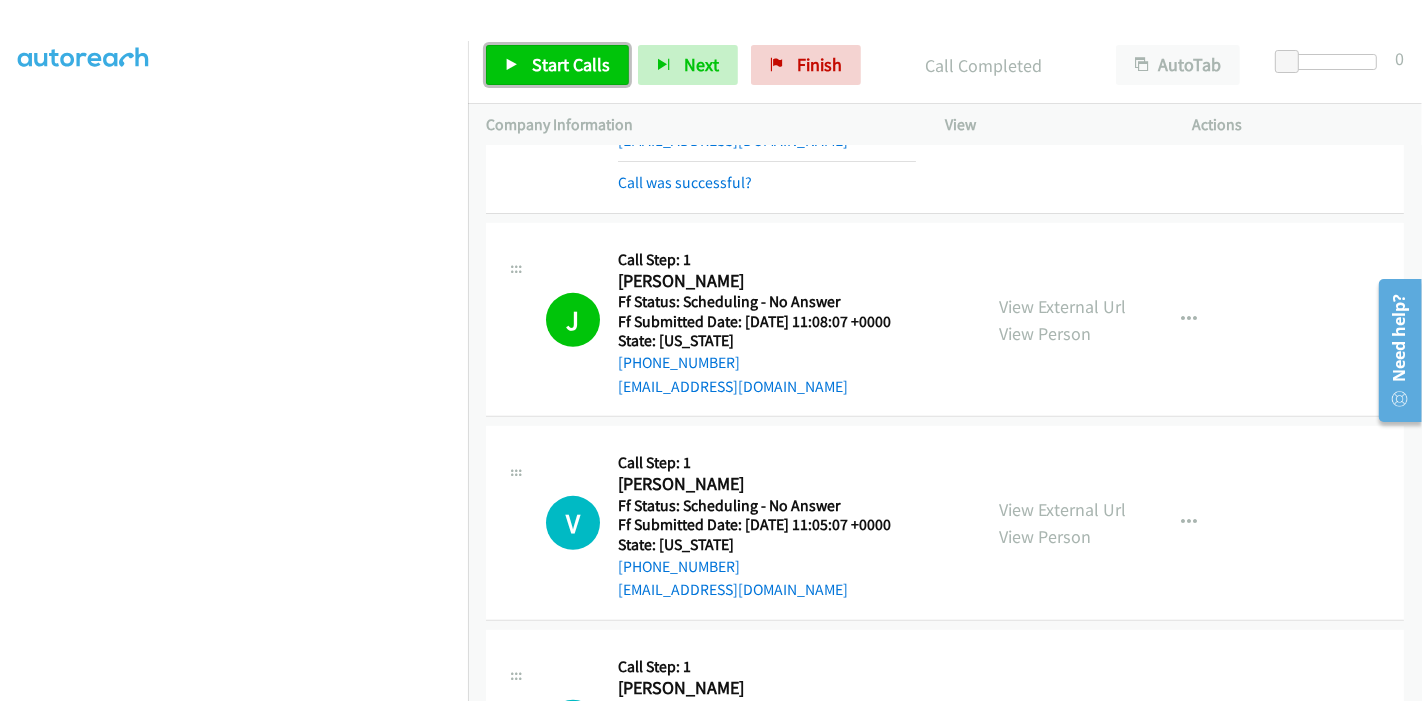 click on "Start Calls" at bounding box center (571, 64) 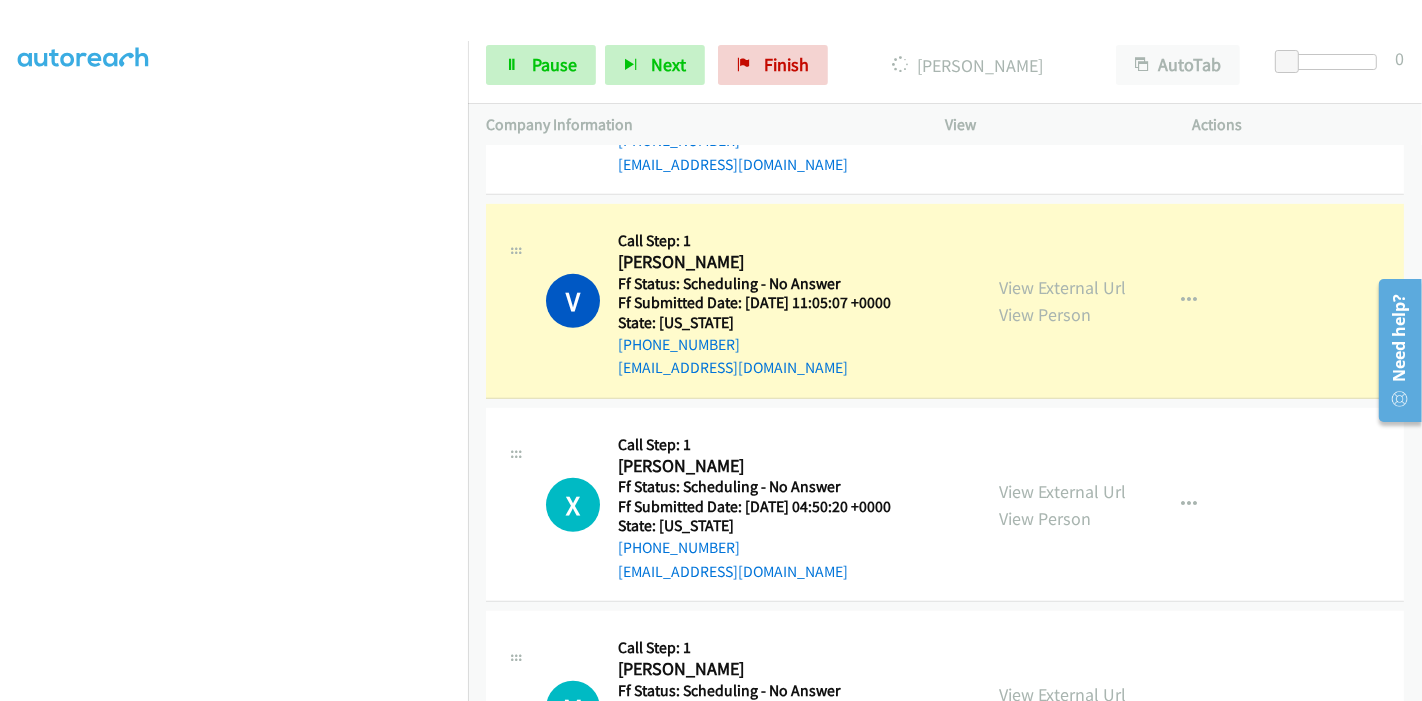 scroll, scrollTop: 1000, scrollLeft: 0, axis: vertical 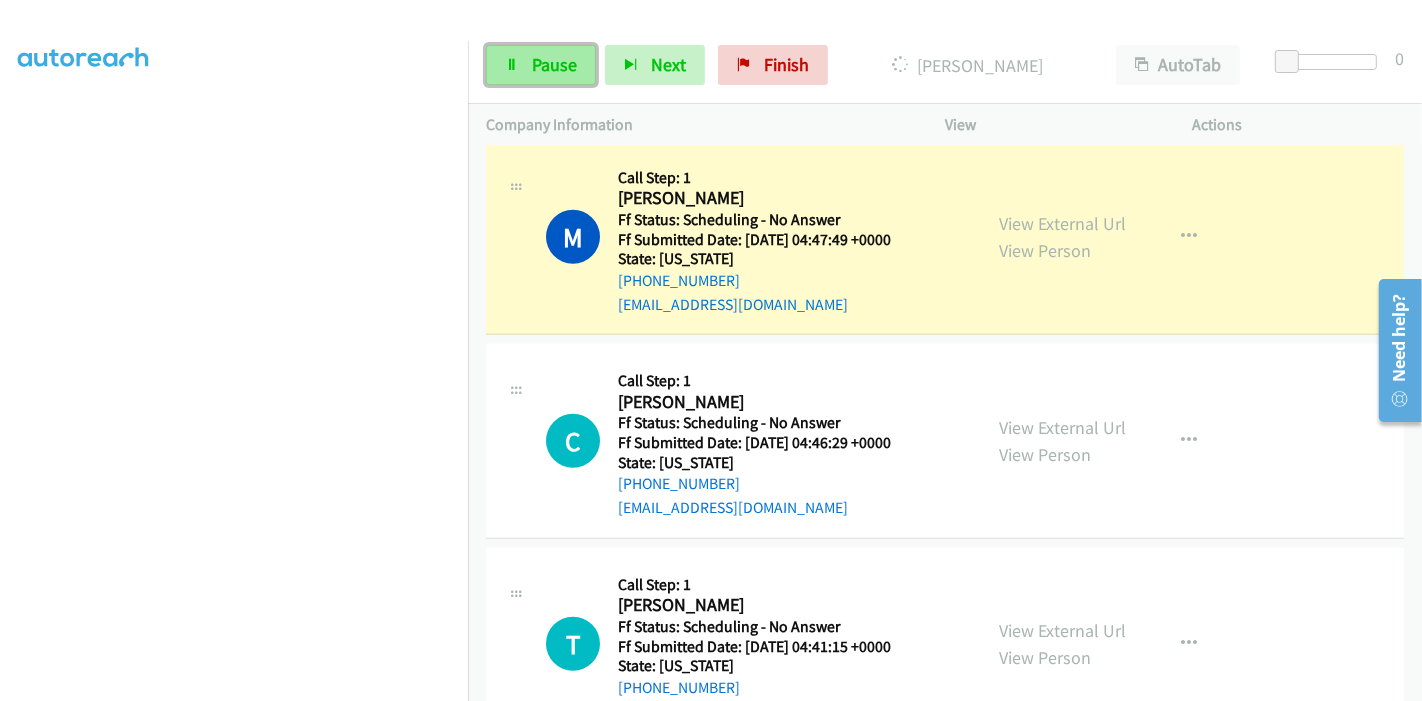 click on "Pause" at bounding box center (541, 65) 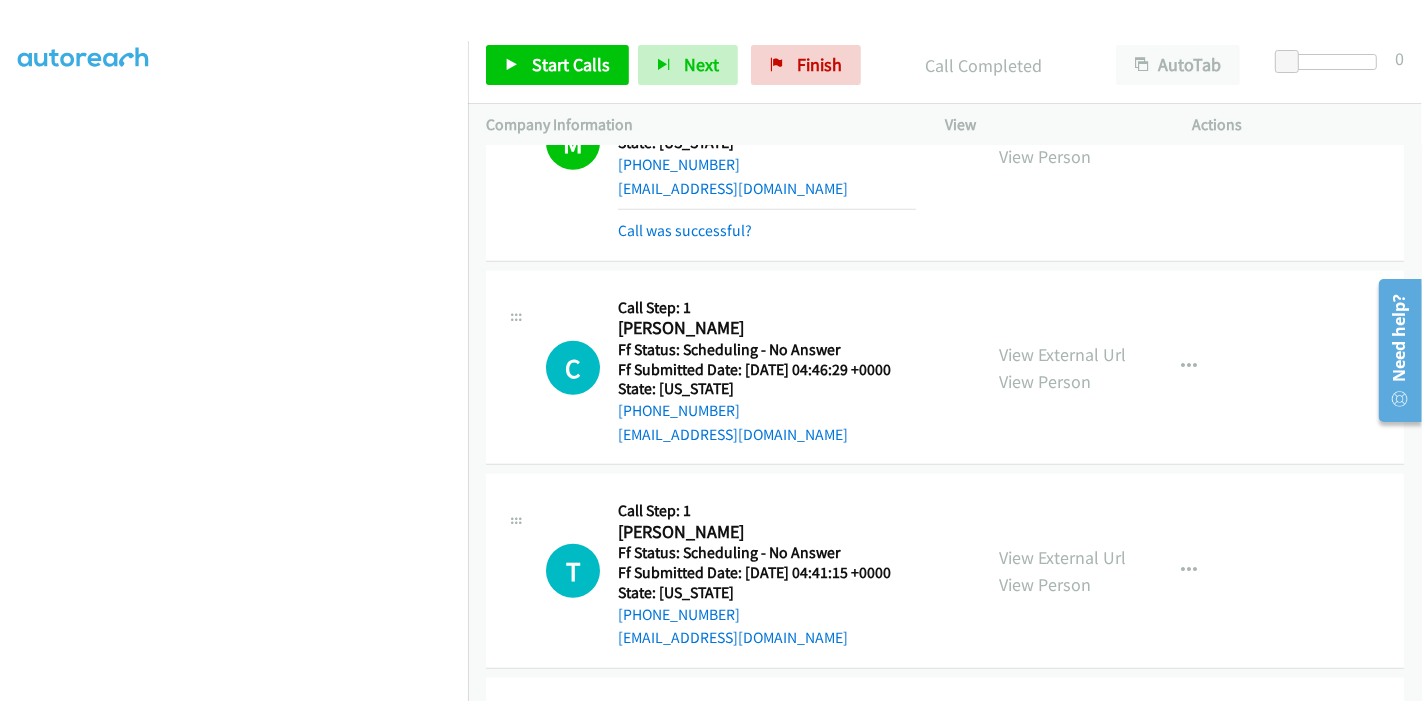 scroll, scrollTop: 1666, scrollLeft: 0, axis: vertical 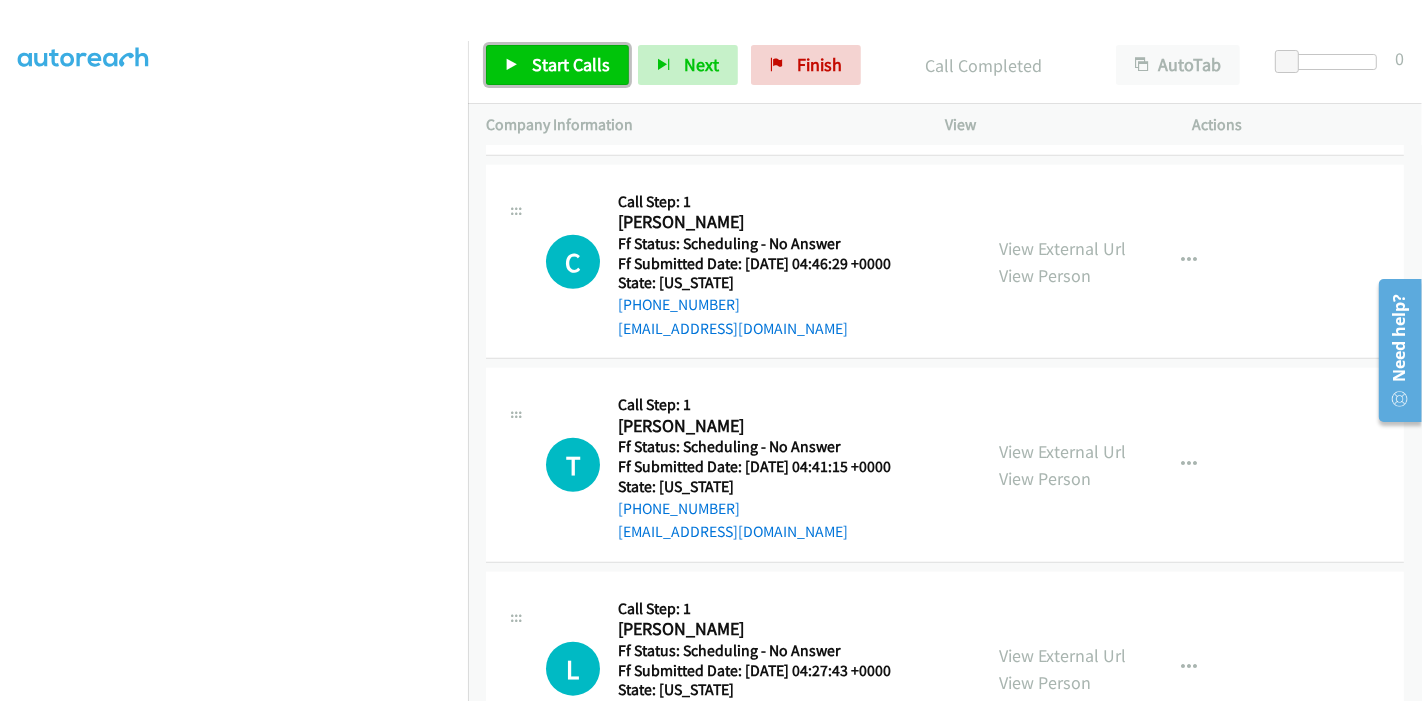 click on "Start Calls" at bounding box center (571, 64) 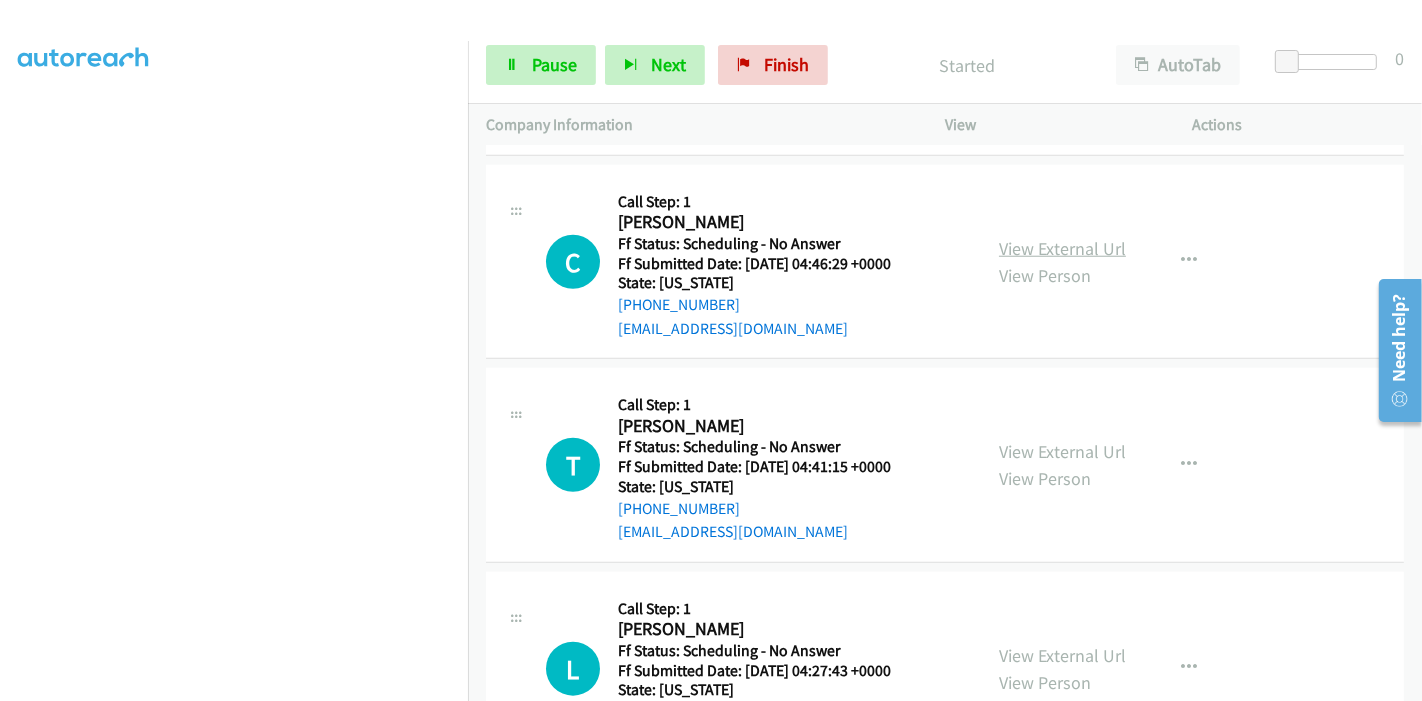 click on "View External Url" at bounding box center (1062, 248) 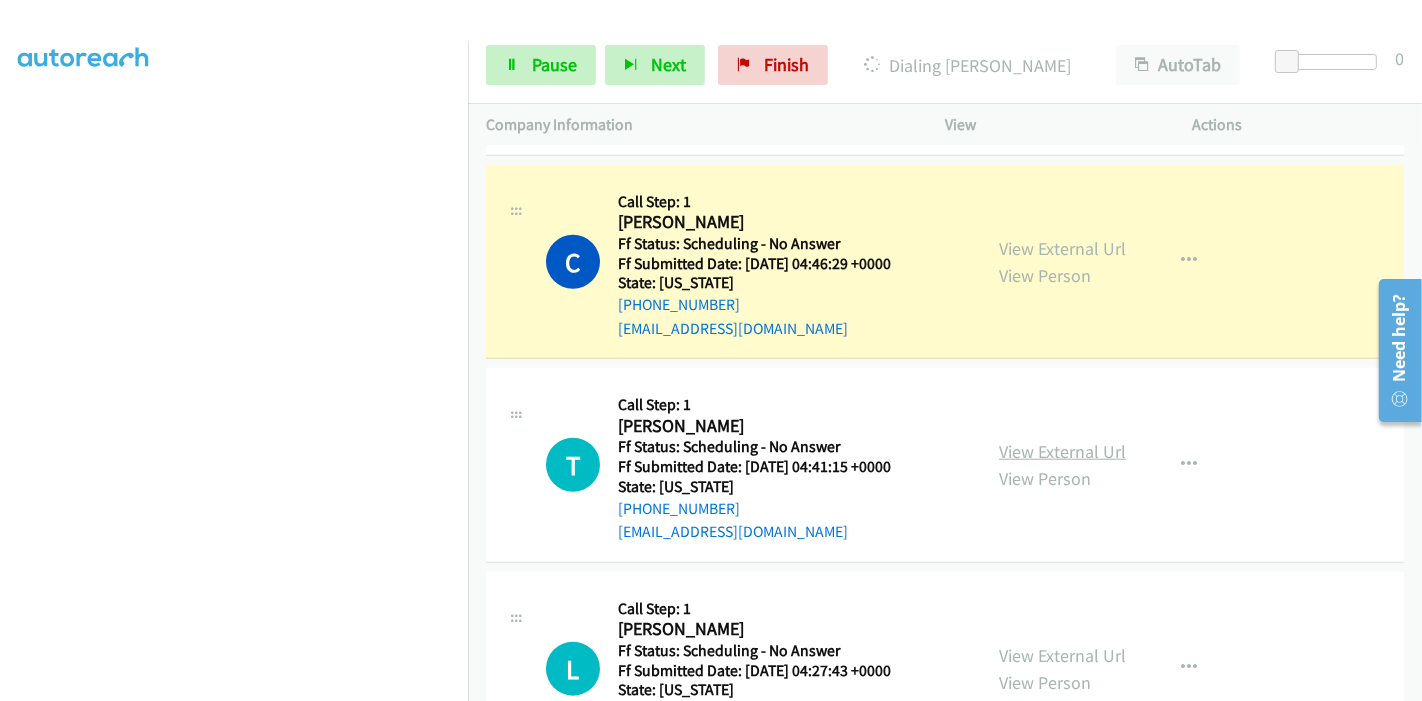 click on "View External Url" at bounding box center (1062, 451) 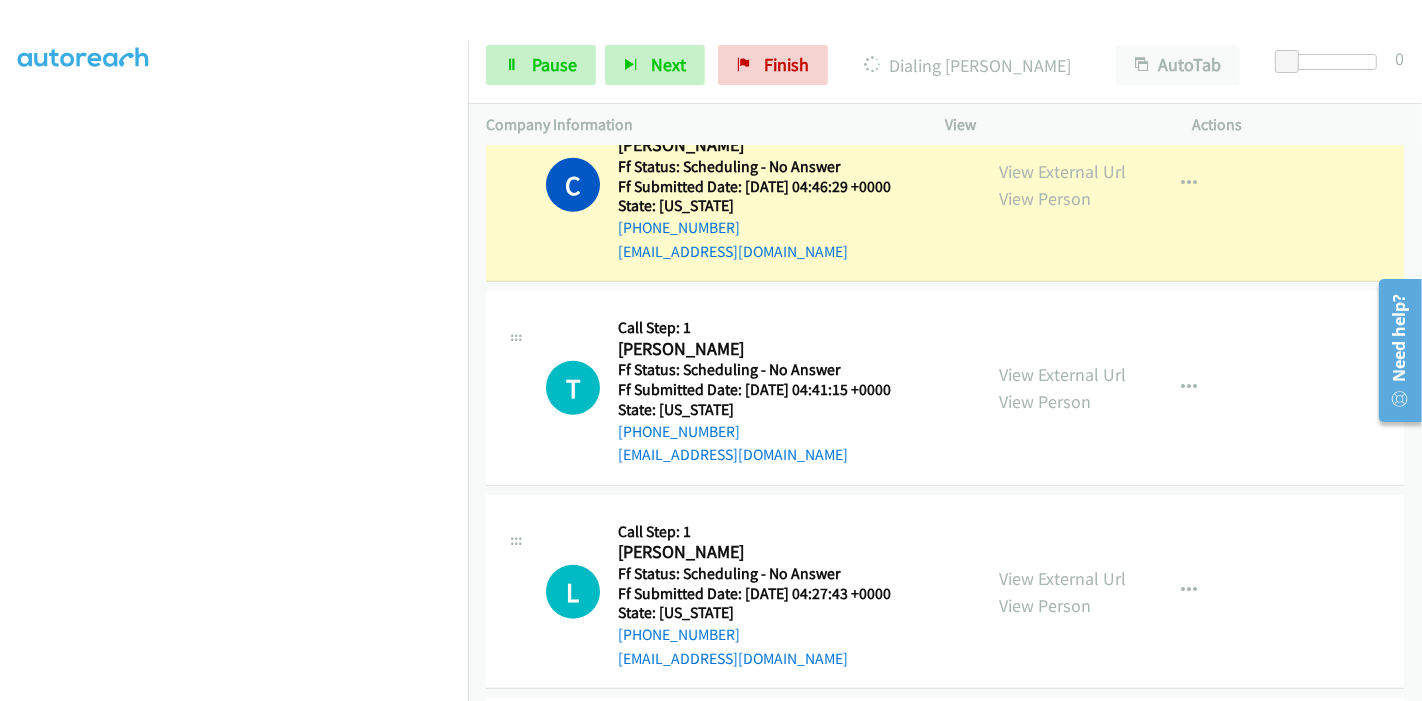 scroll, scrollTop: 1777, scrollLeft: 0, axis: vertical 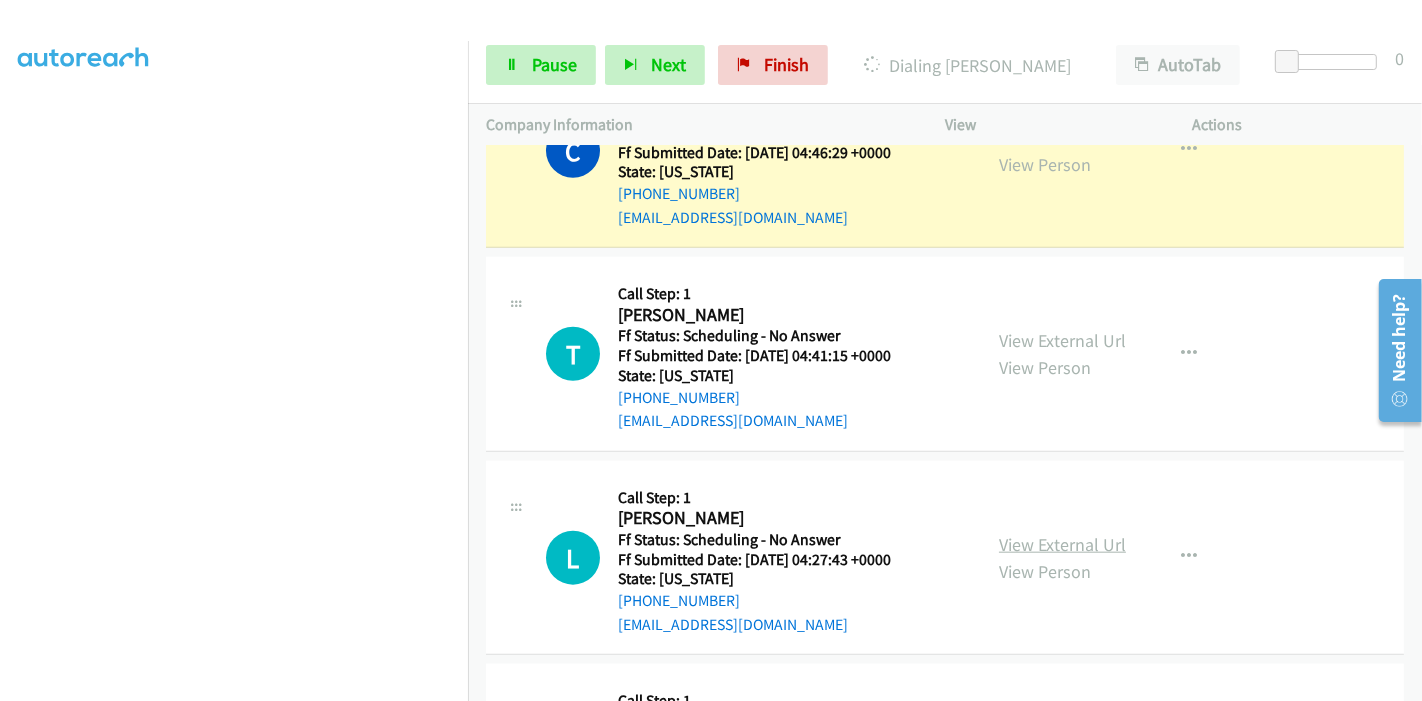 click on "View External Url" at bounding box center [1062, 544] 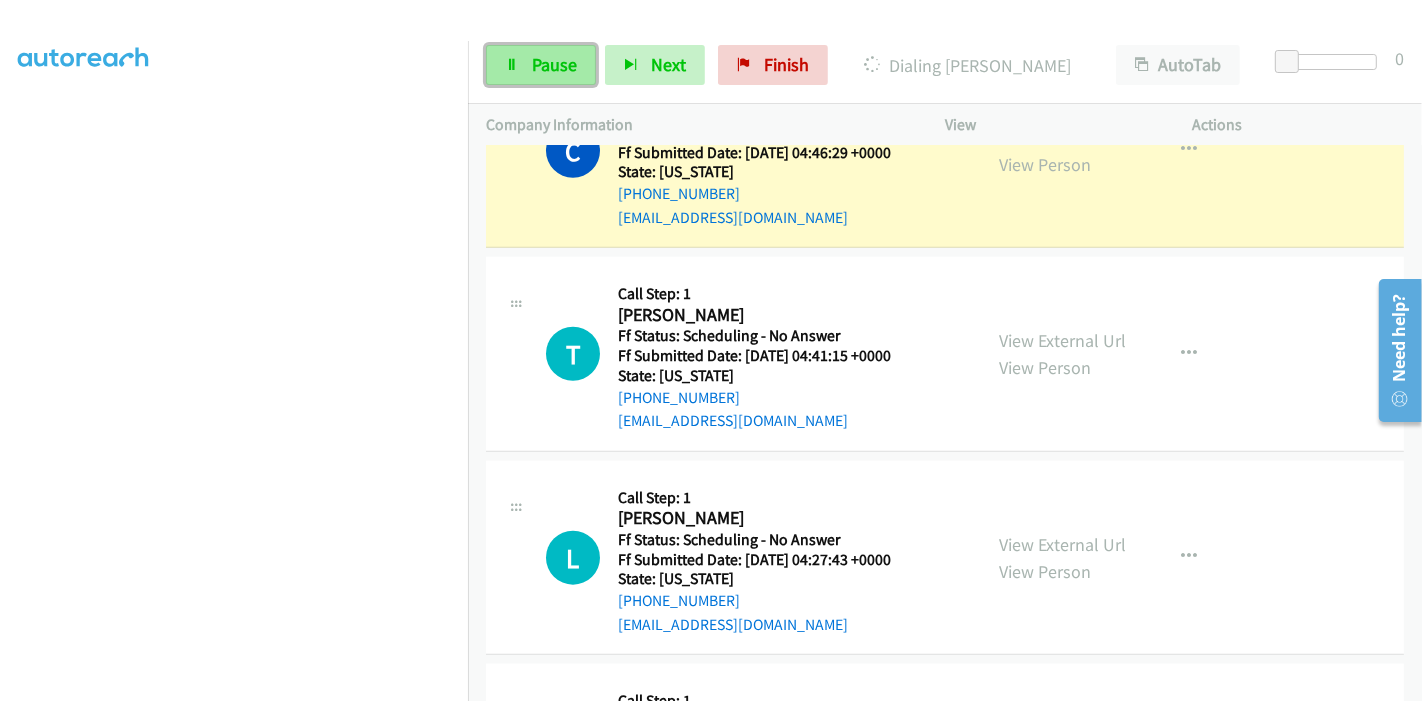 click on "Pause" at bounding box center (554, 64) 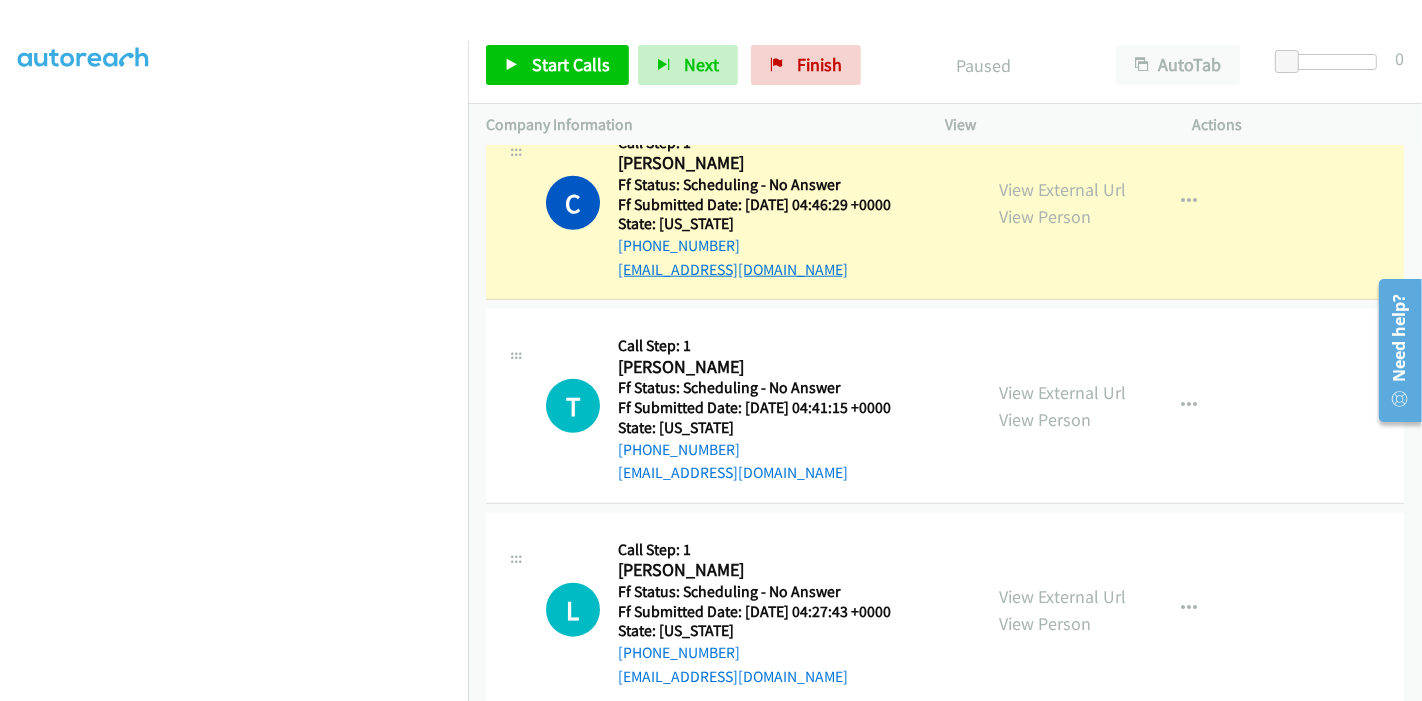 scroll, scrollTop: 1777, scrollLeft: 0, axis: vertical 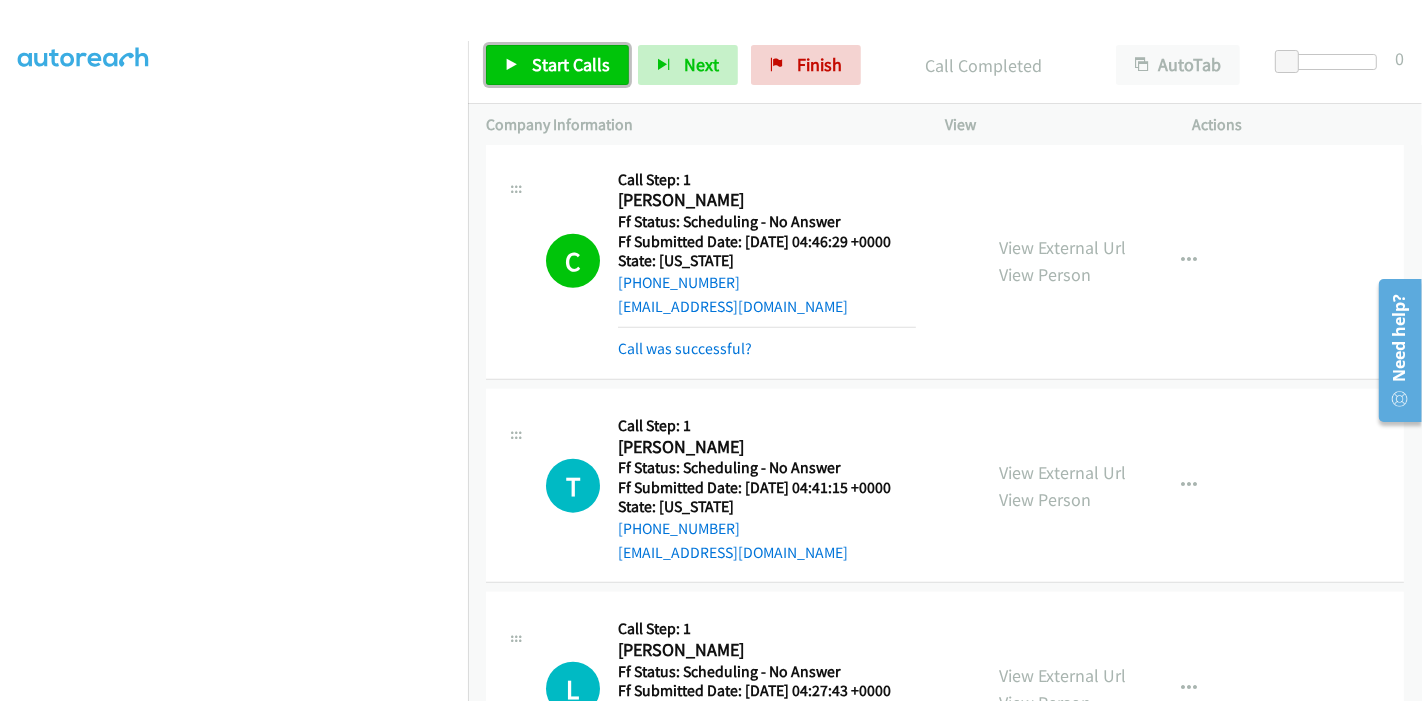 click on "Start Calls" at bounding box center [571, 64] 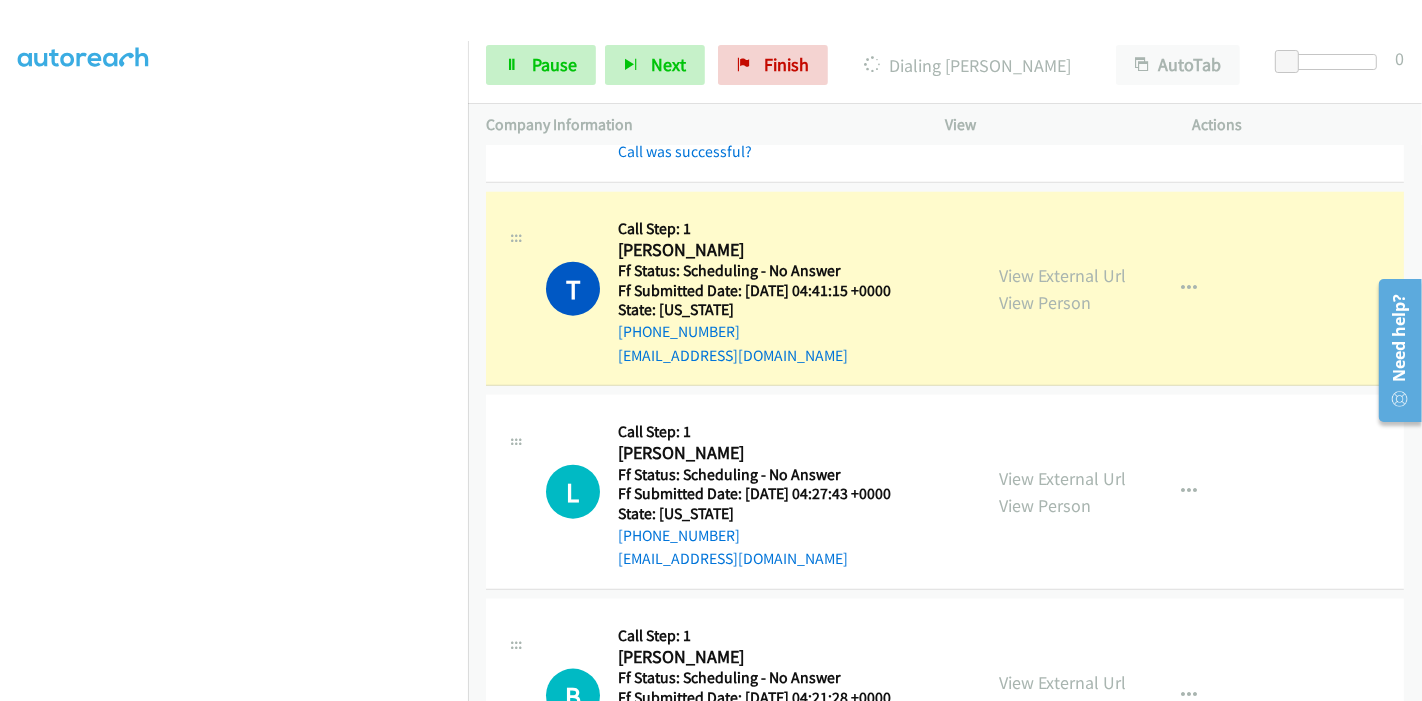 scroll, scrollTop: 1910, scrollLeft: 0, axis: vertical 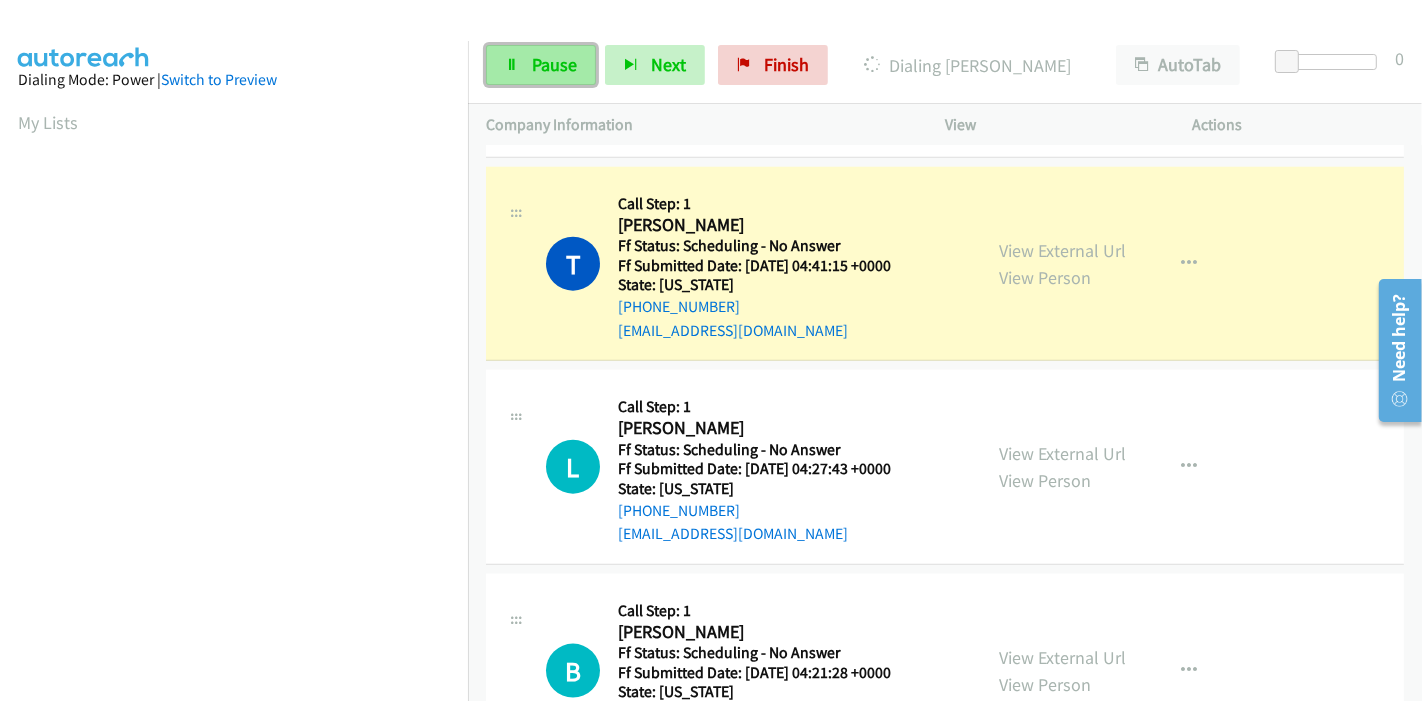 click on "Pause" at bounding box center (541, 65) 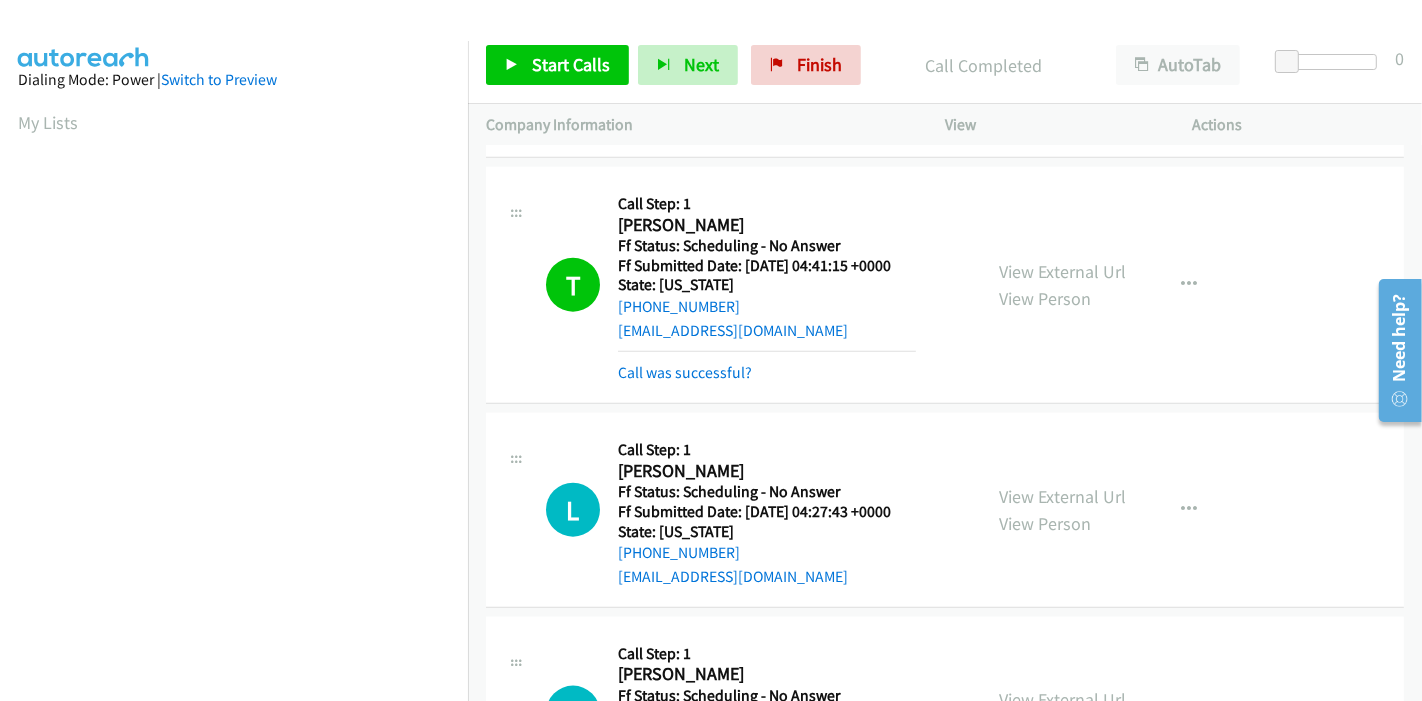 scroll, scrollTop: 422, scrollLeft: 0, axis: vertical 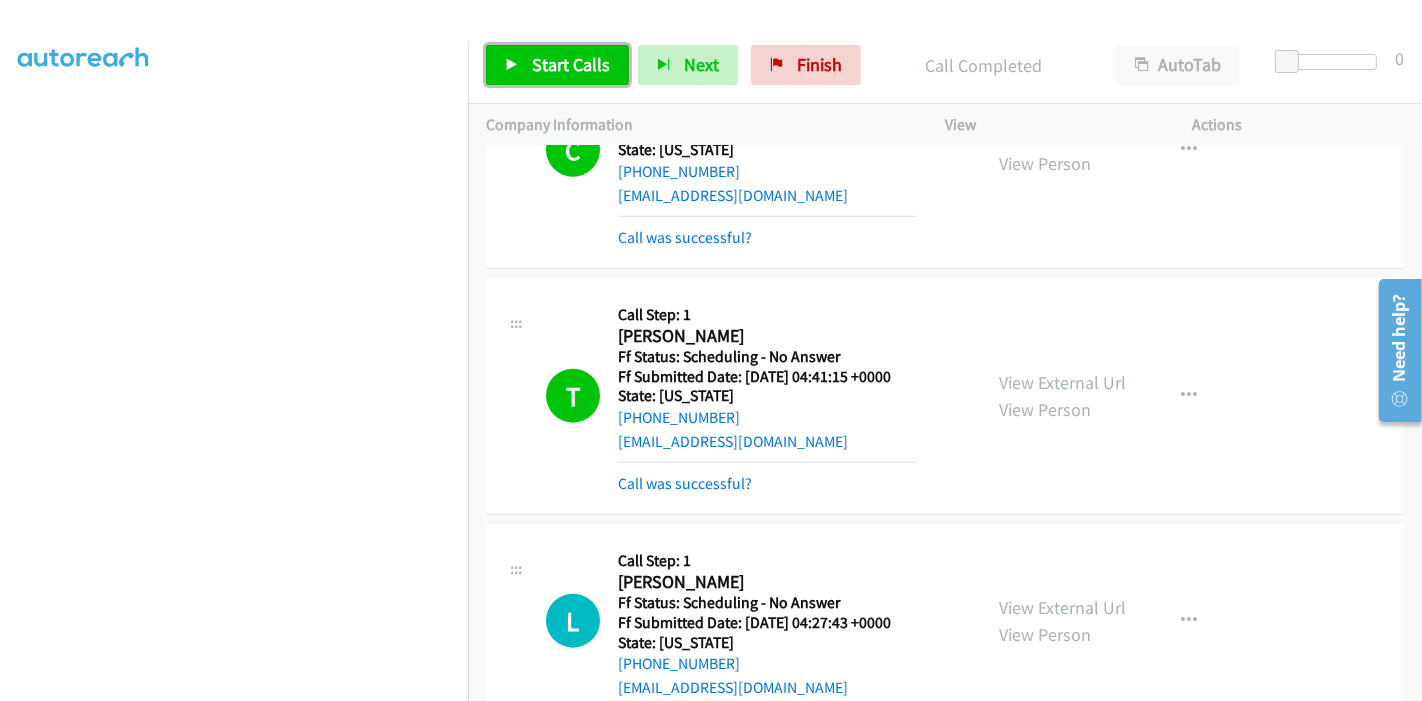 click on "Start Calls" at bounding box center (571, 64) 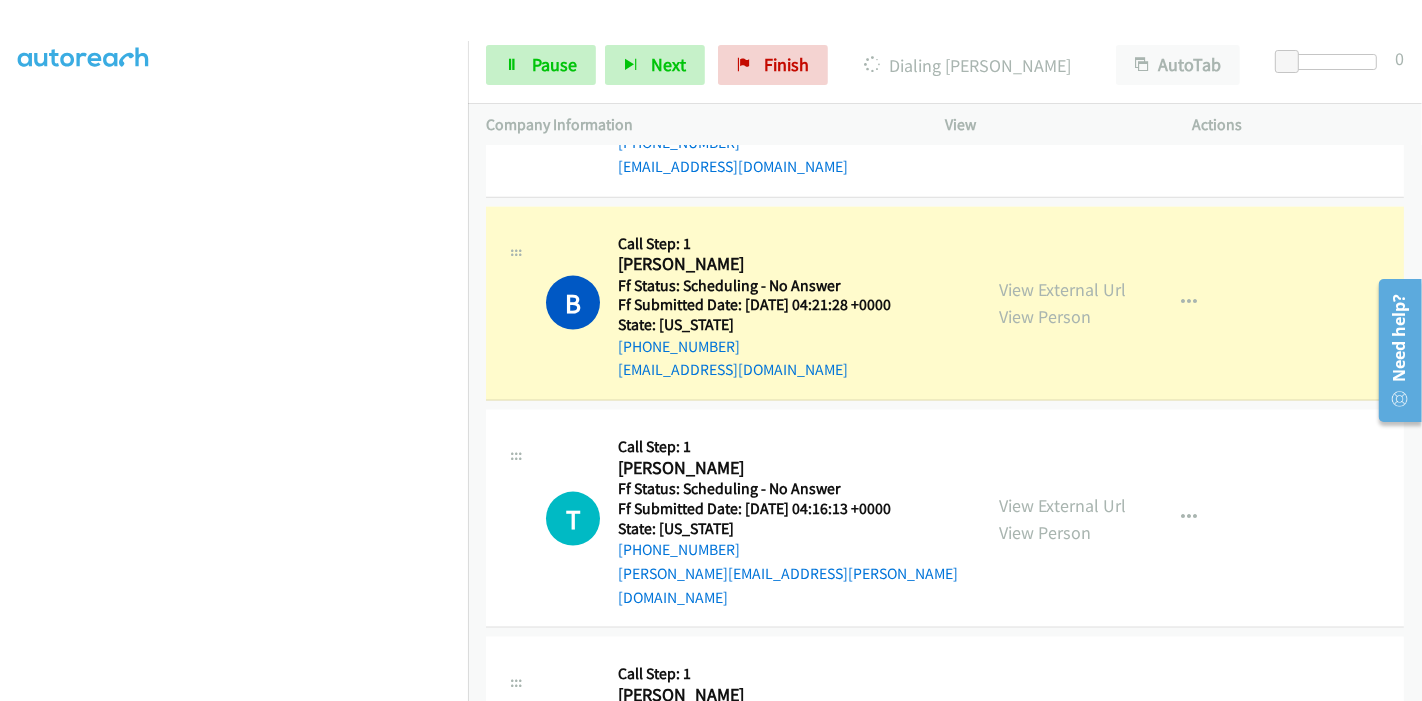 scroll, scrollTop: 2354, scrollLeft: 0, axis: vertical 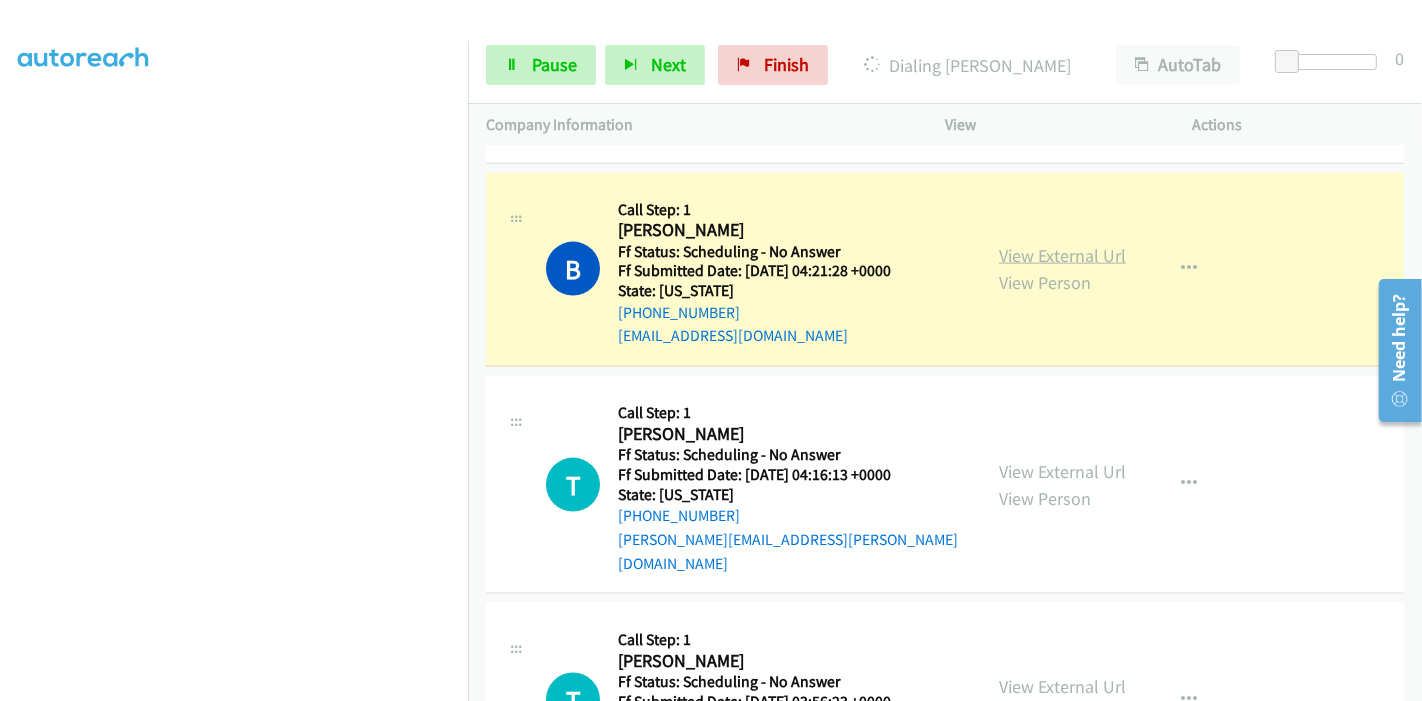 click on "View External Url" at bounding box center (1062, 255) 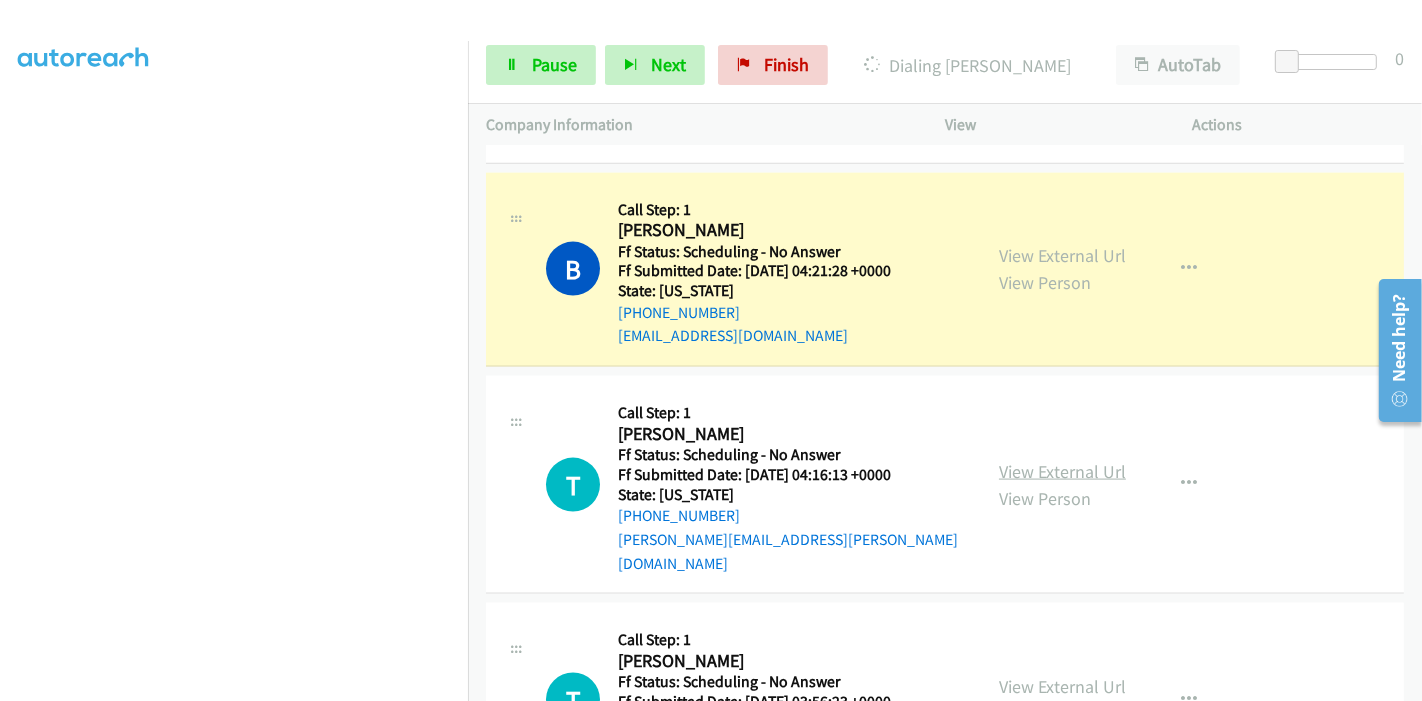 click on "View External Url" at bounding box center (1062, 471) 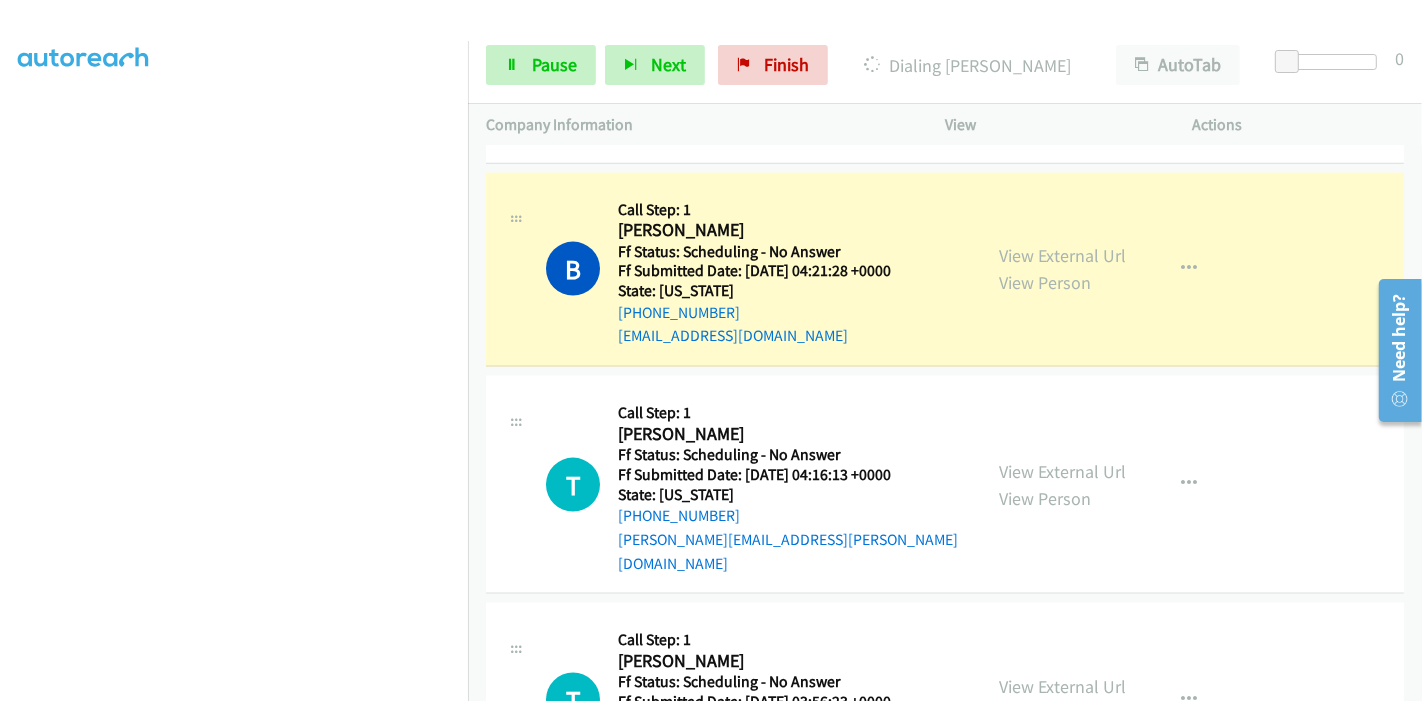 scroll, scrollTop: 2465, scrollLeft: 0, axis: vertical 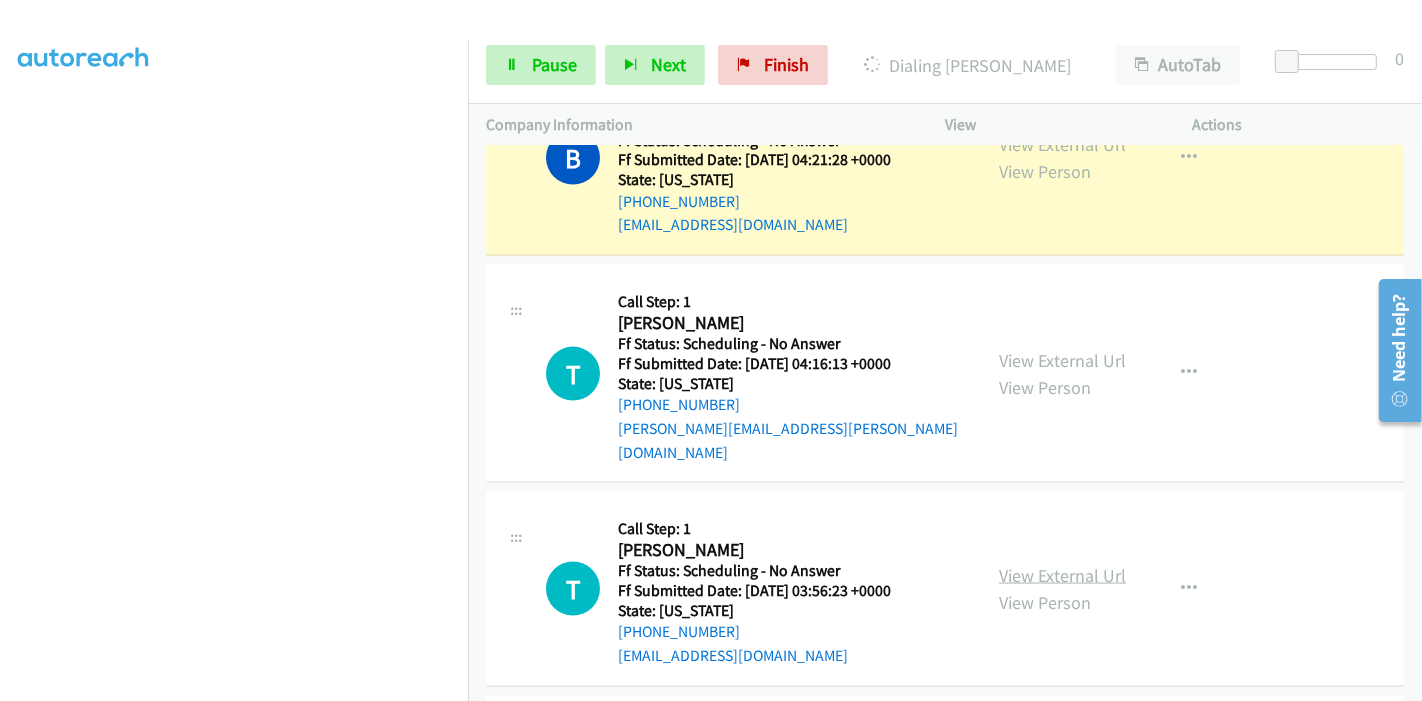 click on "View External Url" at bounding box center (1062, 575) 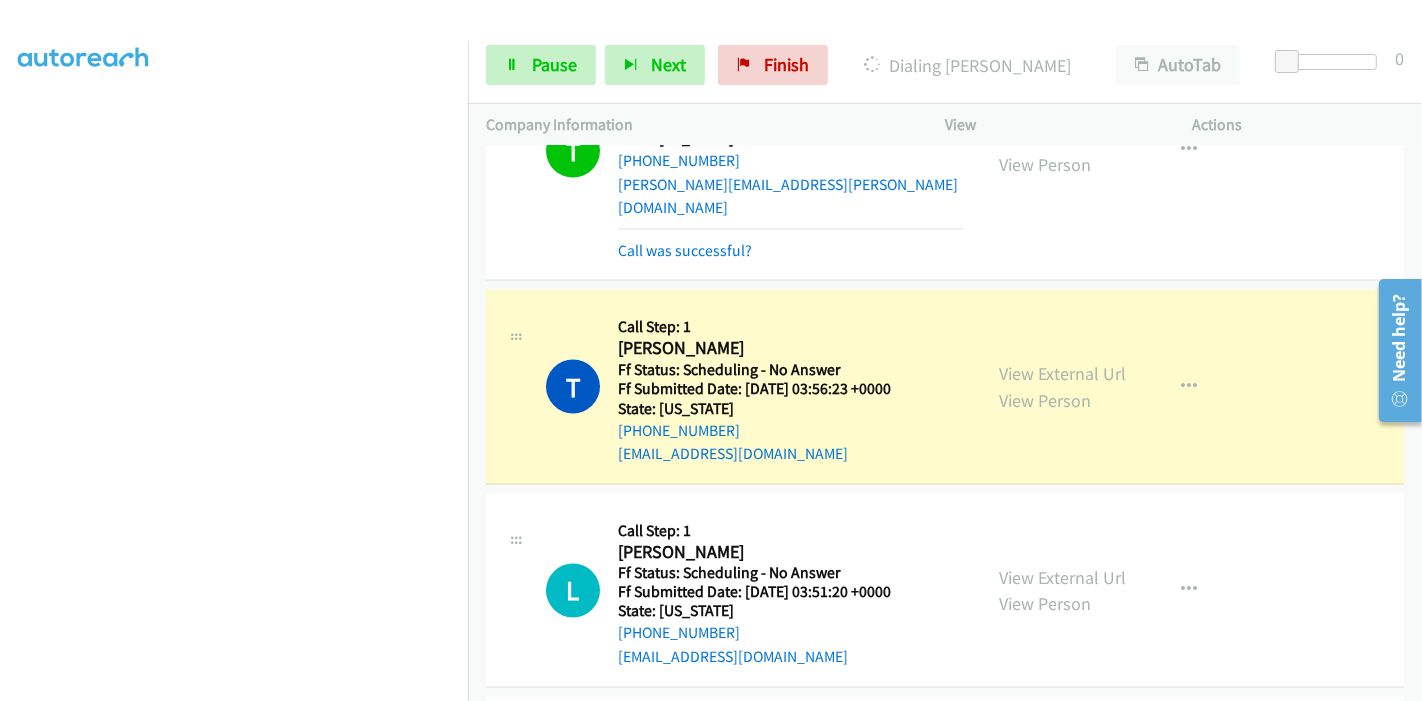 scroll, scrollTop: 2799, scrollLeft: 0, axis: vertical 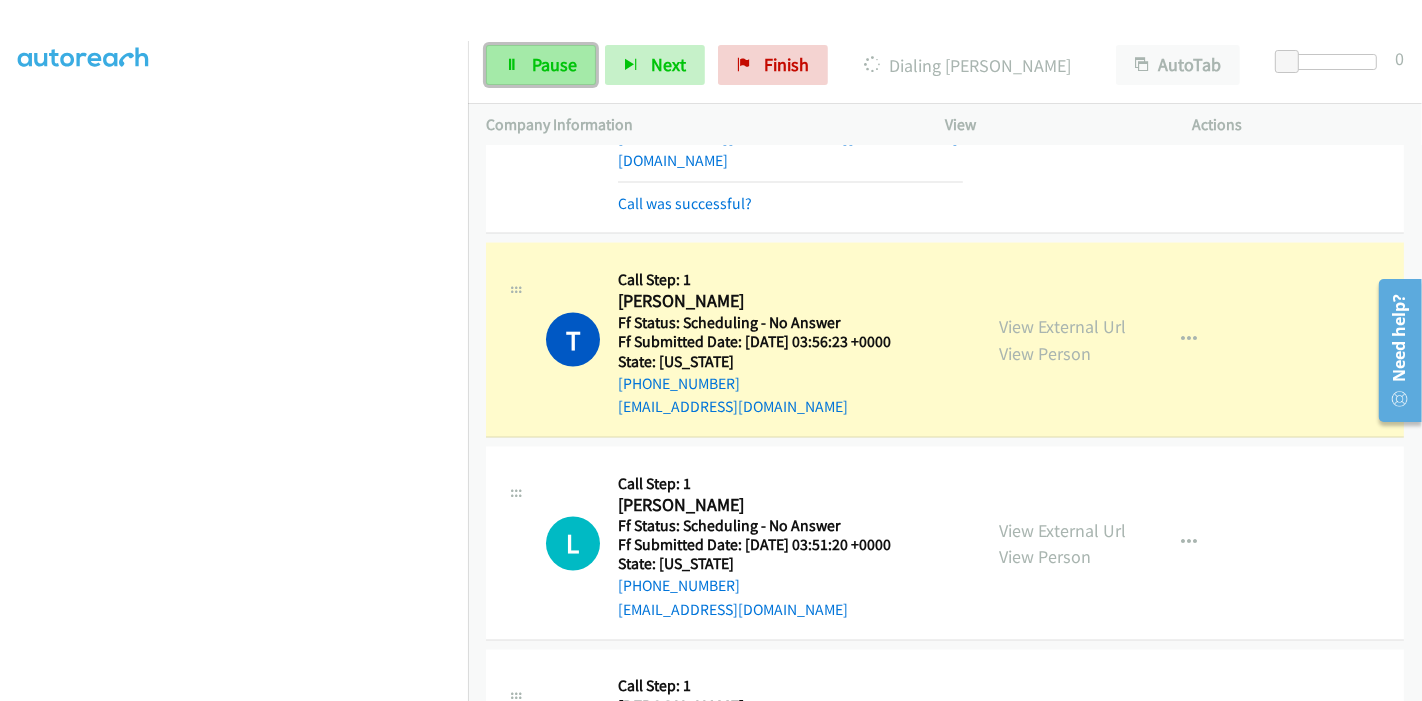 click on "Pause" at bounding box center [554, 64] 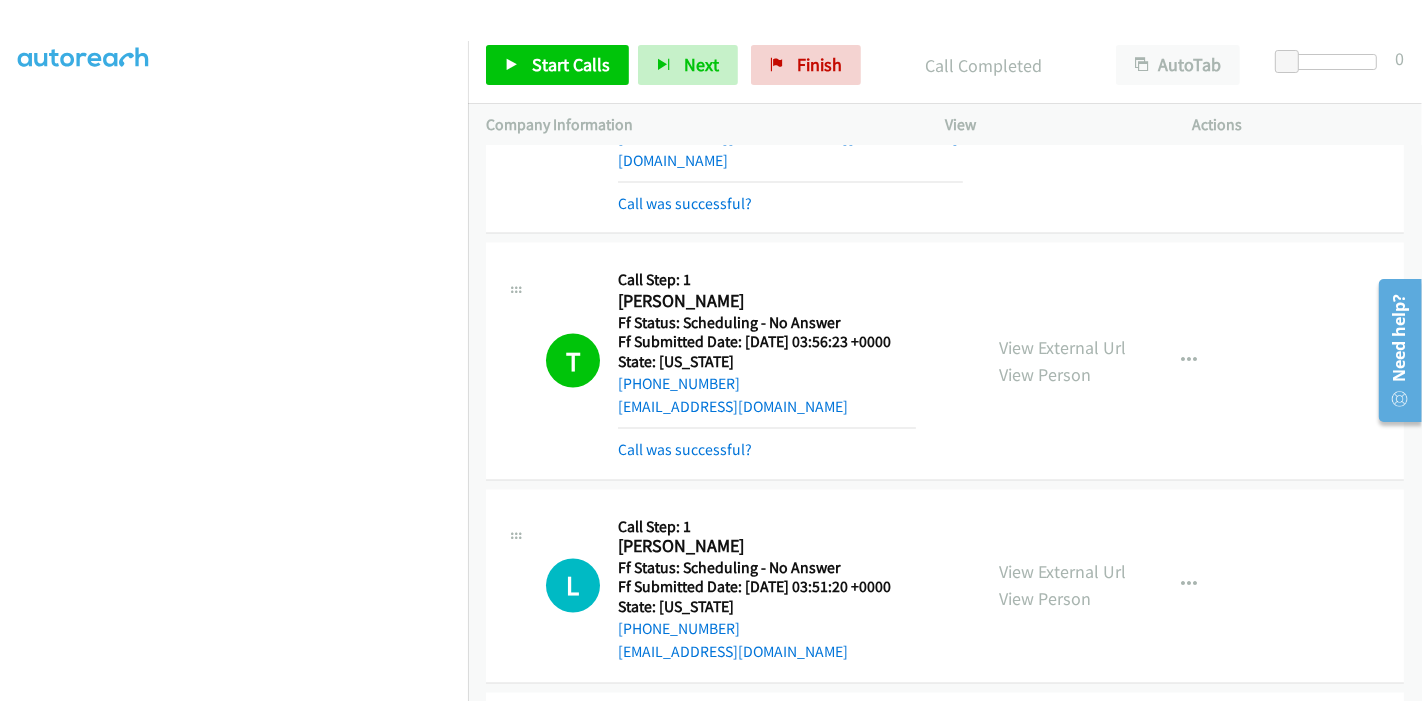 click on "Call was successful?" at bounding box center [767, 450] 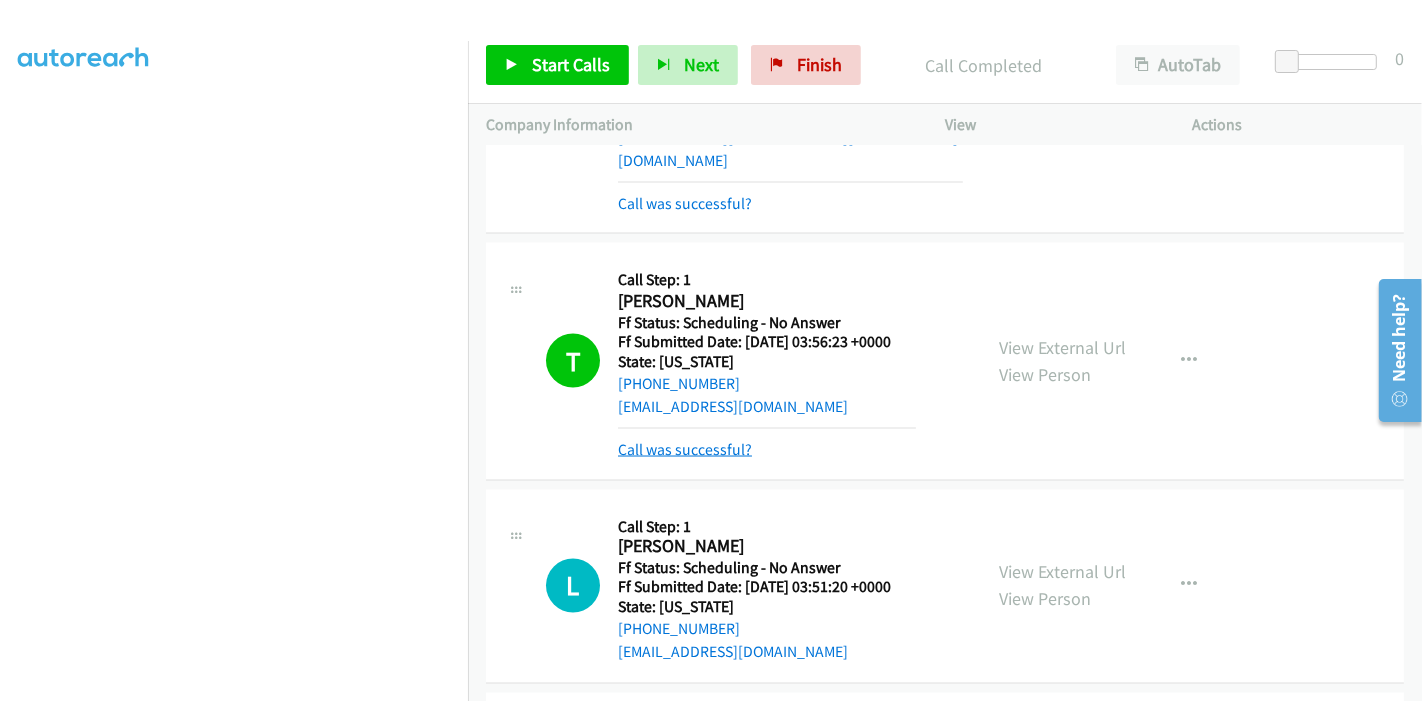 click on "Call was successful?" at bounding box center [685, 449] 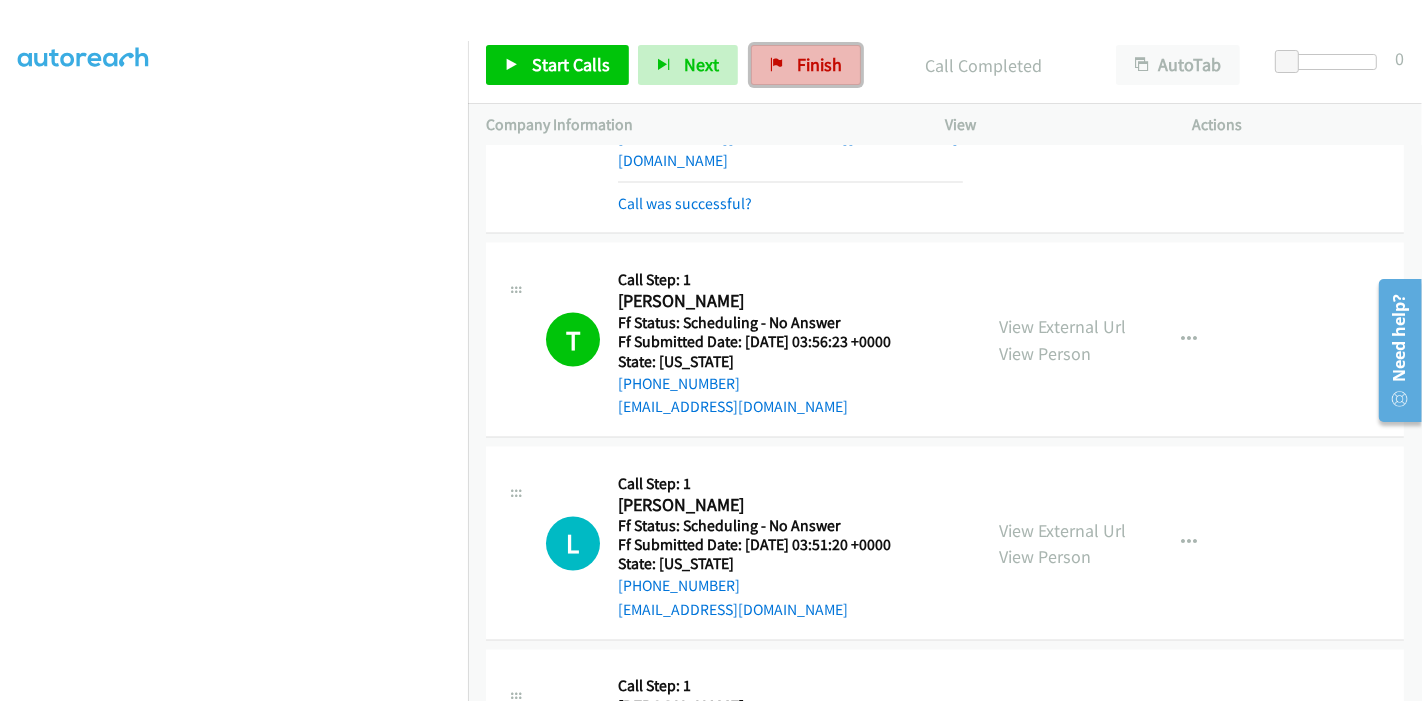 click on "Finish" at bounding box center [819, 64] 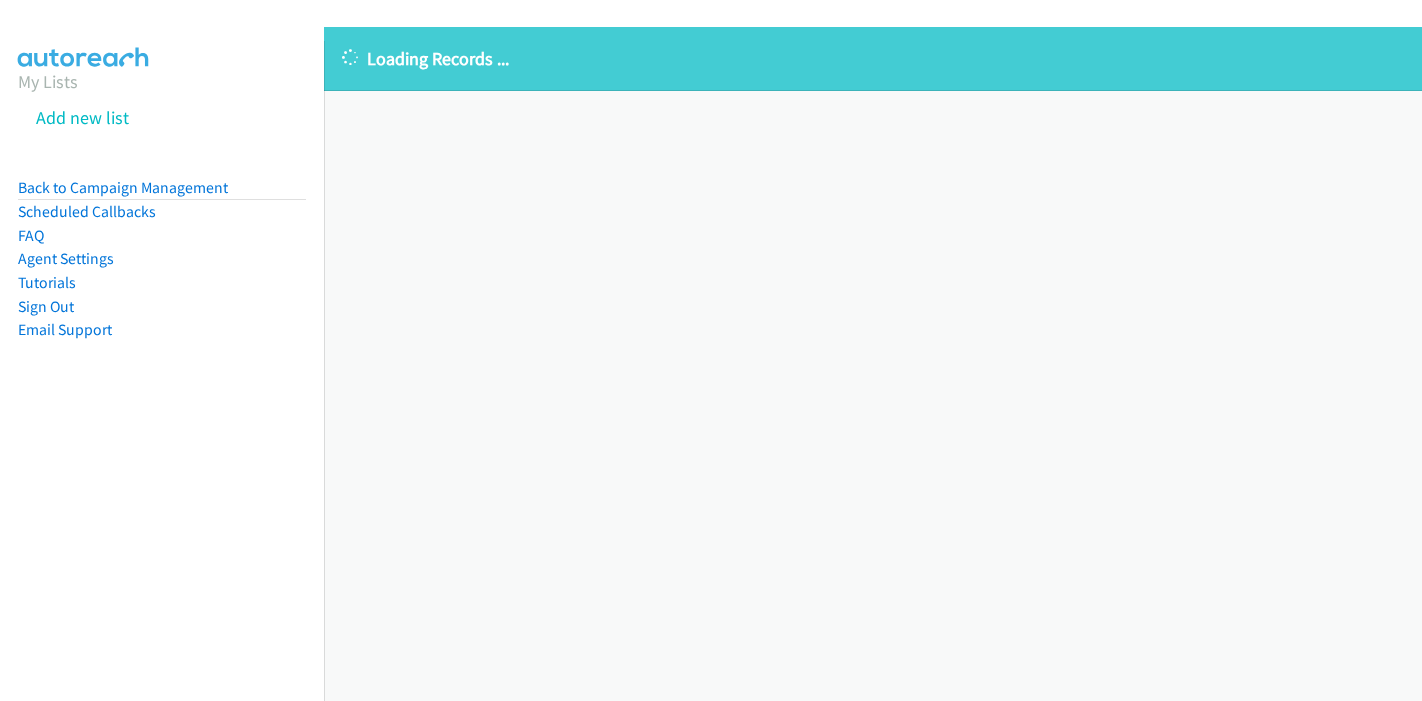 scroll, scrollTop: 0, scrollLeft: 0, axis: both 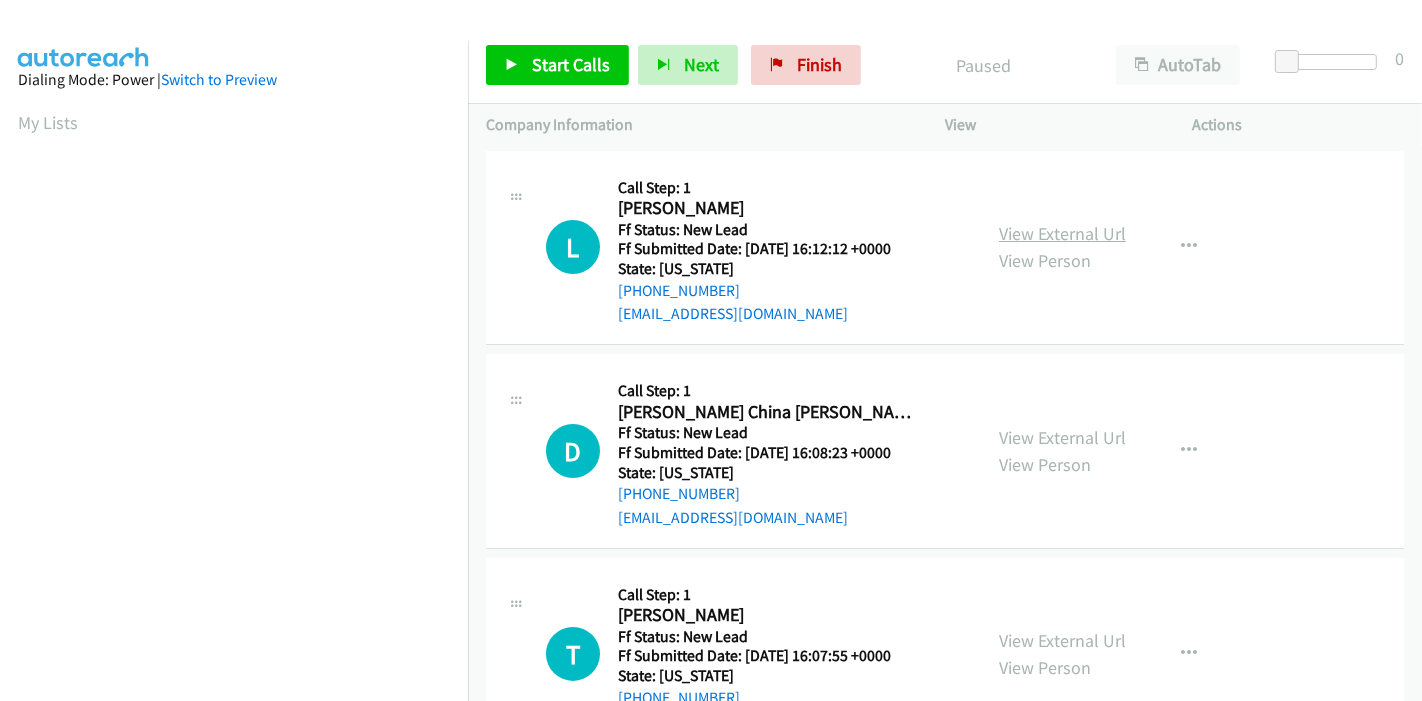 click on "View External Url" at bounding box center [1062, 233] 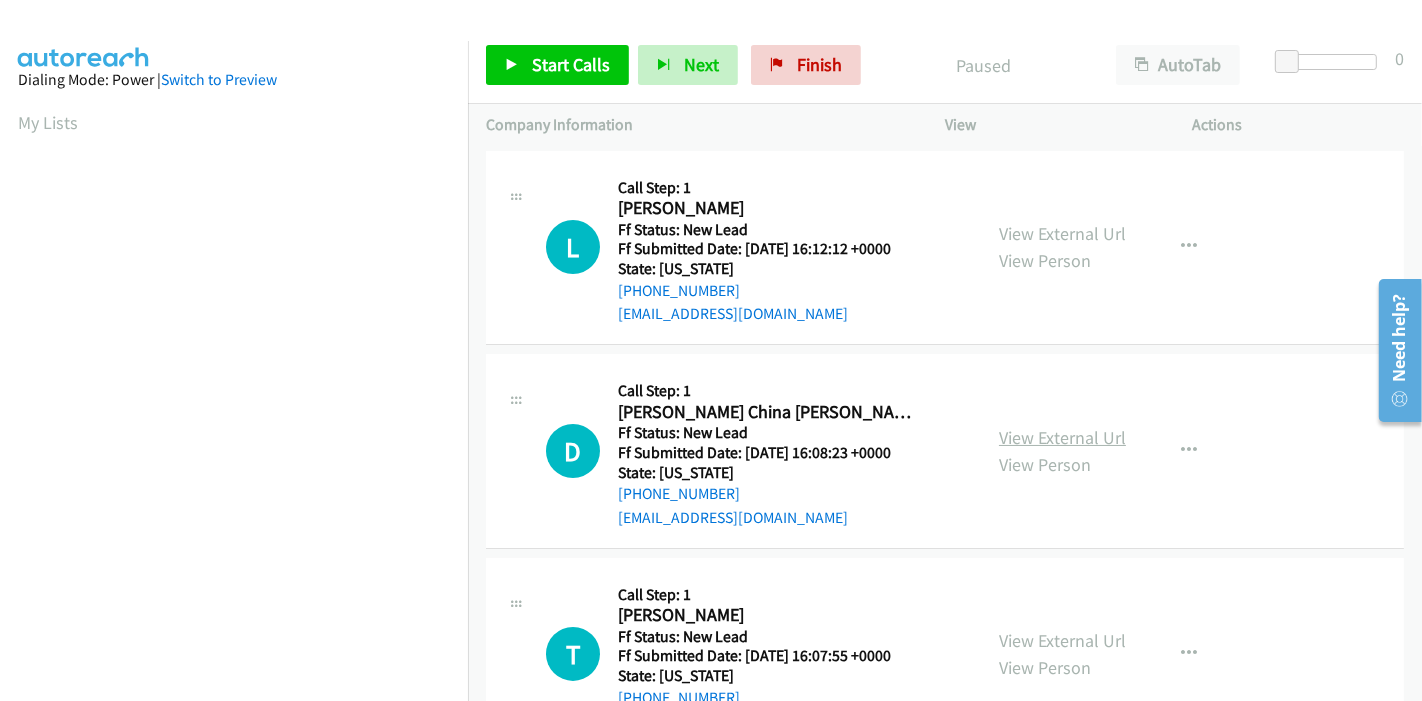 click on "View External Url" at bounding box center [1062, 437] 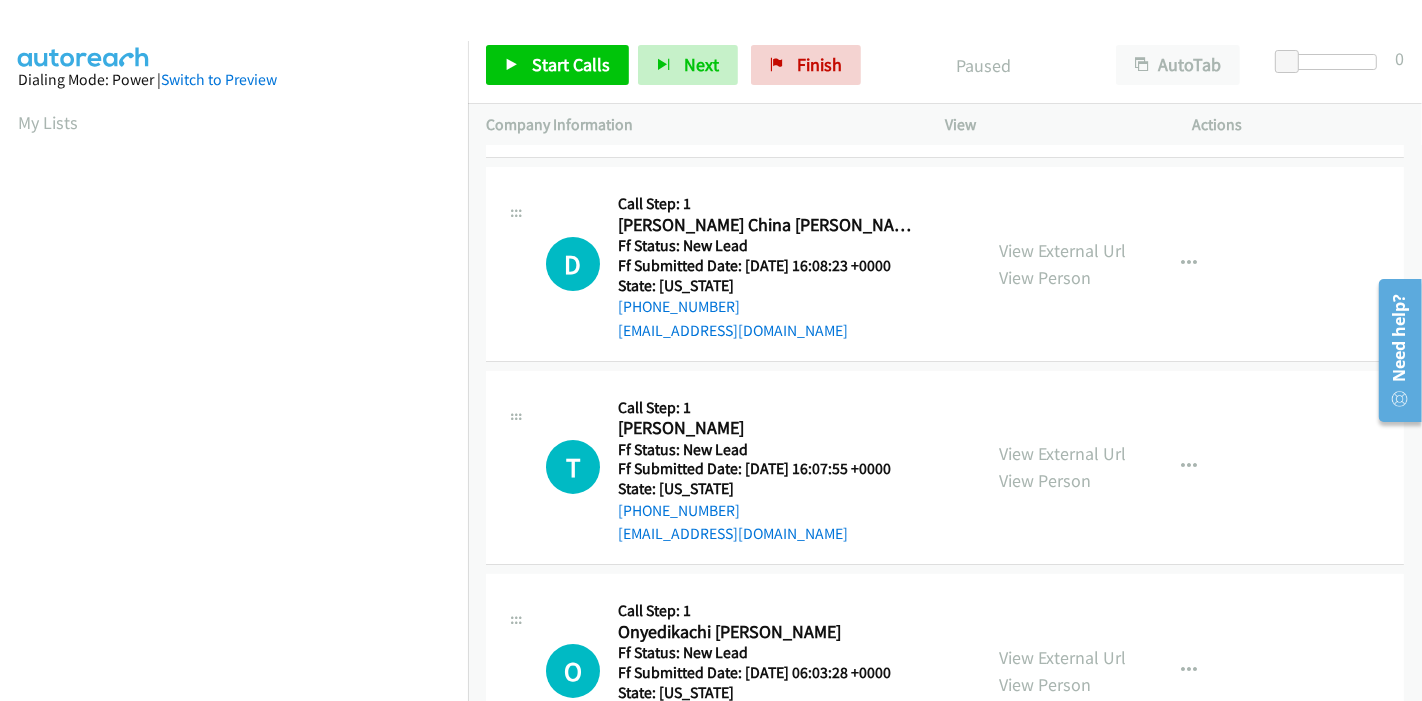 scroll, scrollTop: 222, scrollLeft: 0, axis: vertical 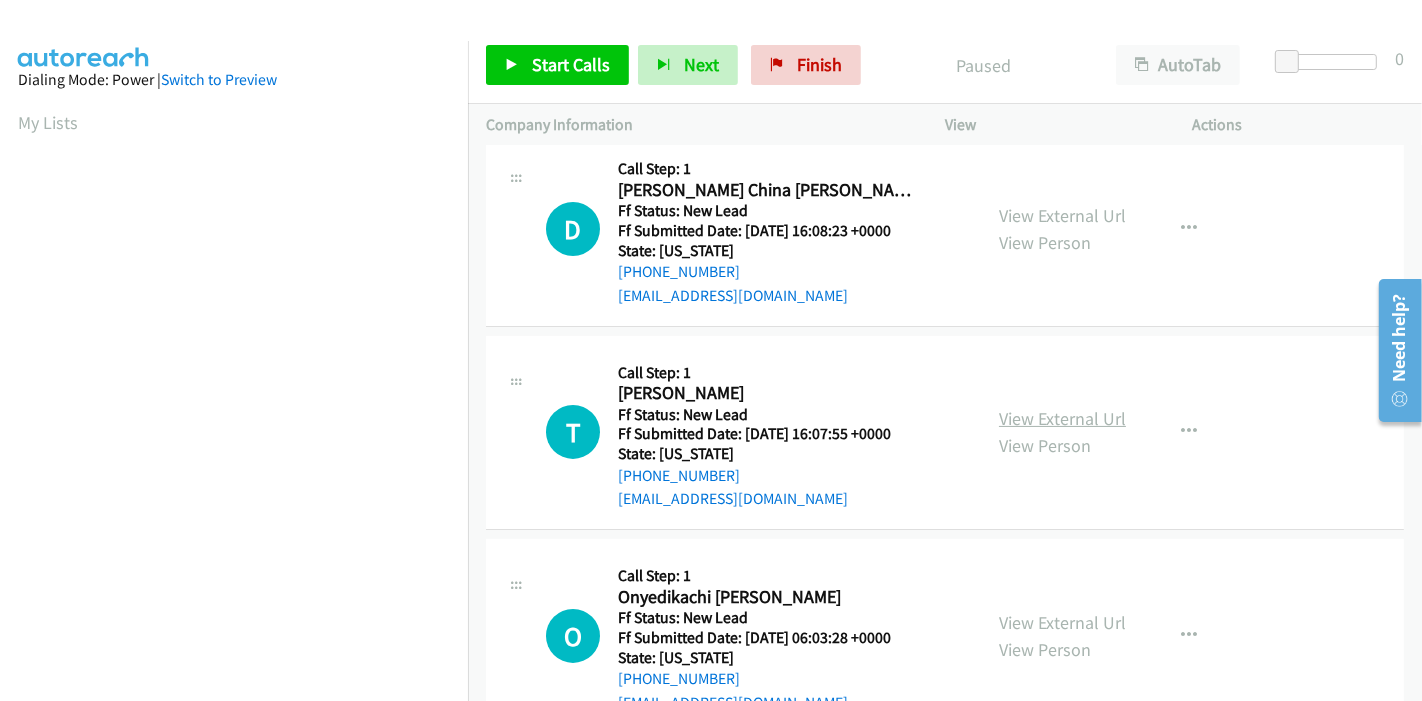 click on "View External Url" at bounding box center [1062, 418] 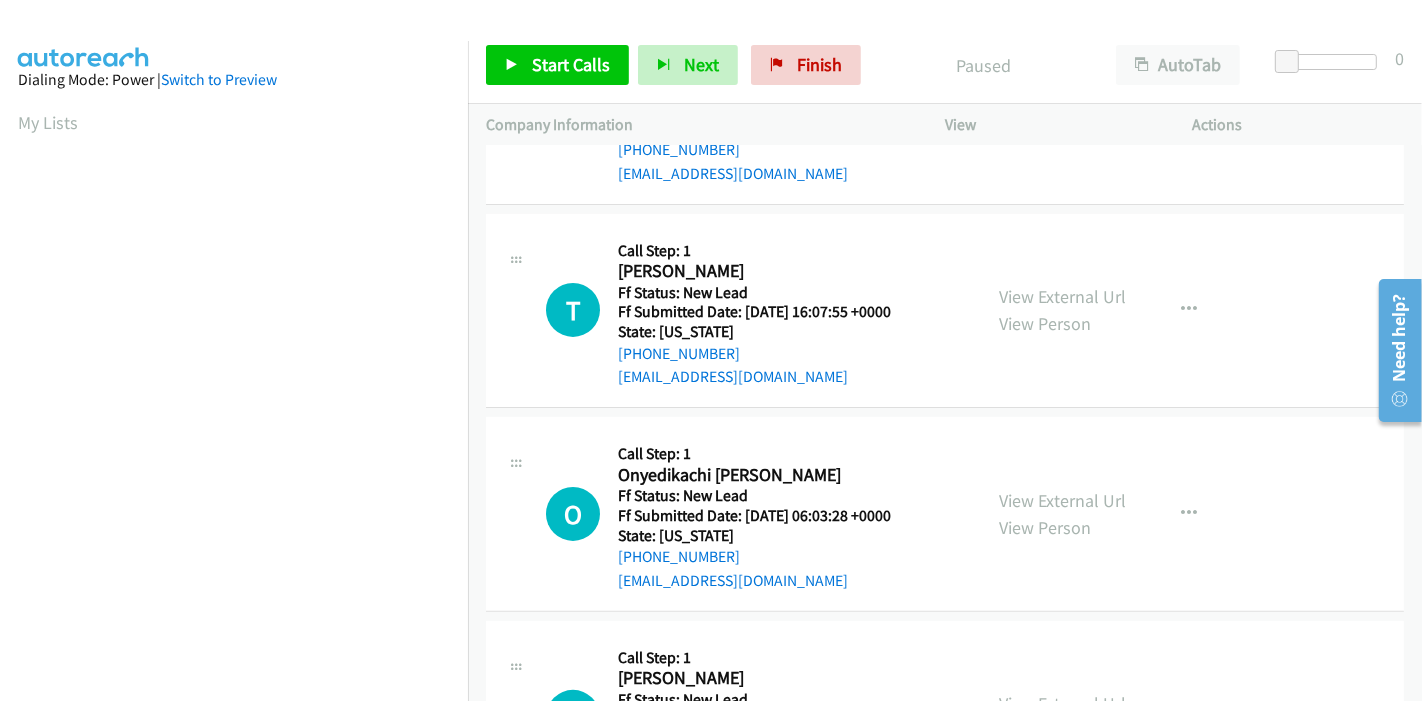 scroll, scrollTop: 444, scrollLeft: 0, axis: vertical 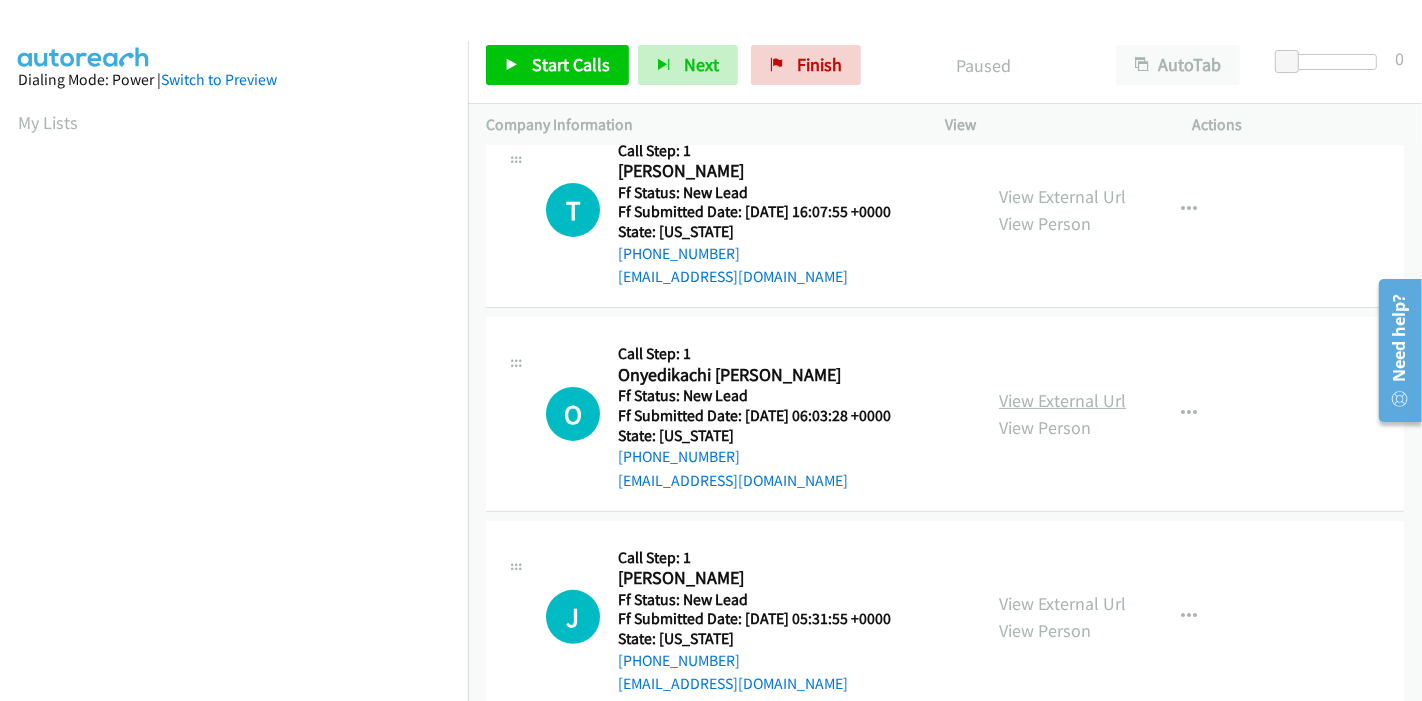 click on "View External Url" at bounding box center (1062, 400) 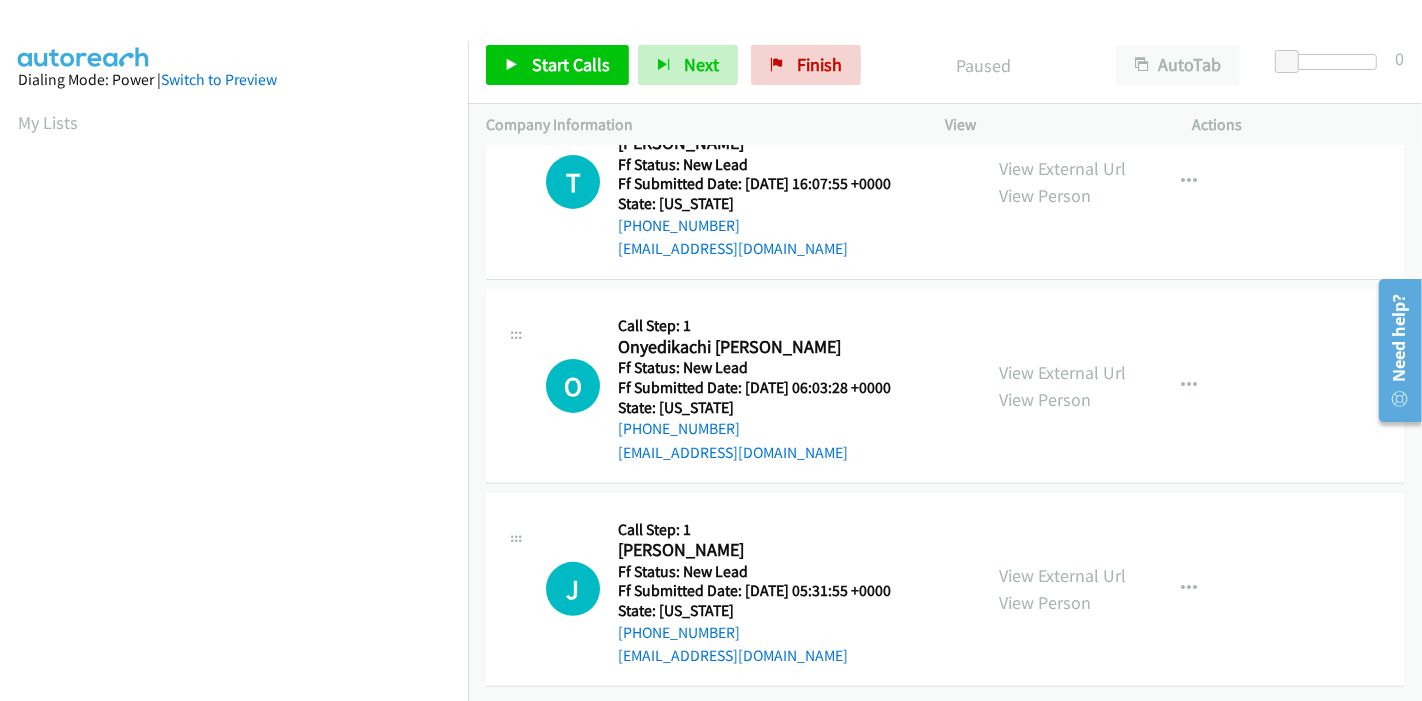 scroll, scrollTop: 487, scrollLeft: 0, axis: vertical 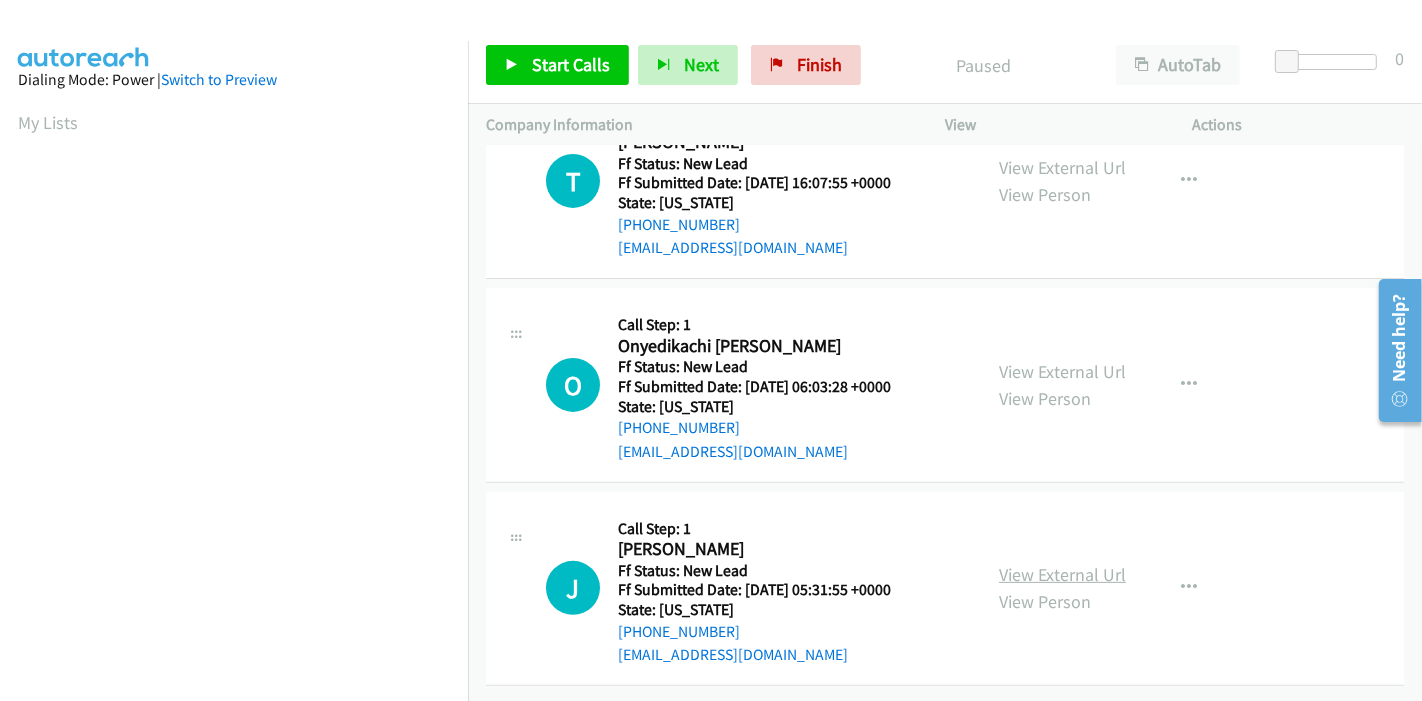 click on "View External Url" at bounding box center (1062, 574) 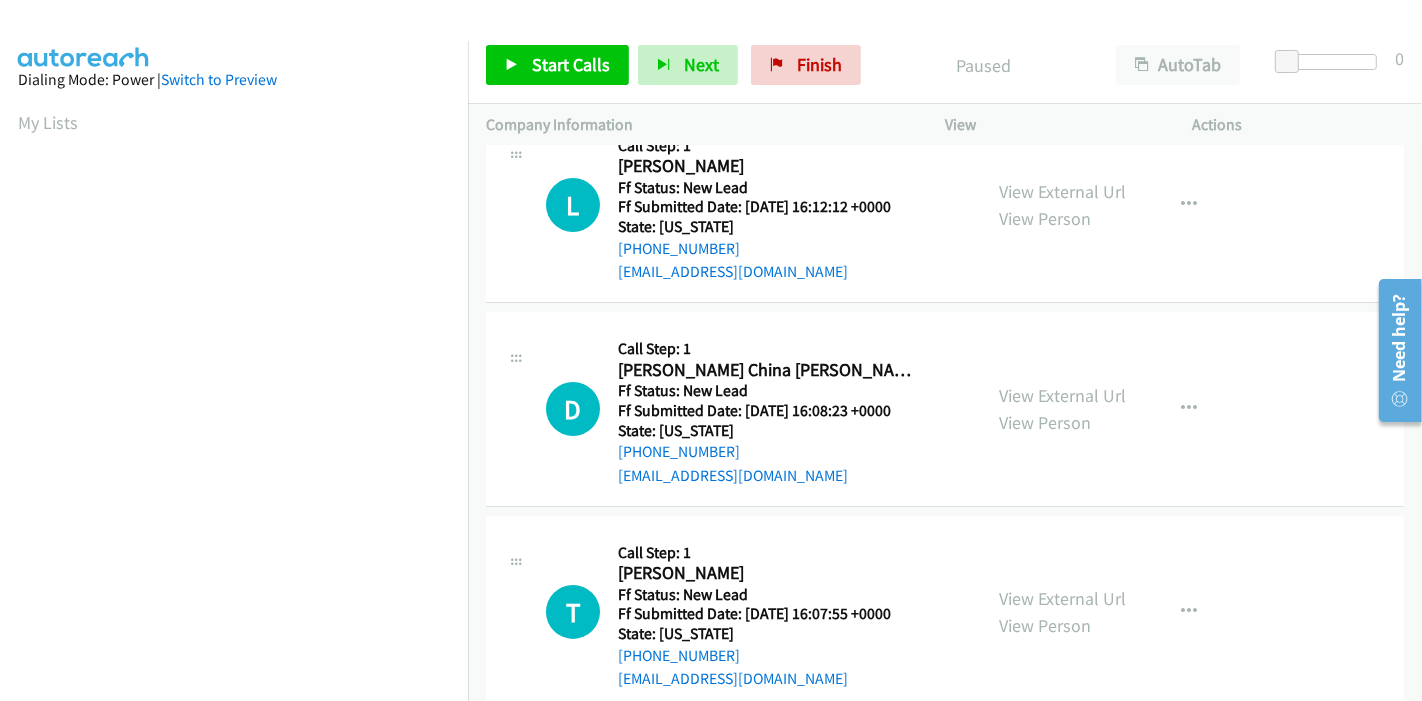 scroll, scrollTop: 0, scrollLeft: 0, axis: both 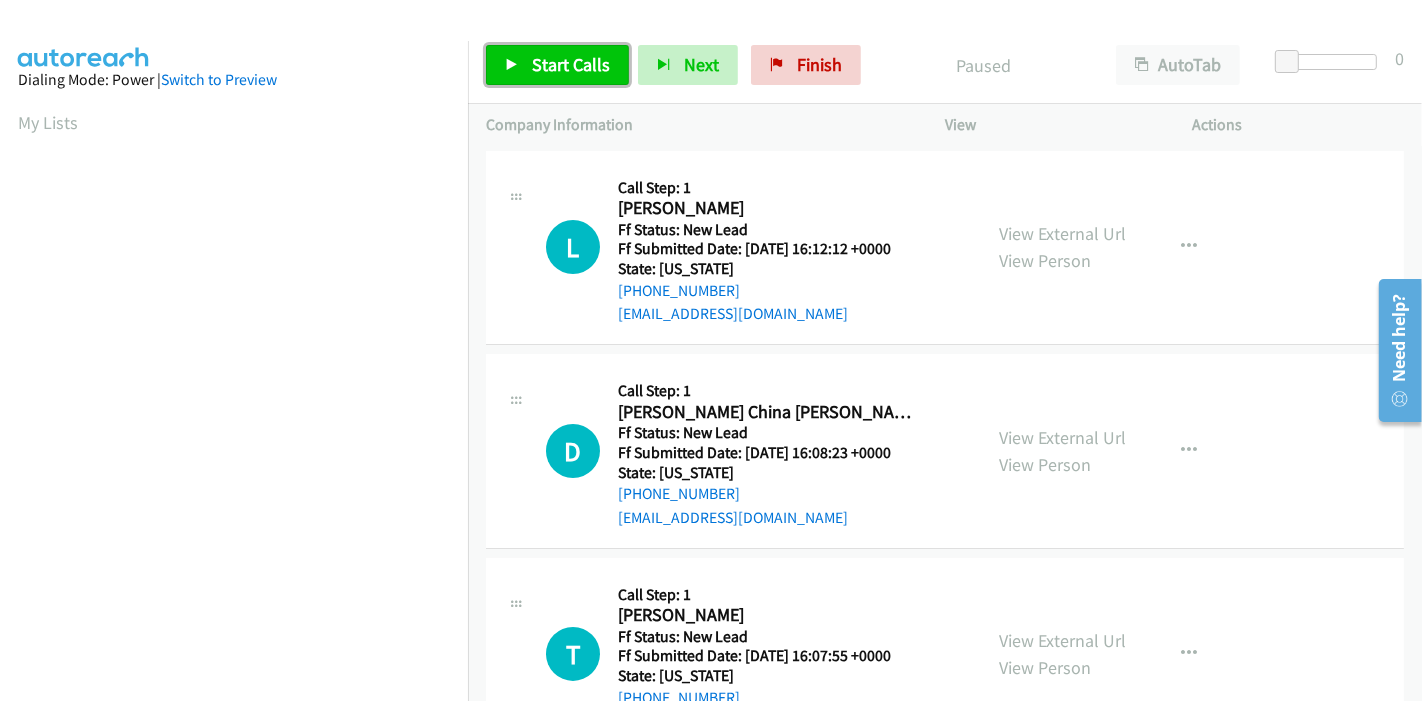 click on "Start Calls" at bounding box center (571, 64) 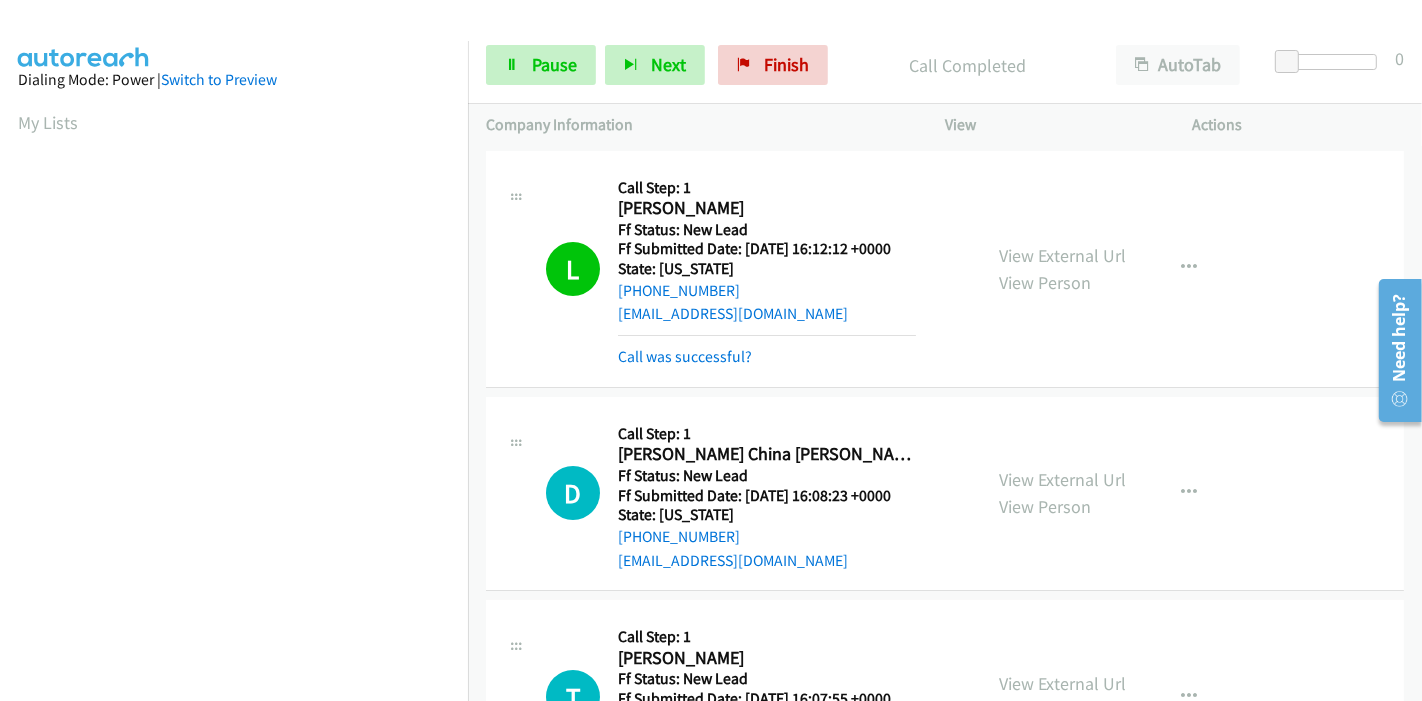 scroll, scrollTop: 422, scrollLeft: 0, axis: vertical 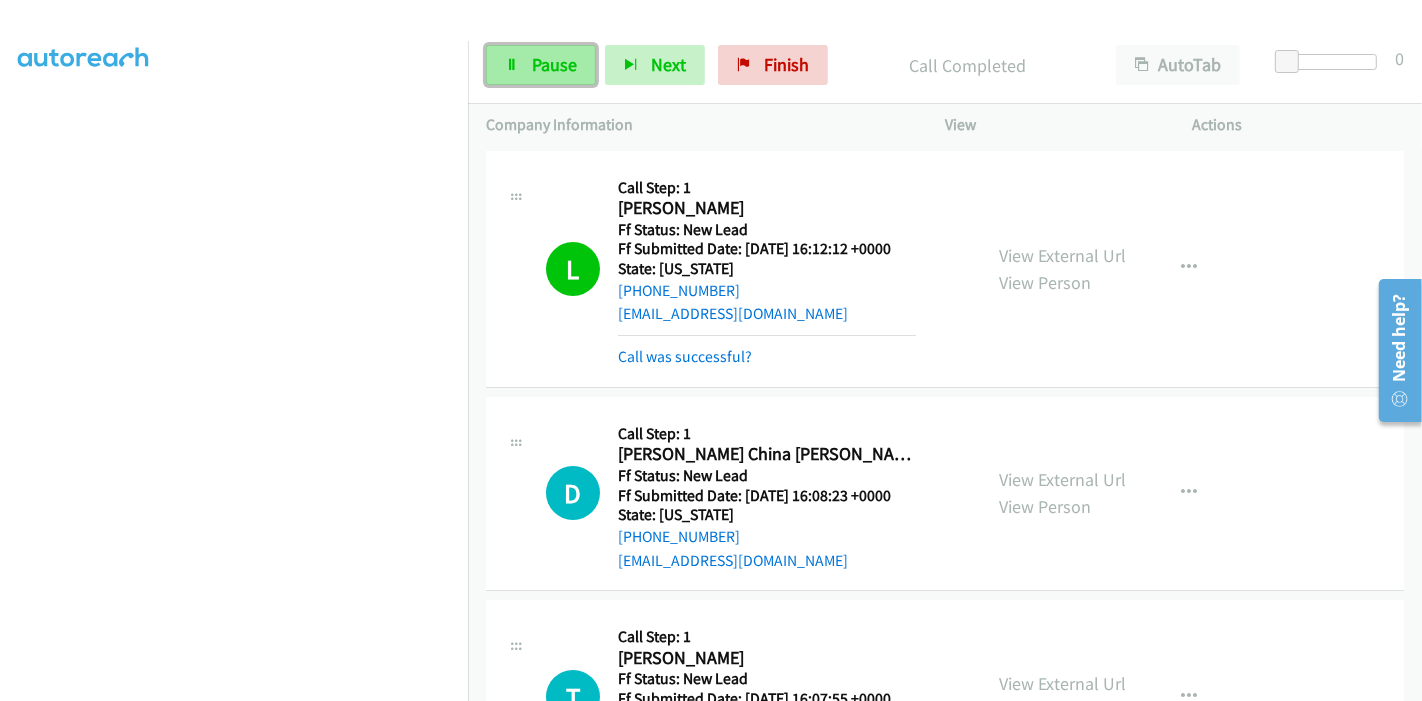 click on "Pause" at bounding box center (541, 65) 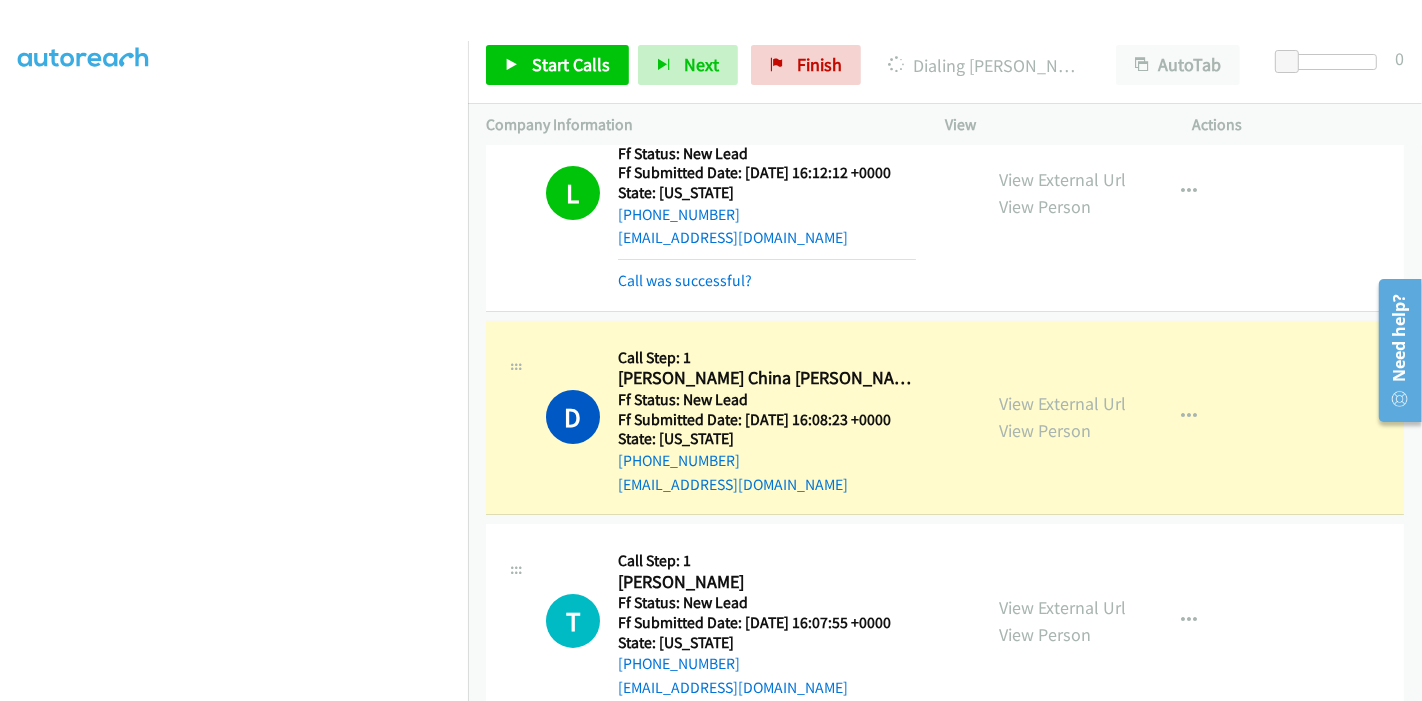 scroll, scrollTop: 222, scrollLeft: 0, axis: vertical 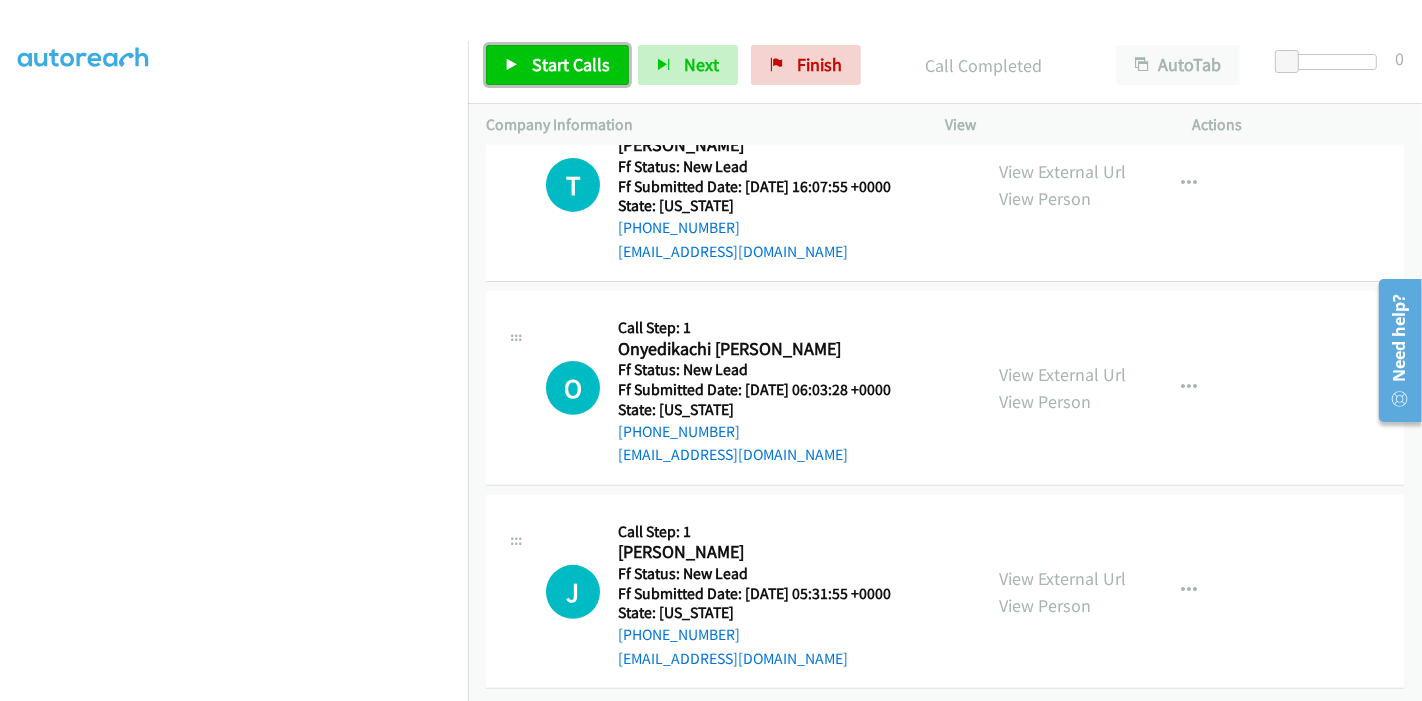 click on "Start Calls" at bounding box center (571, 64) 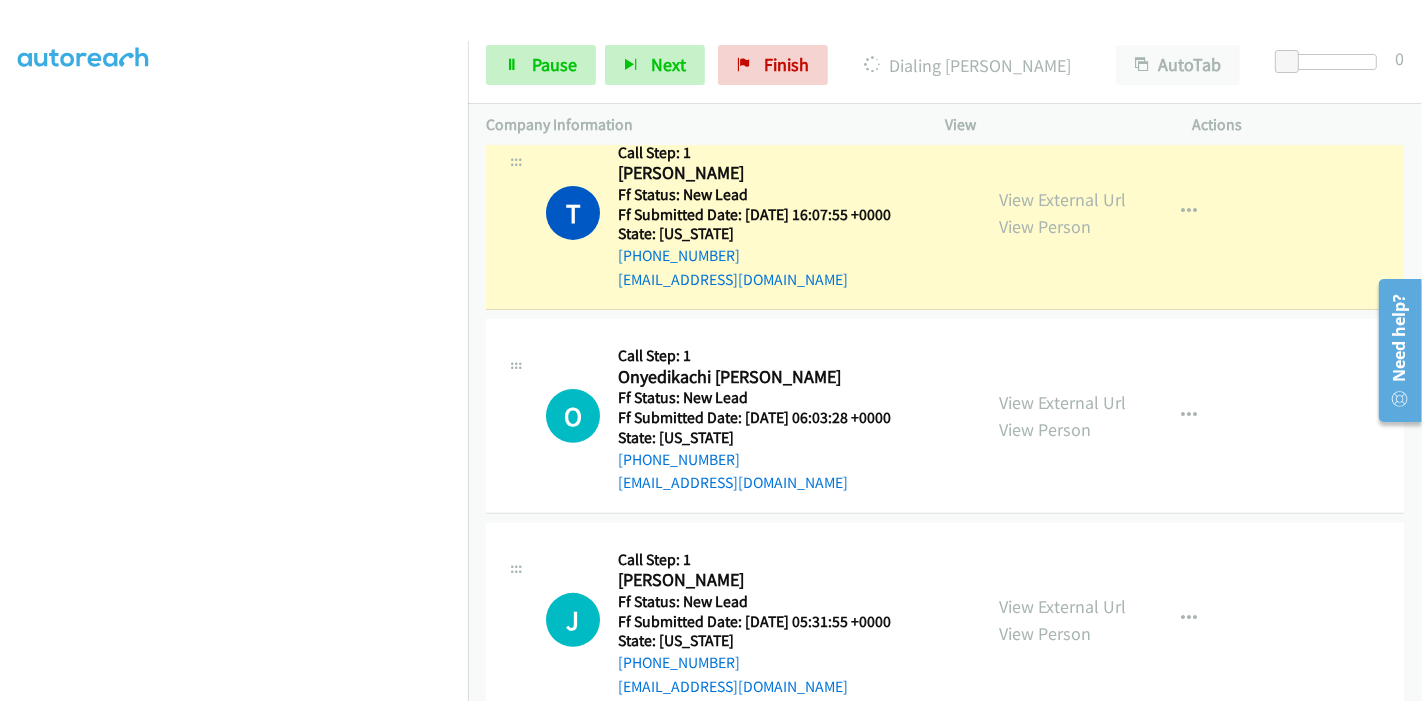 scroll, scrollTop: 555, scrollLeft: 0, axis: vertical 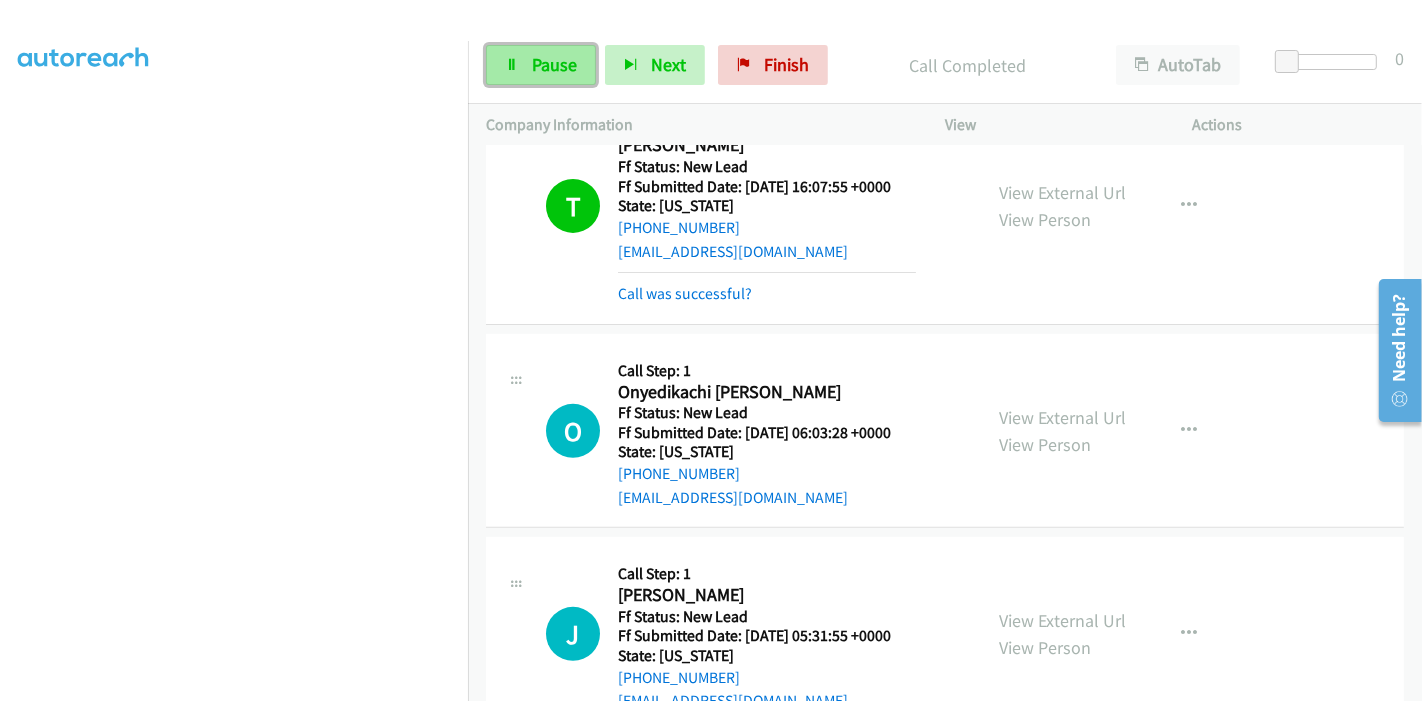 click at bounding box center [512, 66] 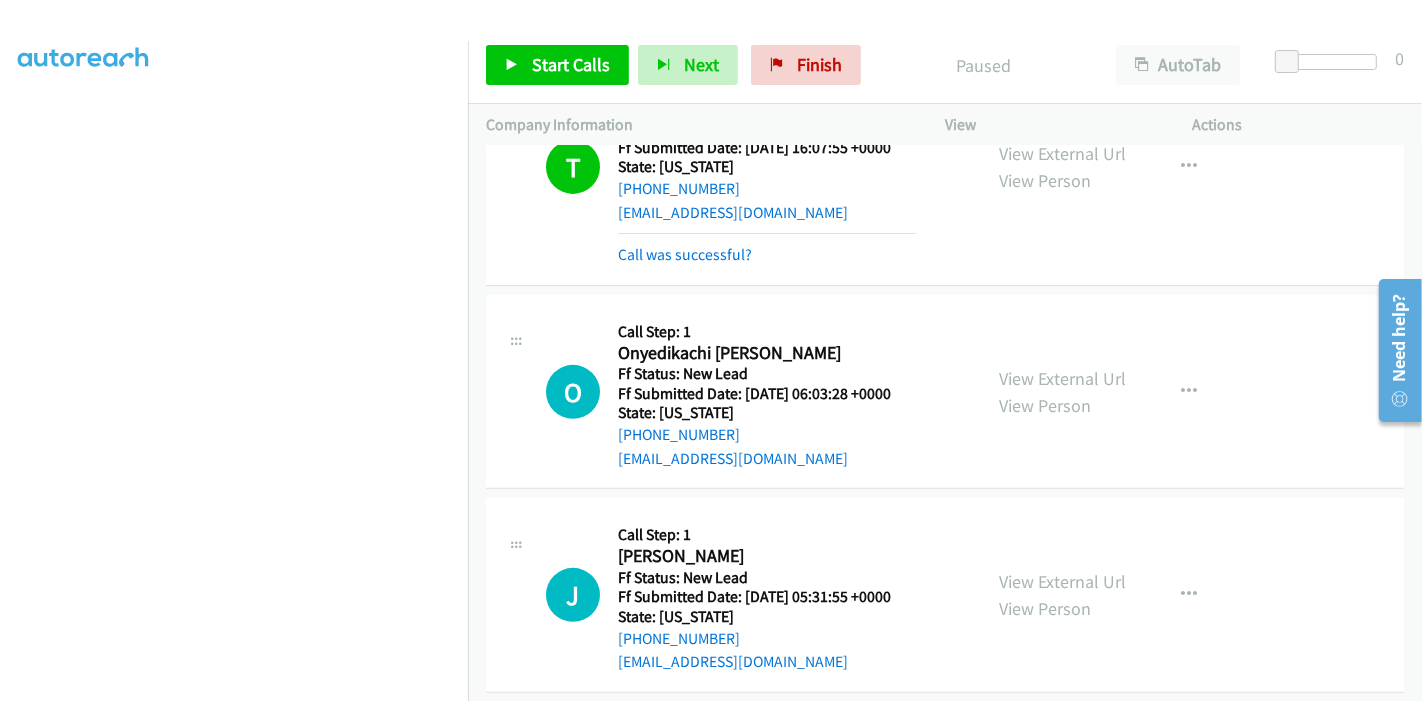 scroll, scrollTop: 614, scrollLeft: 0, axis: vertical 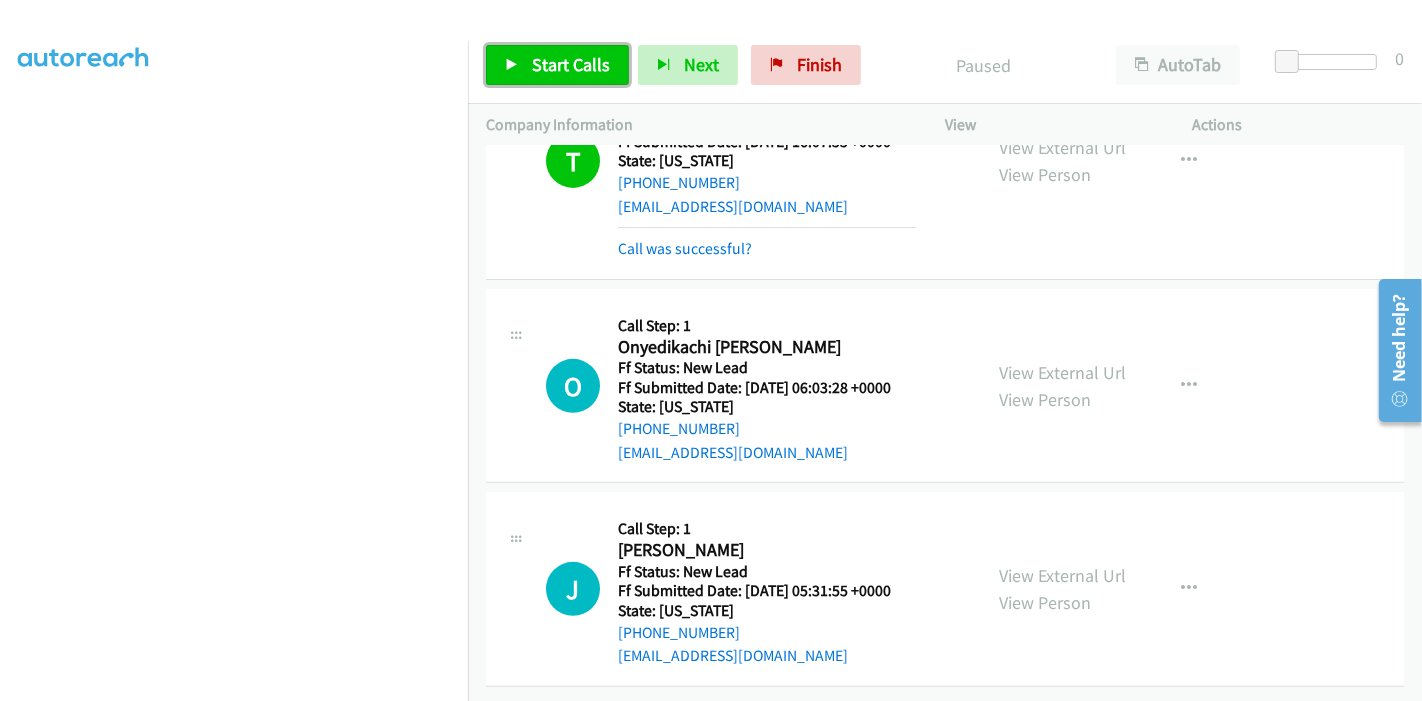 click on "Start Calls" at bounding box center (571, 64) 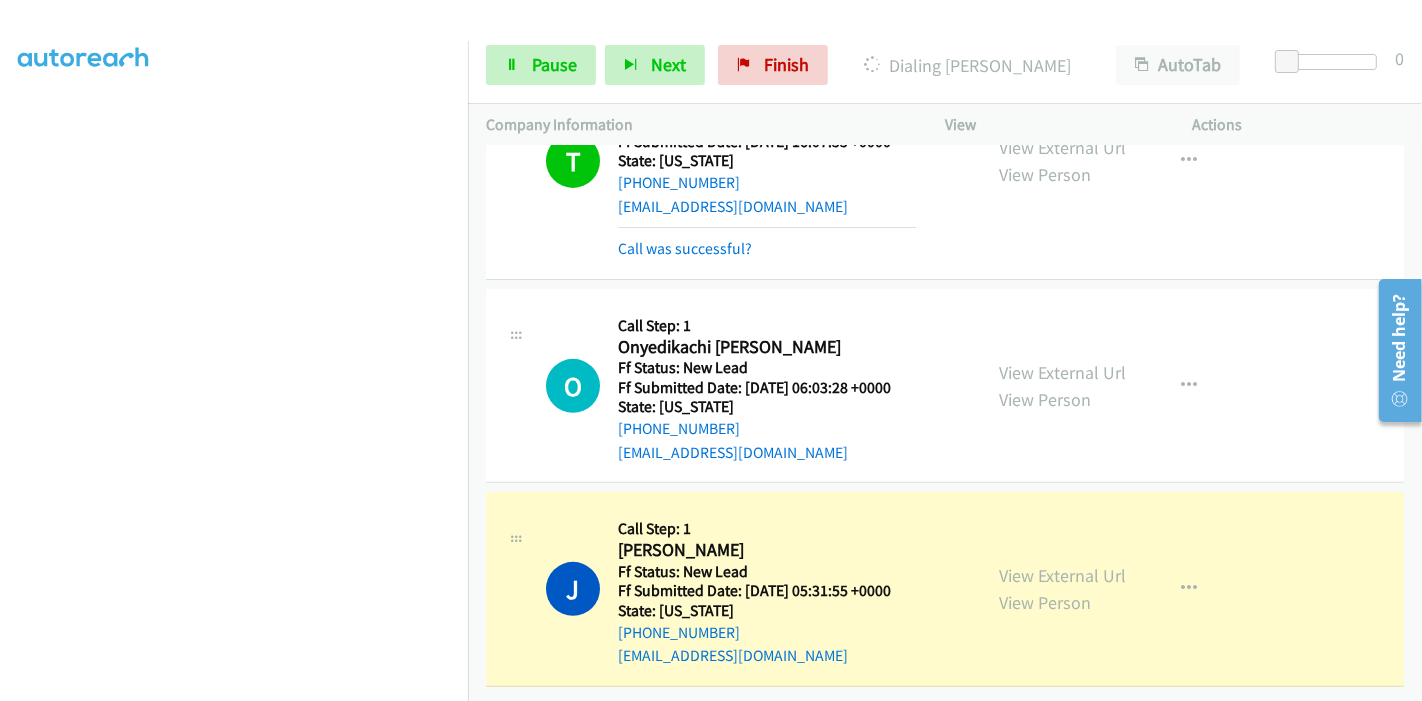 scroll, scrollTop: 422, scrollLeft: 0, axis: vertical 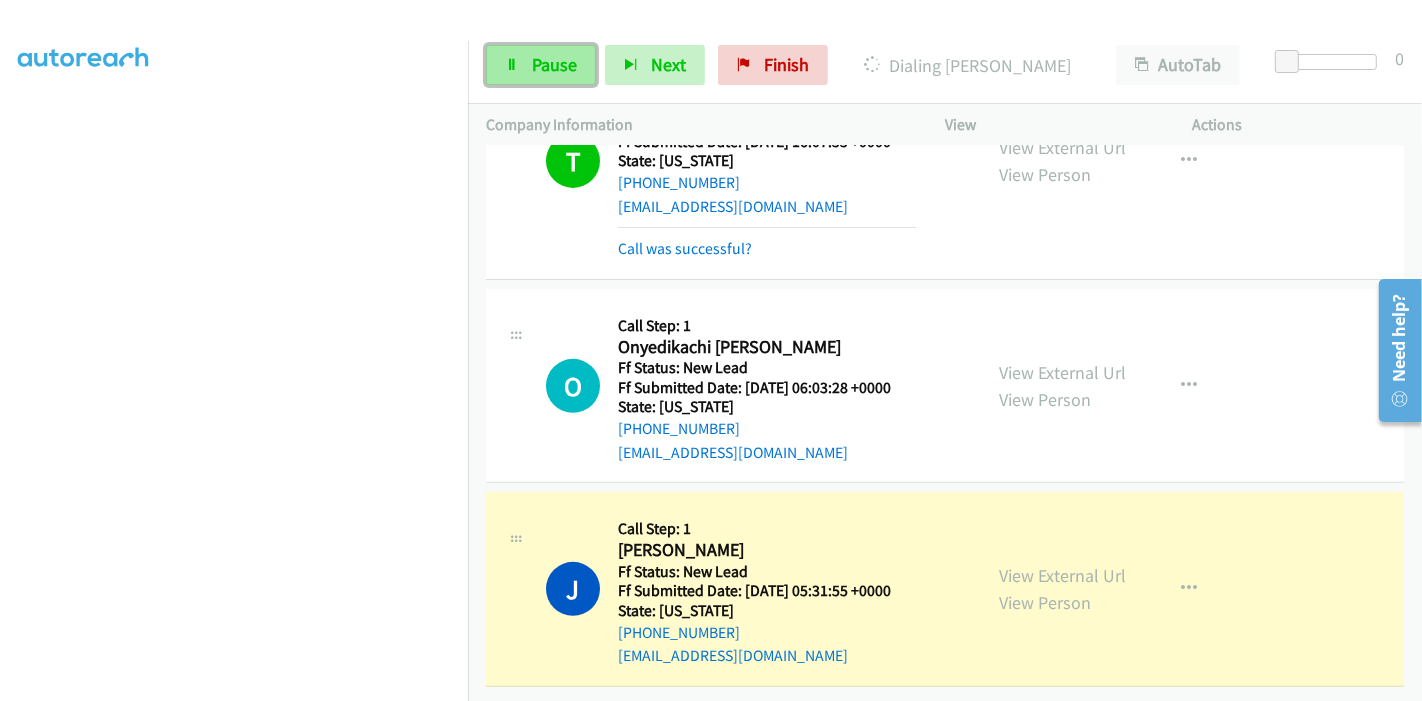 click on "Pause" at bounding box center (554, 64) 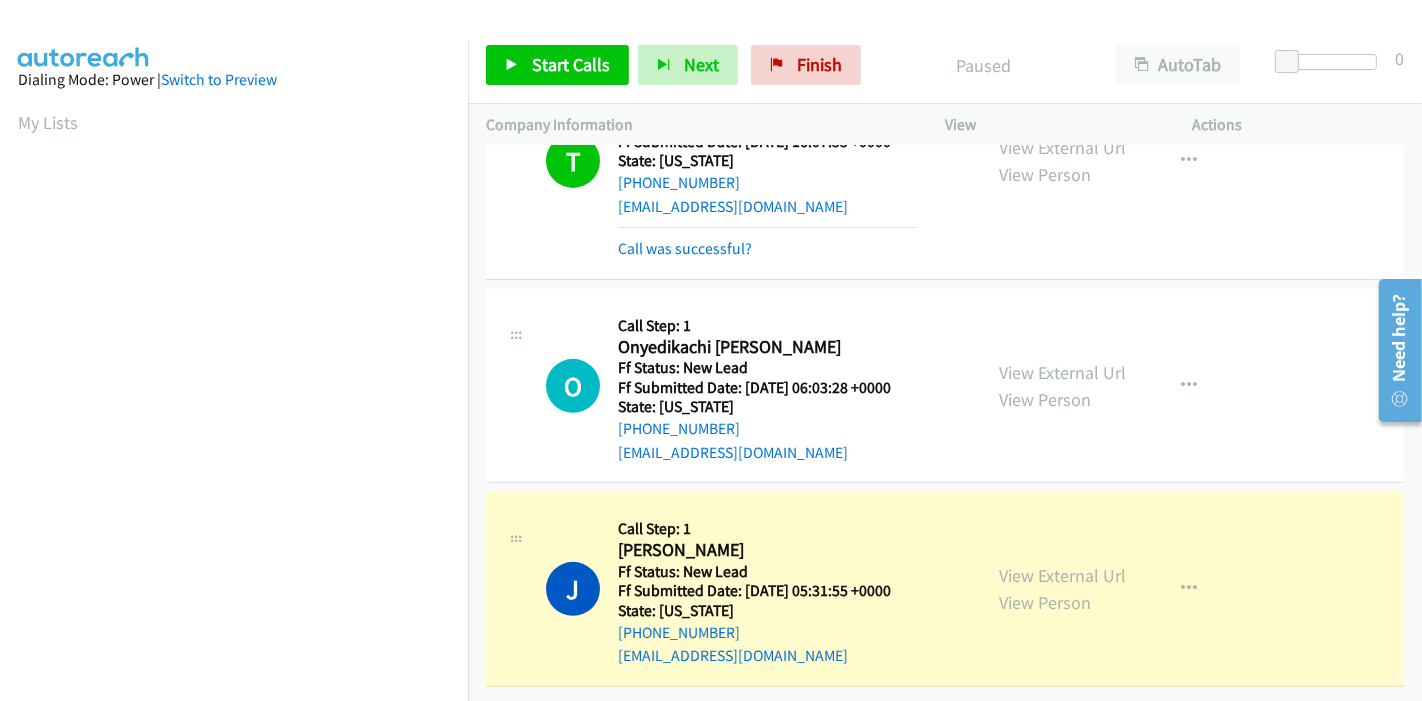 scroll, scrollTop: 422, scrollLeft: 0, axis: vertical 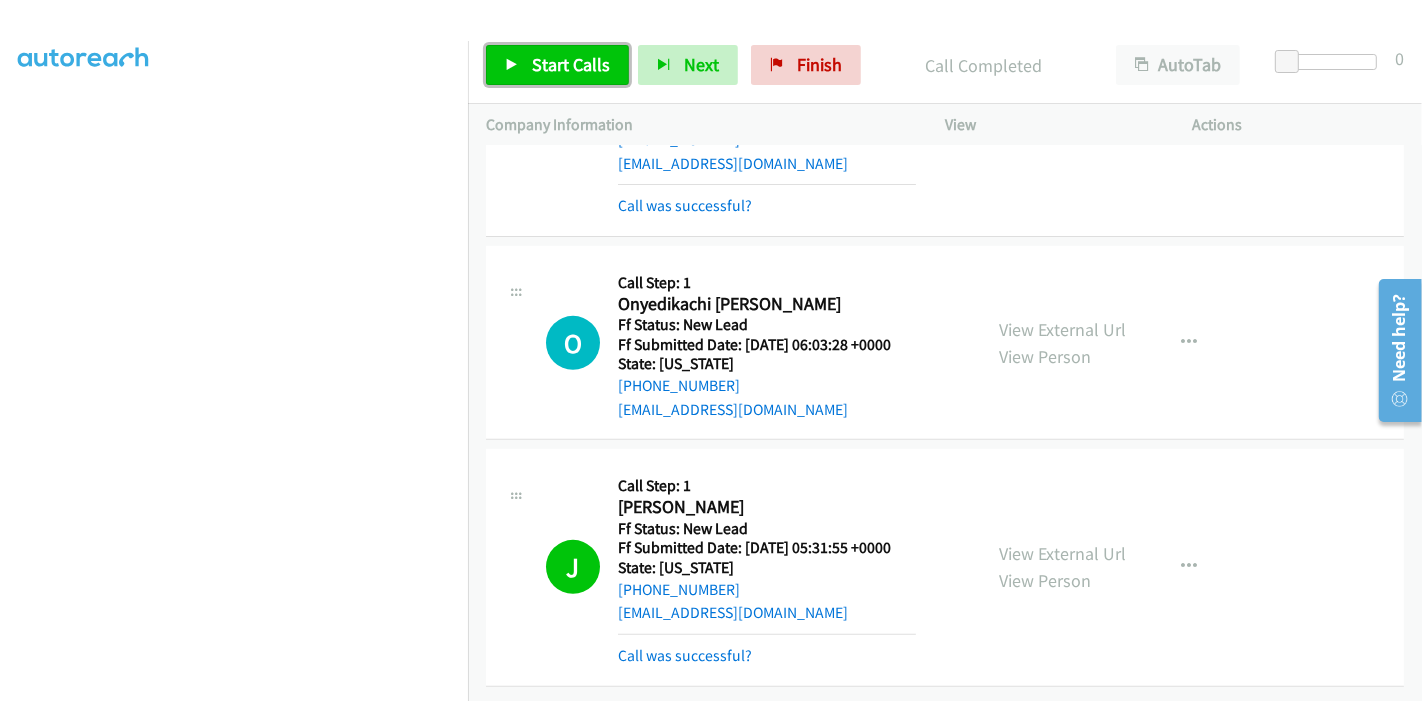 click on "Start Calls" at bounding box center [571, 64] 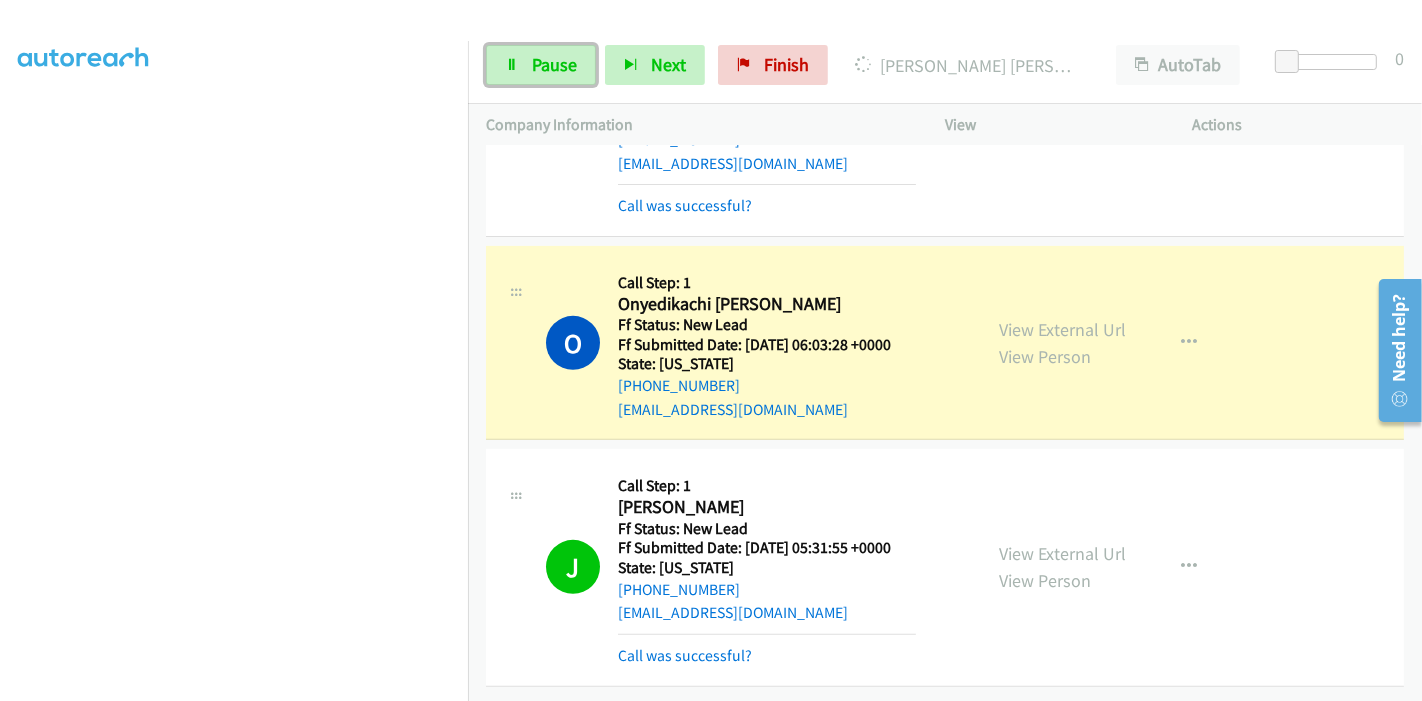 click on "Pause" at bounding box center (554, 64) 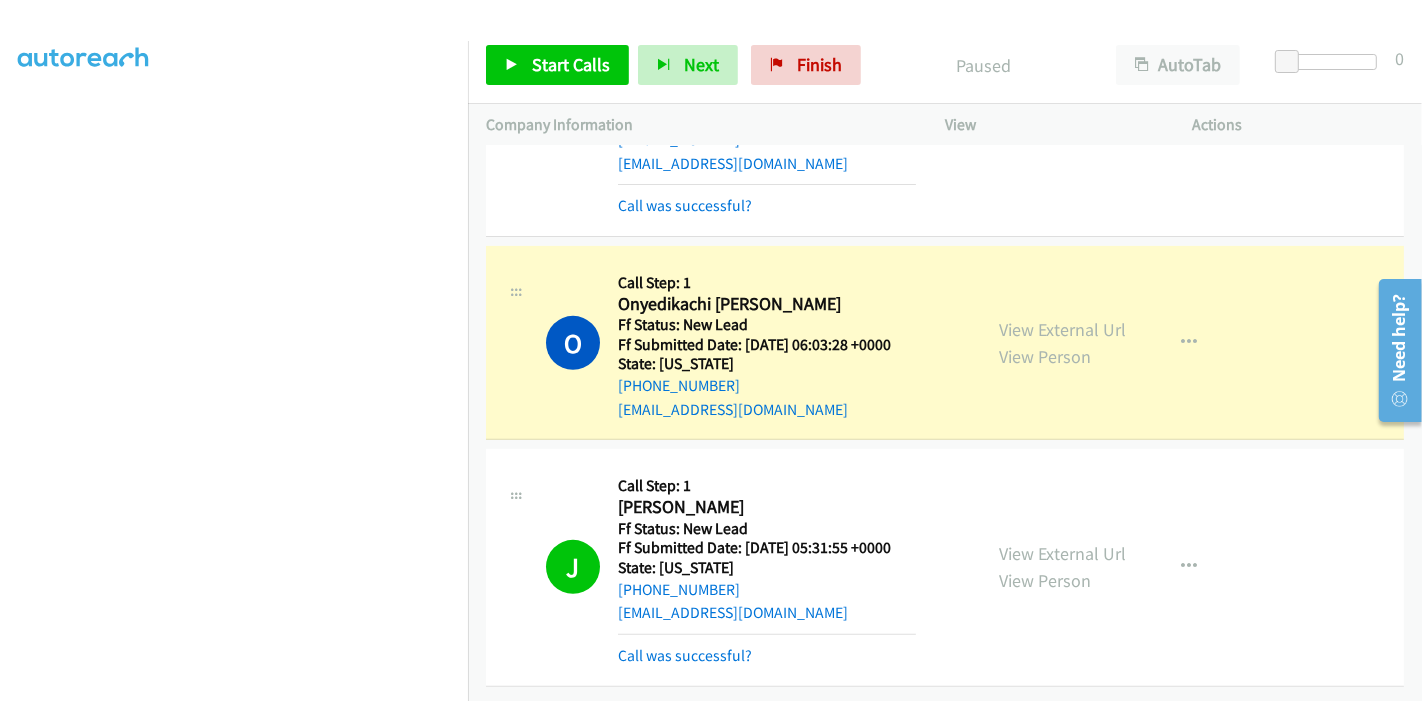 scroll, scrollTop: 89, scrollLeft: 0, axis: vertical 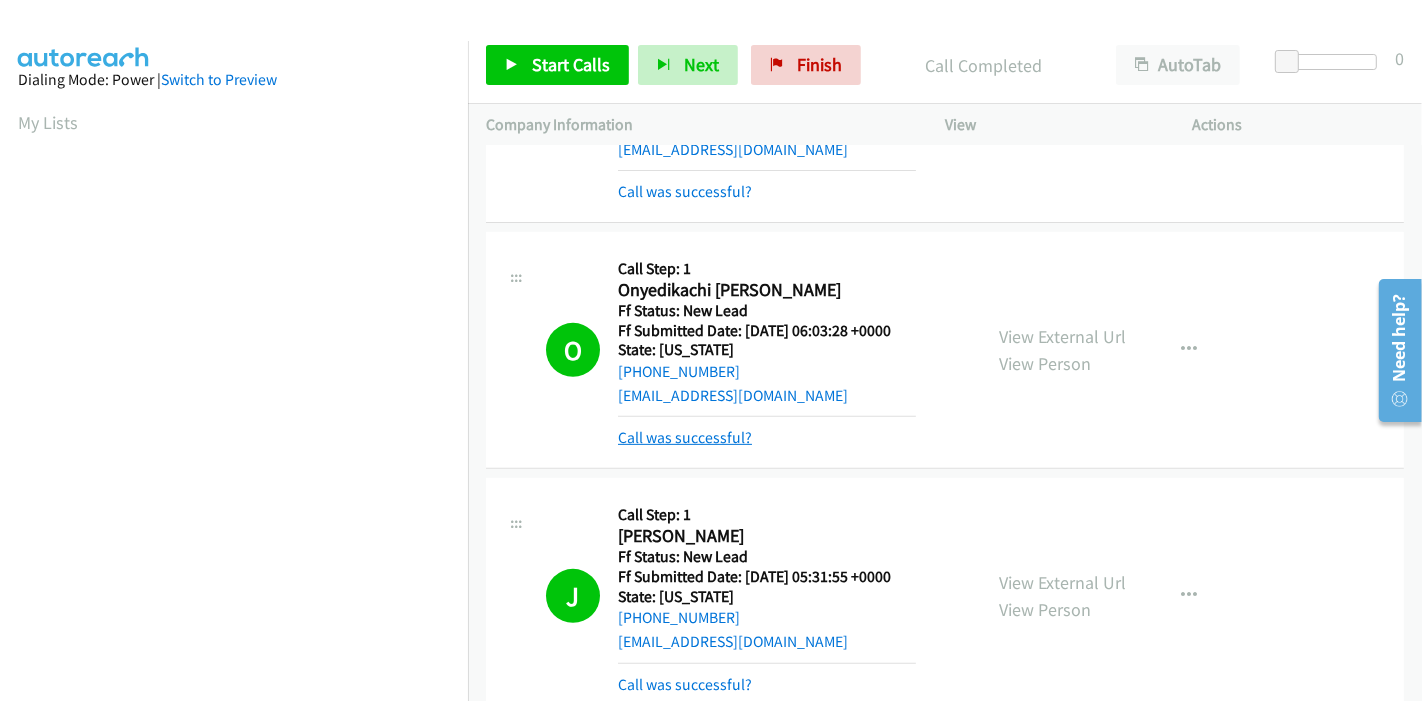 click on "Call was successful?" at bounding box center (685, 437) 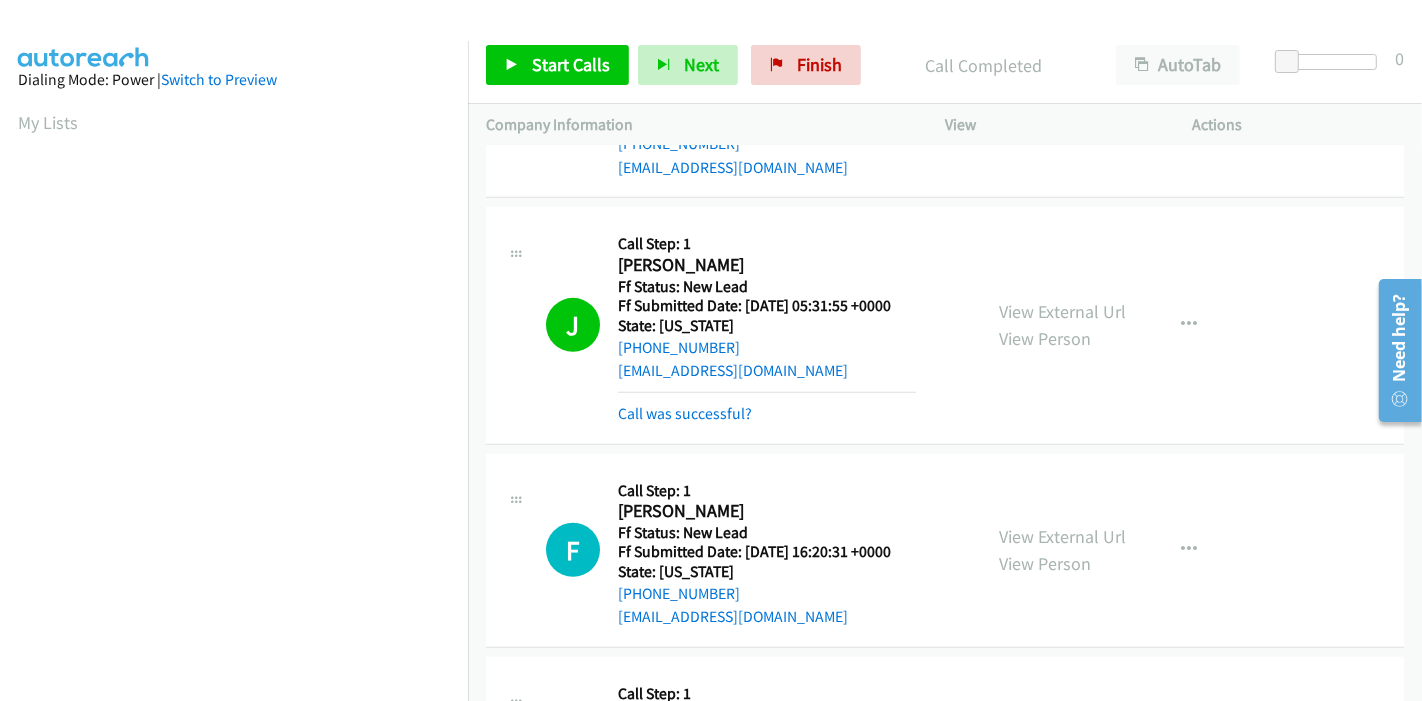 scroll, scrollTop: 894, scrollLeft: 0, axis: vertical 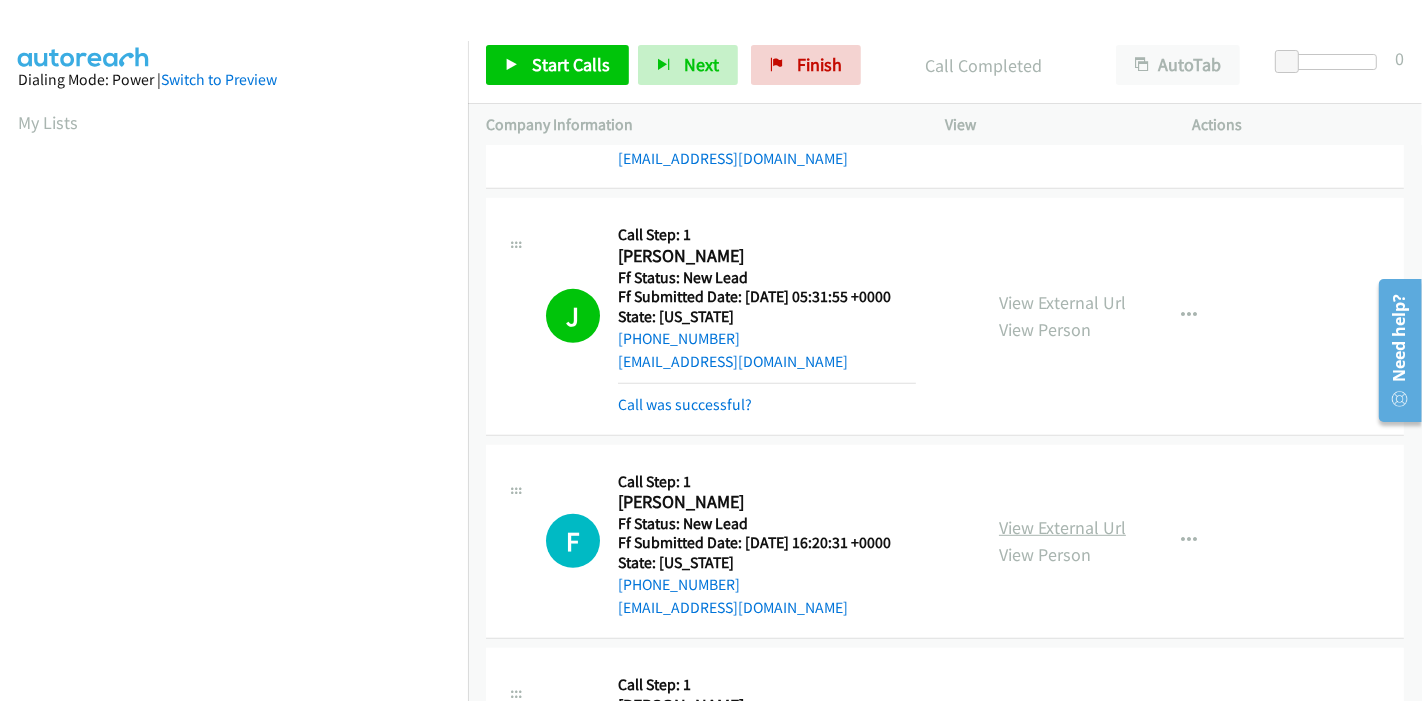 click on "View External Url" at bounding box center (1062, 527) 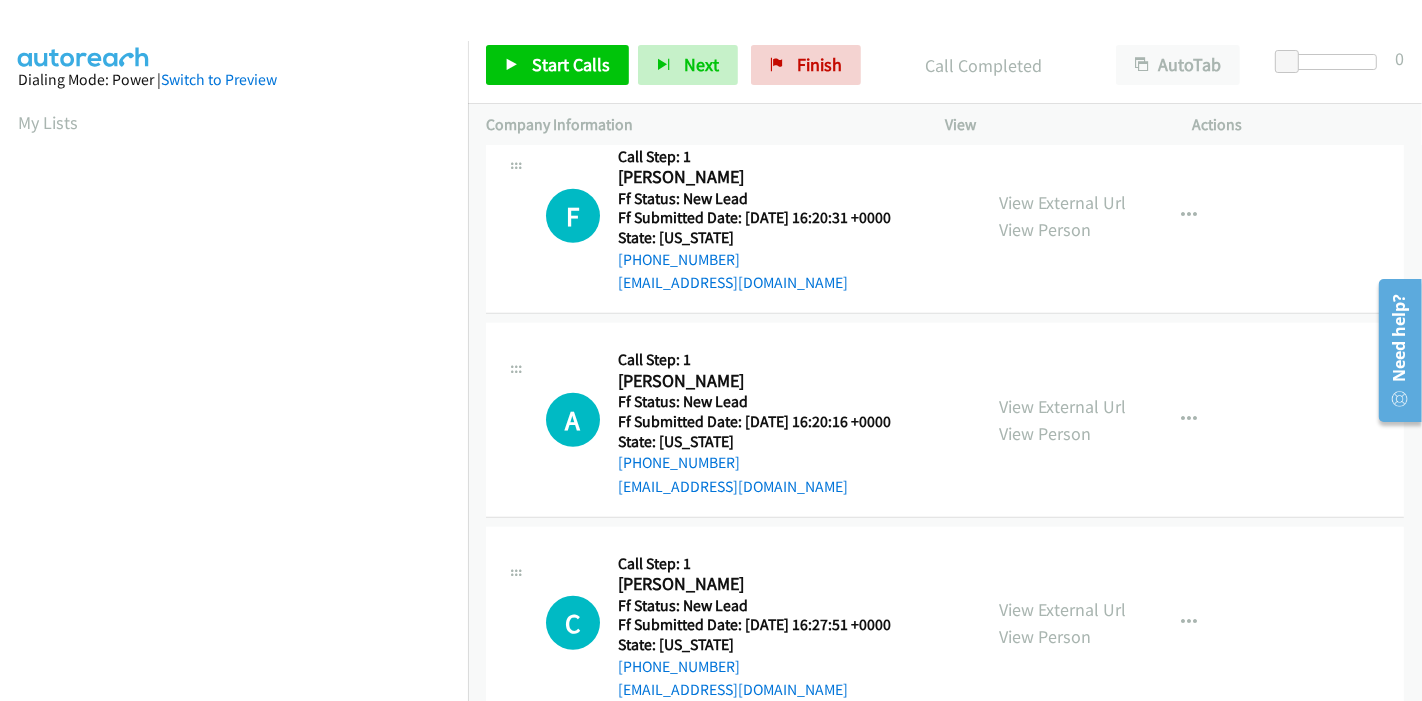 scroll, scrollTop: 1228, scrollLeft: 0, axis: vertical 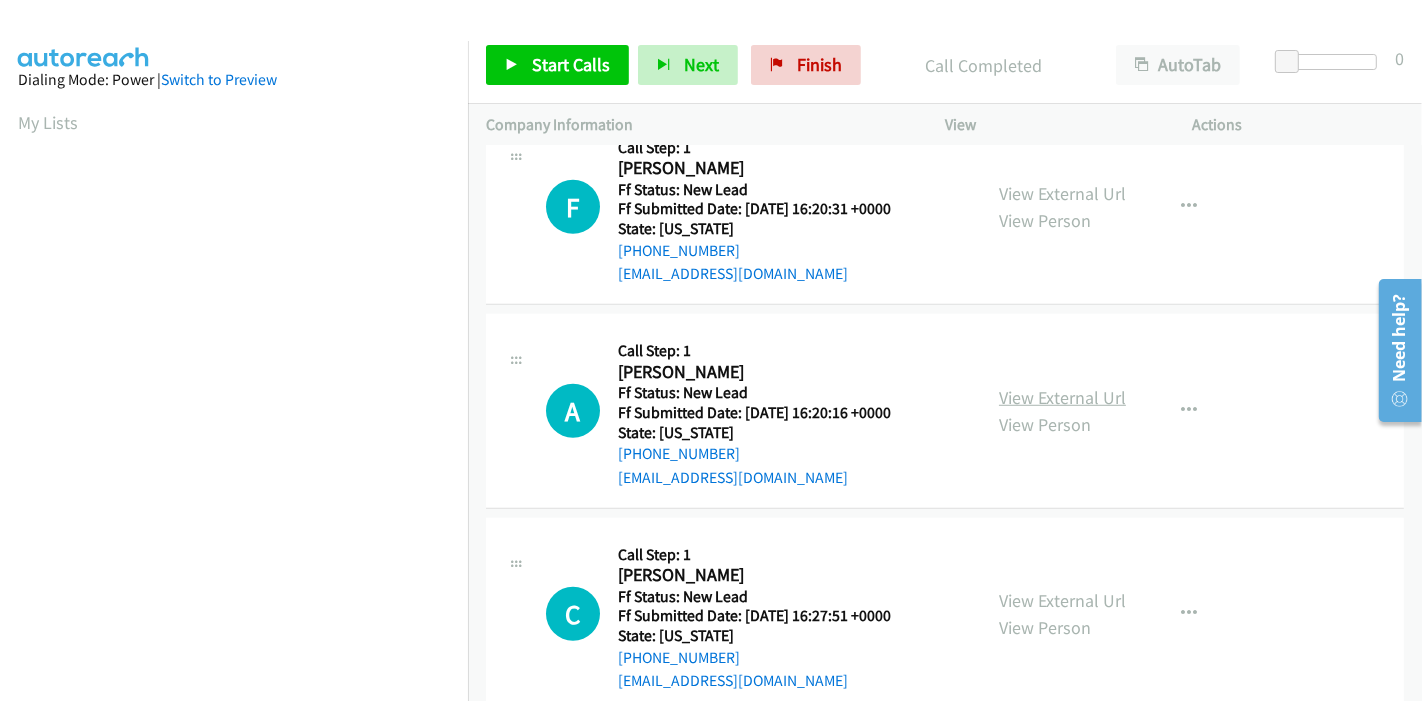 click on "View External Url" at bounding box center [1062, 397] 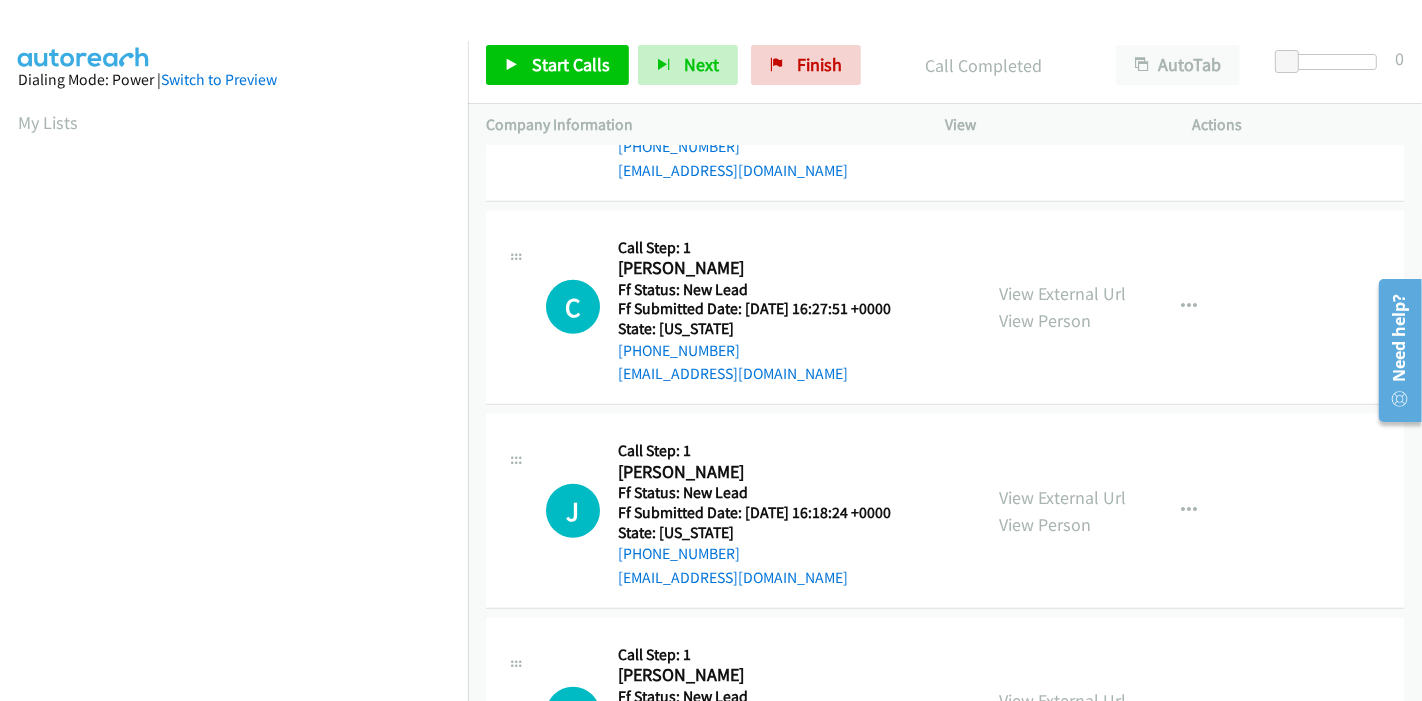 scroll, scrollTop: 1561, scrollLeft: 0, axis: vertical 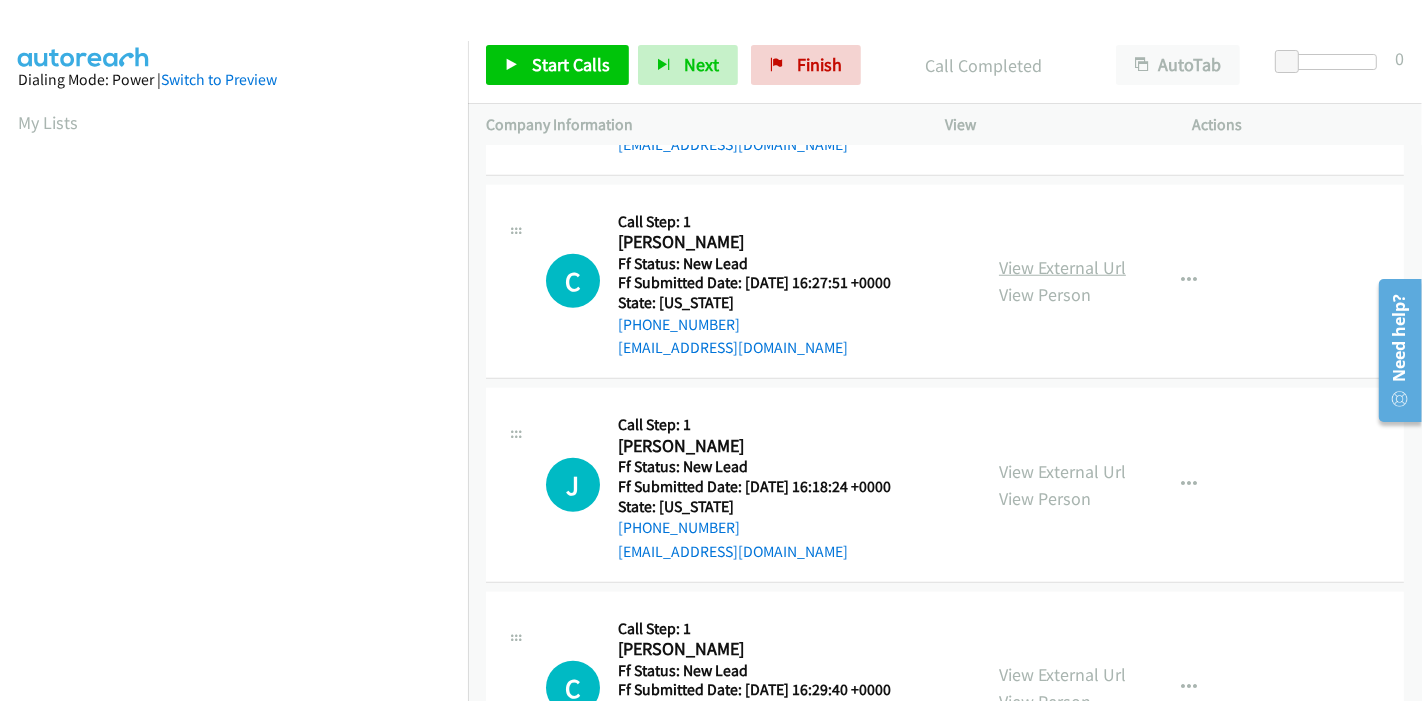 click on "View External Url" at bounding box center [1062, 267] 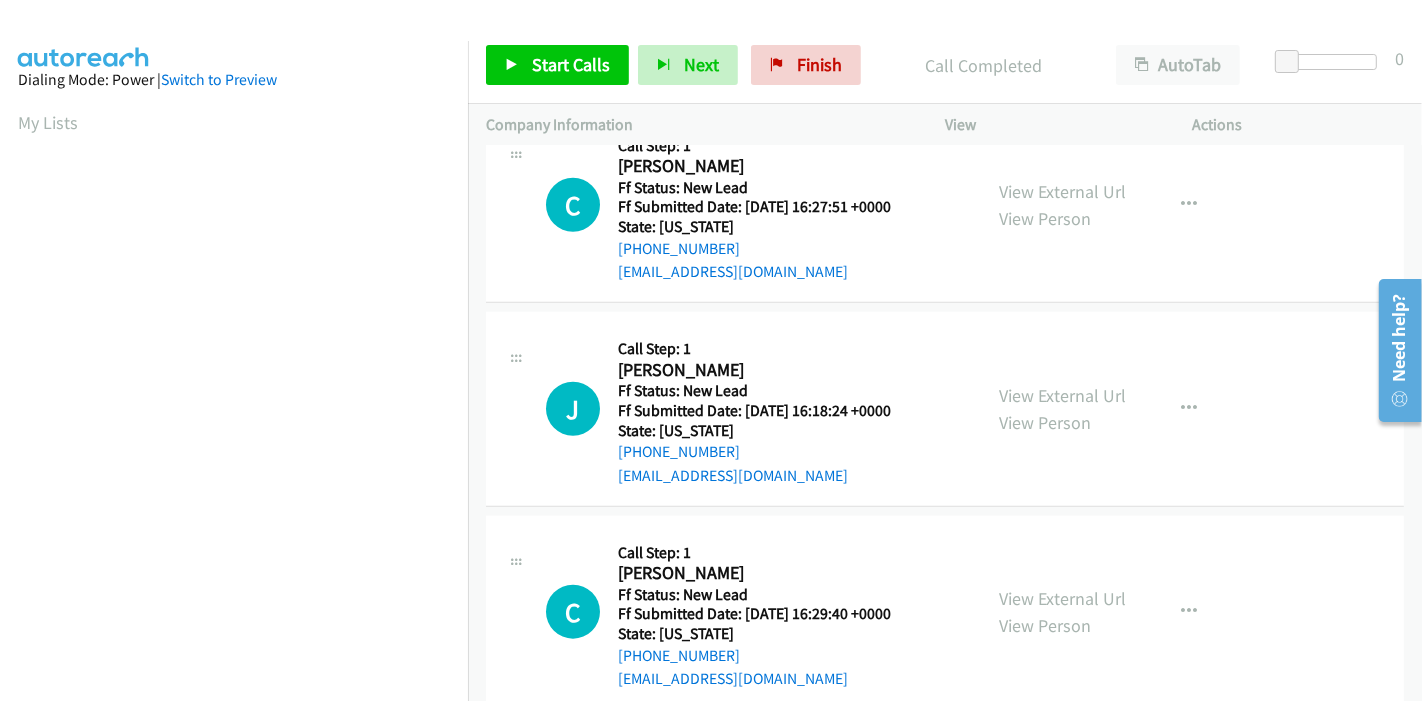 scroll, scrollTop: 1672, scrollLeft: 0, axis: vertical 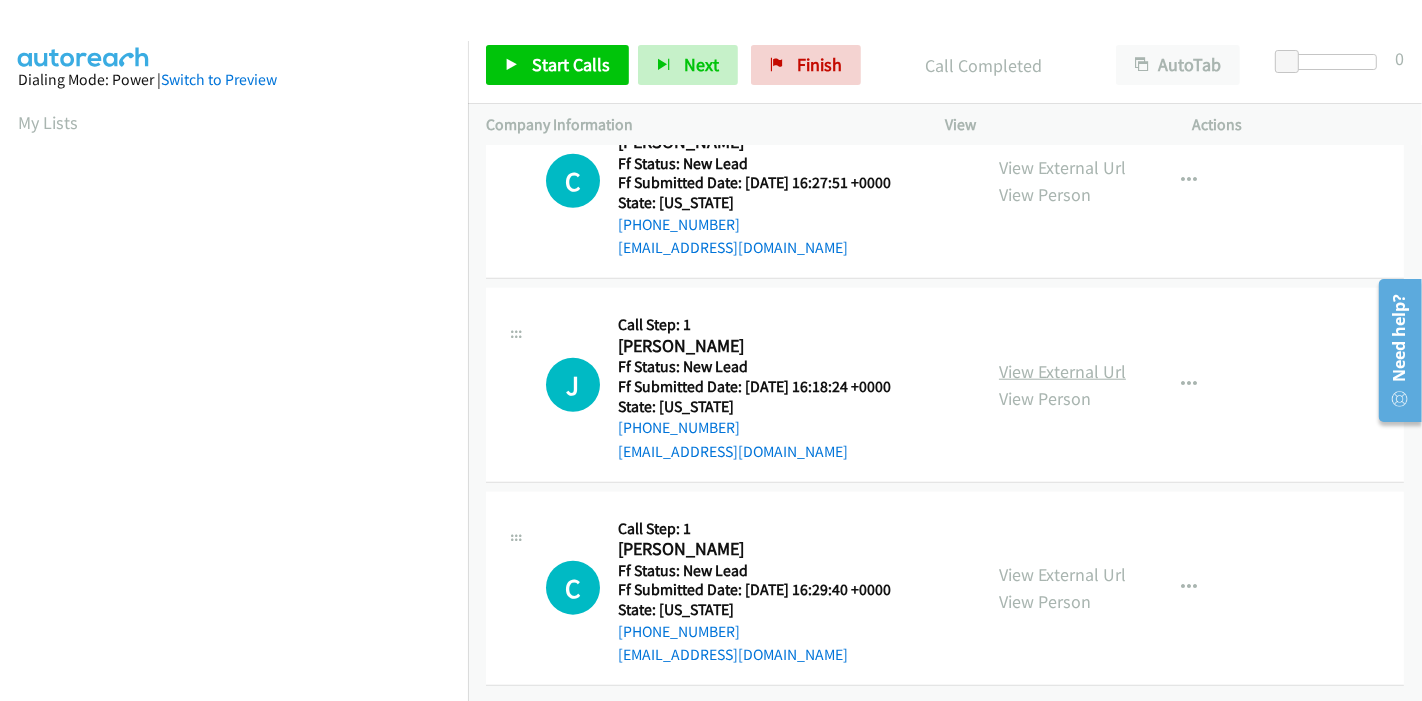 click on "View External Url" at bounding box center [1062, 371] 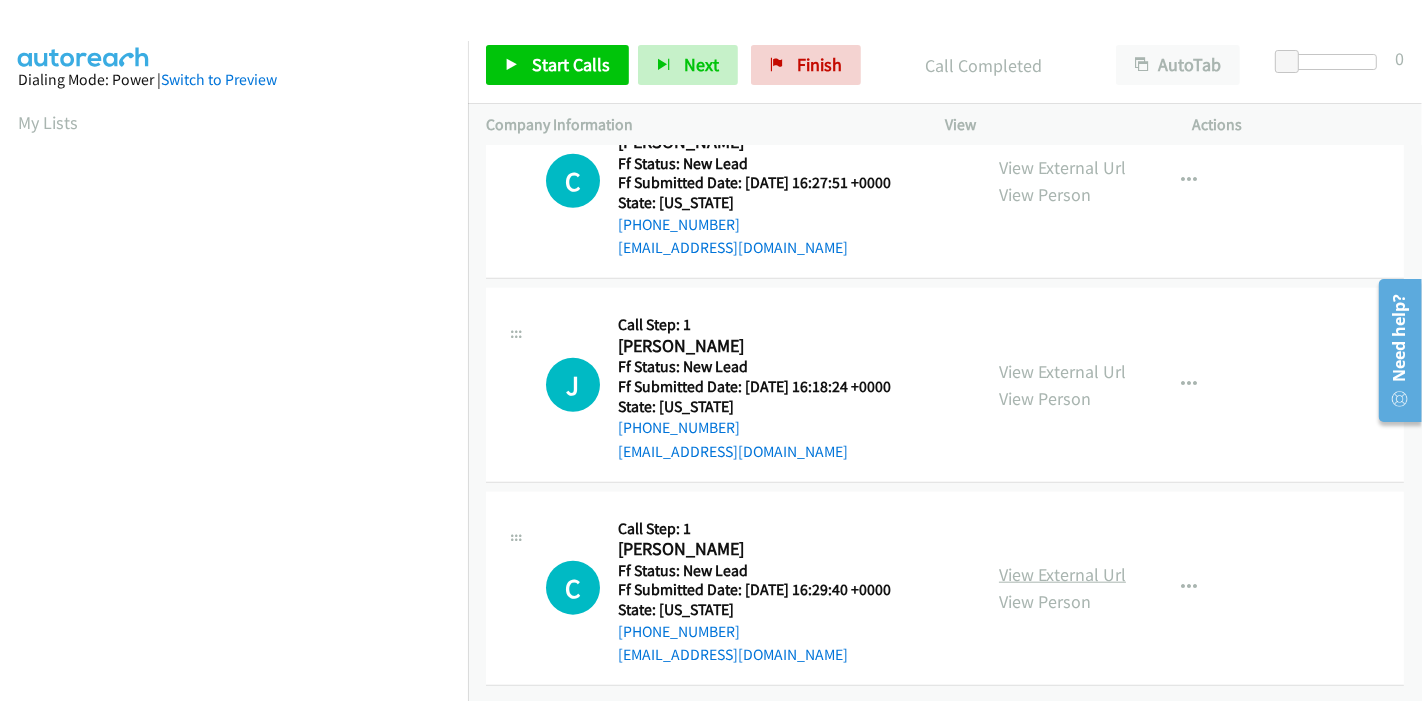 click on "View External Url" at bounding box center (1062, 574) 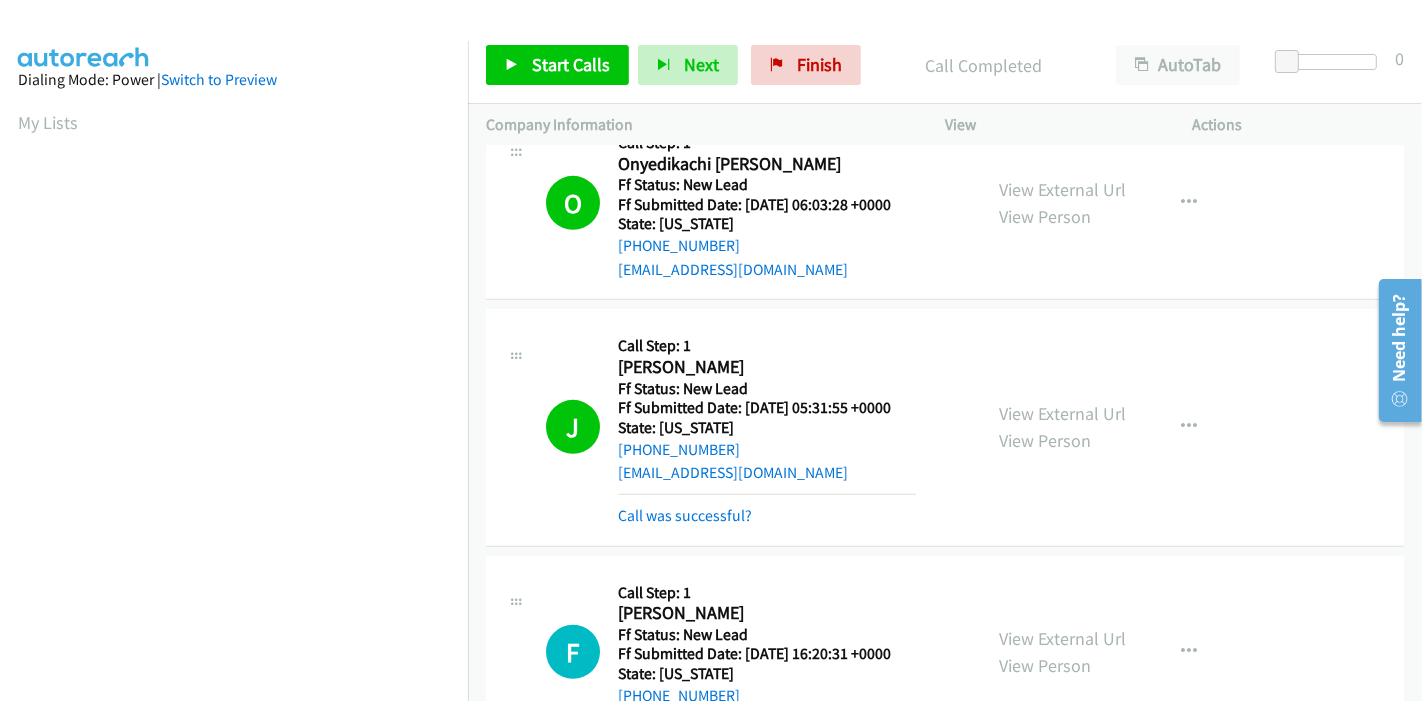 scroll, scrollTop: 1117, scrollLeft: 0, axis: vertical 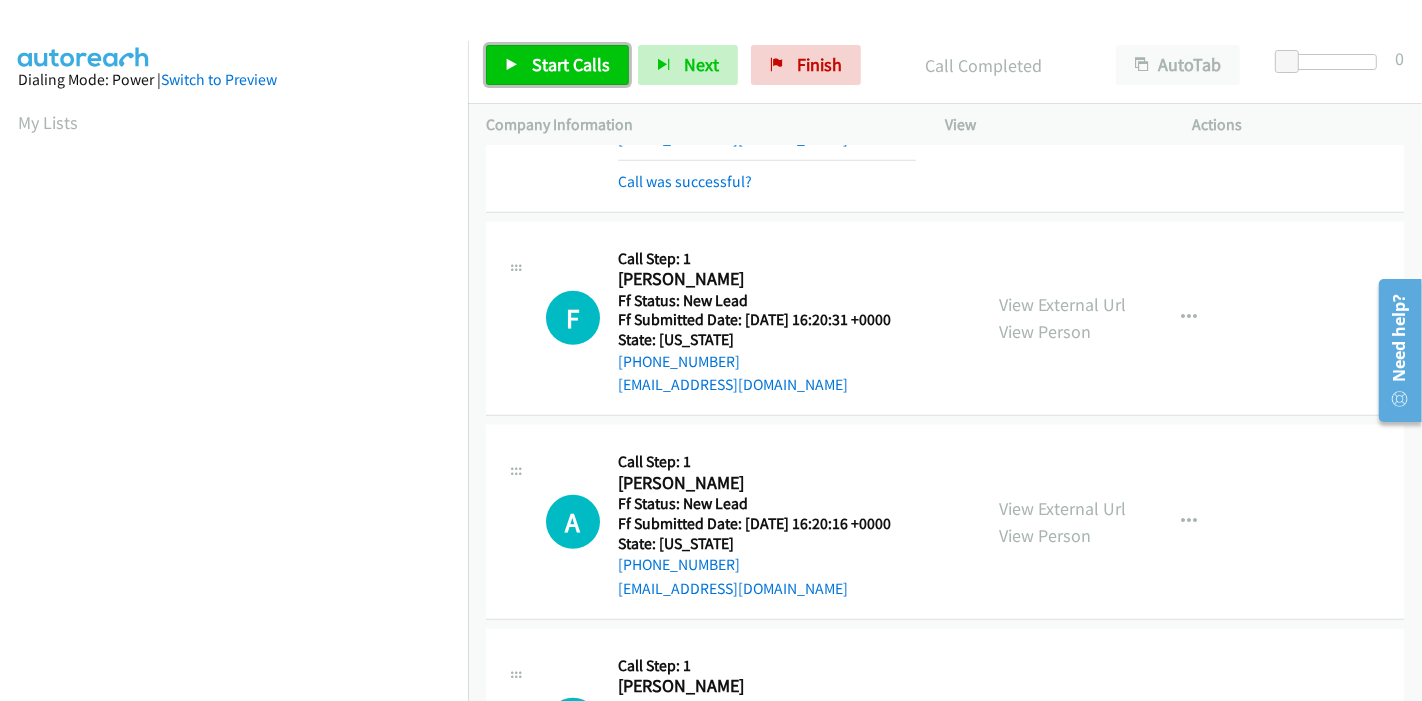 click on "Start Calls" at bounding box center (571, 64) 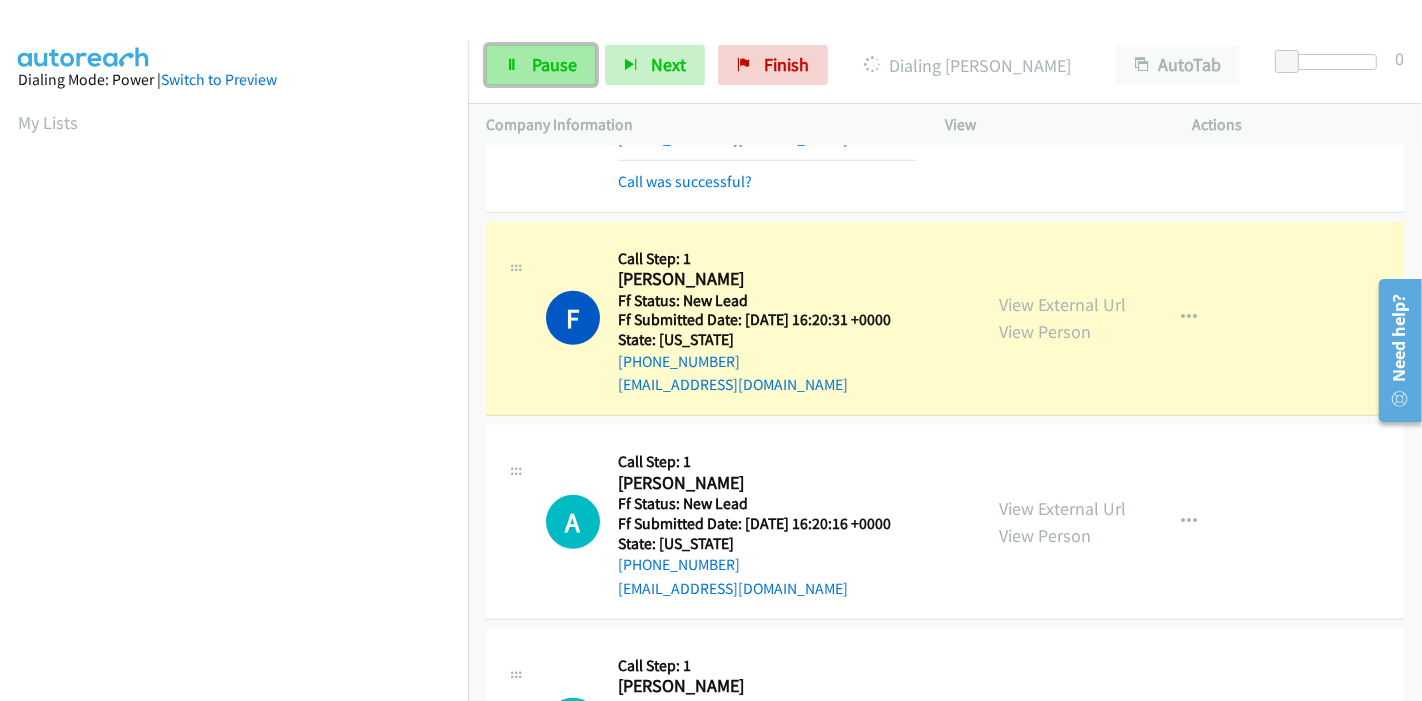 click at bounding box center [512, 66] 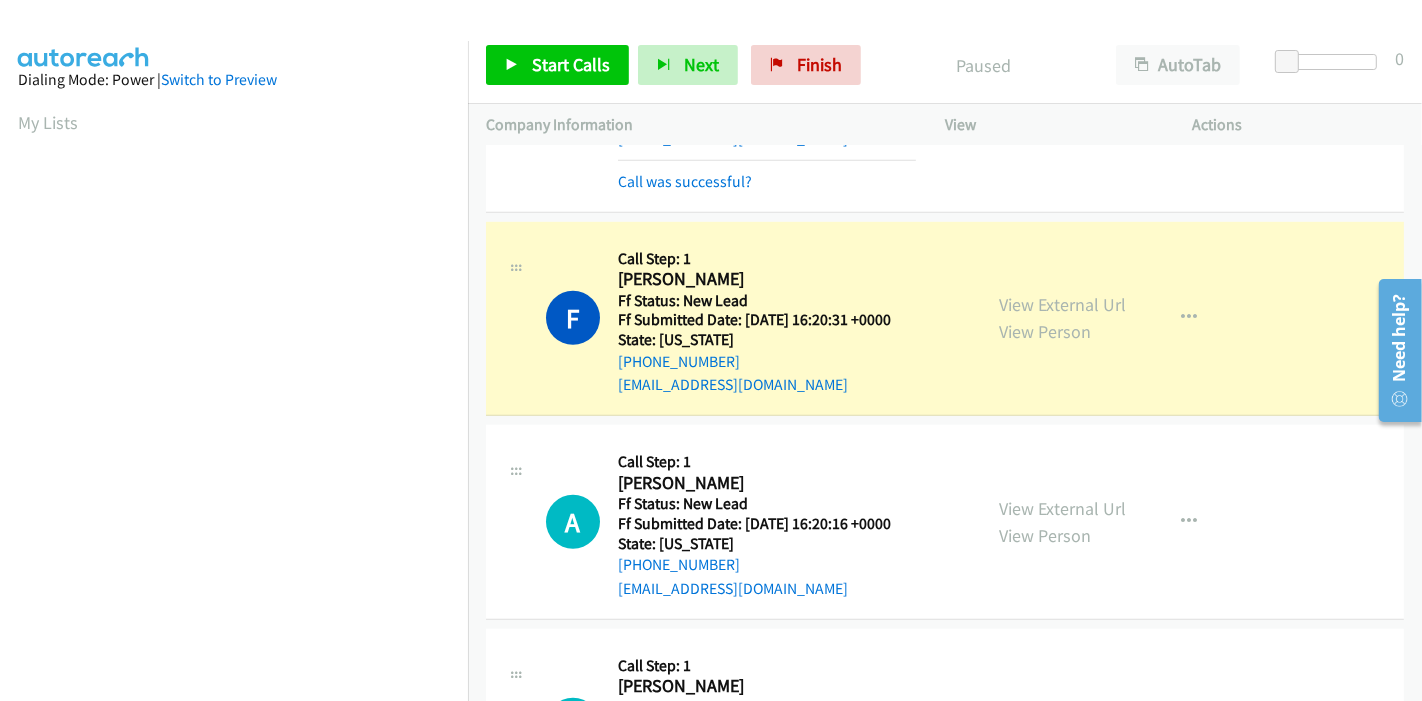 scroll, scrollTop: 422, scrollLeft: 0, axis: vertical 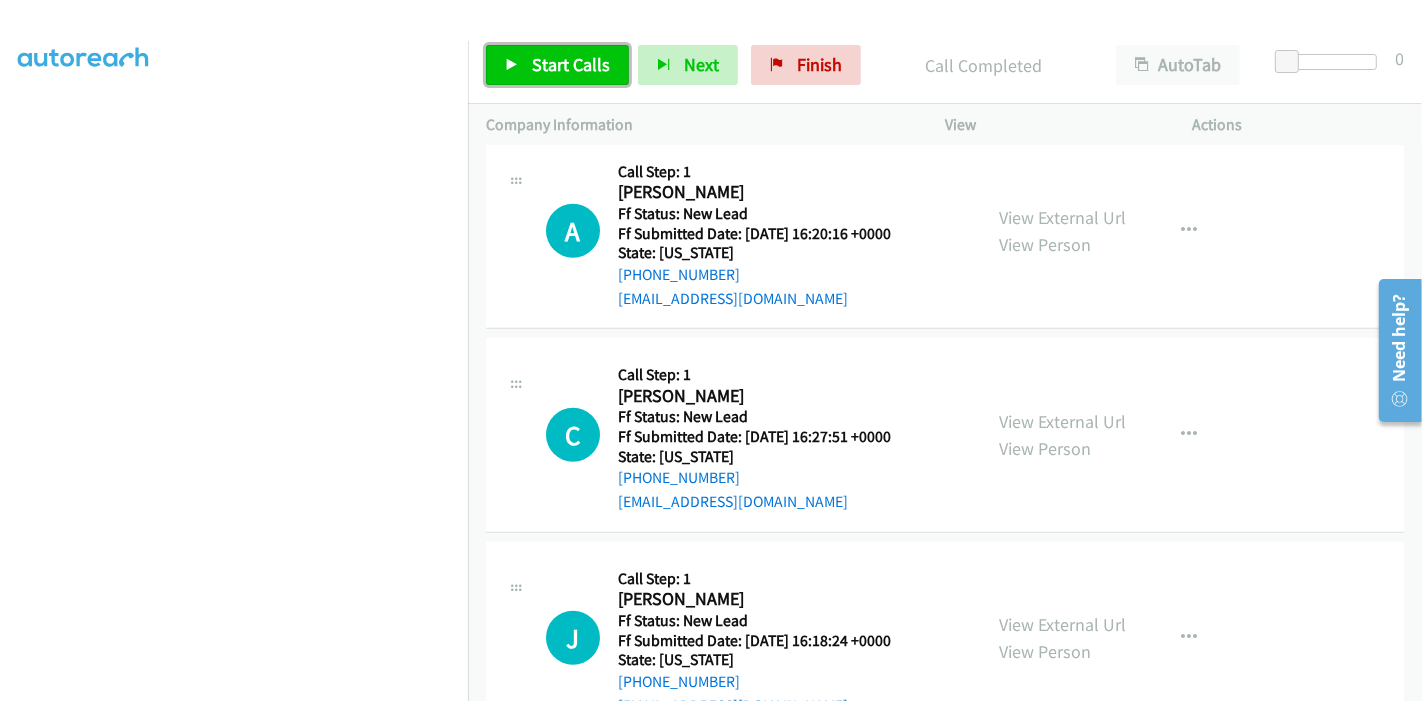 click on "Start Calls" at bounding box center (571, 64) 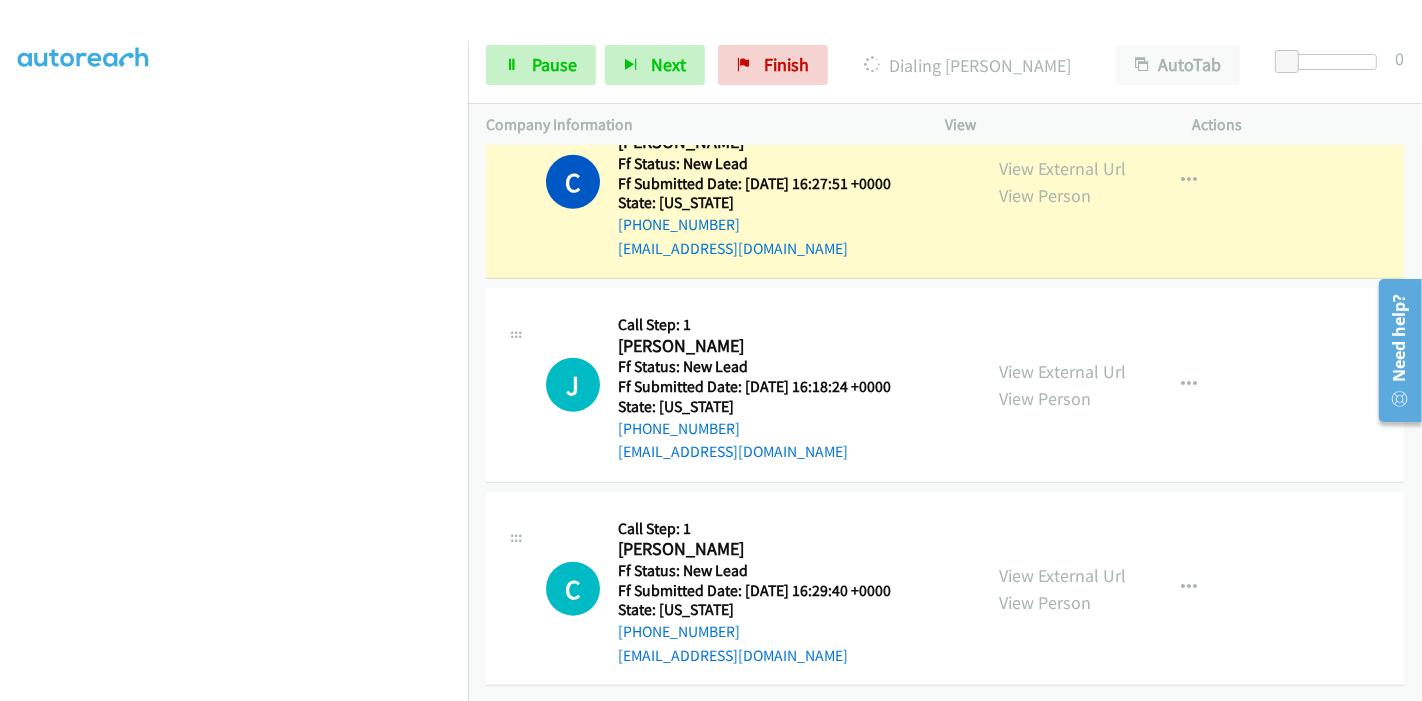 scroll, scrollTop: 1757, scrollLeft: 0, axis: vertical 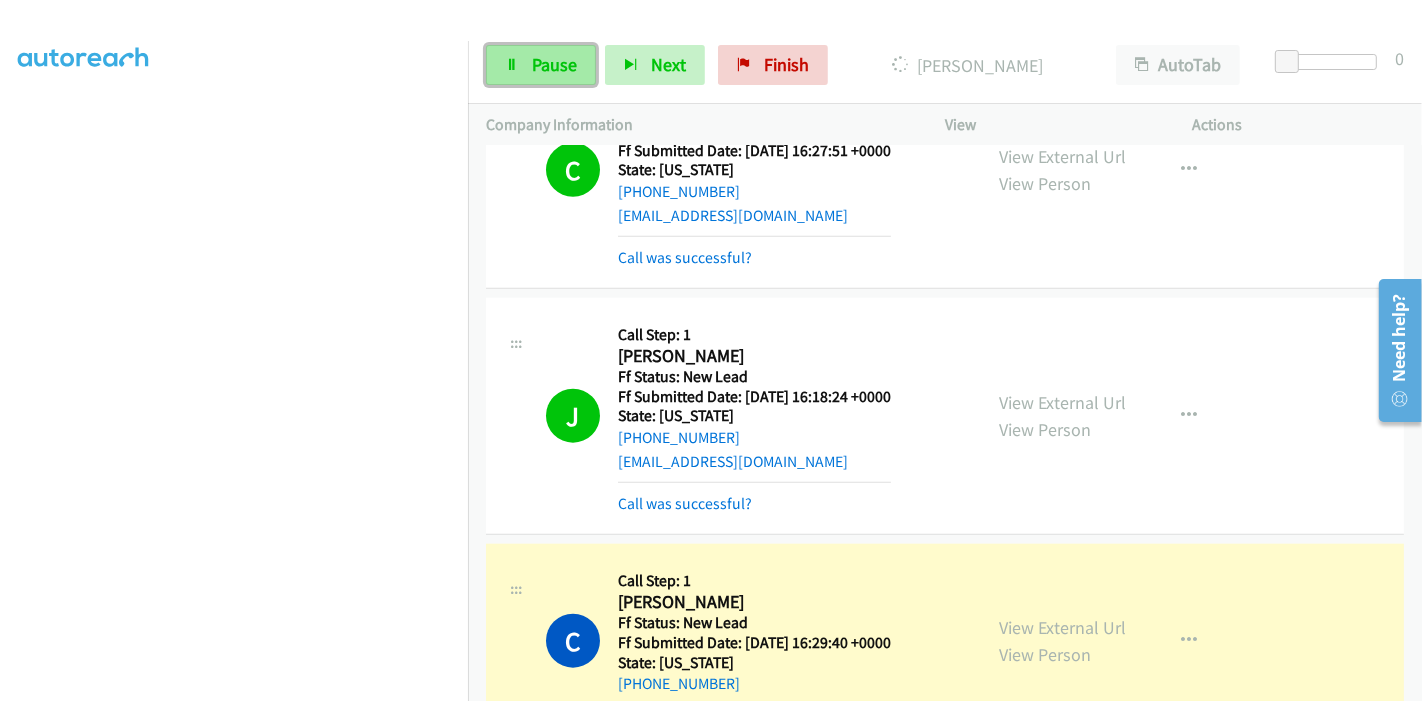 click on "Pause" at bounding box center (541, 65) 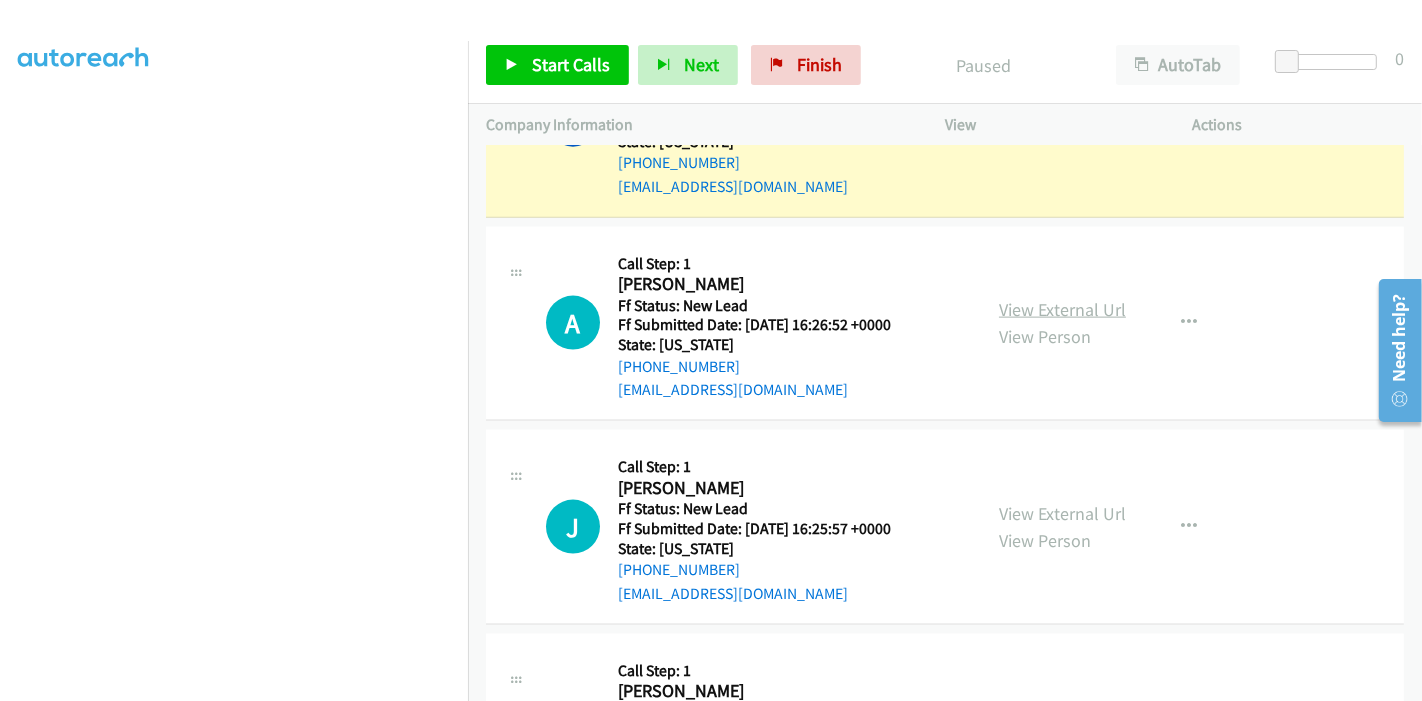 scroll, scrollTop: 2334, scrollLeft: 0, axis: vertical 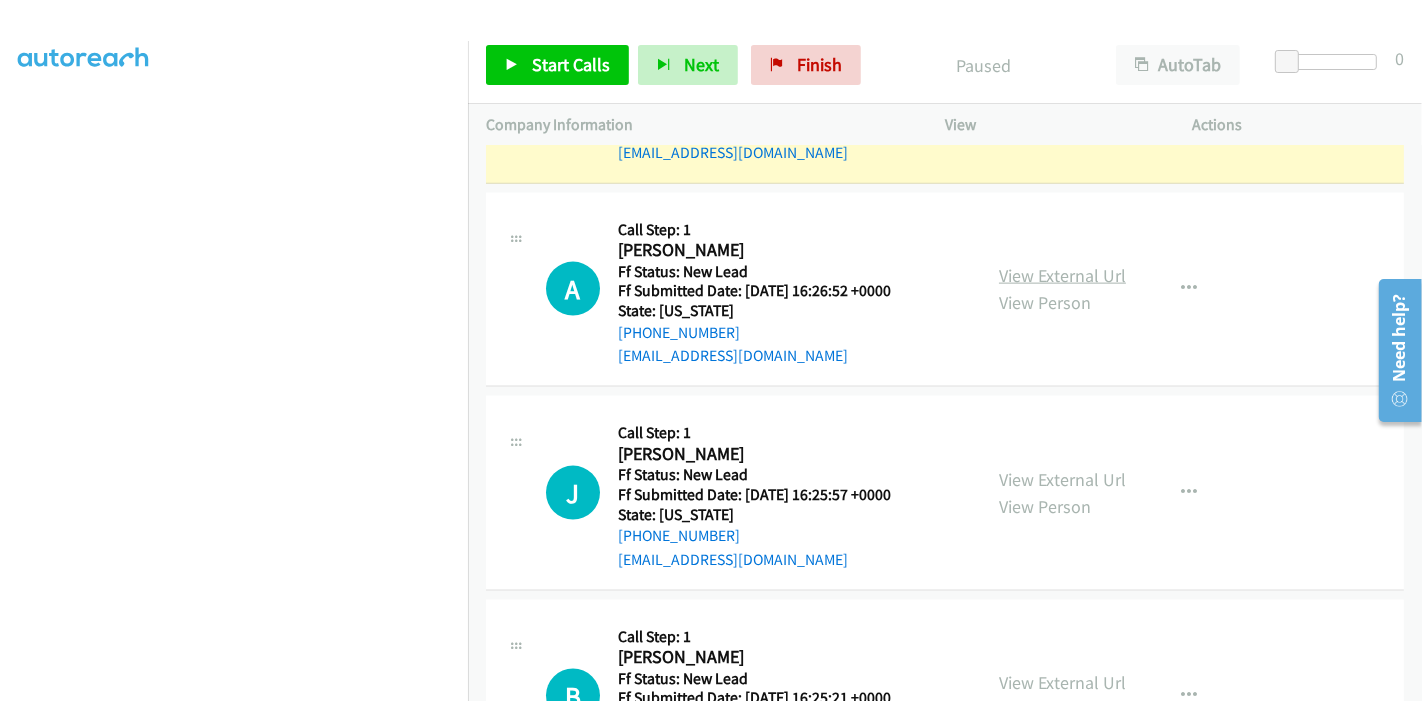 click on "View External Url" at bounding box center (1062, 275) 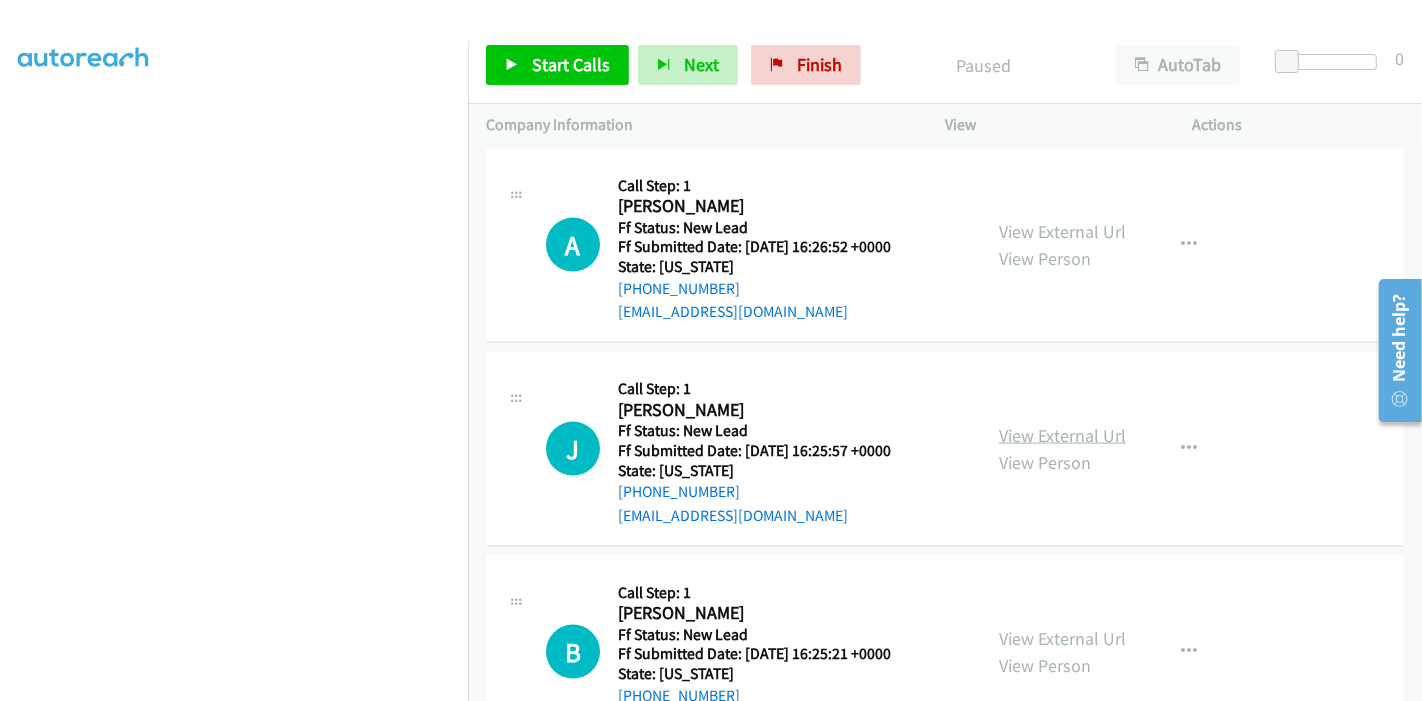 scroll, scrollTop: 2451, scrollLeft: 0, axis: vertical 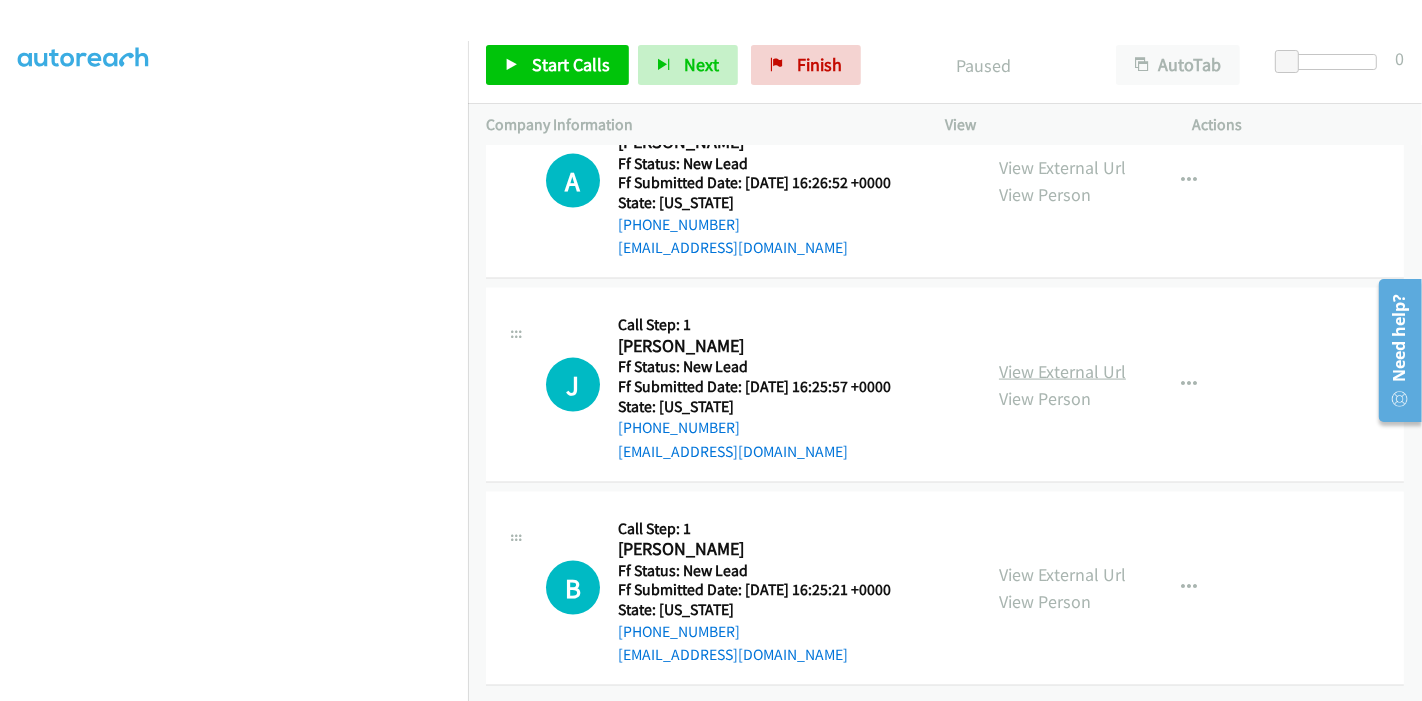 click on "View External Url" at bounding box center [1062, 371] 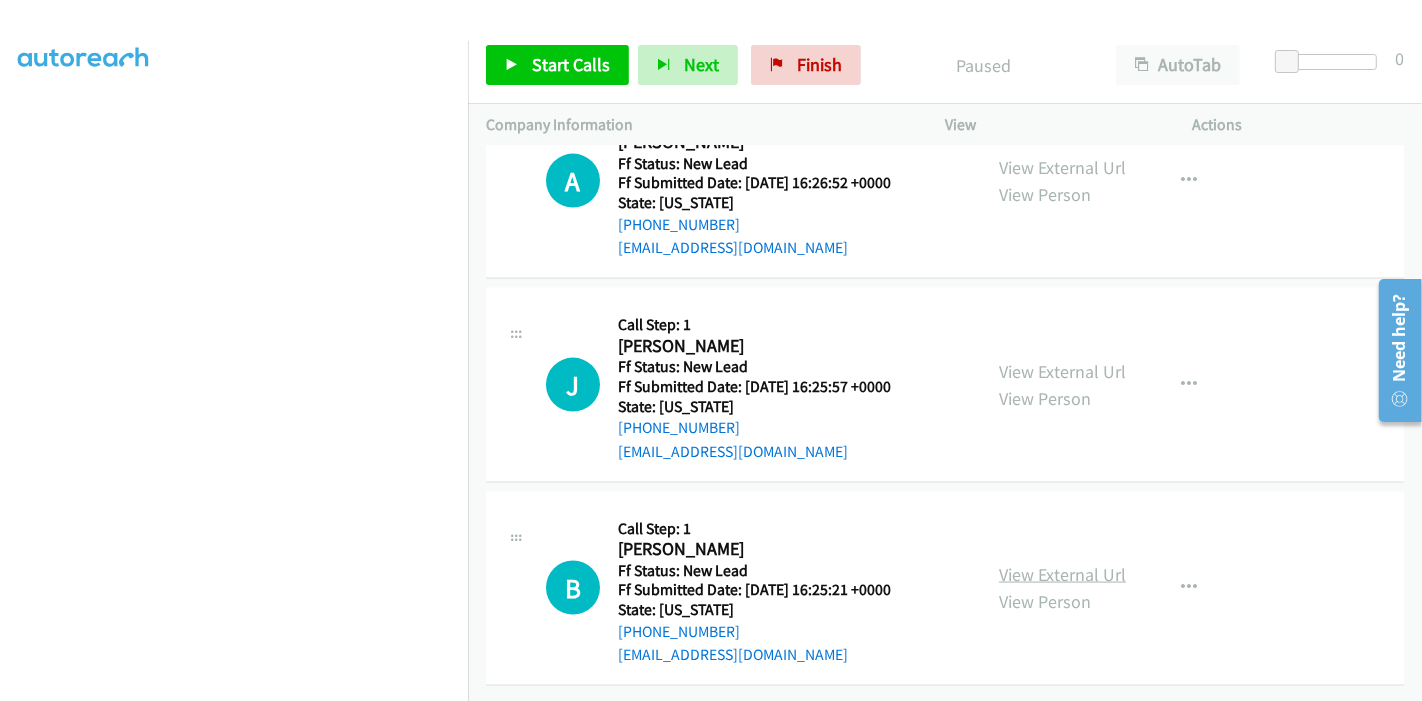 click on "View External Url" at bounding box center [1062, 574] 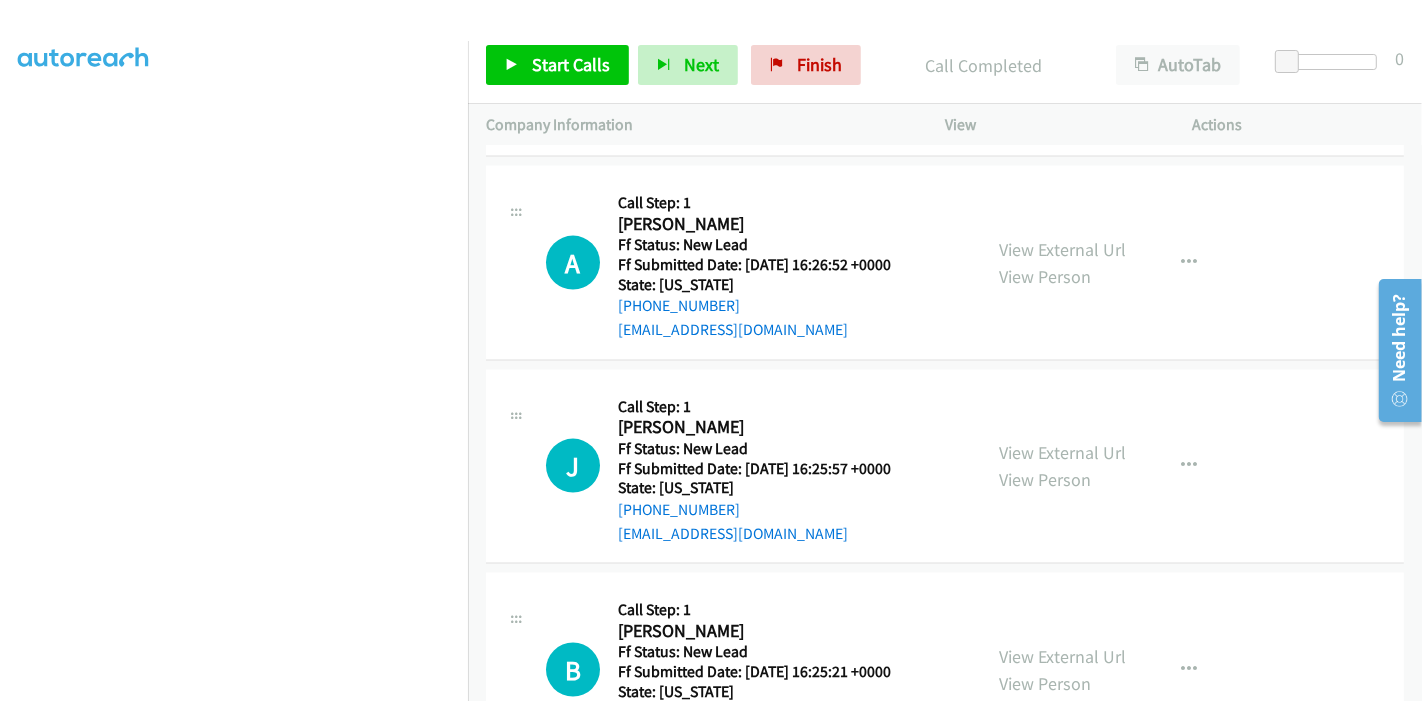 scroll, scrollTop: 2494, scrollLeft: 0, axis: vertical 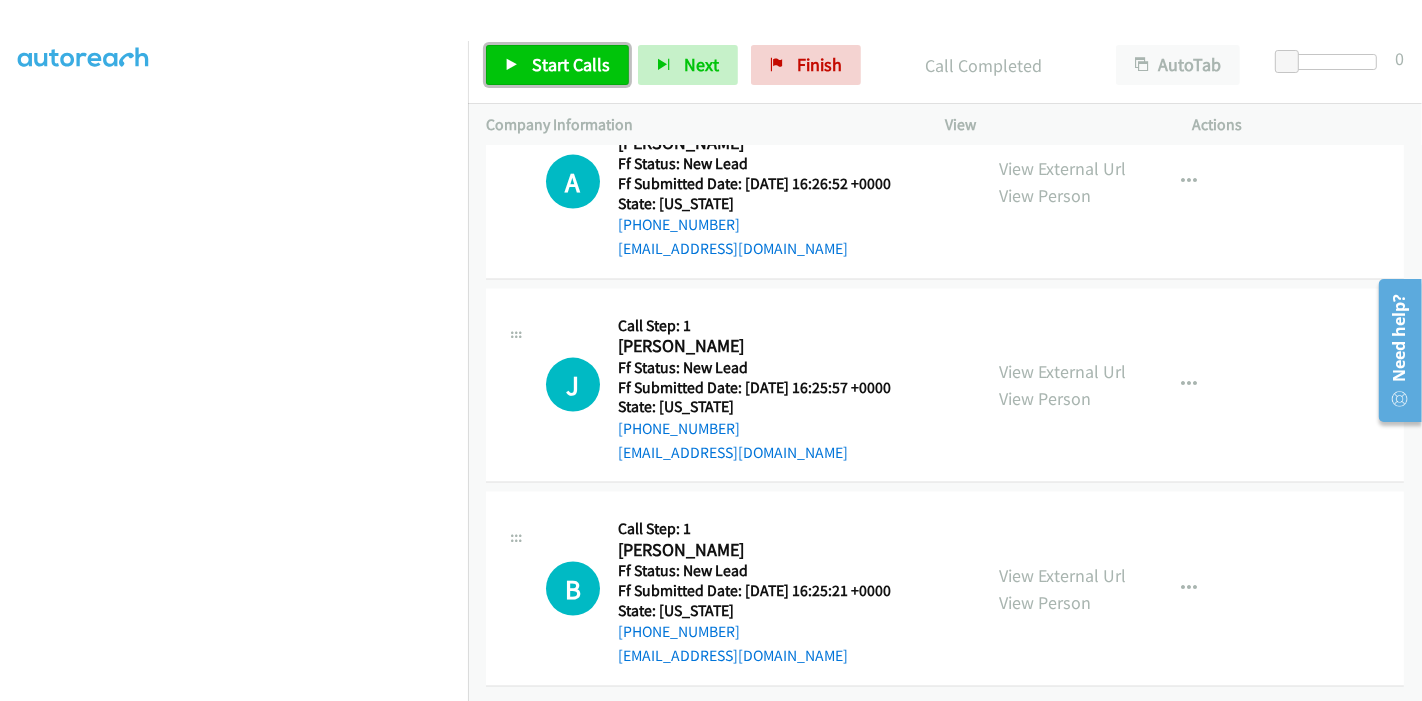 click on "Start Calls" at bounding box center [571, 64] 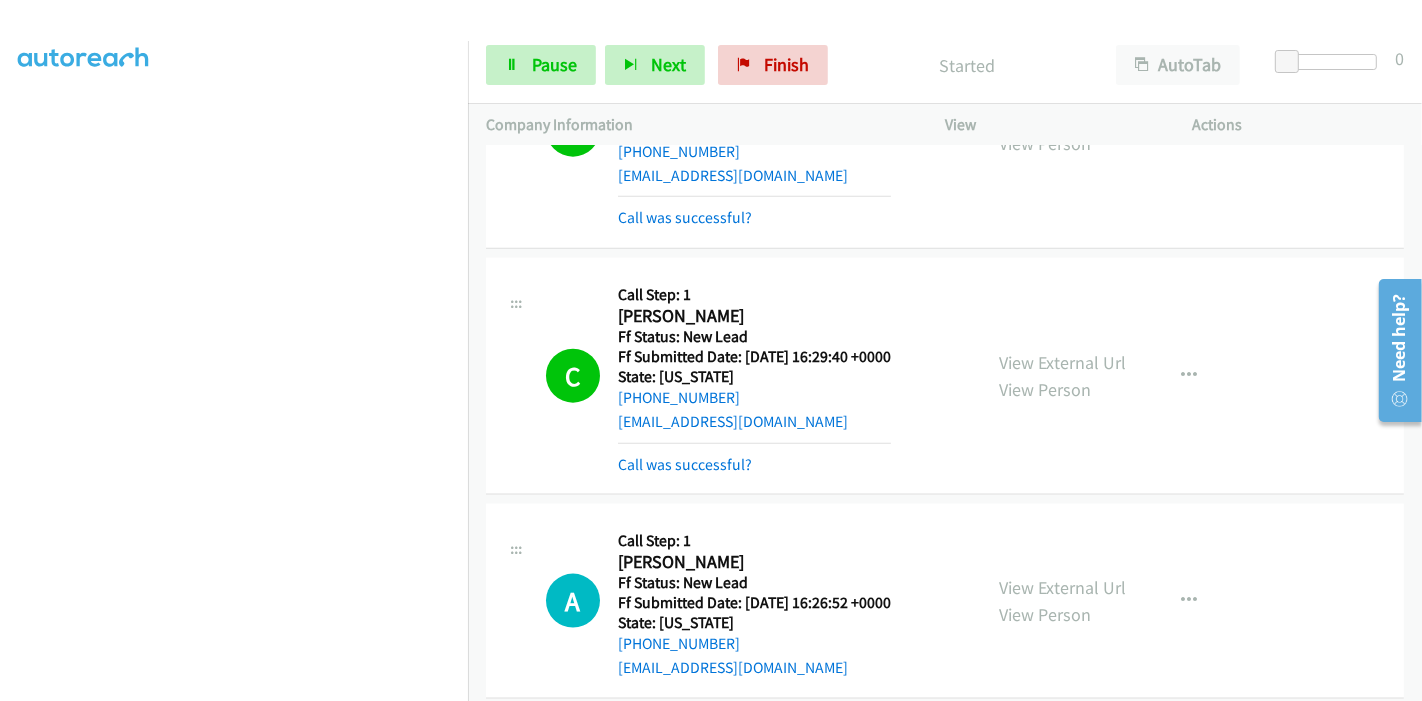 scroll, scrollTop: 2494, scrollLeft: 0, axis: vertical 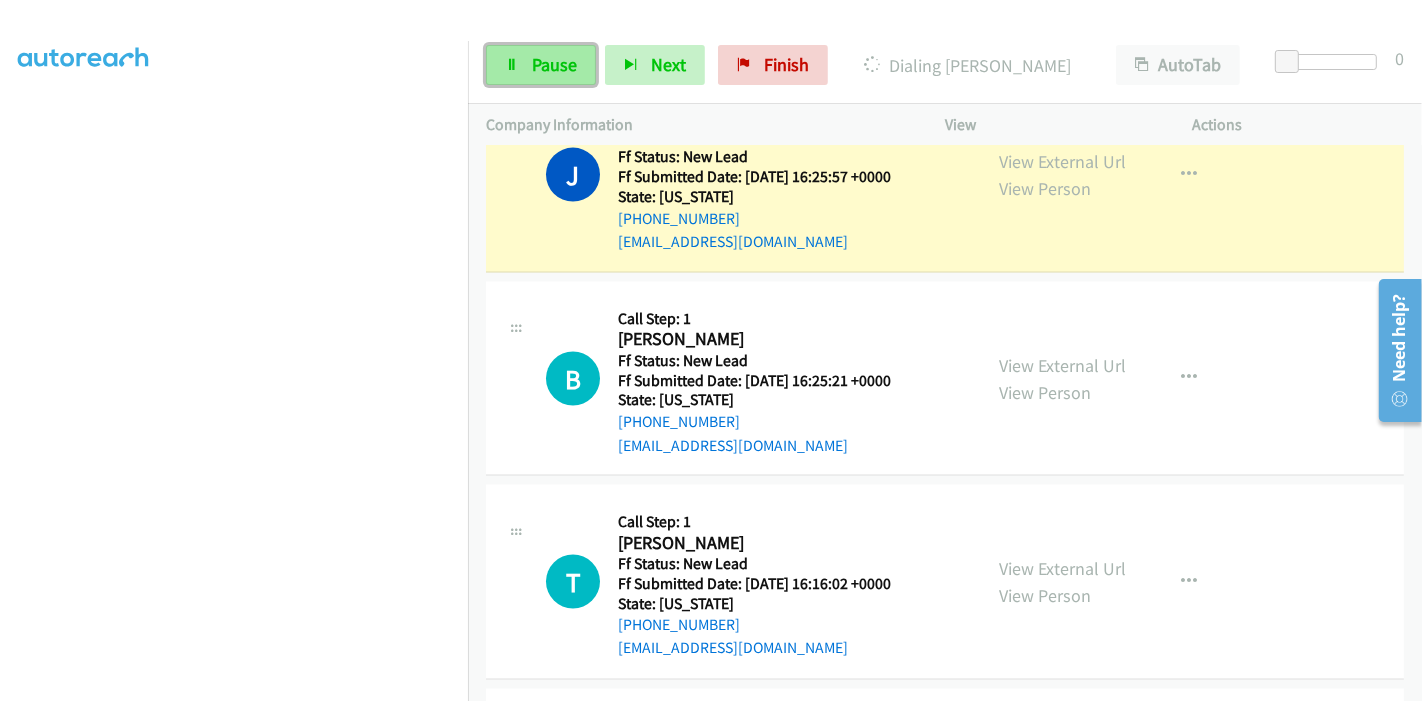 click on "Pause" at bounding box center [541, 65] 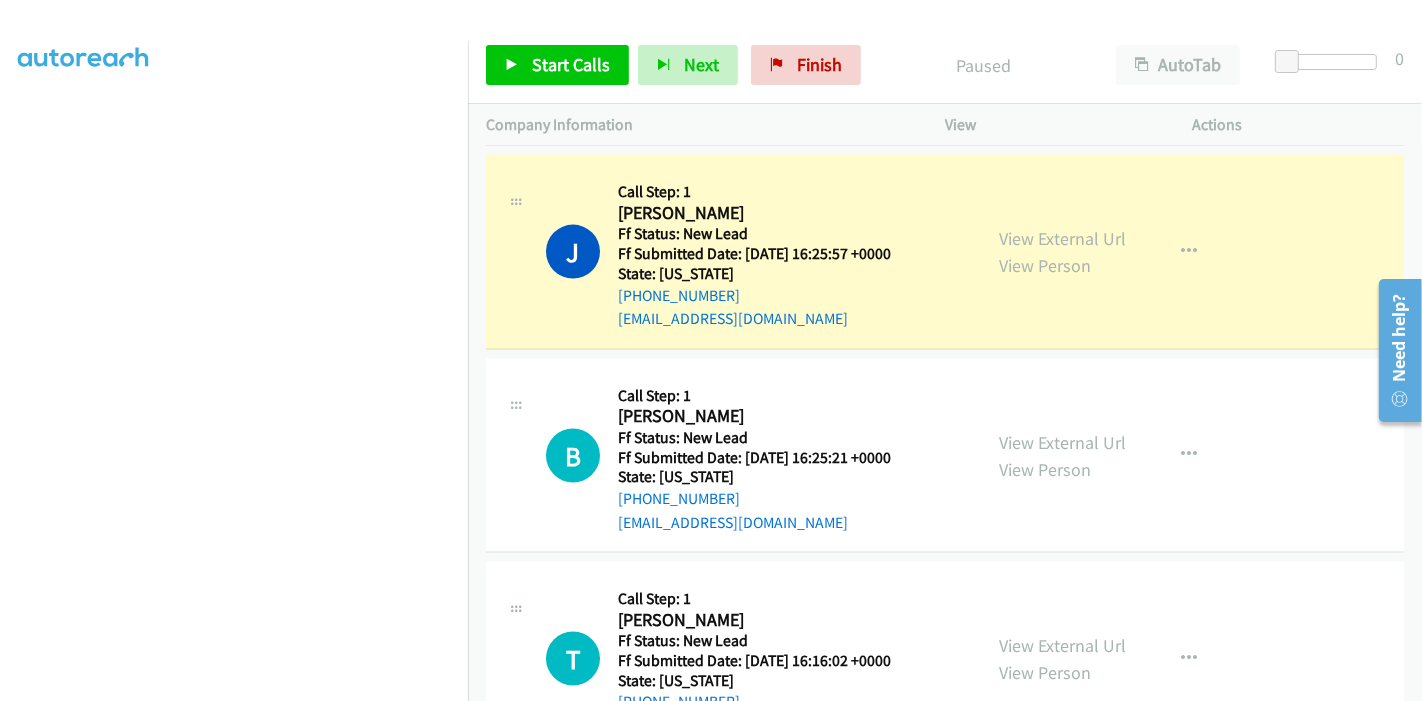 scroll, scrollTop: 2625, scrollLeft: 0, axis: vertical 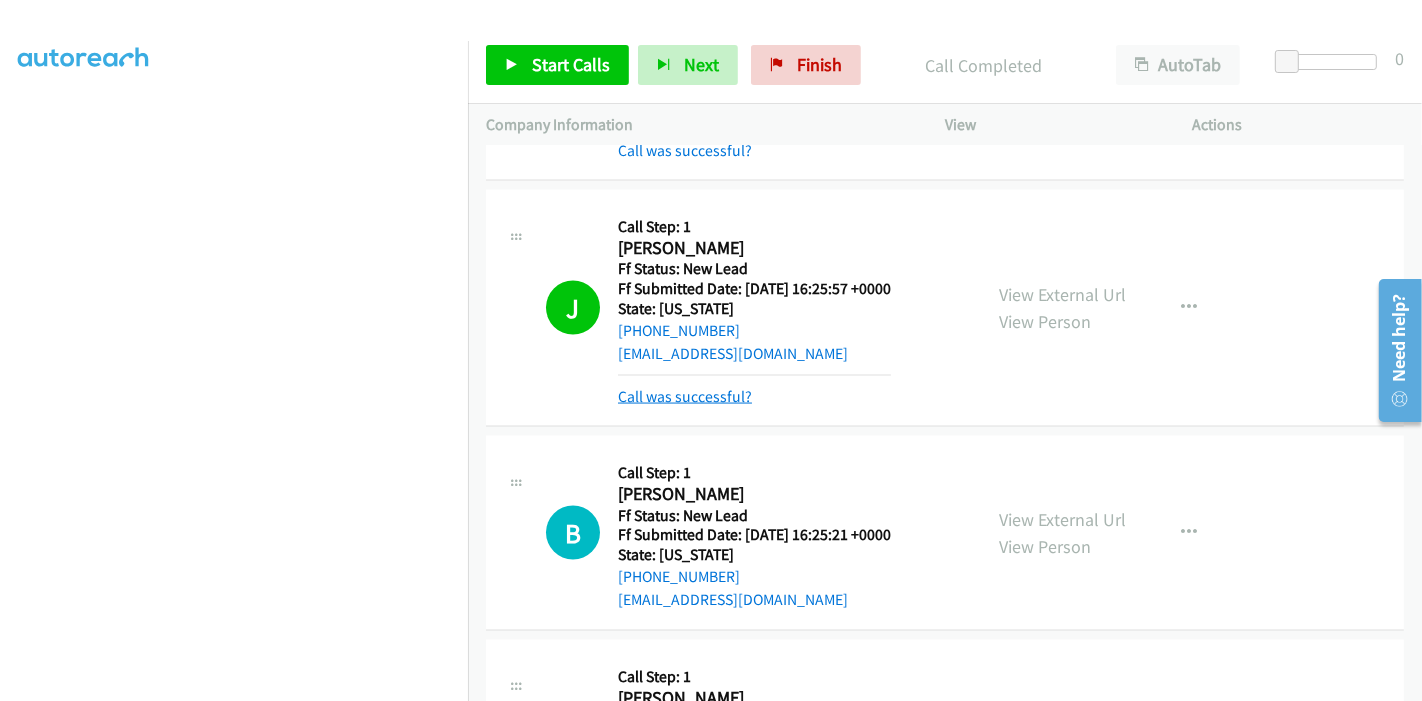 click on "Call was successful?" at bounding box center [685, 396] 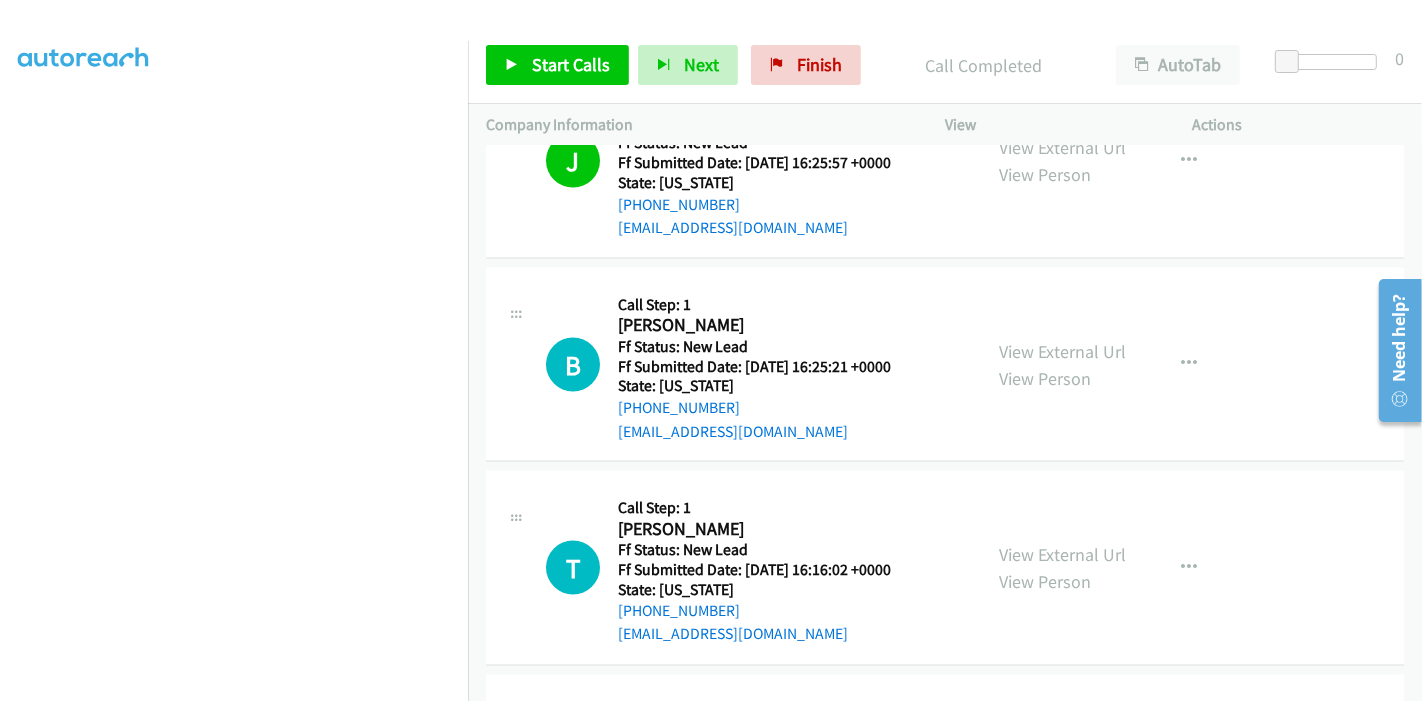 scroll, scrollTop: 2848, scrollLeft: 0, axis: vertical 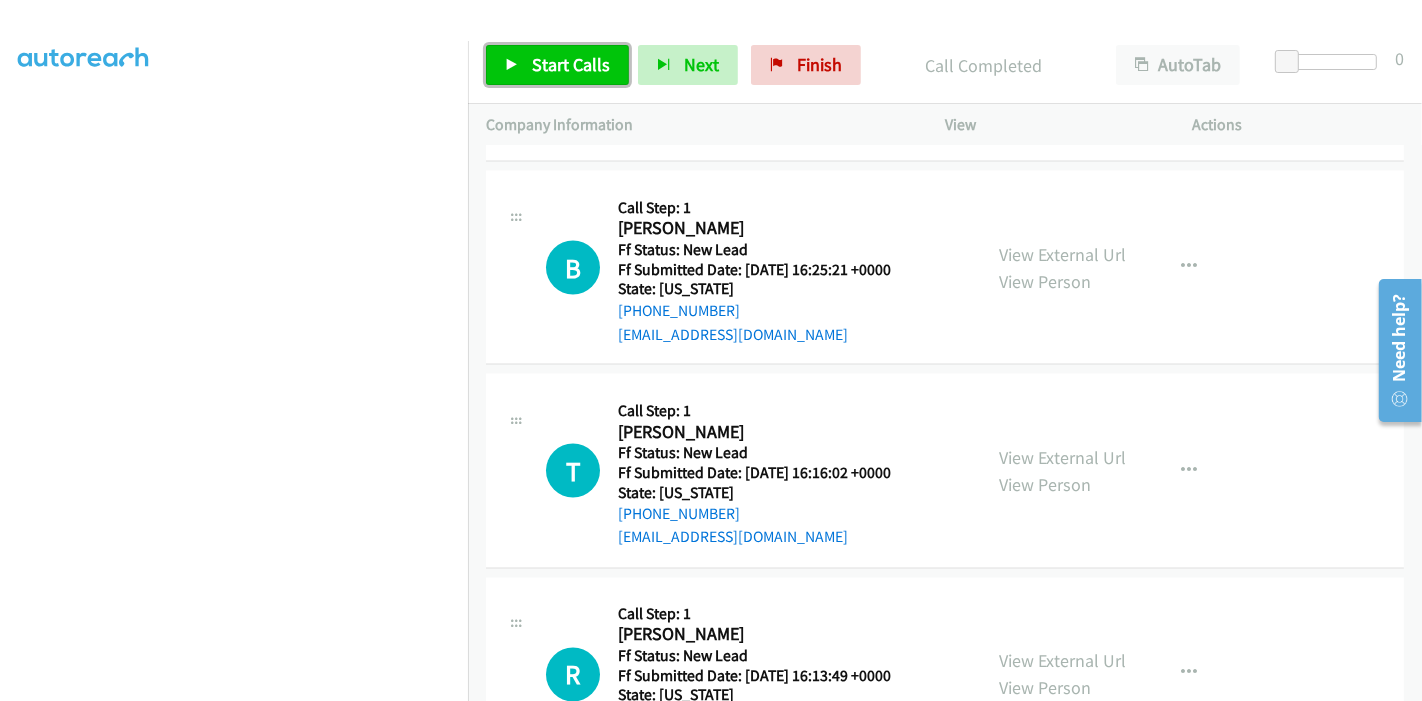 click on "Start Calls" at bounding box center [571, 64] 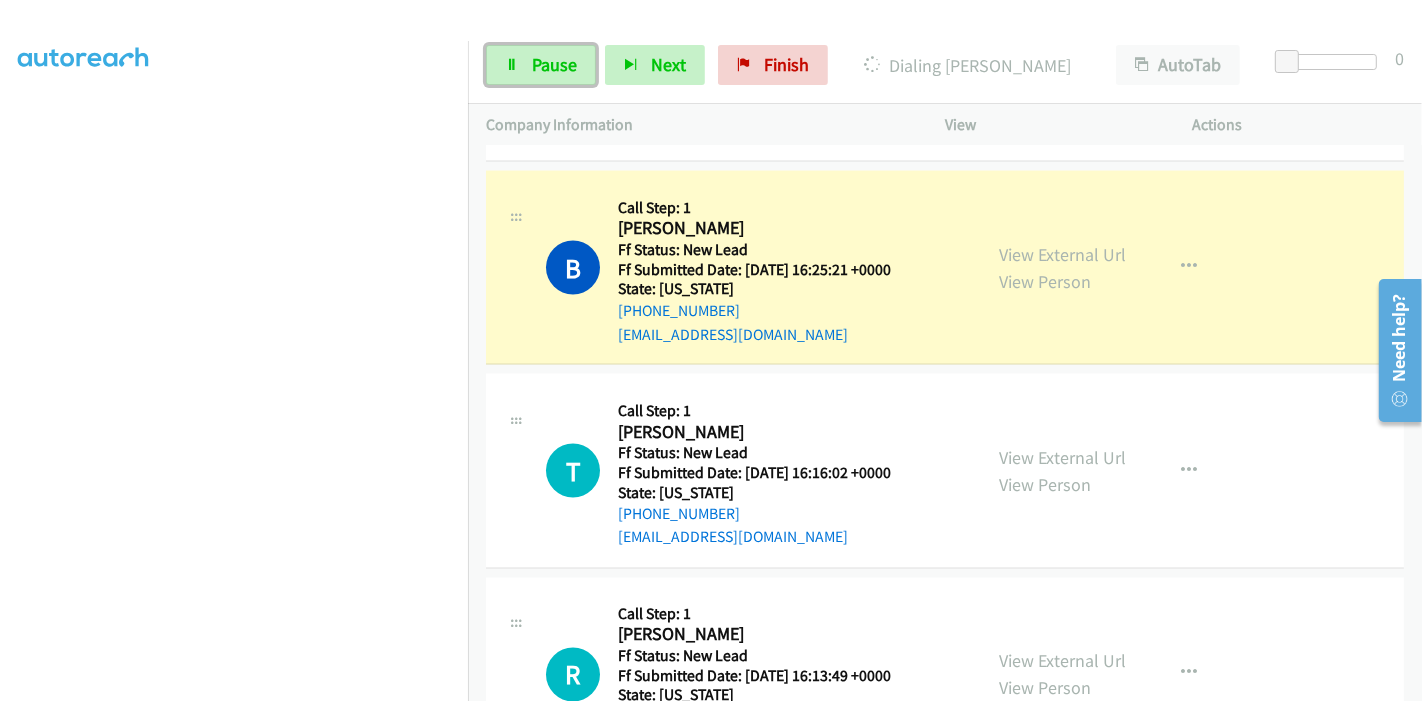 click on "Pause" at bounding box center (554, 64) 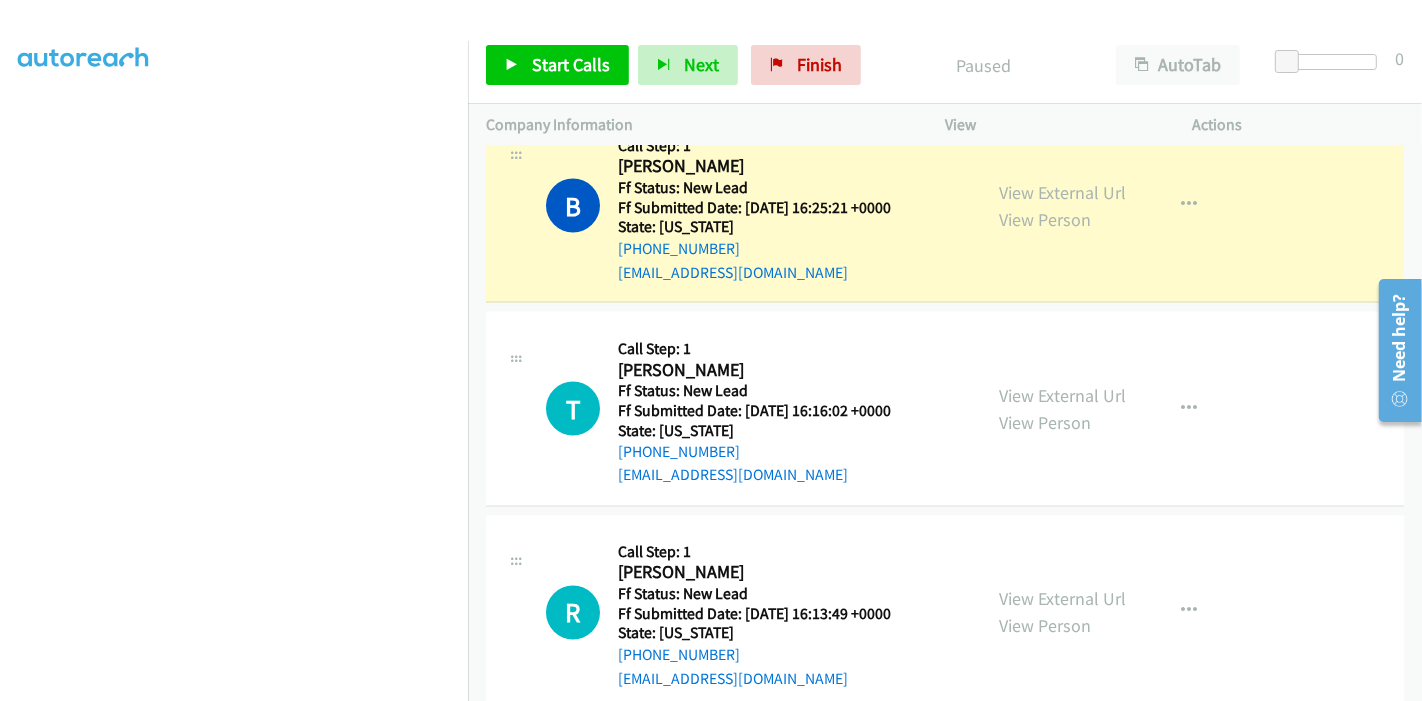 scroll, scrollTop: 2942, scrollLeft: 0, axis: vertical 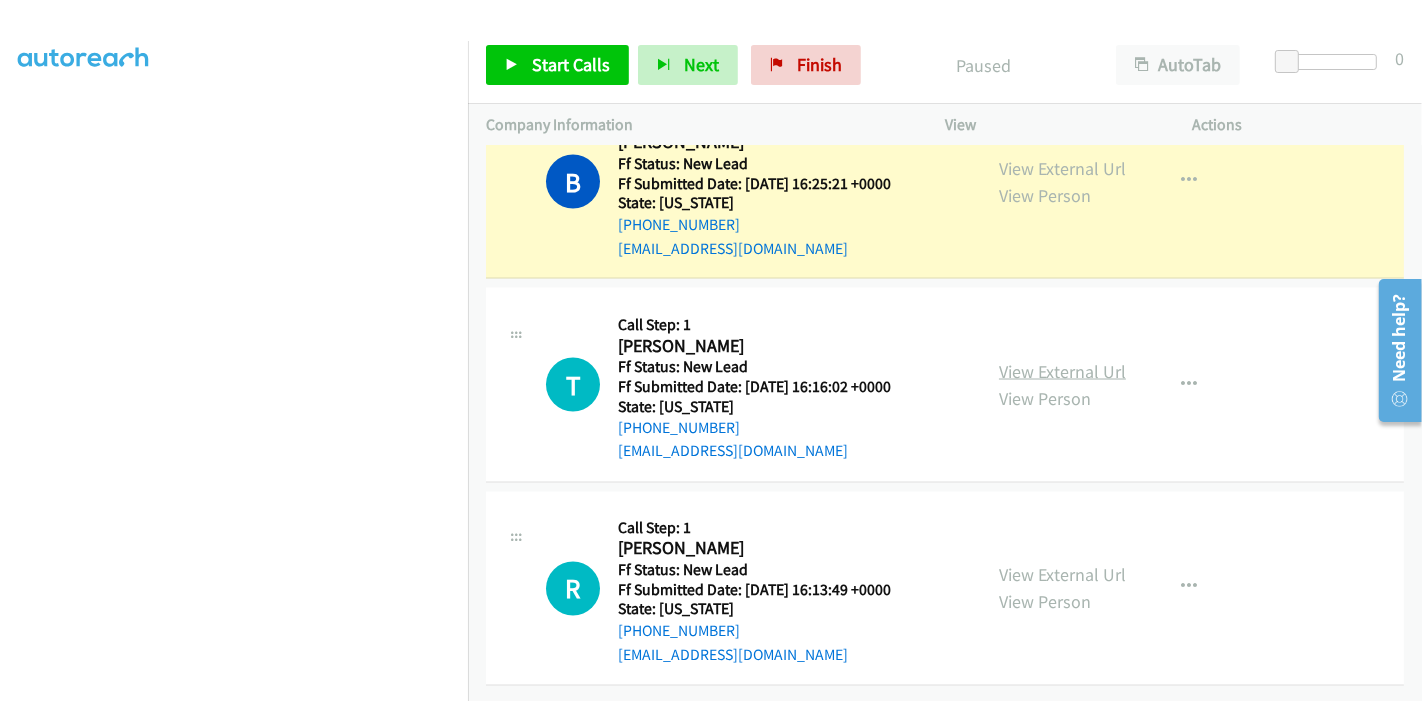 click on "View External Url" at bounding box center (1062, 371) 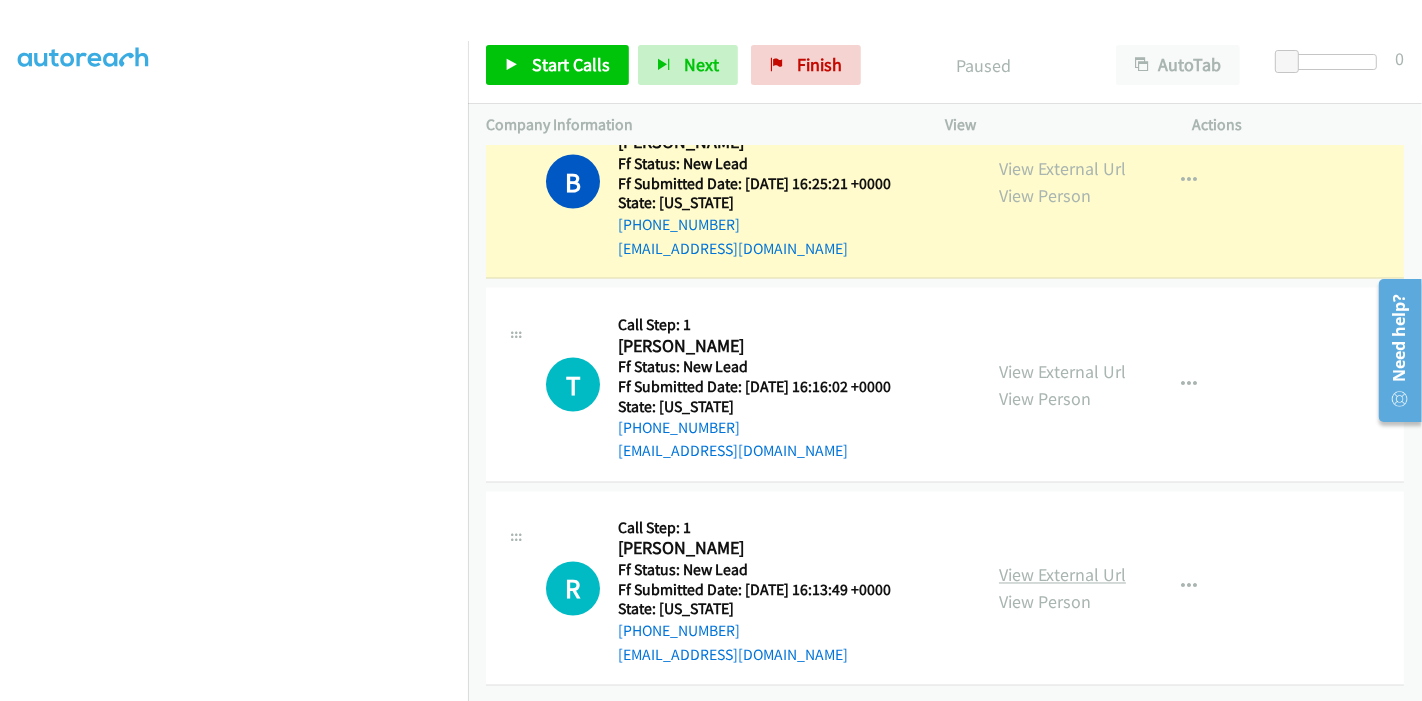 click on "View External Url" at bounding box center (1062, 575) 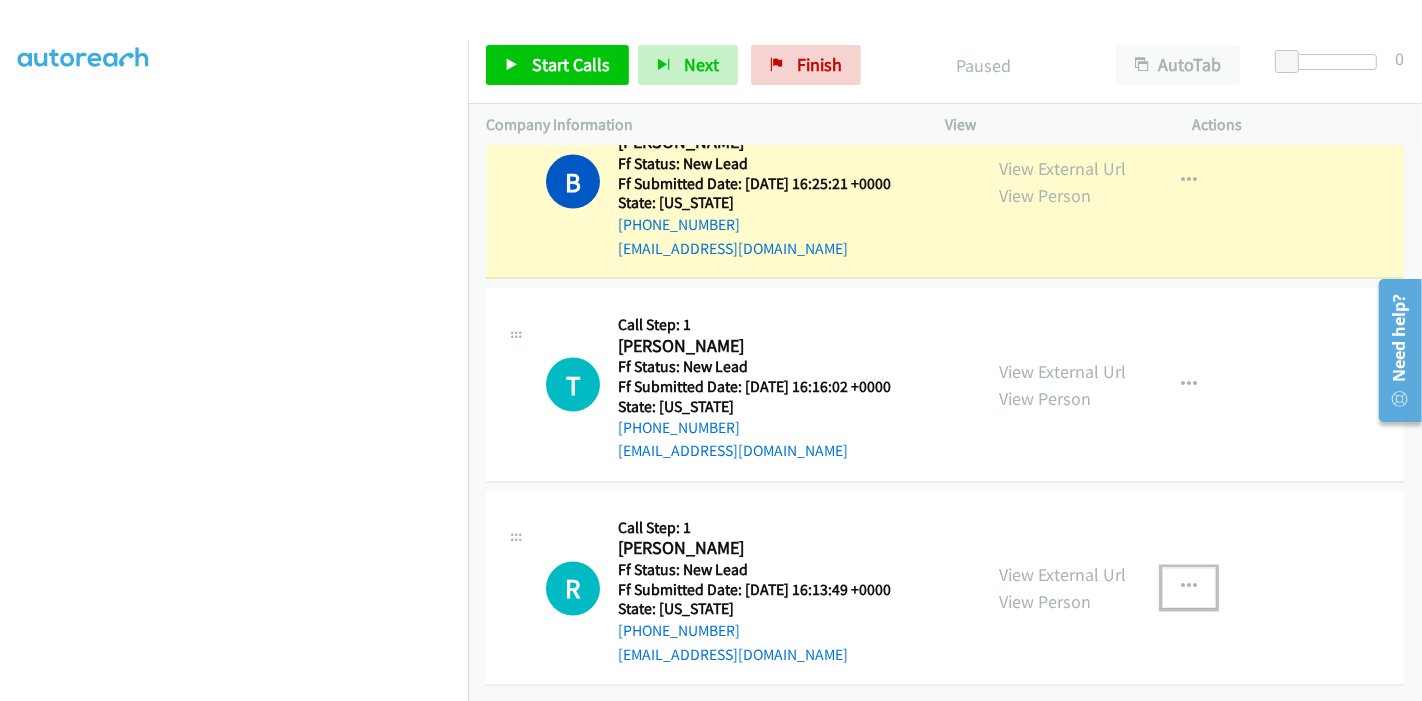click at bounding box center [1189, 588] 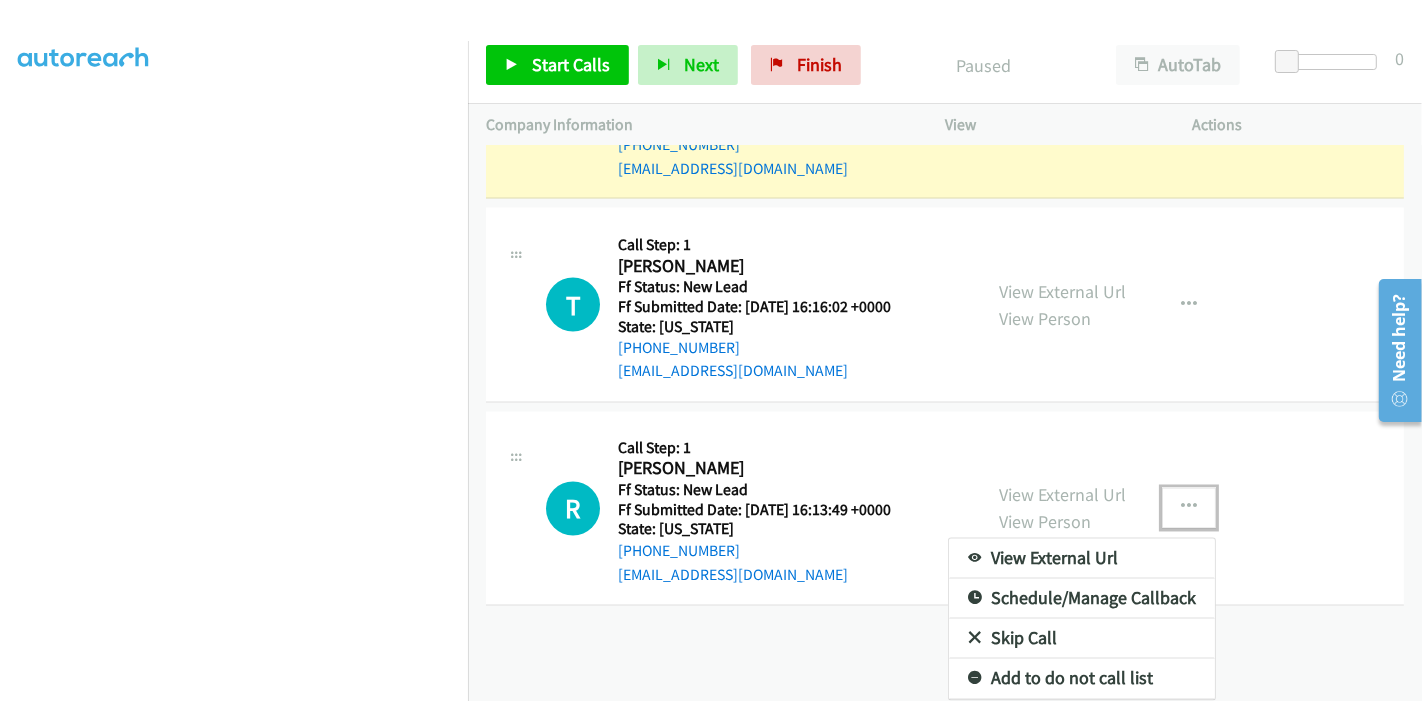 click on "Skip Call" at bounding box center [1082, 639] 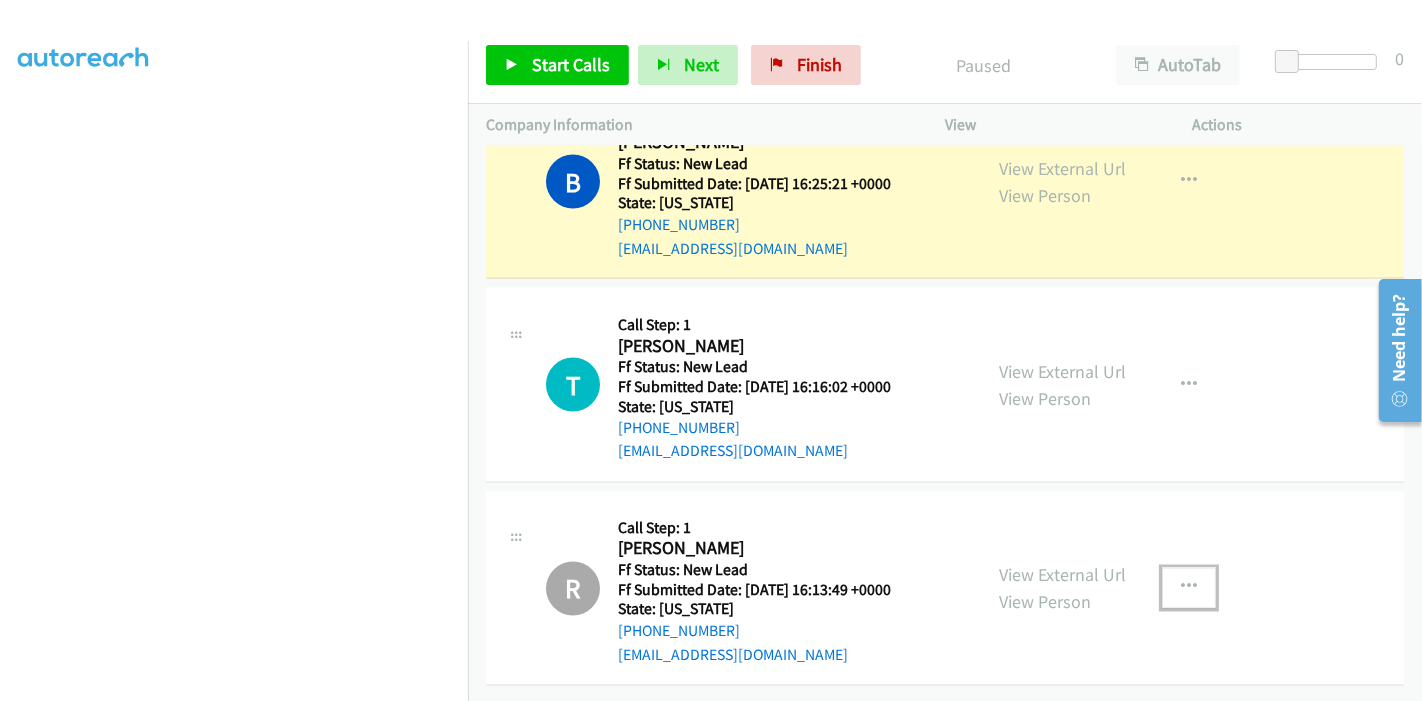 scroll, scrollTop: 2720, scrollLeft: 0, axis: vertical 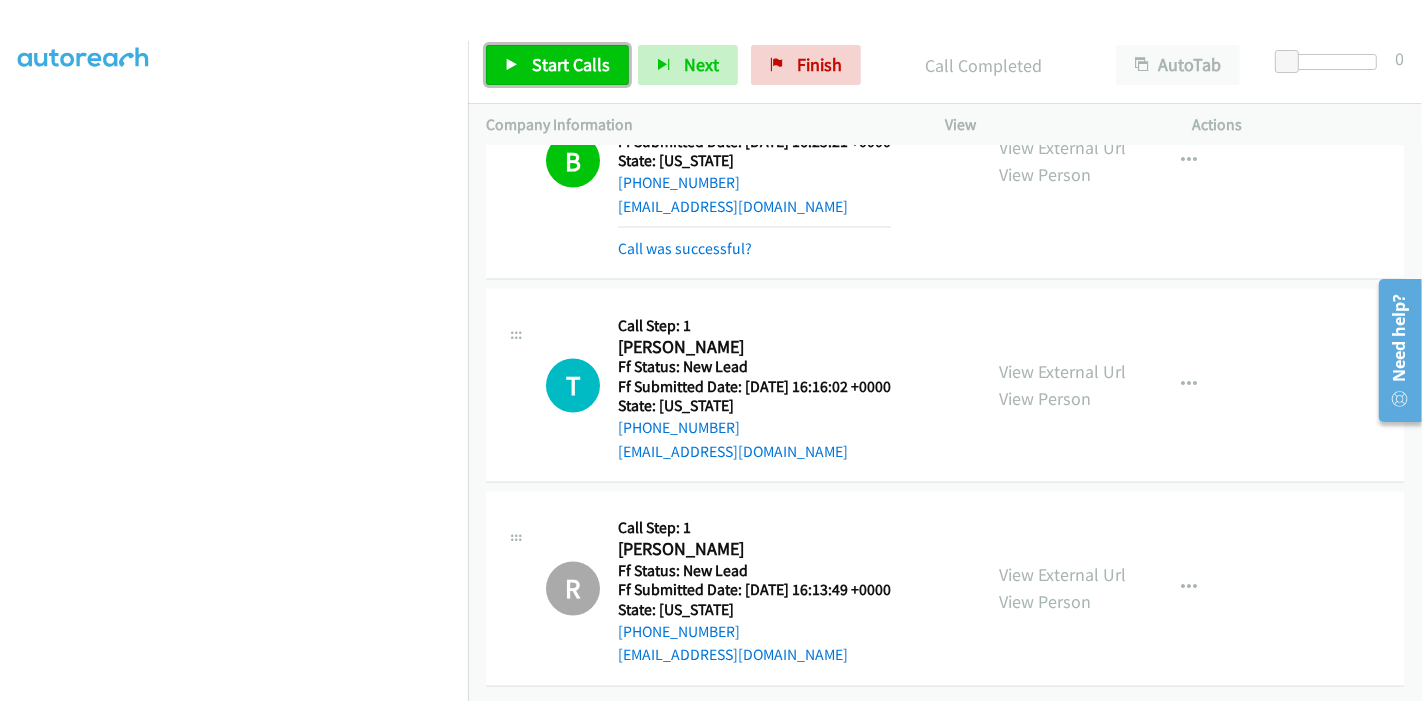 click on "Start Calls" at bounding box center [571, 64] 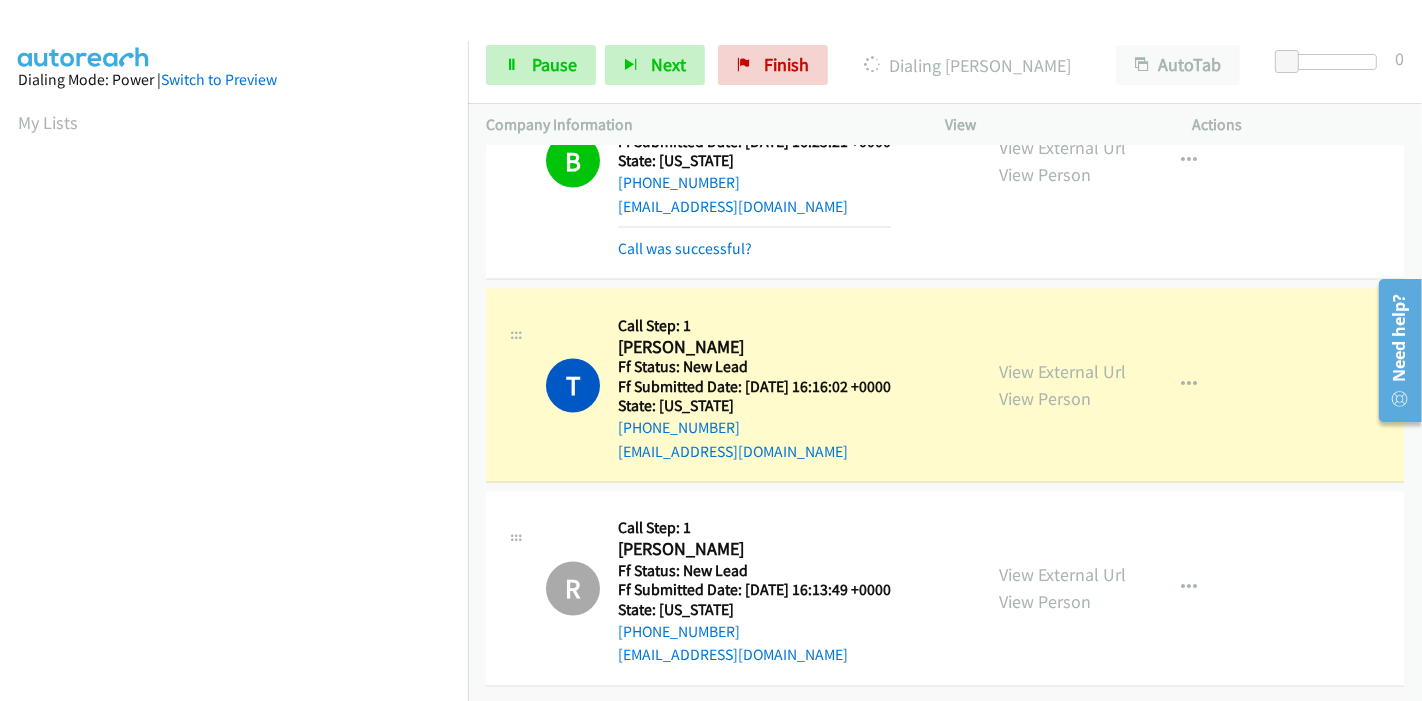 scroll, scrollTop: 422, scrollLeft: 0, axis: vertical 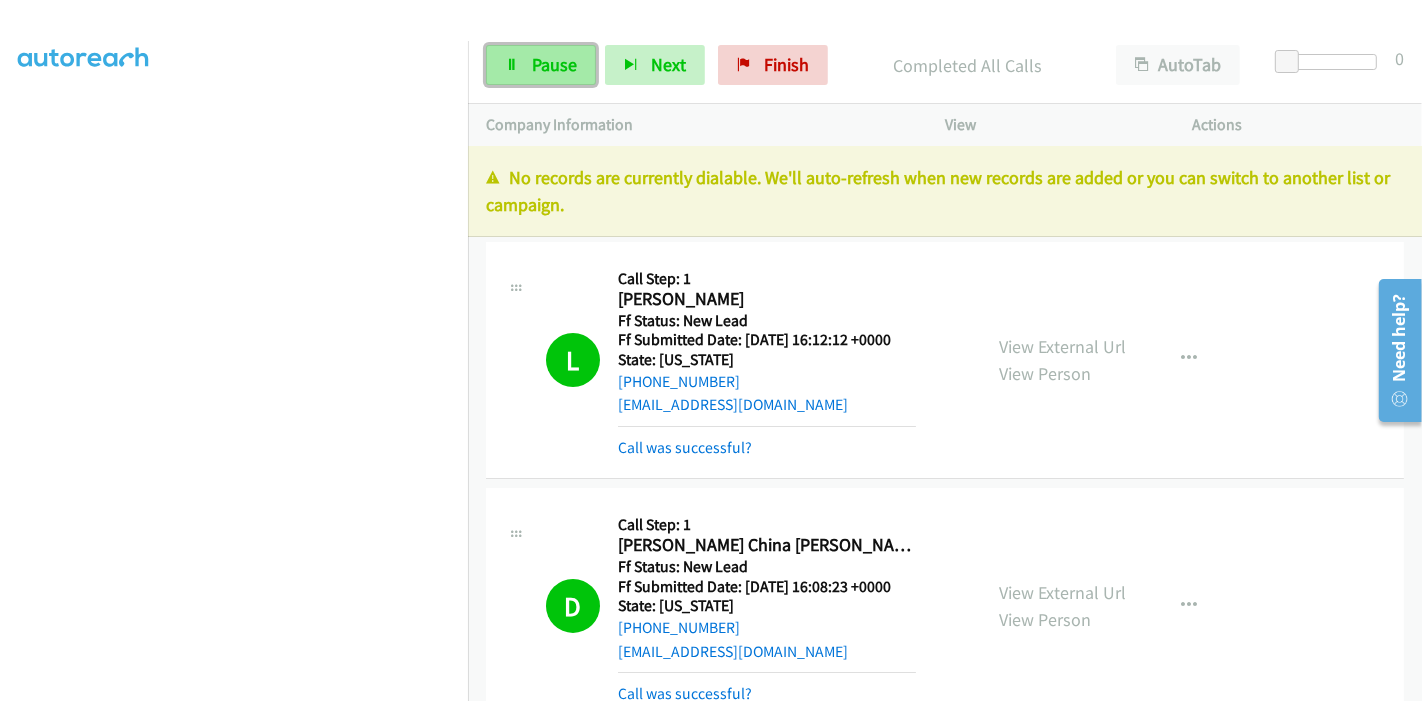 click on "Pause" at bounding box center (554, 64) 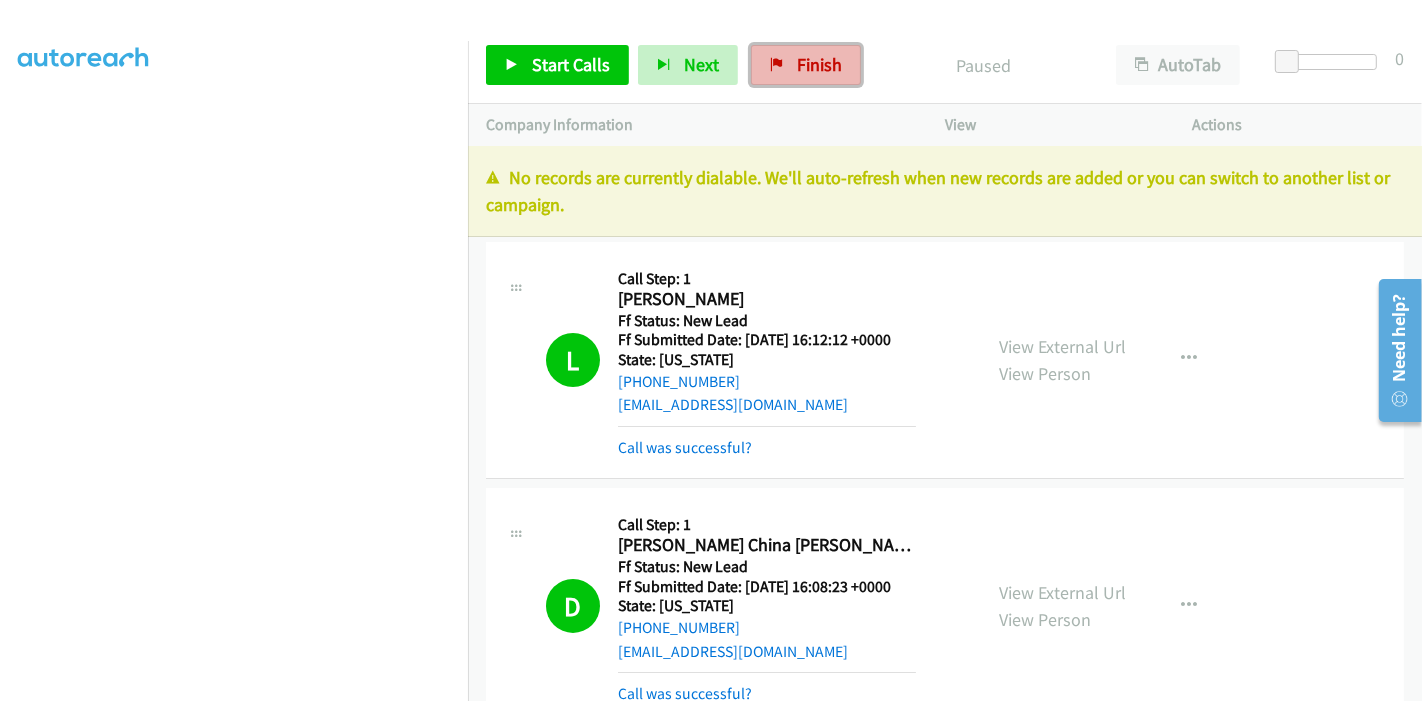 click on "Finish" at bounding box center (819, 64) 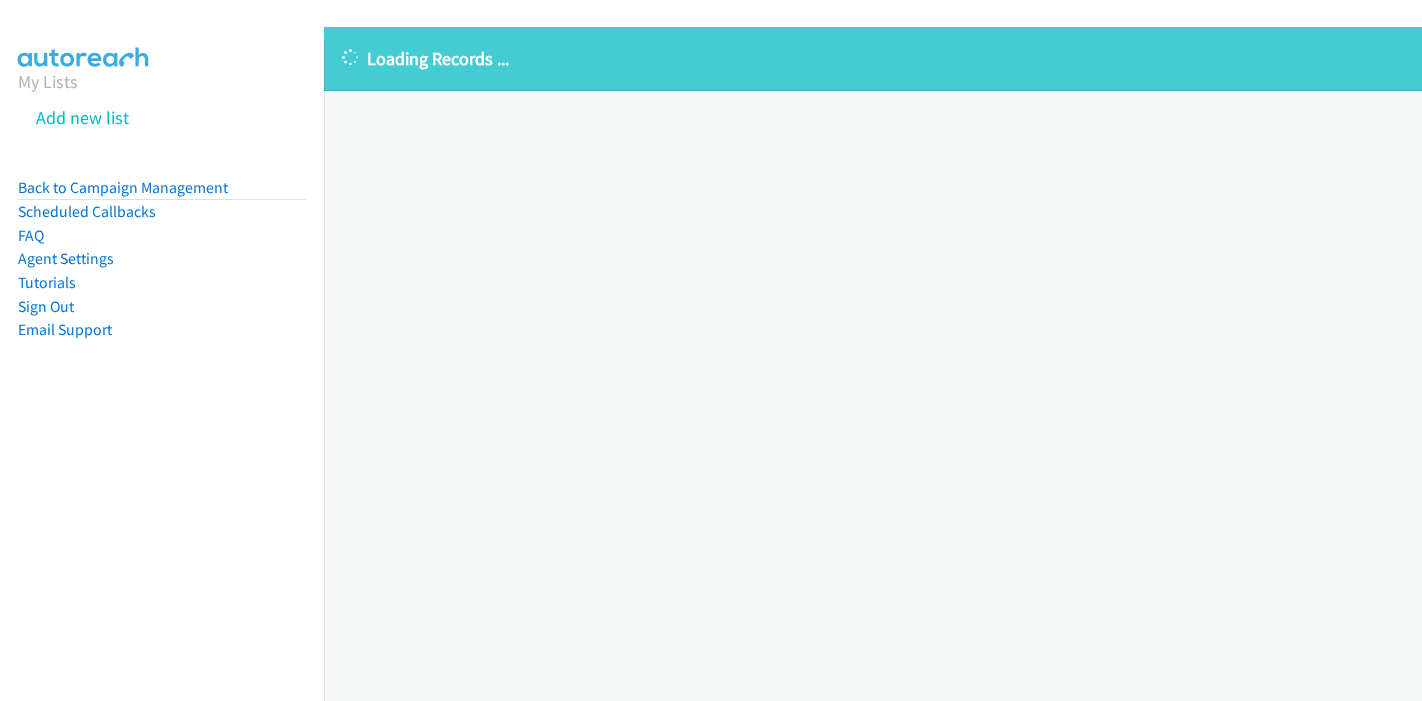 scroll, scrollTop: 0, scrollLeft: 0, axis: both 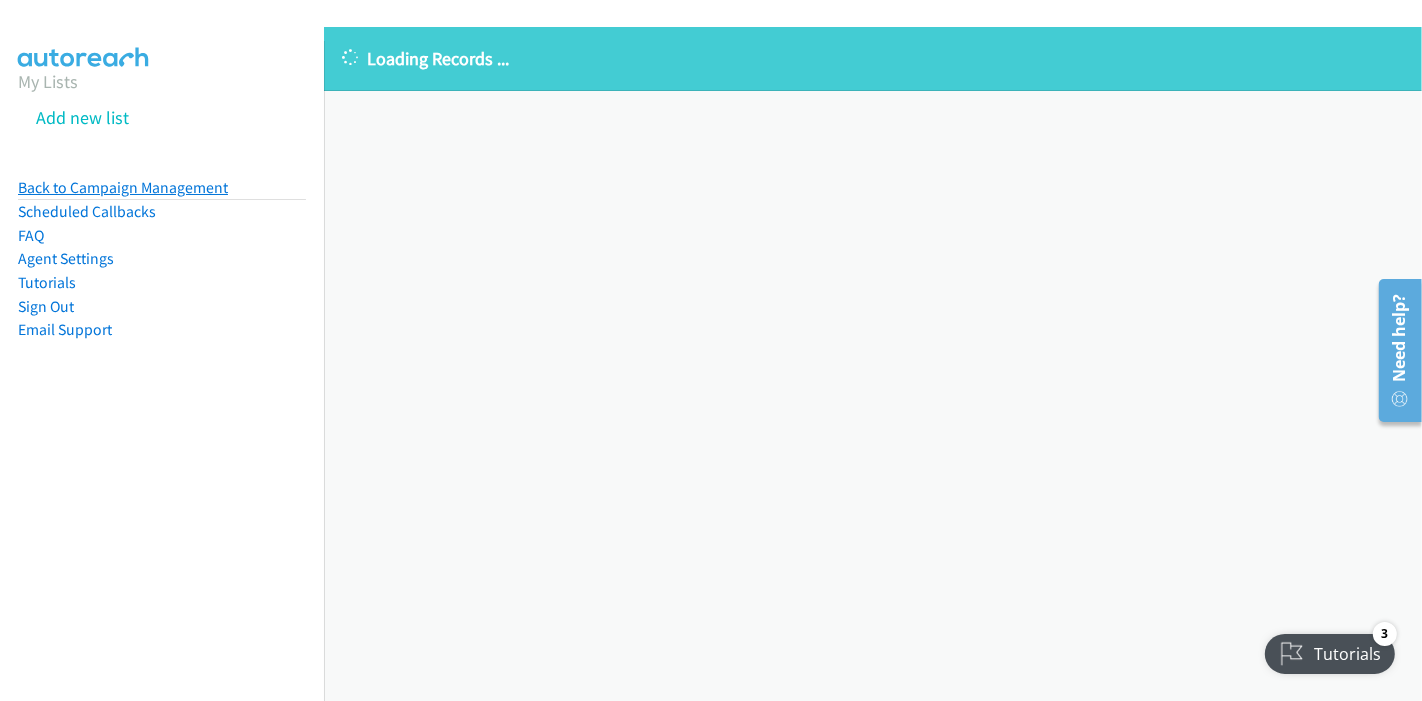 click on "Back to Campaign Management" at bounding box center [123, 187] 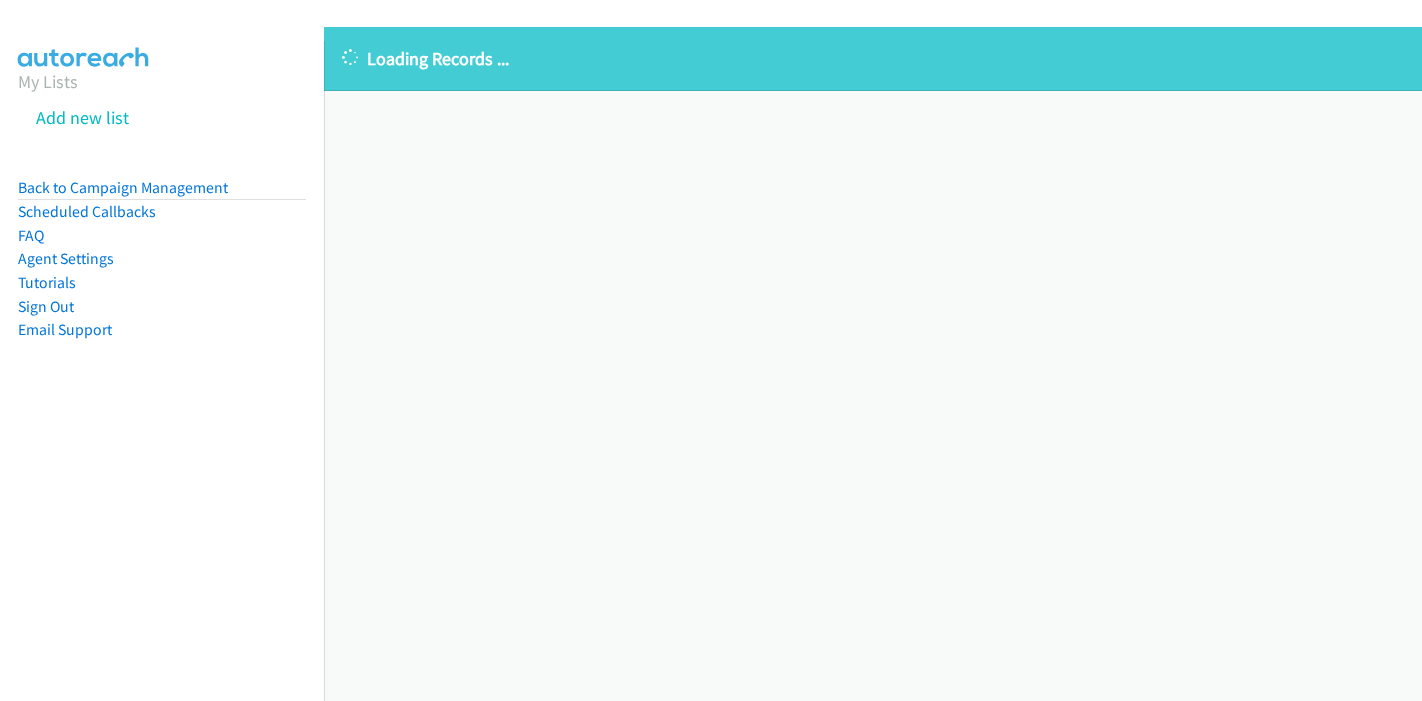 scroll, scrollTop: 0, scrollLeft: 0, axis: both 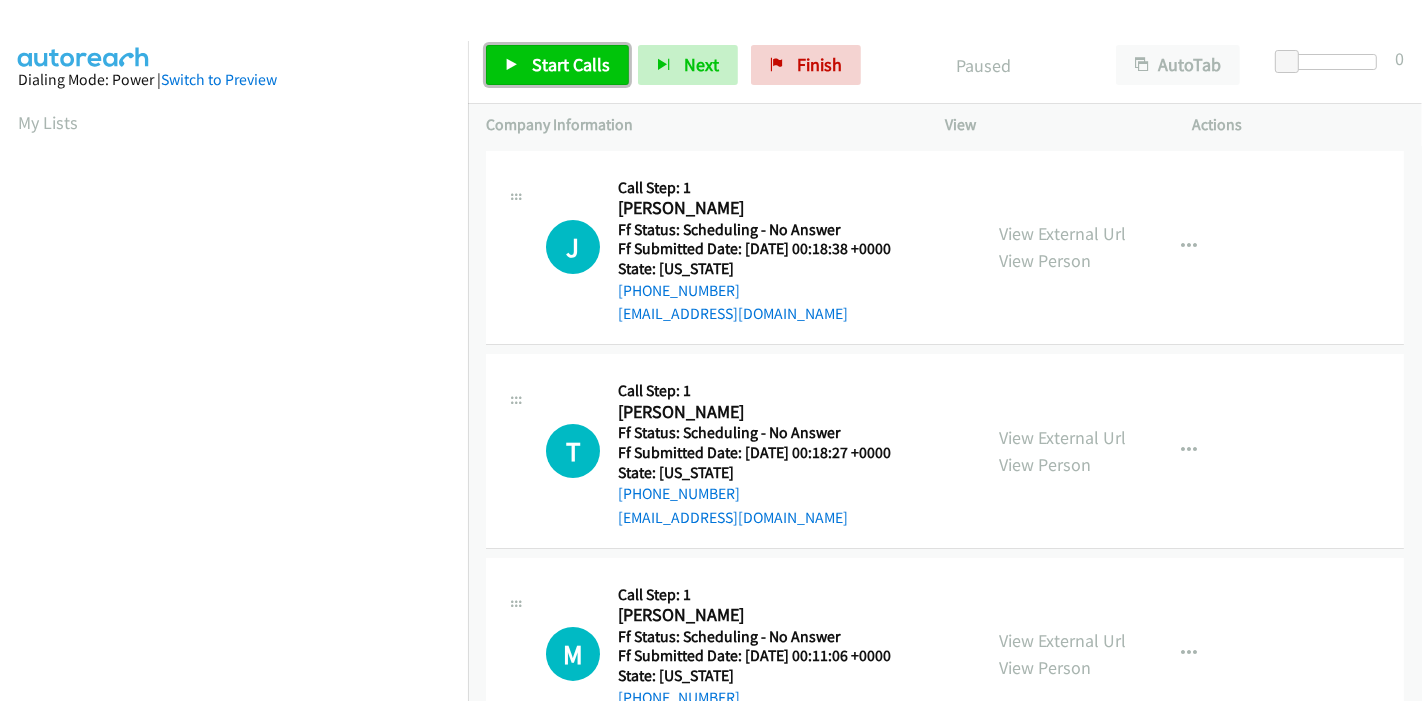 click on "Start Calls" at bounding box center [571, 64] 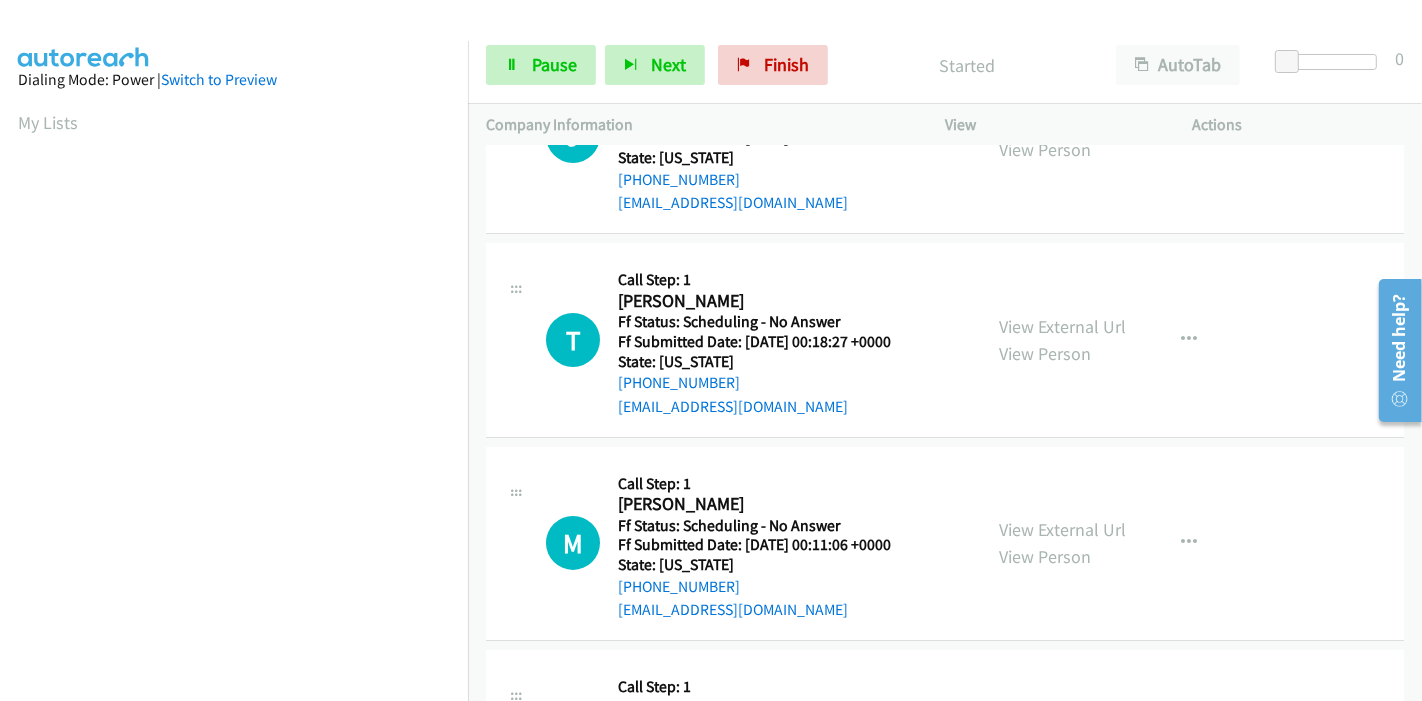scroll, scrollTop: 0, scrollLeft: 0, axis: both 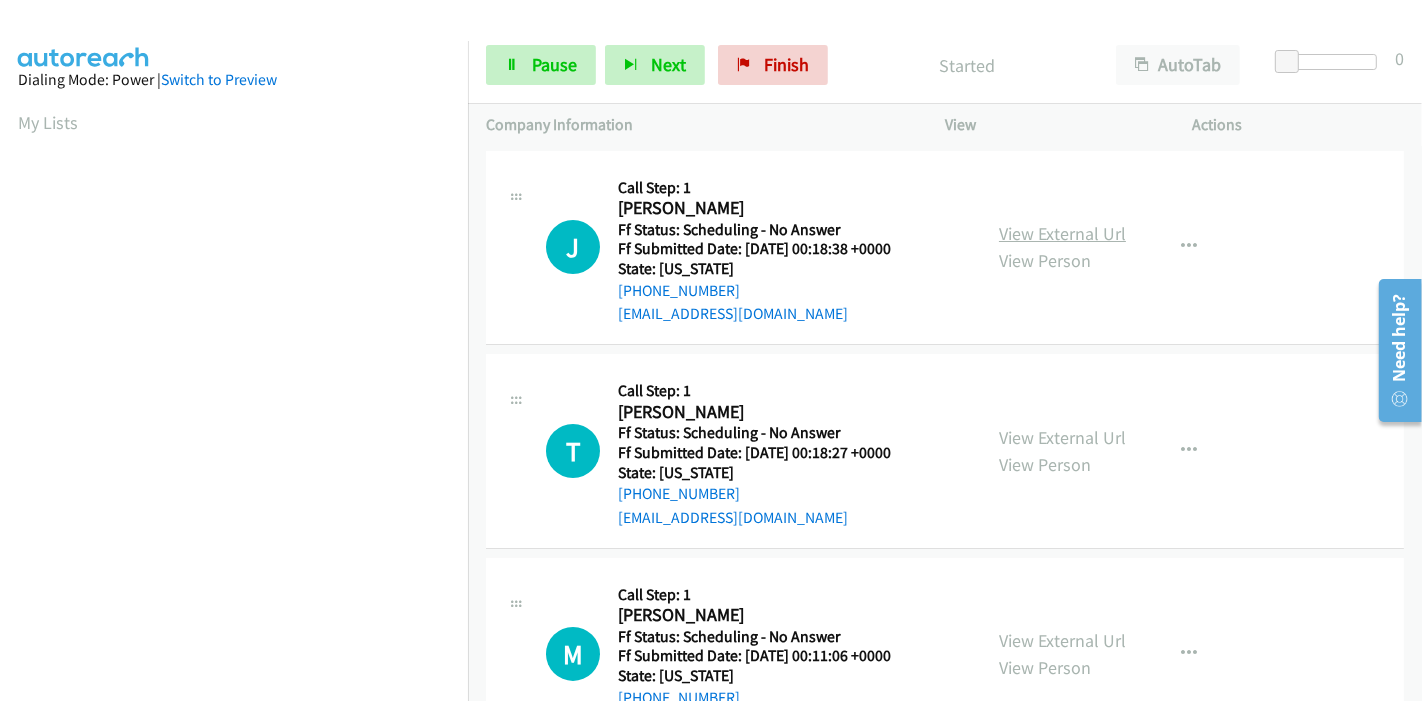 click on "View External Url" at bounding box center [1062, 233] 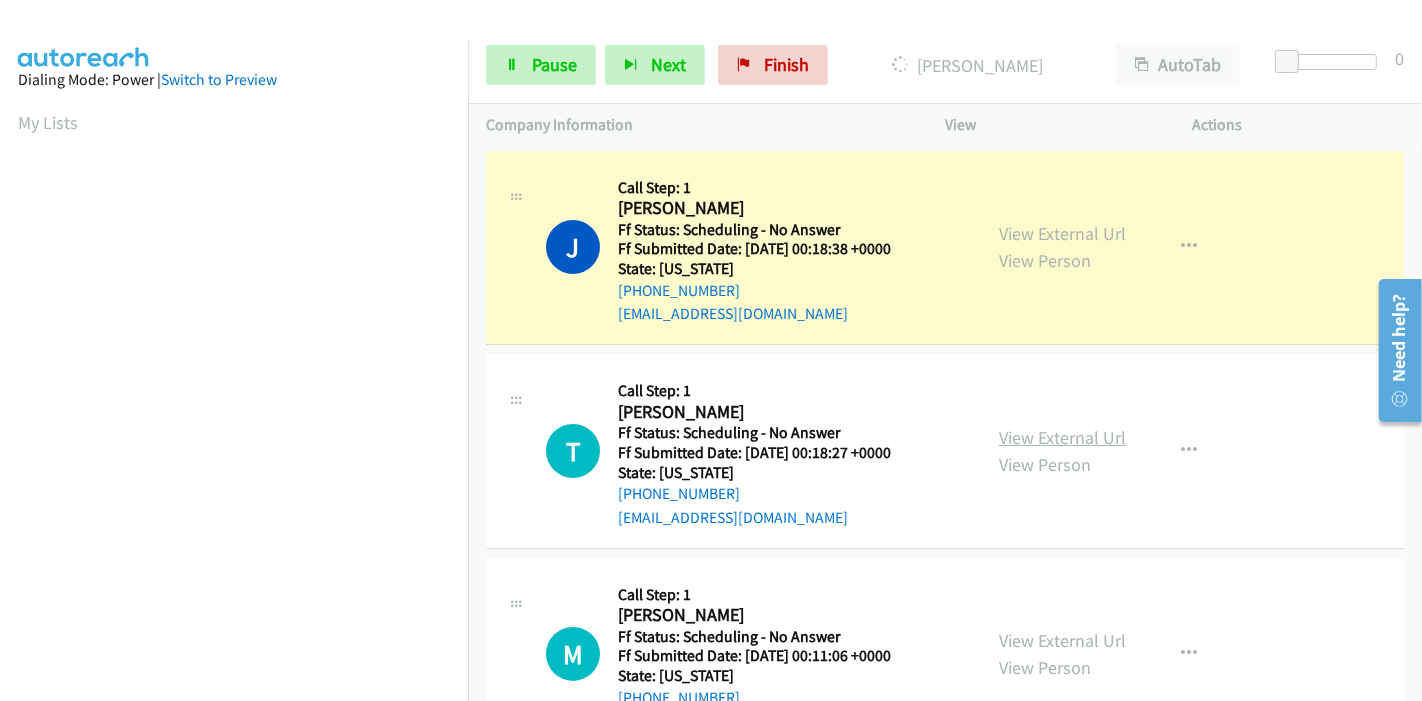 click on "View External Url" at bounding box center [1062, 437] 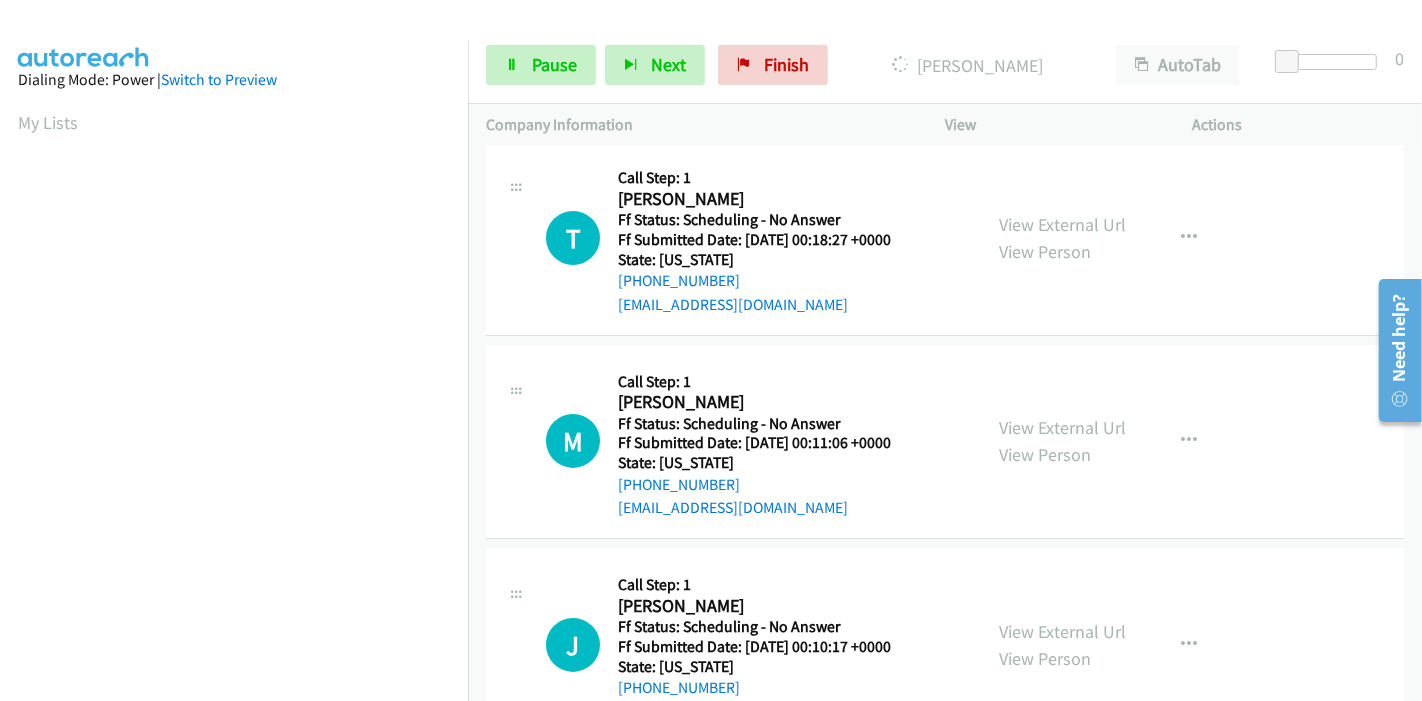 scroll, scrollTop: 222, scrollLeft: 0, axis: vertical 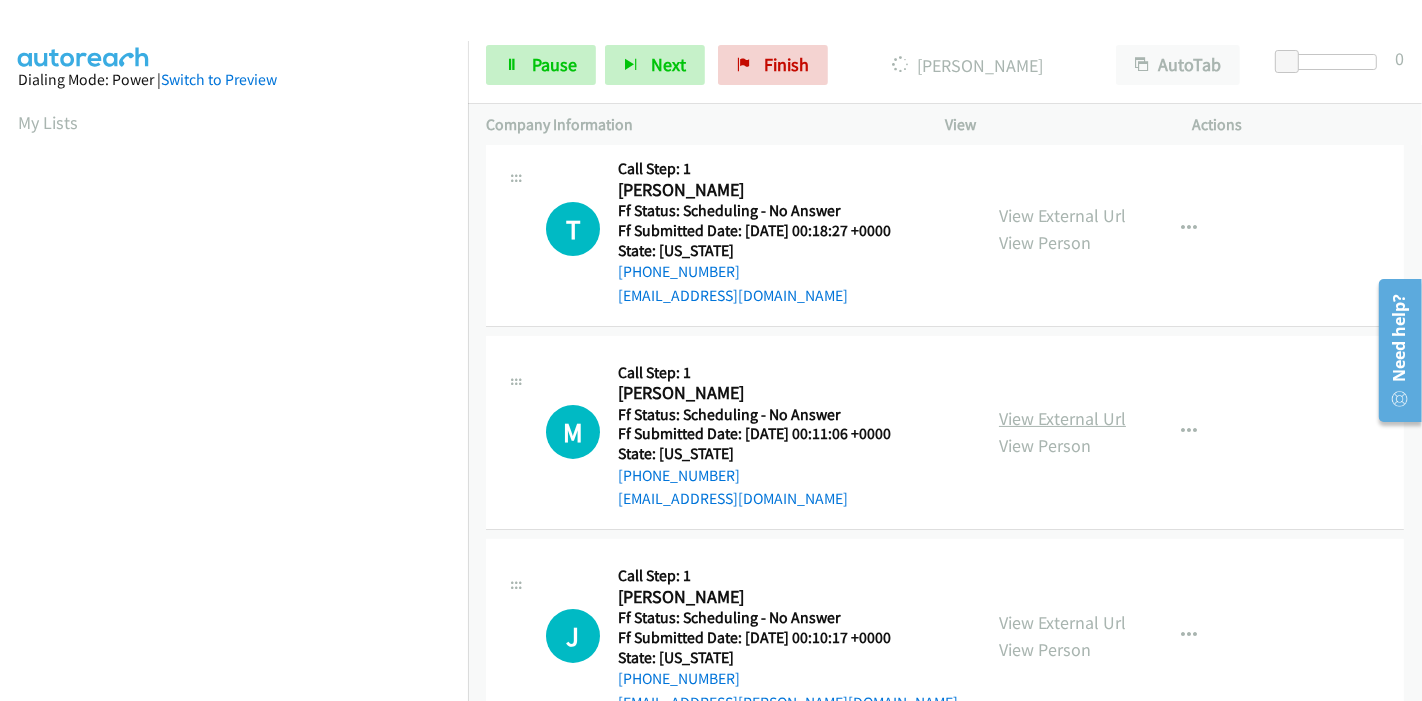 click on "View External Url" at bounding box center [1062, 418] 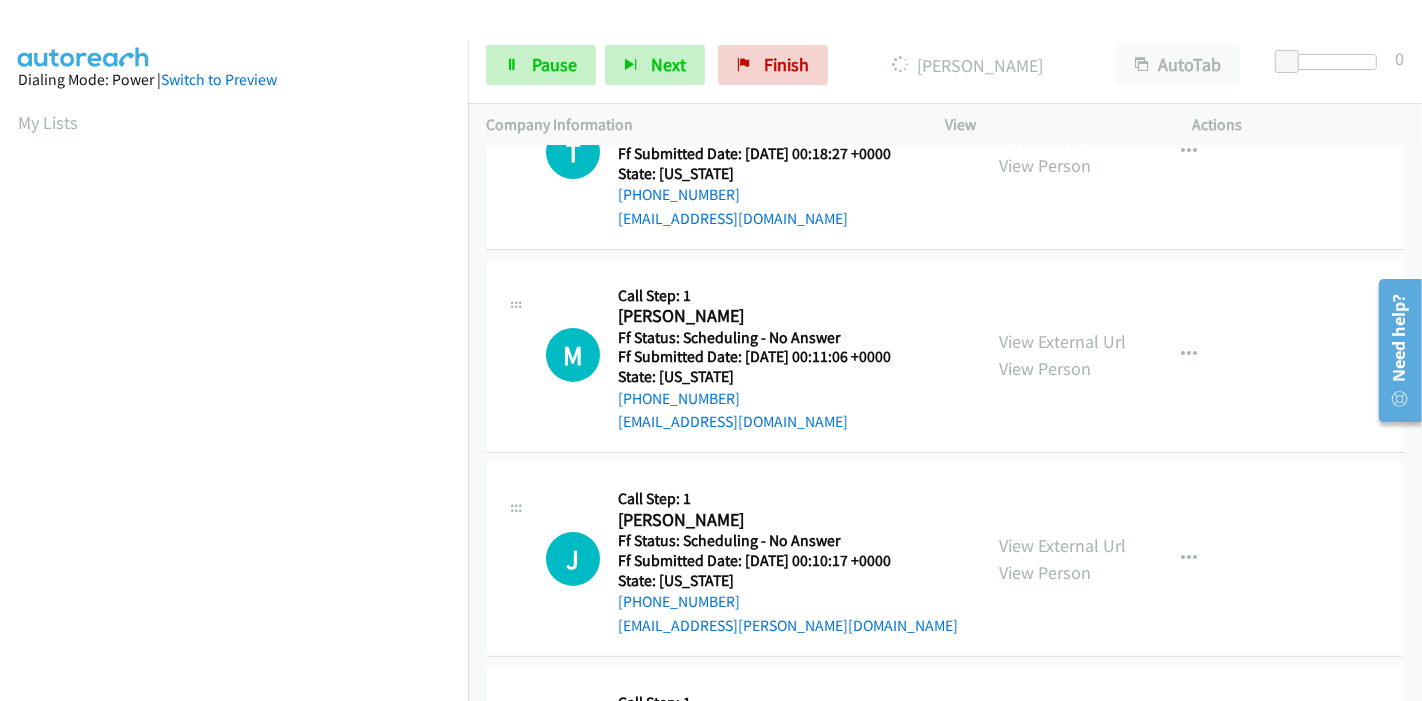 scroll, scrollTop: 333, scrollLeft: 0, axis: vertical 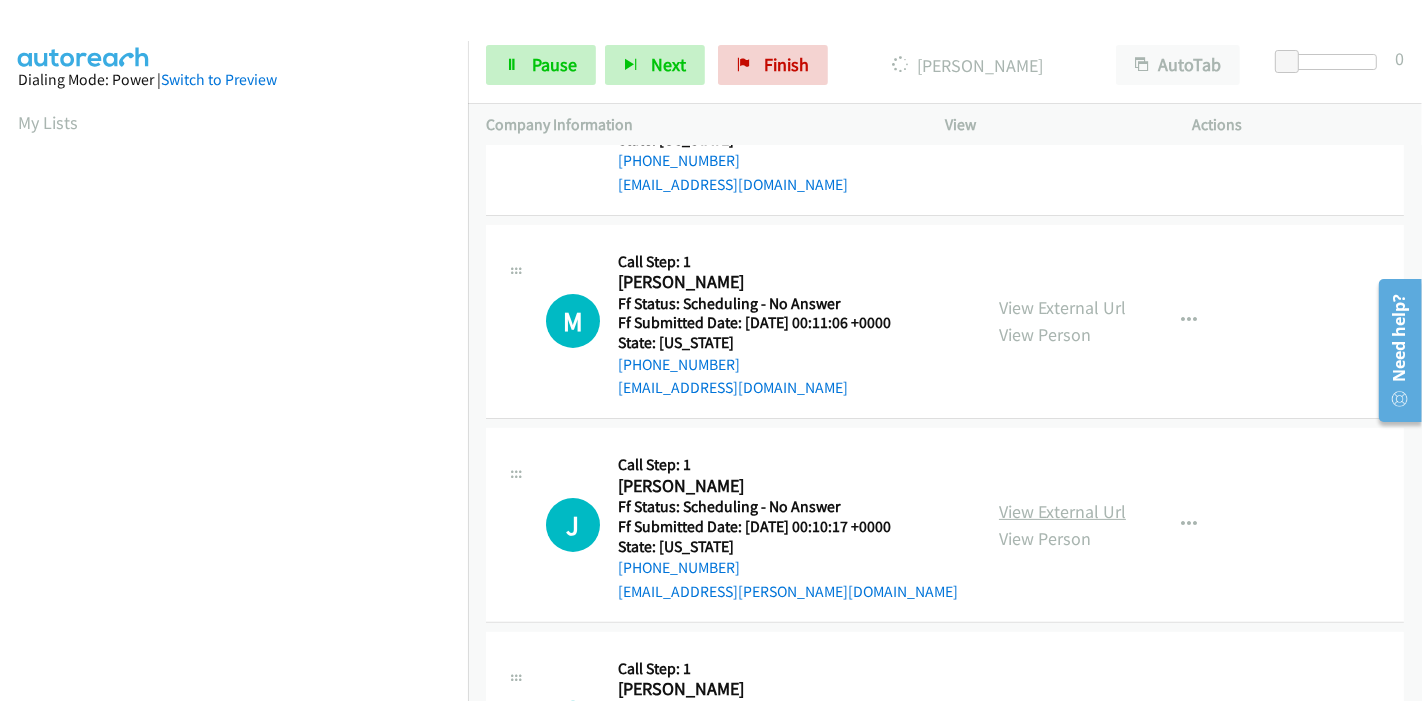 click on "View External Url" at bounding box center [1062, 511] 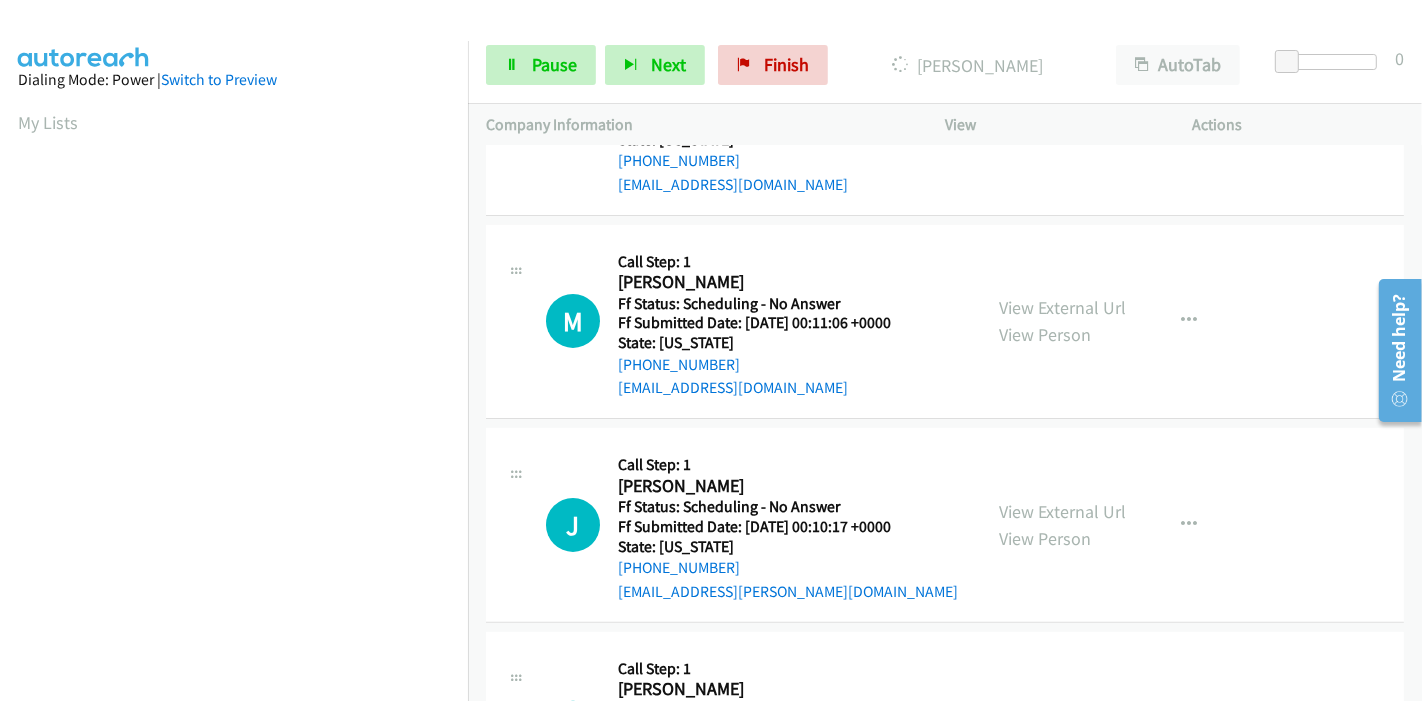 scroll, scrollTop: 422, scrollLeft: 0, axis: vertical 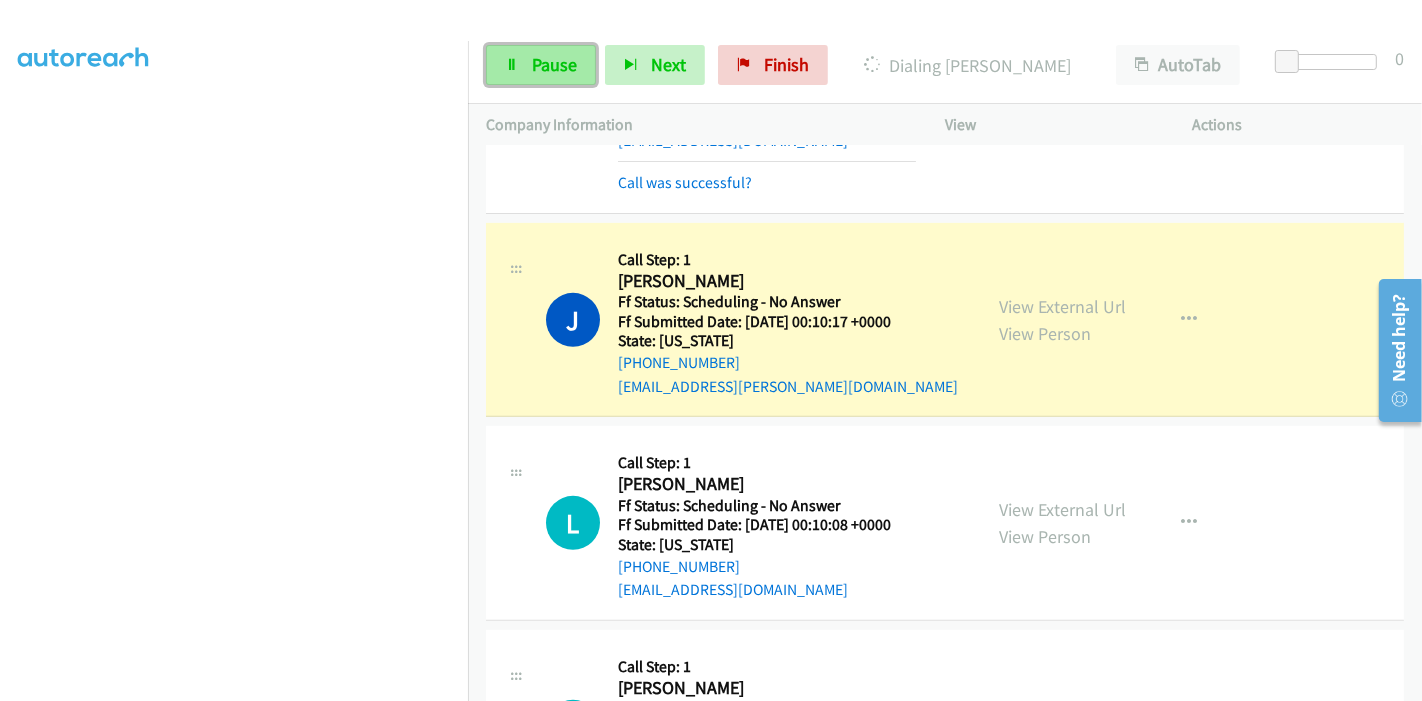 click on "Pause" at bounding box center (554, 64) 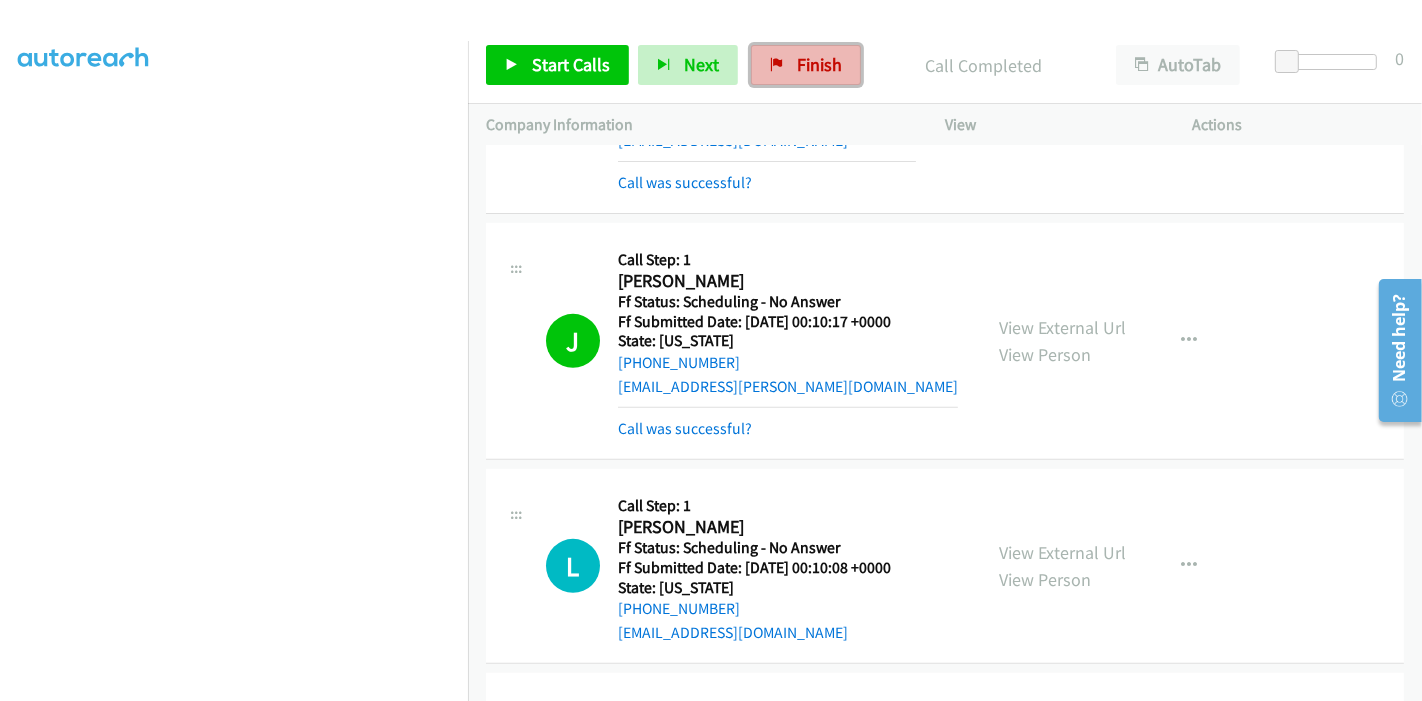 click on "Finish" at bounding box center (806, 65) 